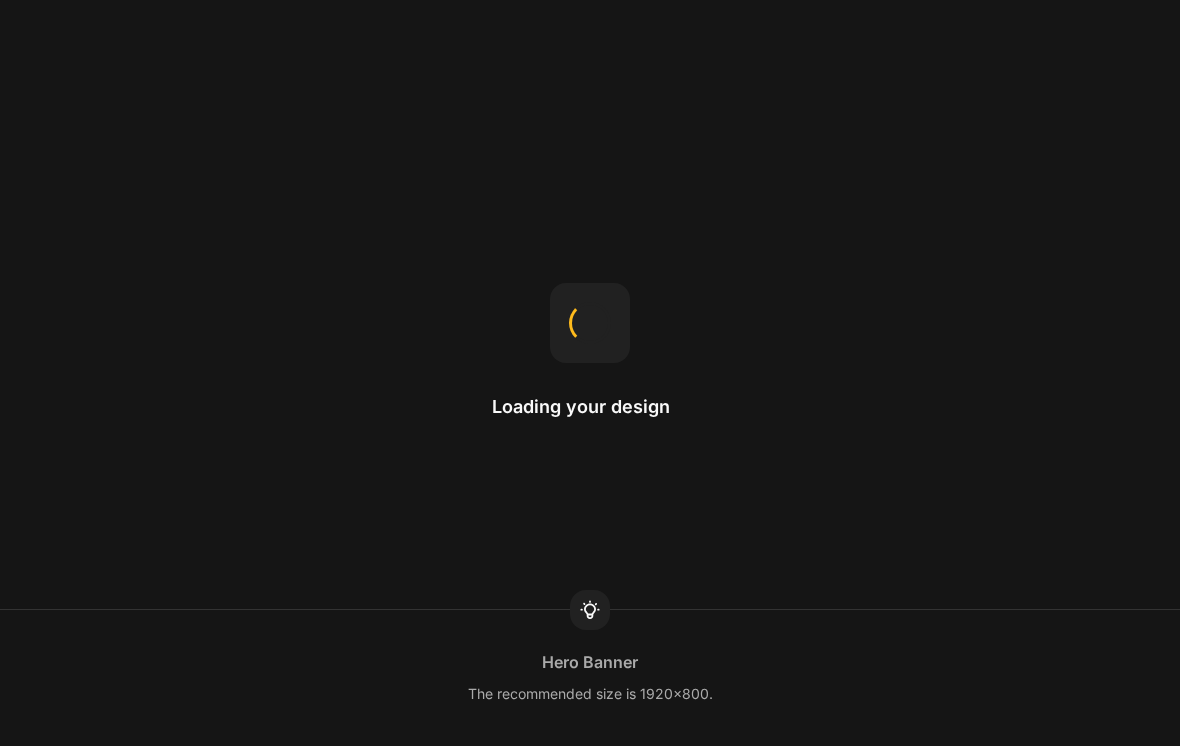 scroll, scrollTop: 0, scrollLeft: 0, axis: both 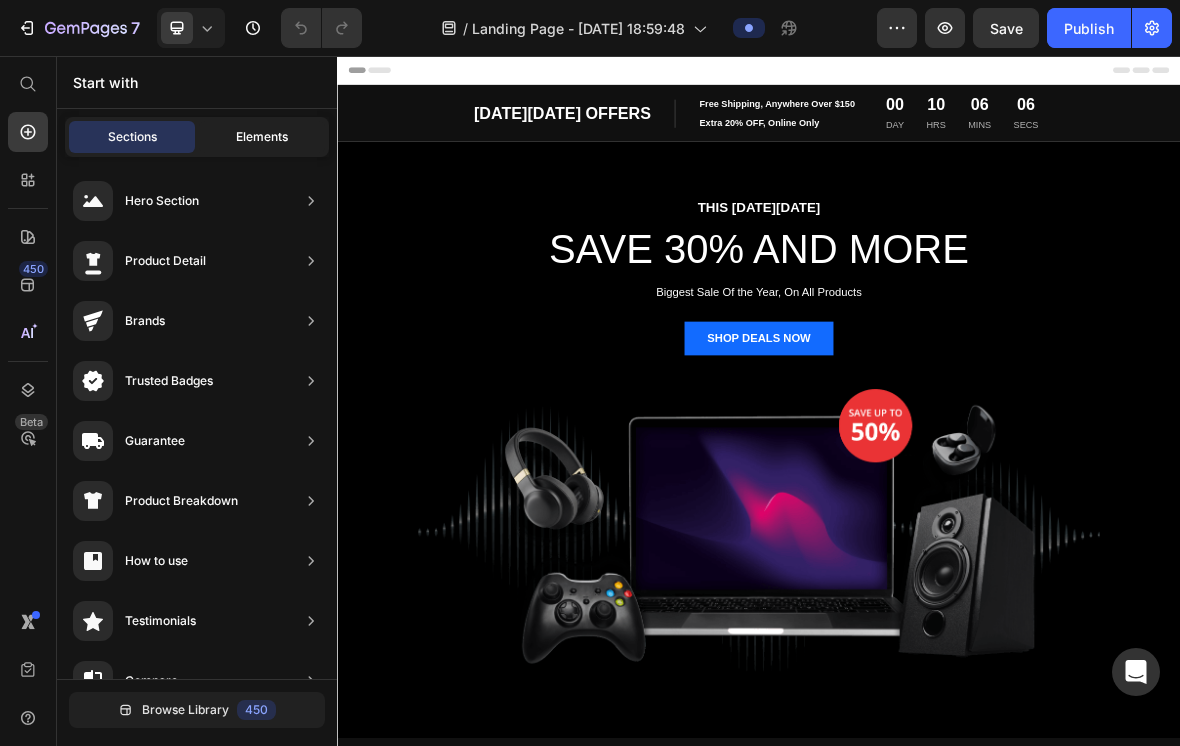 click on "Elements" at bounding box center (262, 137) 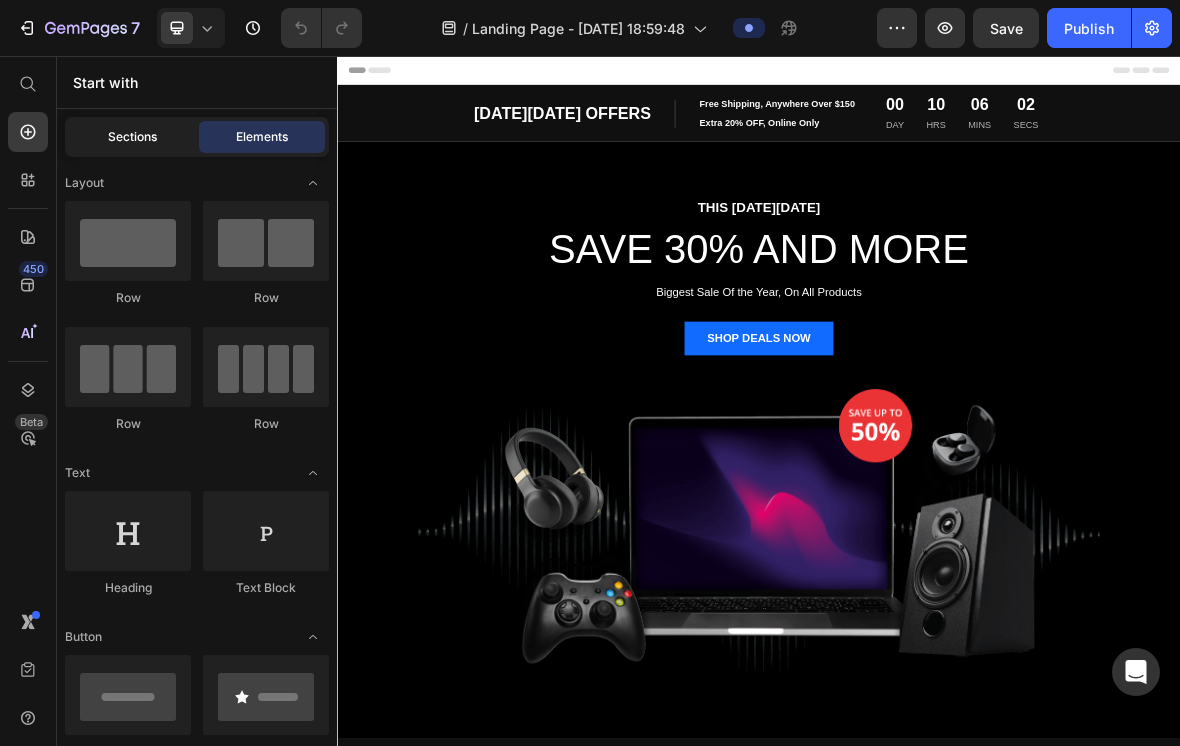 click on "Sections" at bounding box center (132, 137) 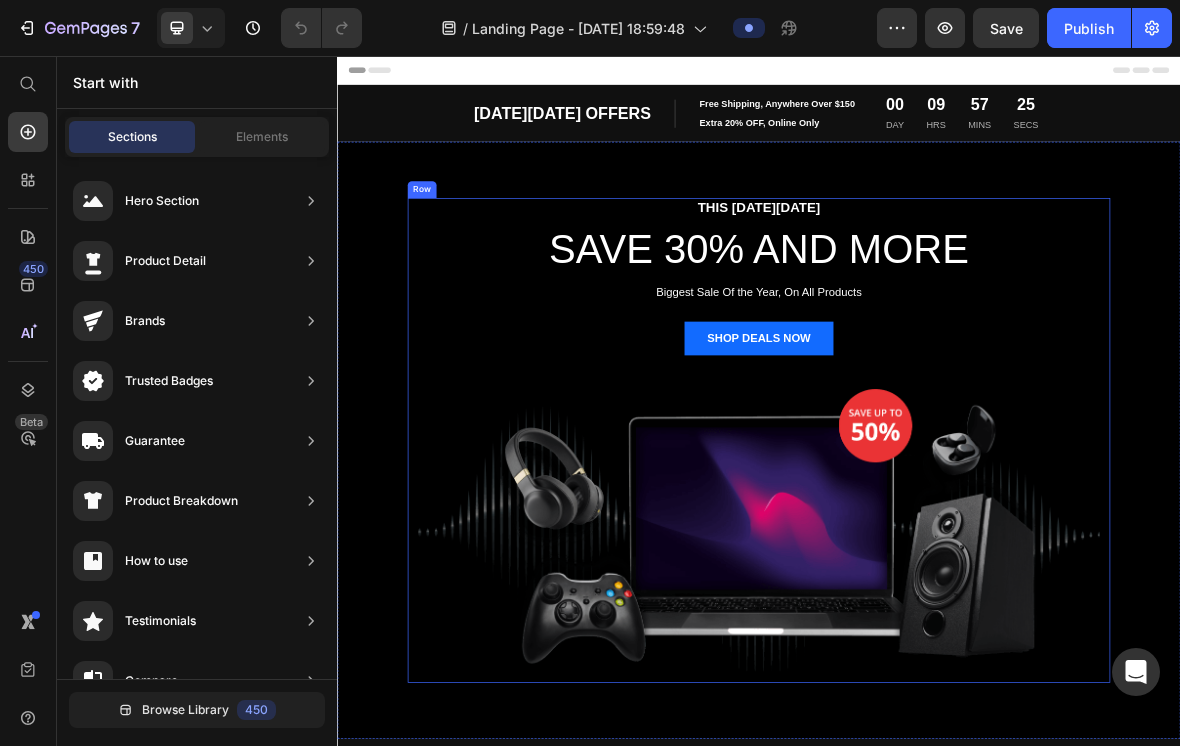scroll, scrollTop: 0, scrollLeft: 0, axis: both 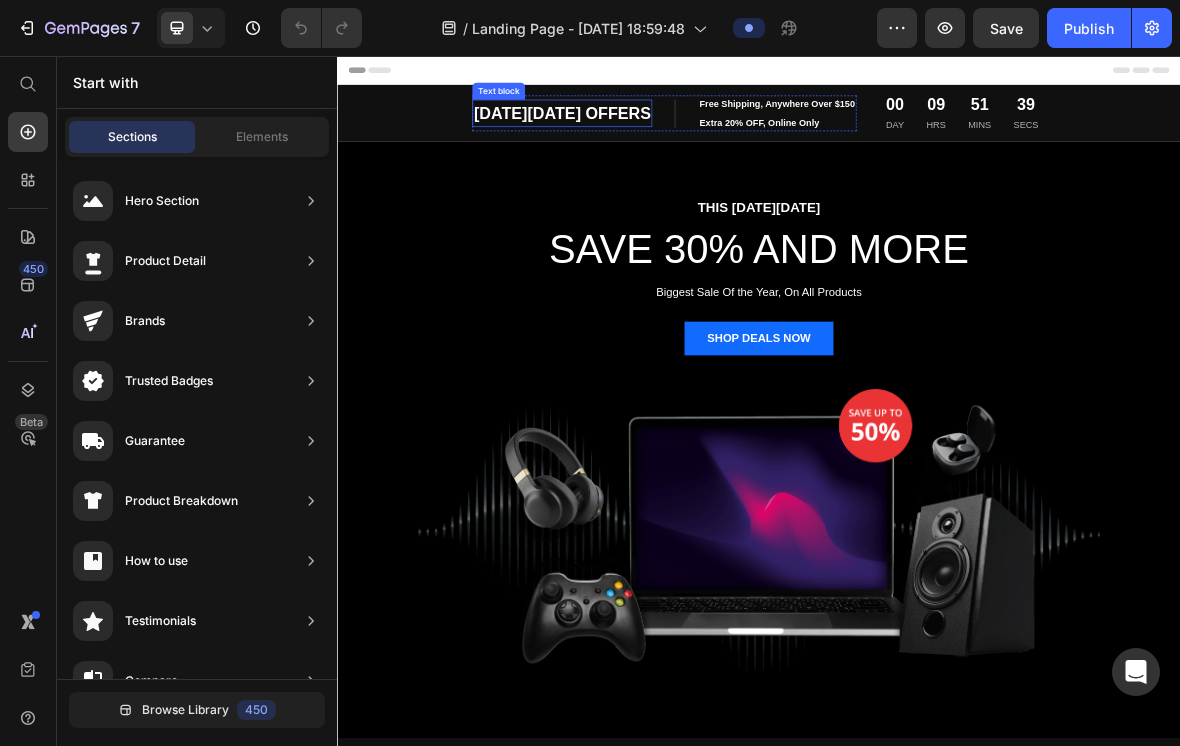 click on "[DATE][DATE] OFFERS" at bounding box center [657, 137] 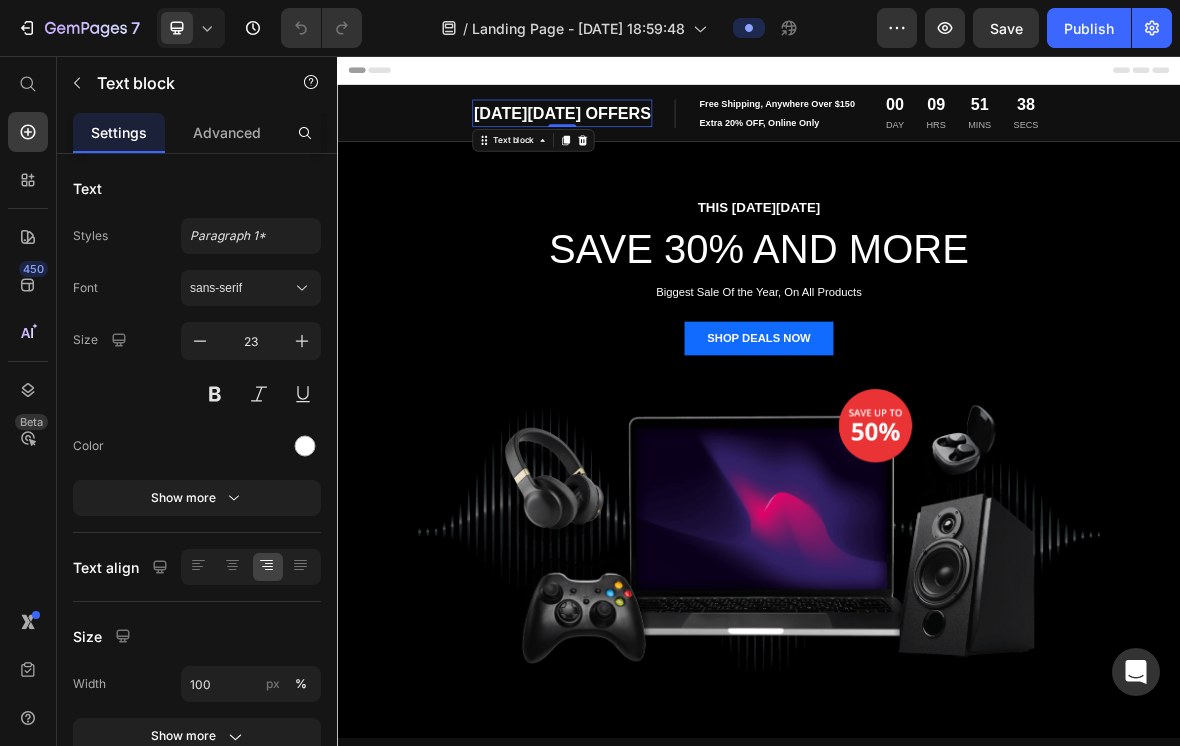 click on "[DATE][DATE] OFFERS" at bounding box center (657, 137) 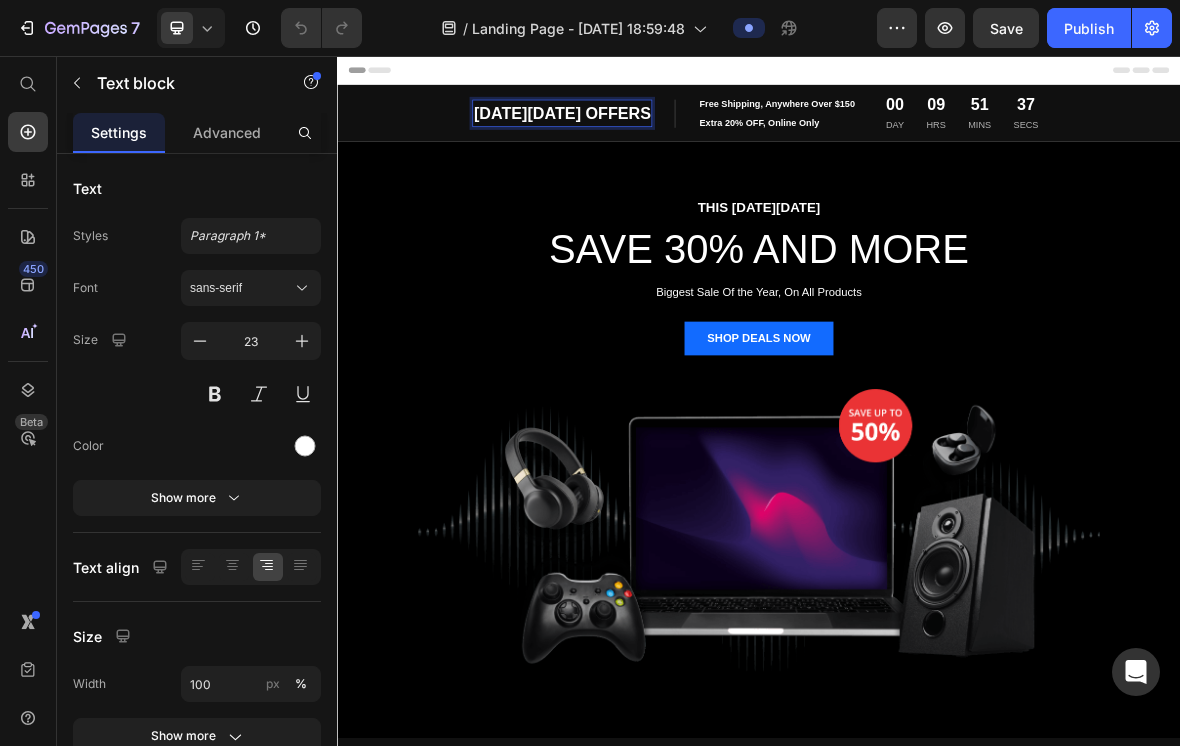 click on "[DATE][DATE] OFFERS" at bounding box center (657, 137) 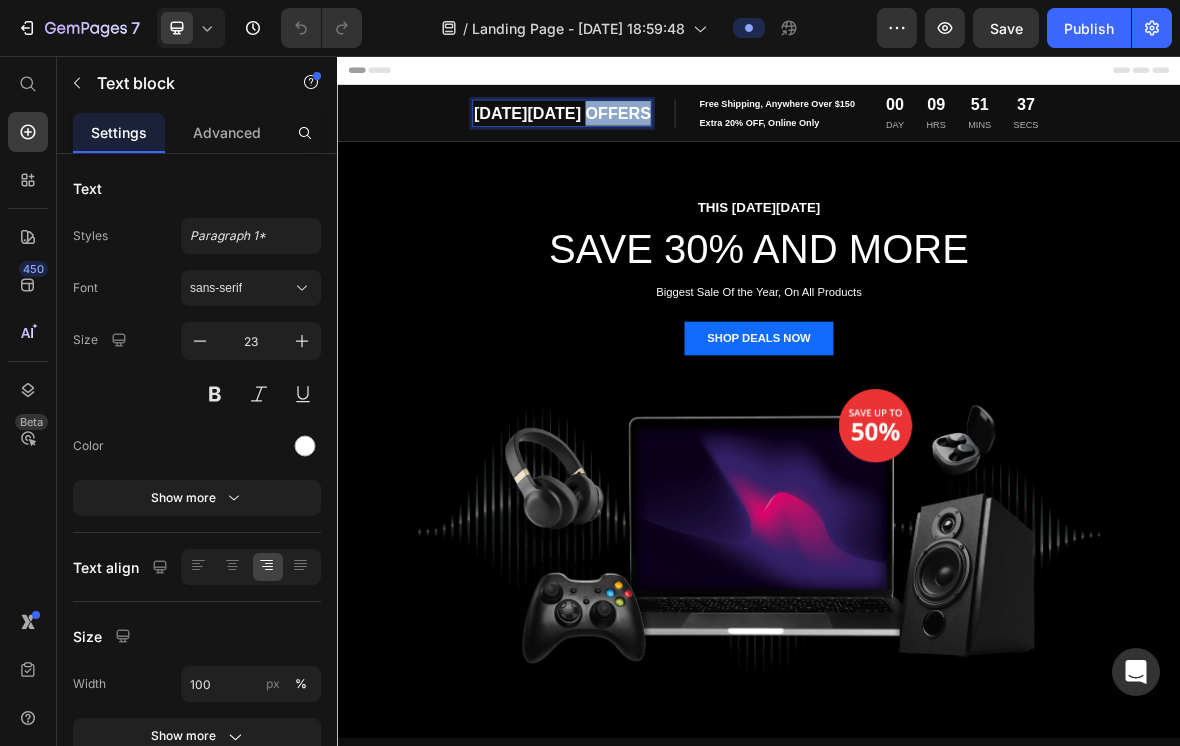 click on "[DATE][DATE] OFFERS" at bounding box center [657, 137] 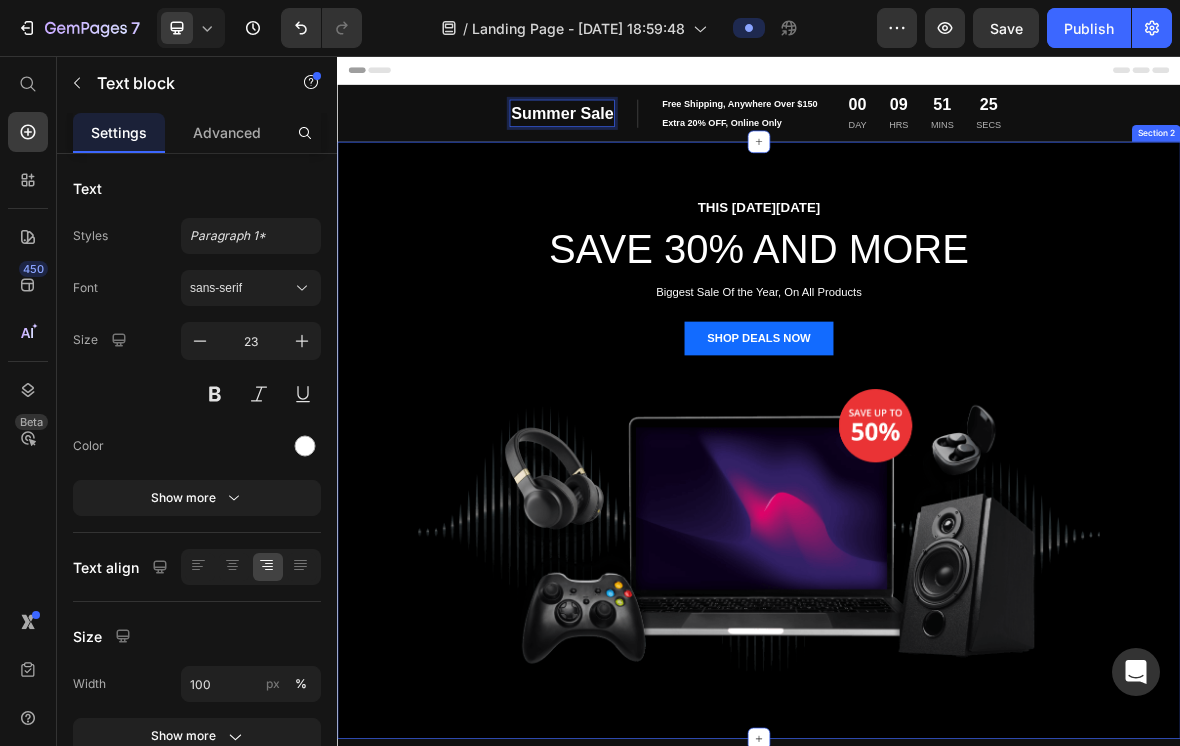 click on "THIS [DATE][DATE] Text block SAVE 30% AND MORE Heading Biggest Sale Of the Year, On All Products Text block SHOP DEALS NOW Button Image Row Section 2" at bounding box center (937, 603) 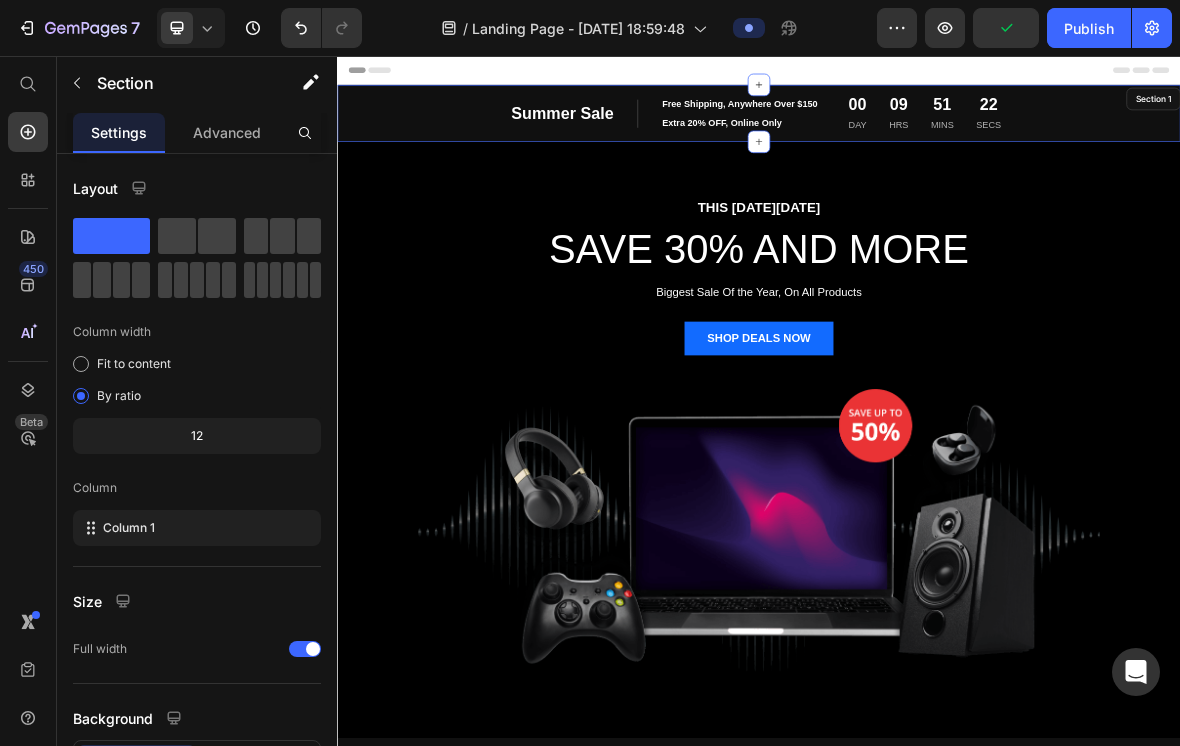 click on "Summer Sale Text block Image Free Shipping, Anywhere Over $150 Text block Extra 20% OFF, Online Only Text block Row Row 00 DAY 09 HRS 51 MINS 22 SECS CountDown Timer Row Section 1" at bounding box center (937, 137) 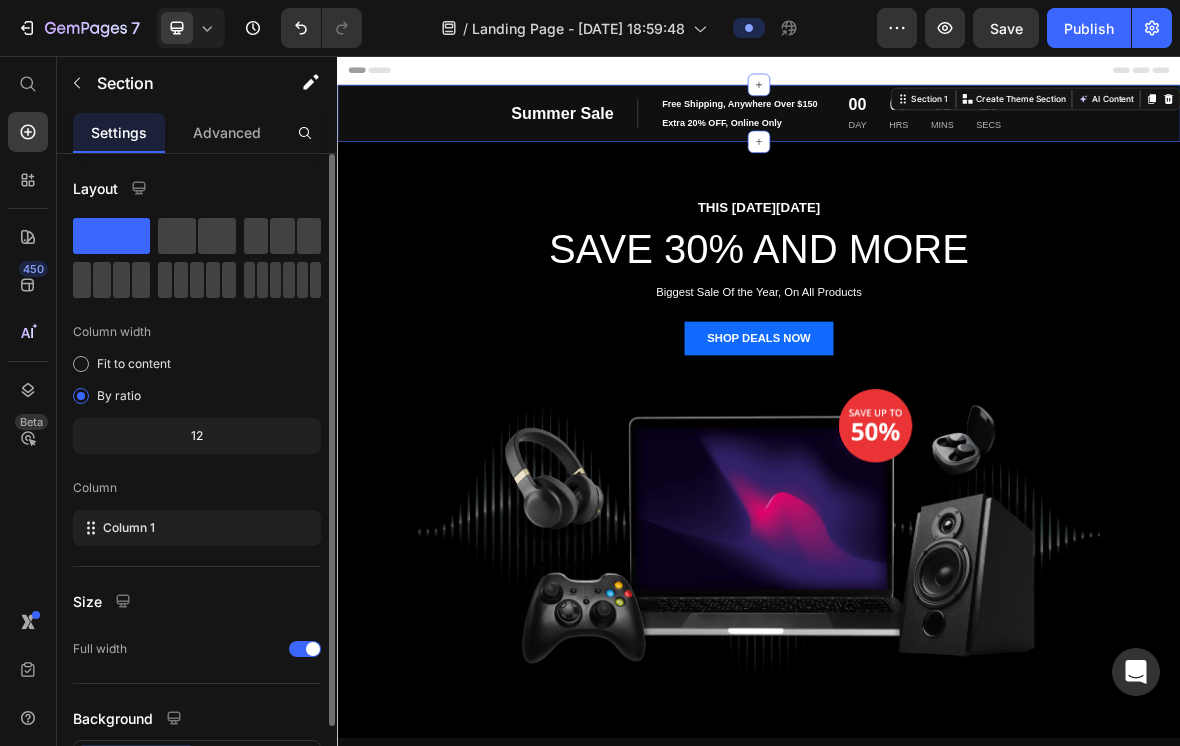 scroll, scrollTop: 128, scrollLeft: 0, axis: vertical 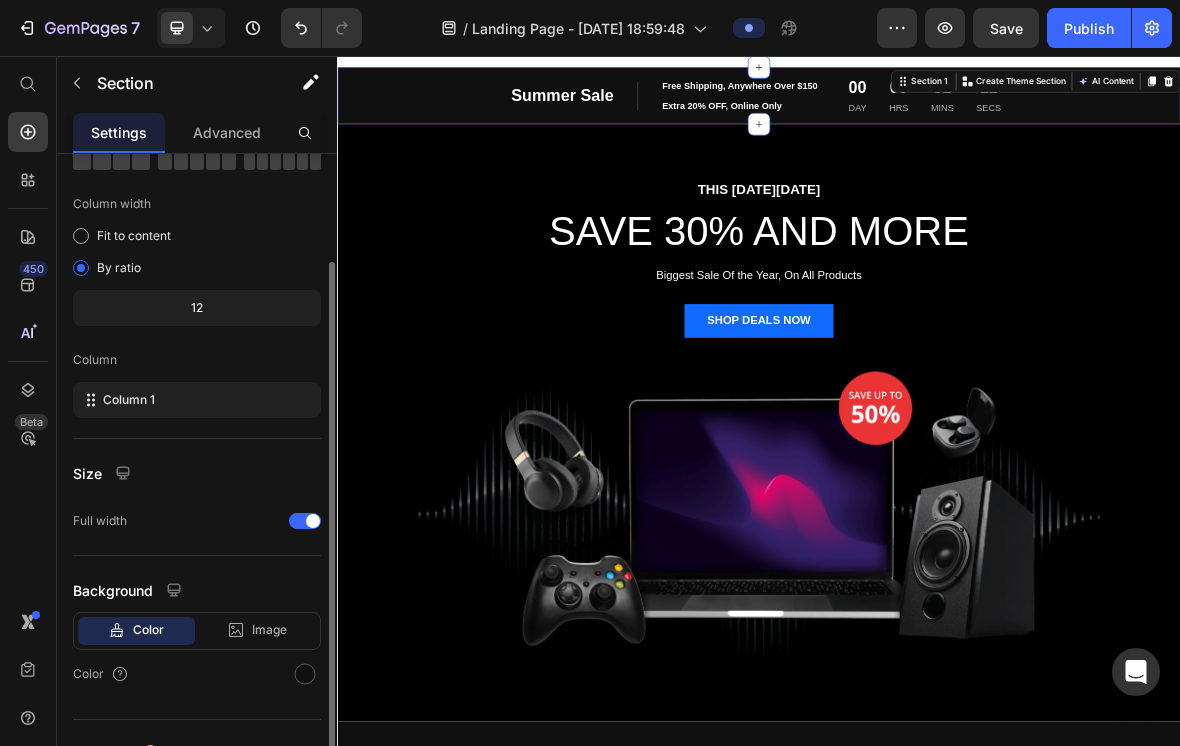 click on "Color" at bounding box center (197, 674) 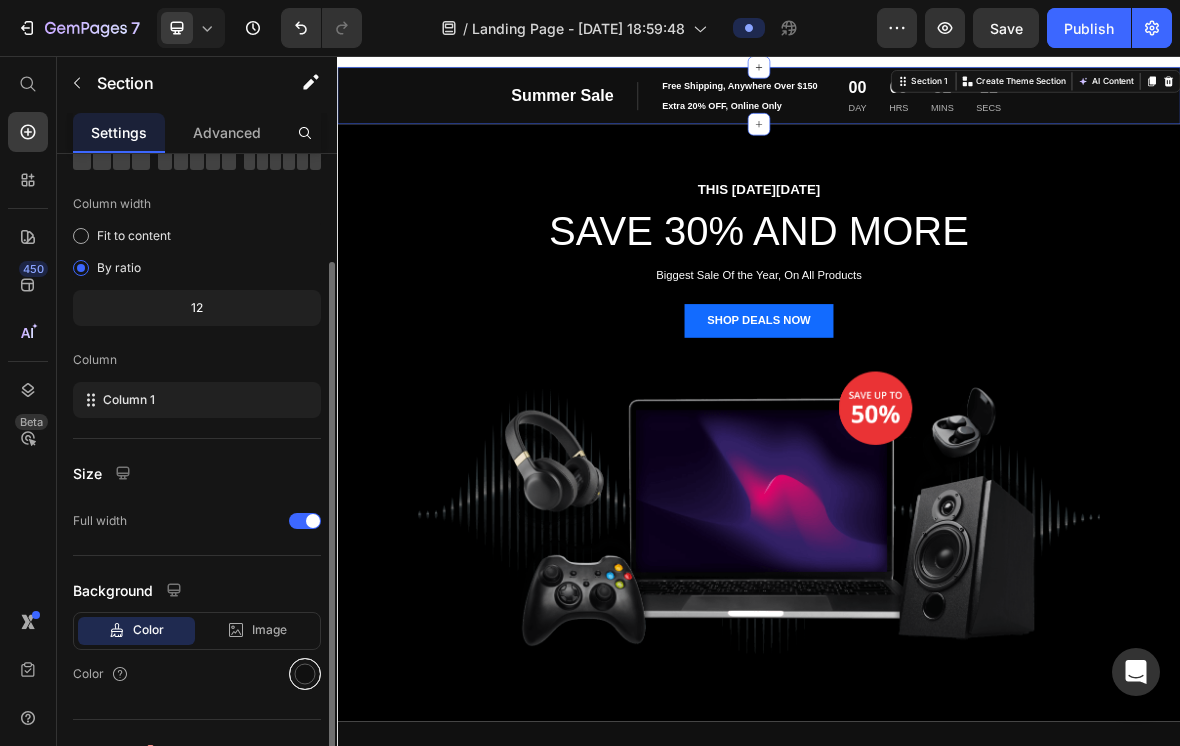 click at bounding box center (305, 674) 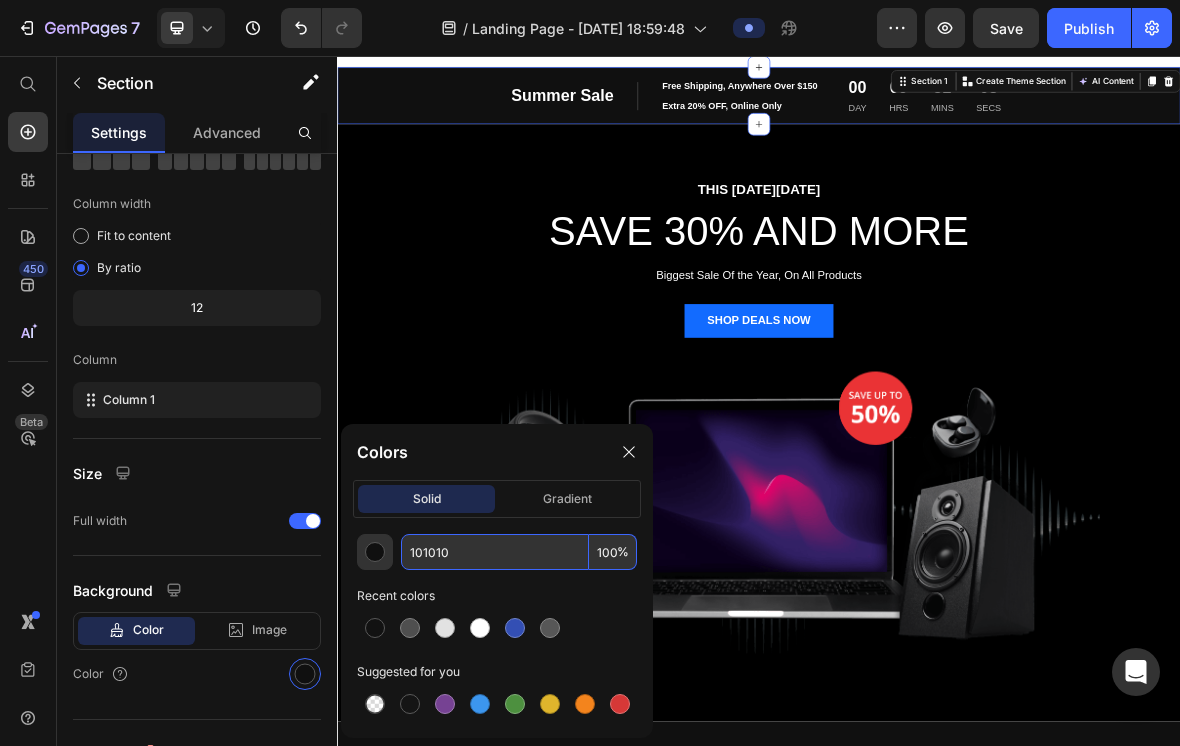 click on "101010" at bounding box center (495, 552) 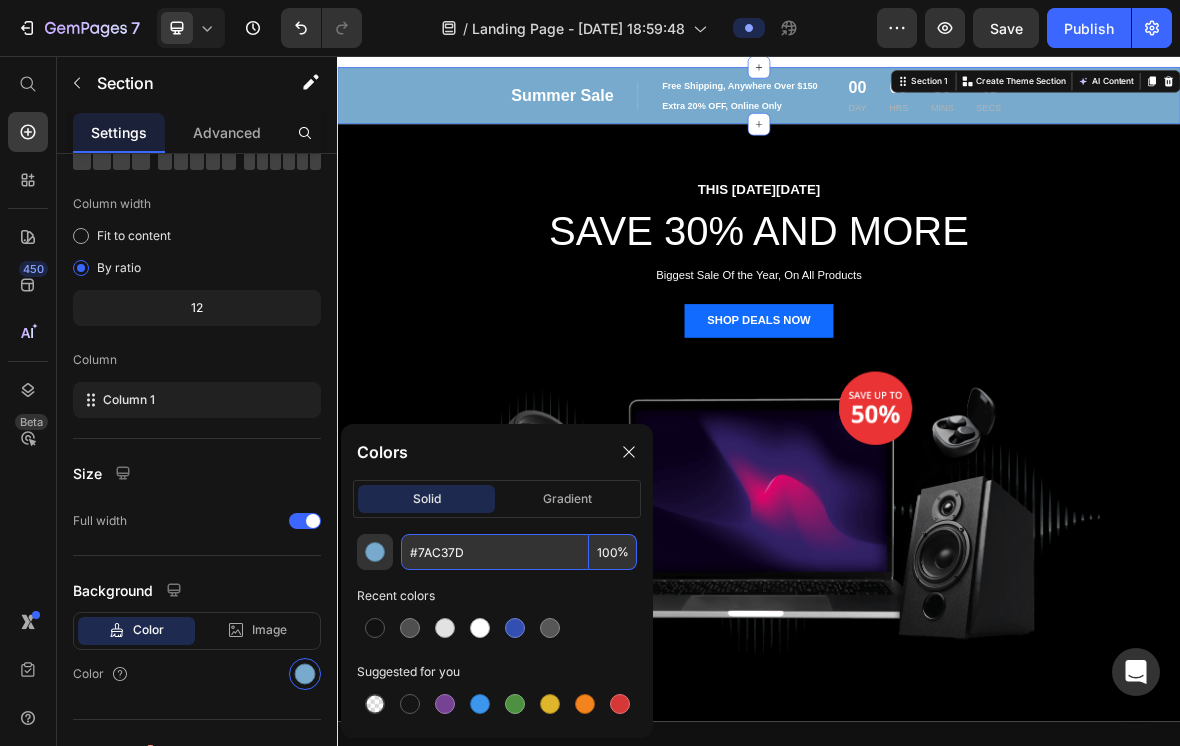 type on "7AC37D" 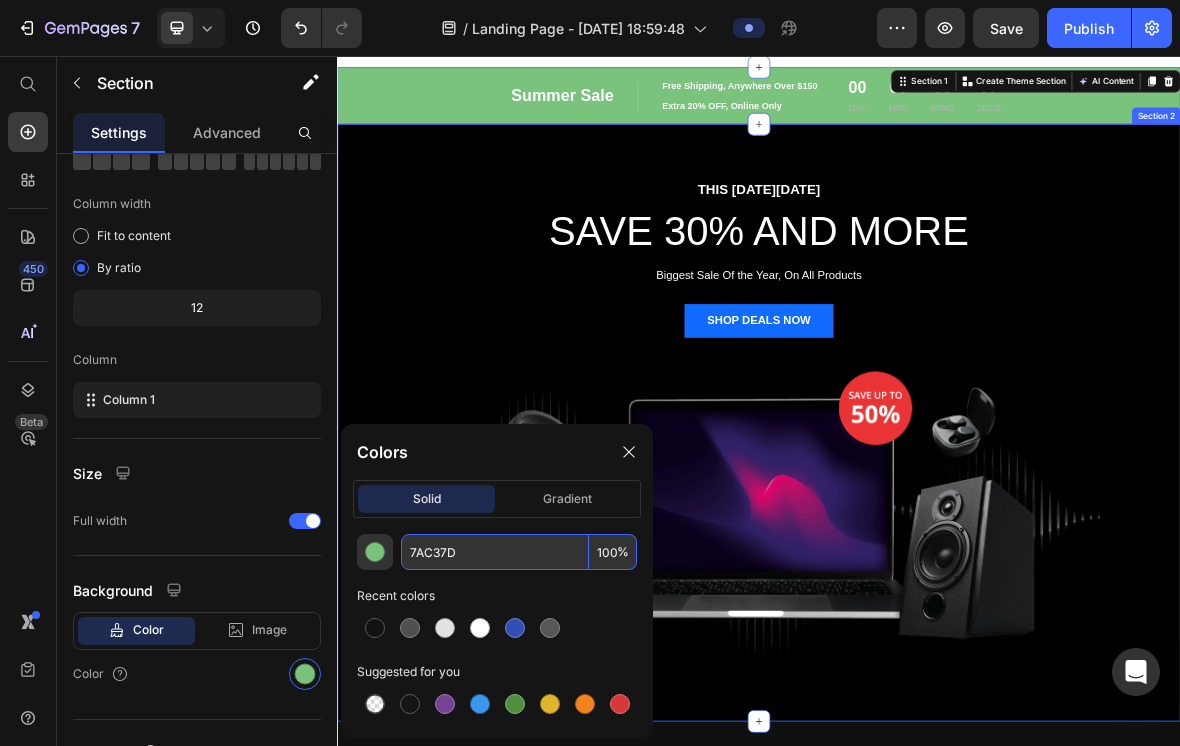 click on "THIS [DATE][DATE] Text block SAVE 30% AND MORE Heading Biggest Sale Of the Year, On All Products Text block SHOP DEALS NOW Button Image Row Section 2" at bounding box center [937, 578] 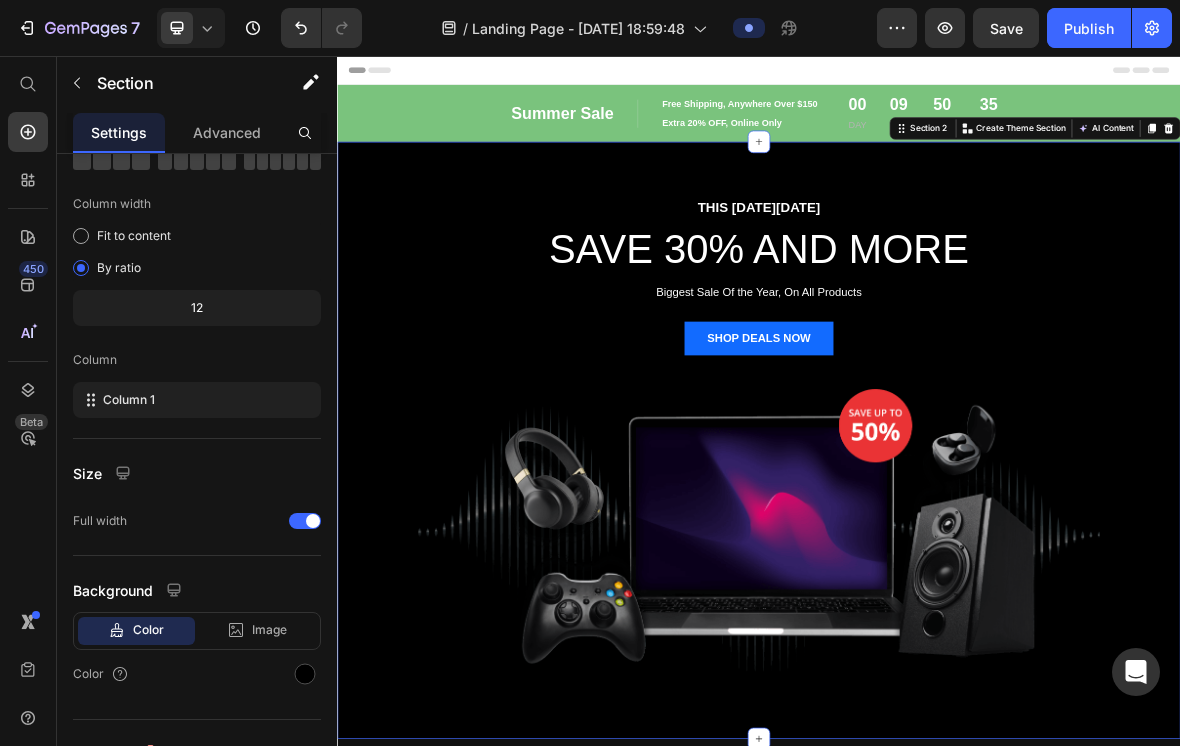 scroll, scrollTop: 0, scrollLeft: 0, axis: both 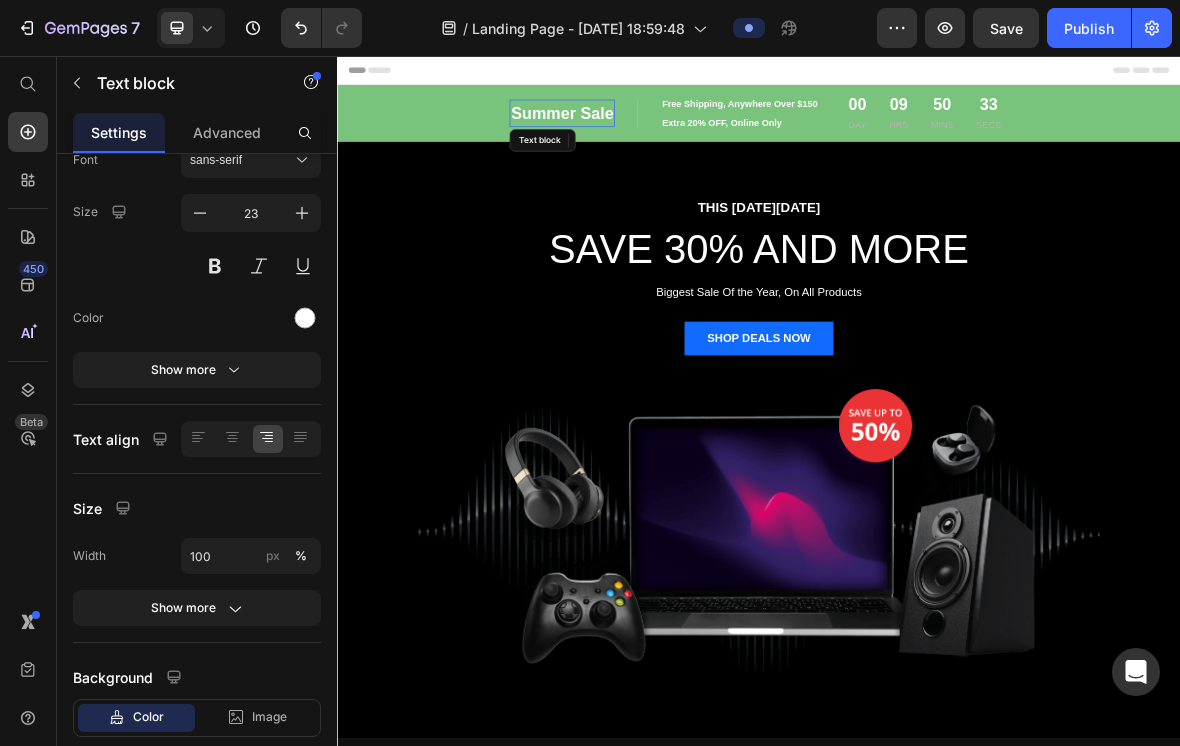 click on "Summer Sale" at bounding box center [657, 137] 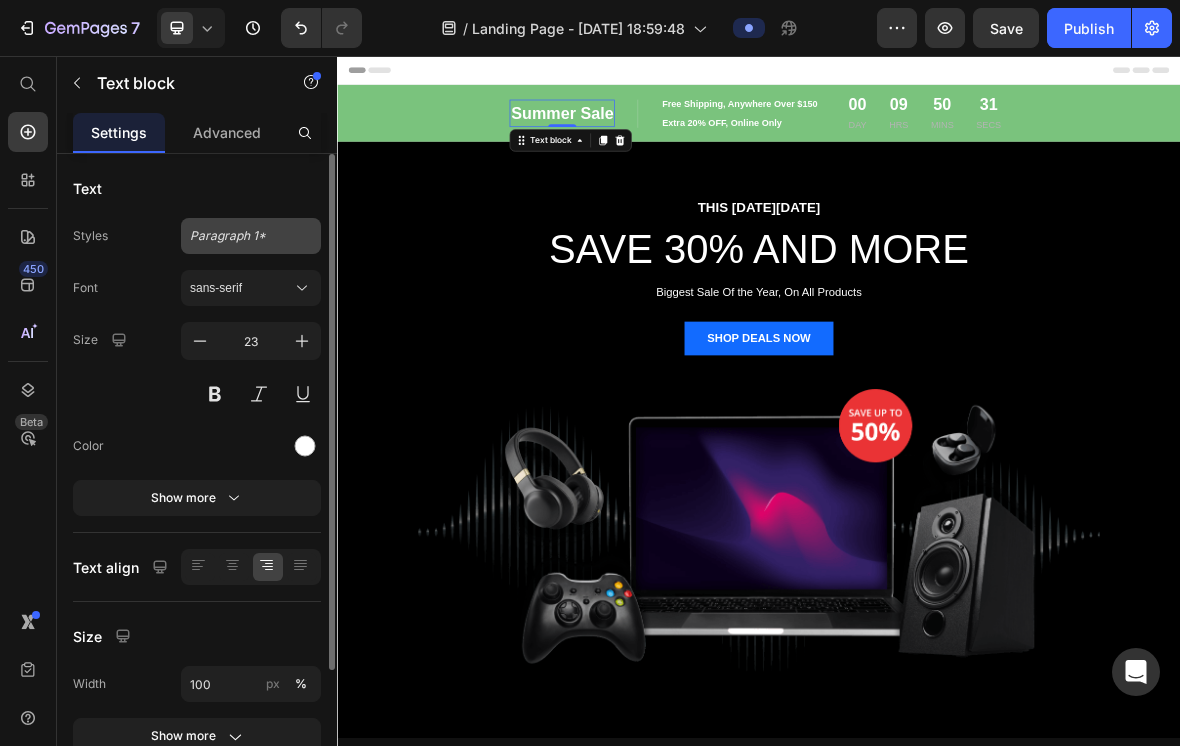 click on "Paragraph 1*" at bounding box center [251, 236] 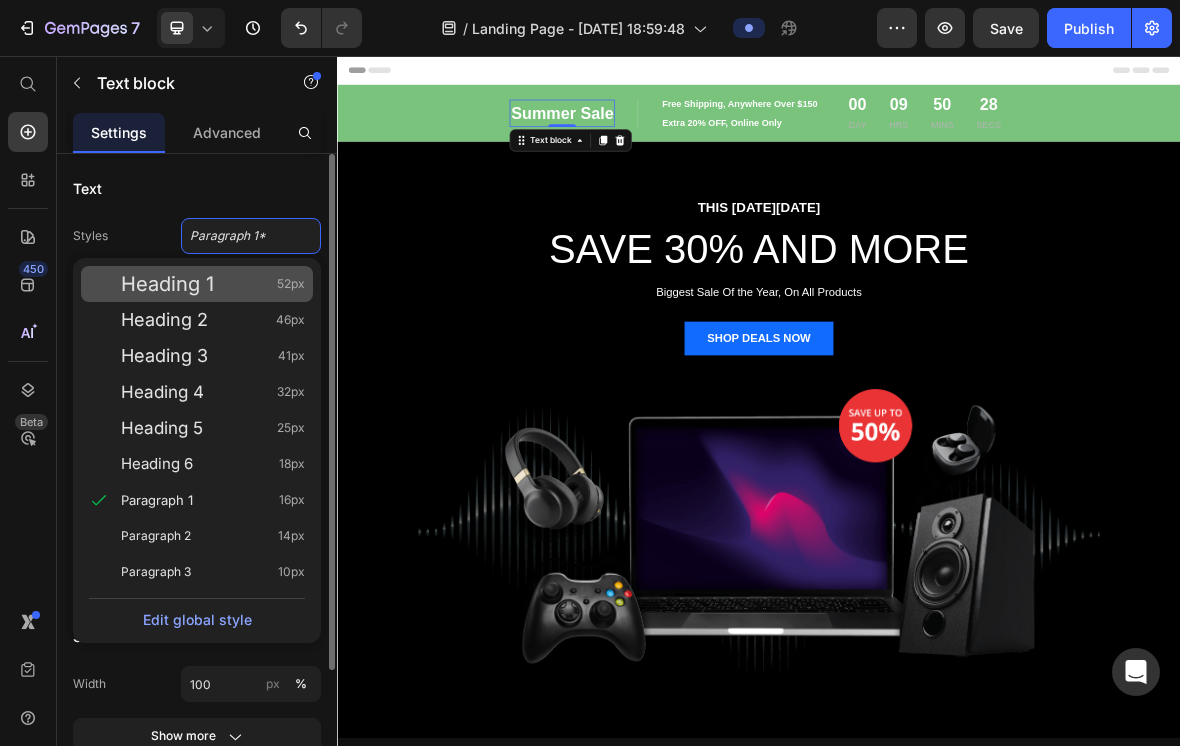click on "Heading 1" at bounding box center [167, 284] 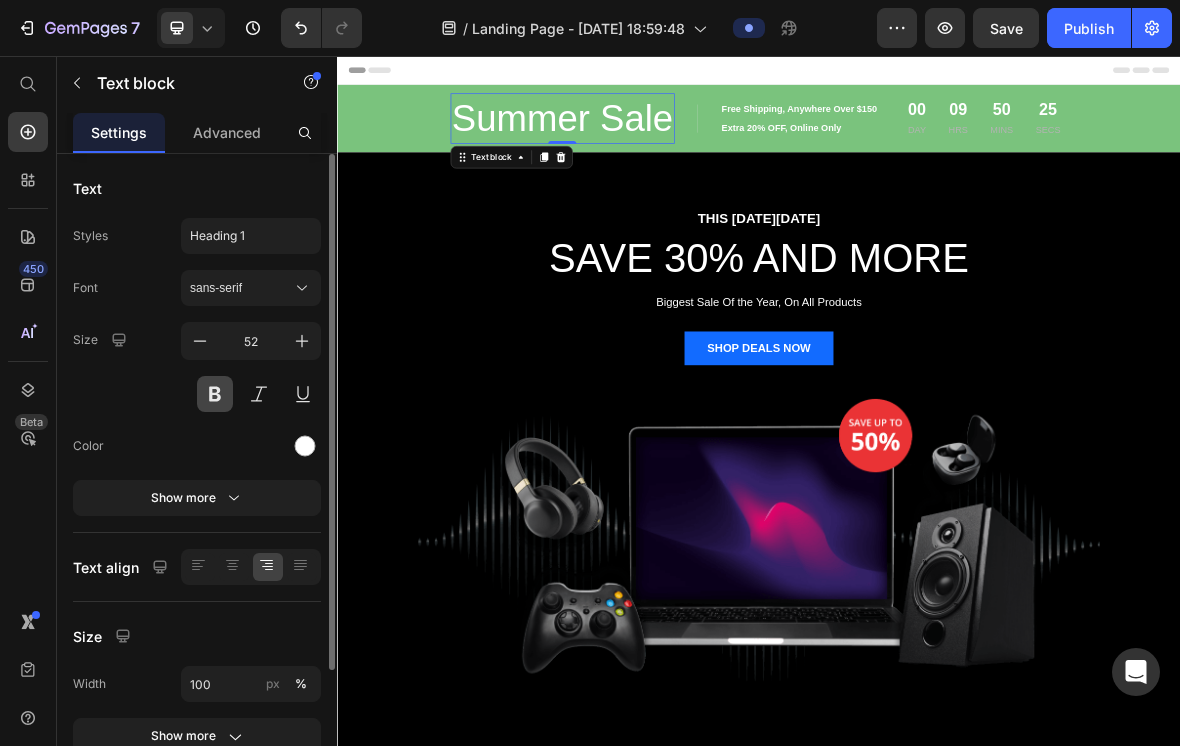 click at bounding box center (215, 394) 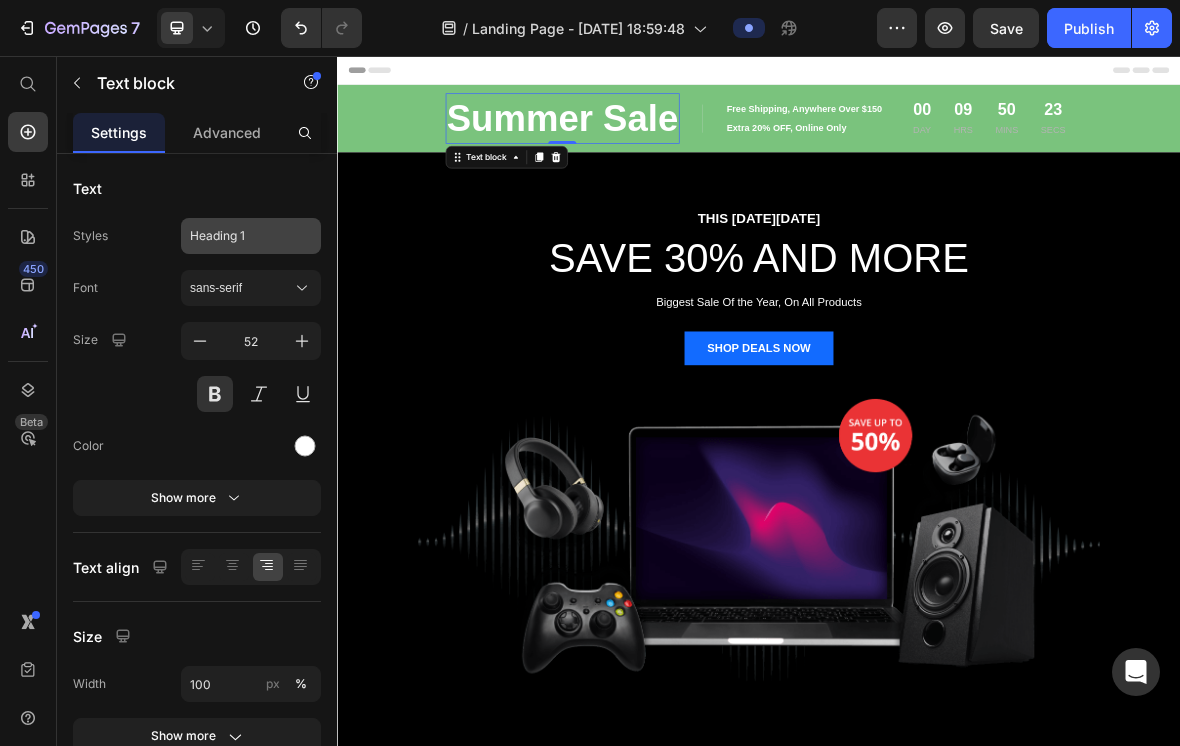 click on "Heading 1" at bounding box center (239, 236) 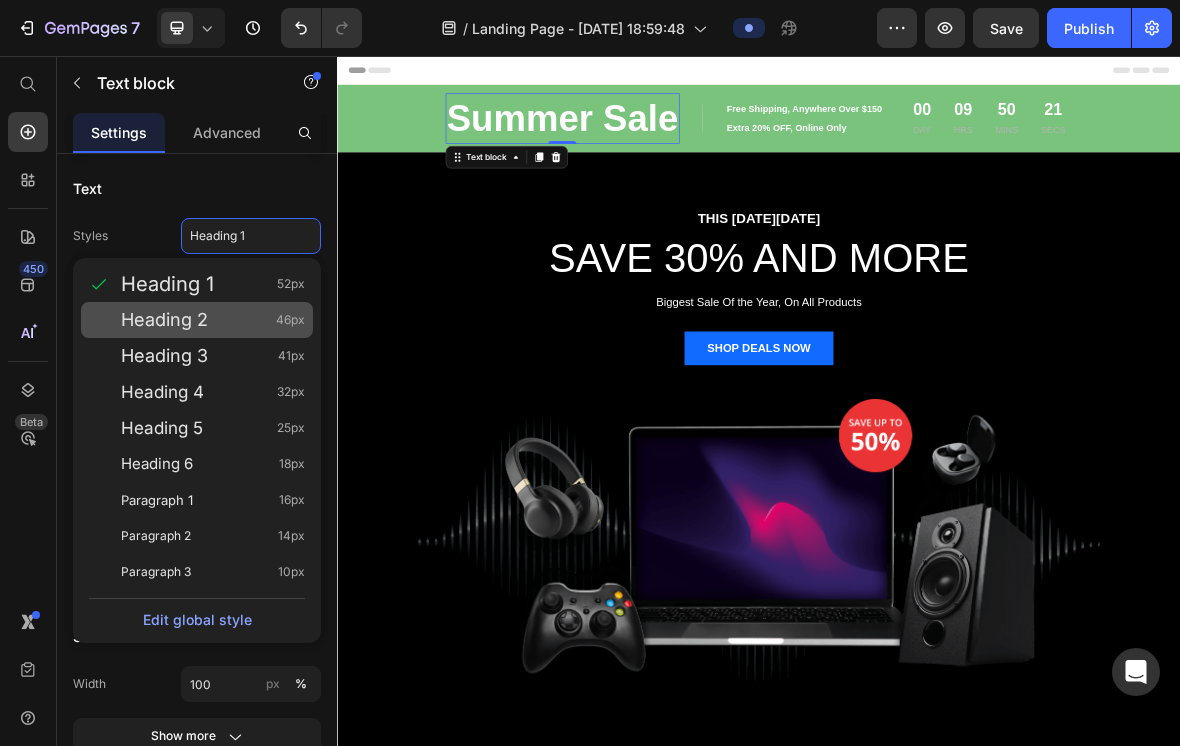 click on "Heading 2 46px" 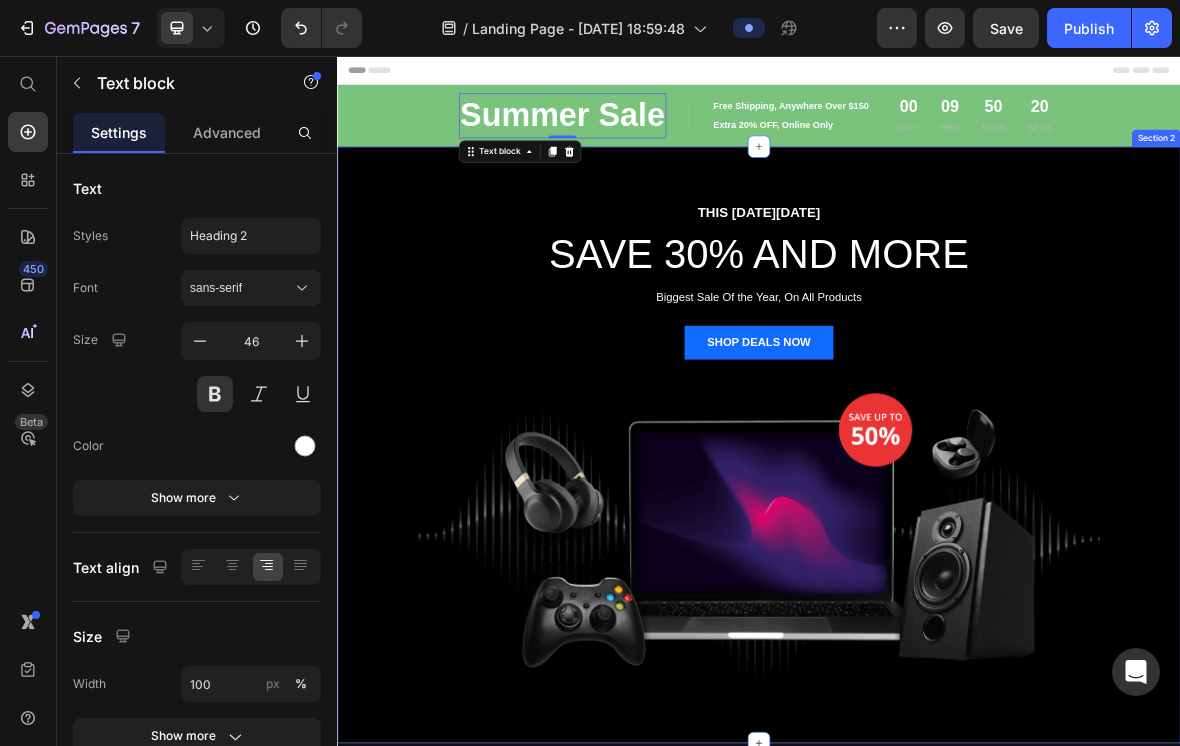 click on "THIS [DATE][DATE] Text block SAVE 30% AND MORE Heading Biggest Sale Of the Year, On All Products Text block SHOP DEALS NOW Button Image Row" at bounding box center (937, 610) 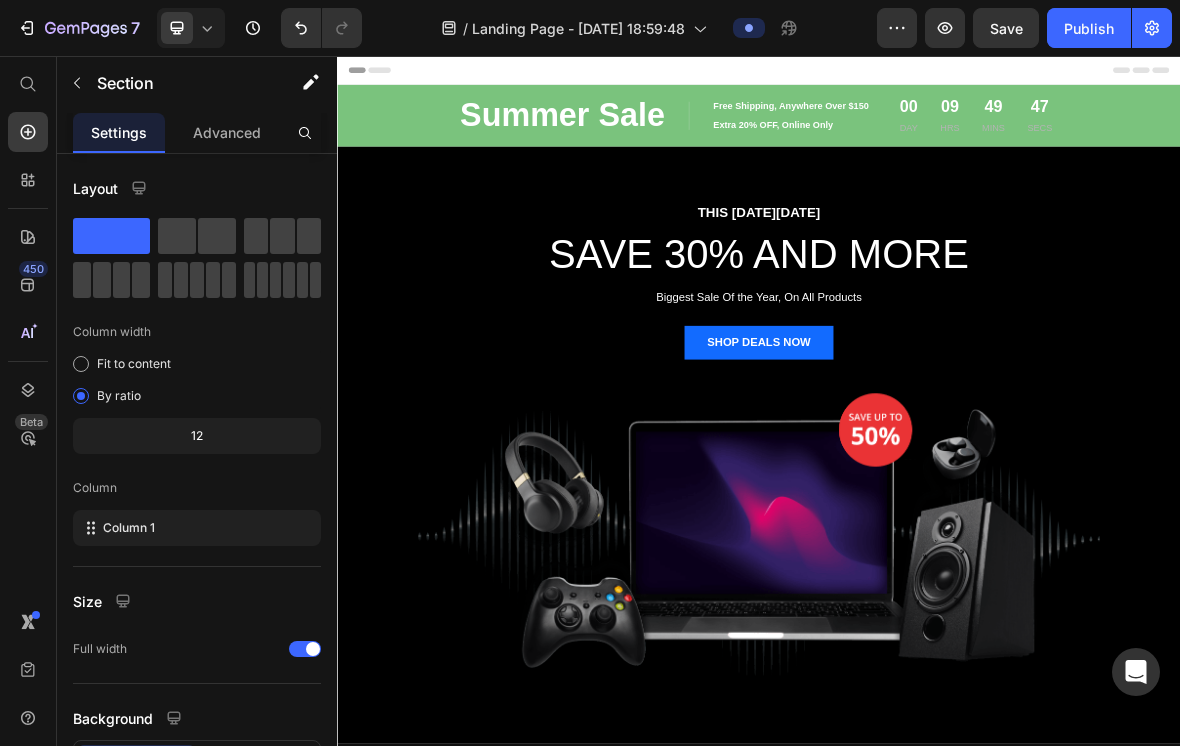scroll, scrollTop: 0, scrollLeft: 0, axis: both 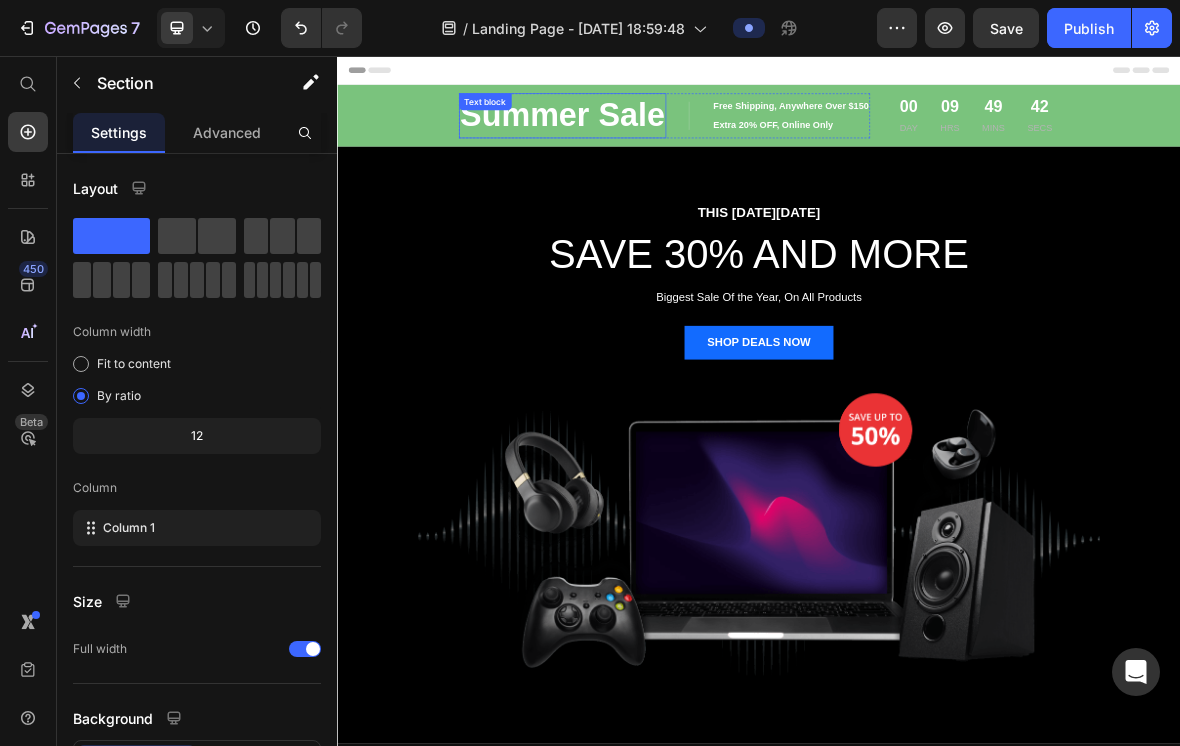 click on "Summer Sale" at bounding box center [657, 141] 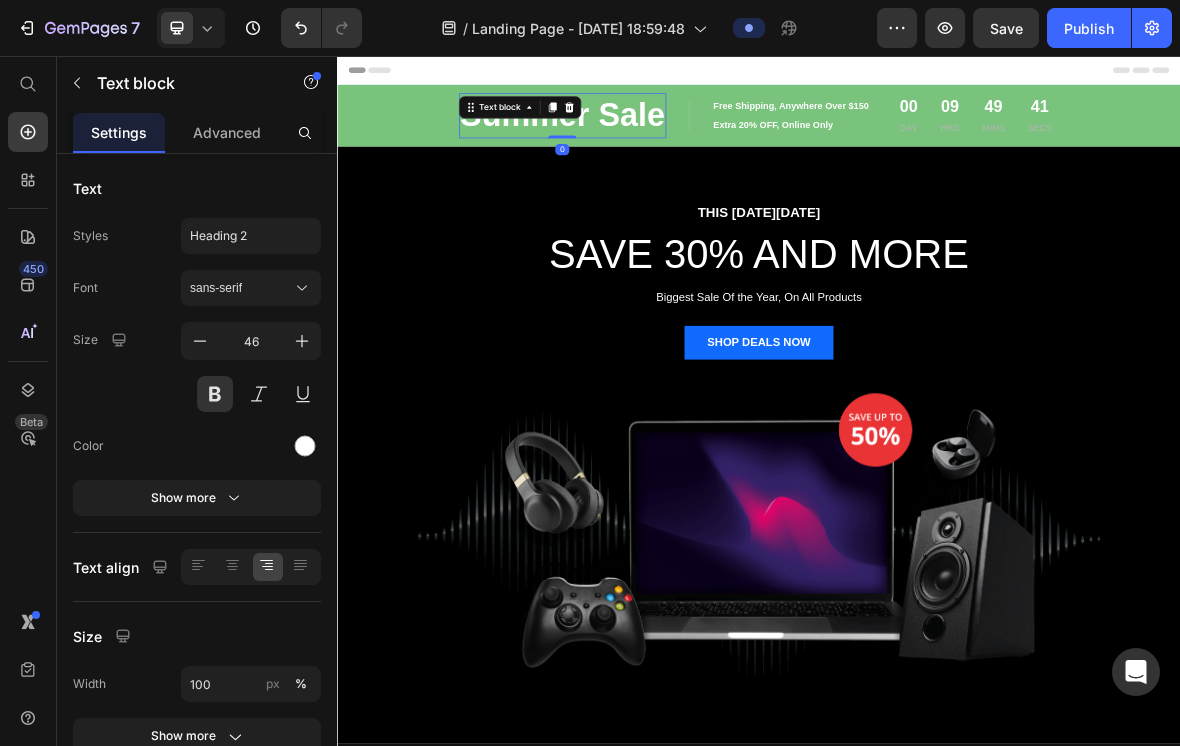 click on "Header" at bounding box center (937, 76) 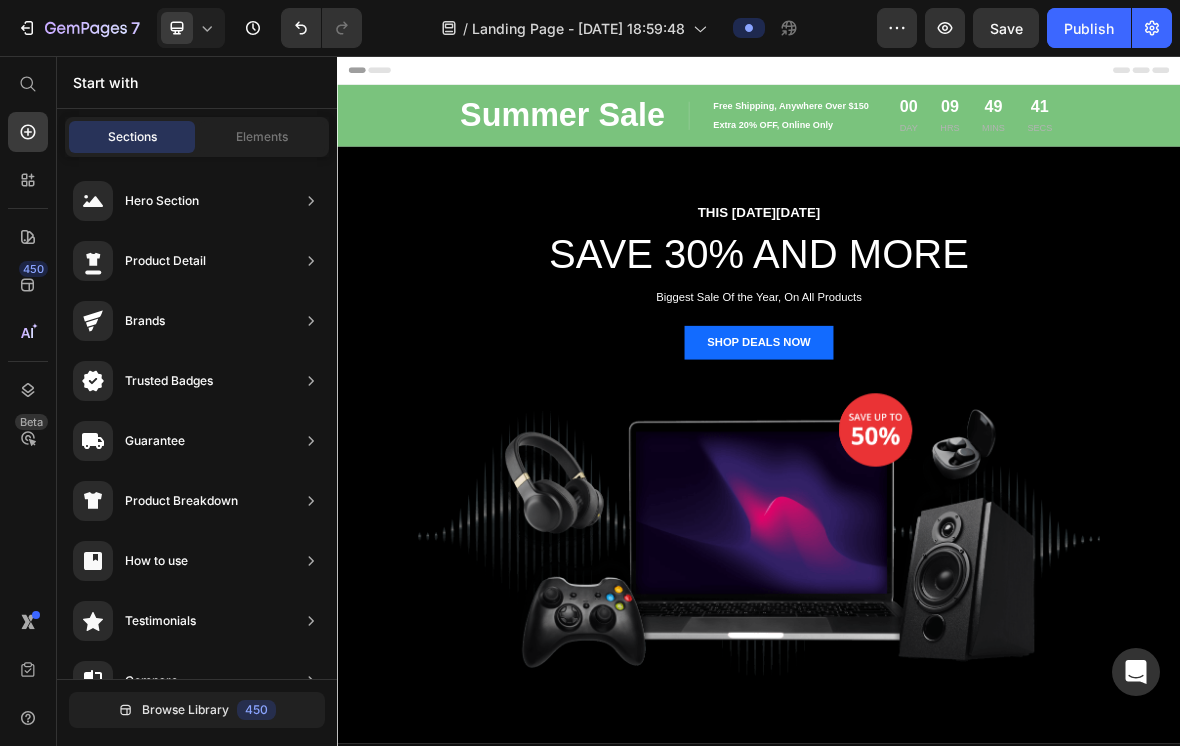 click on "Header" at bounding box center (937, 76) 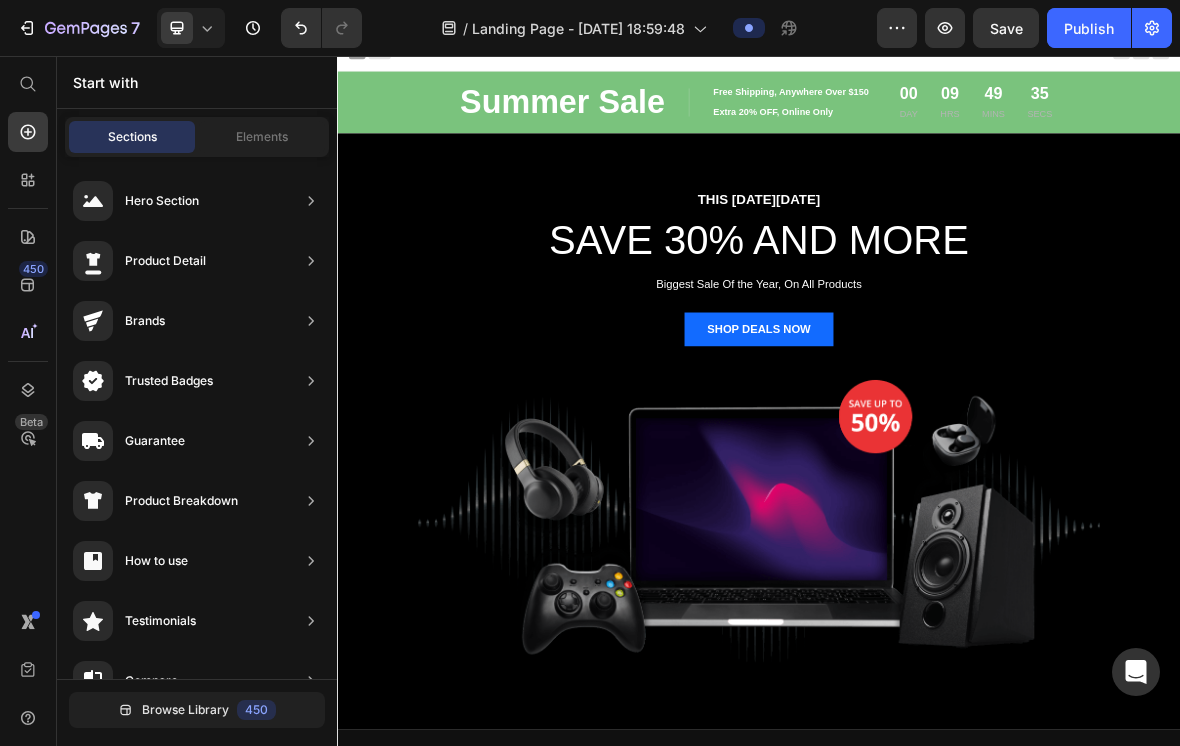 scroll, scrollTop: 22, scrollLeft: 0, axis: vertical 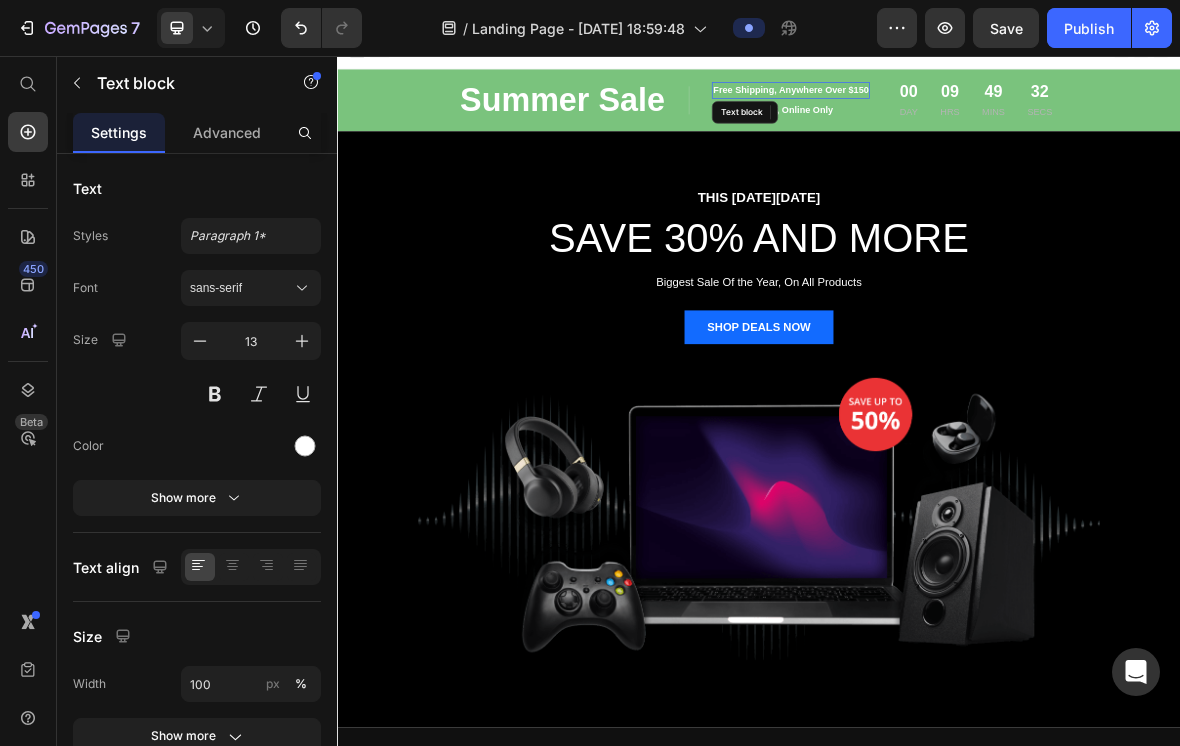 click on "Free Shipping, Anywhere Over $150" at bounding box center [982, 105] 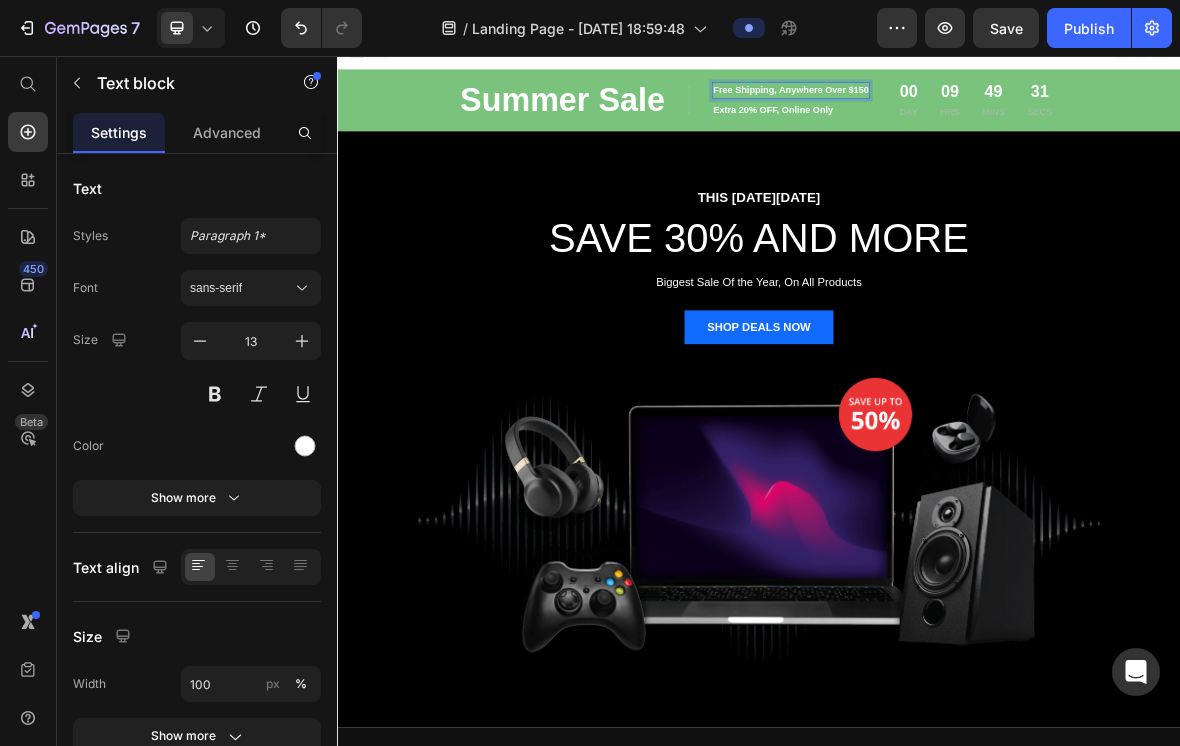 click on "Free Shipping, Anywhere Over $150" at bounding box center [982, 105] 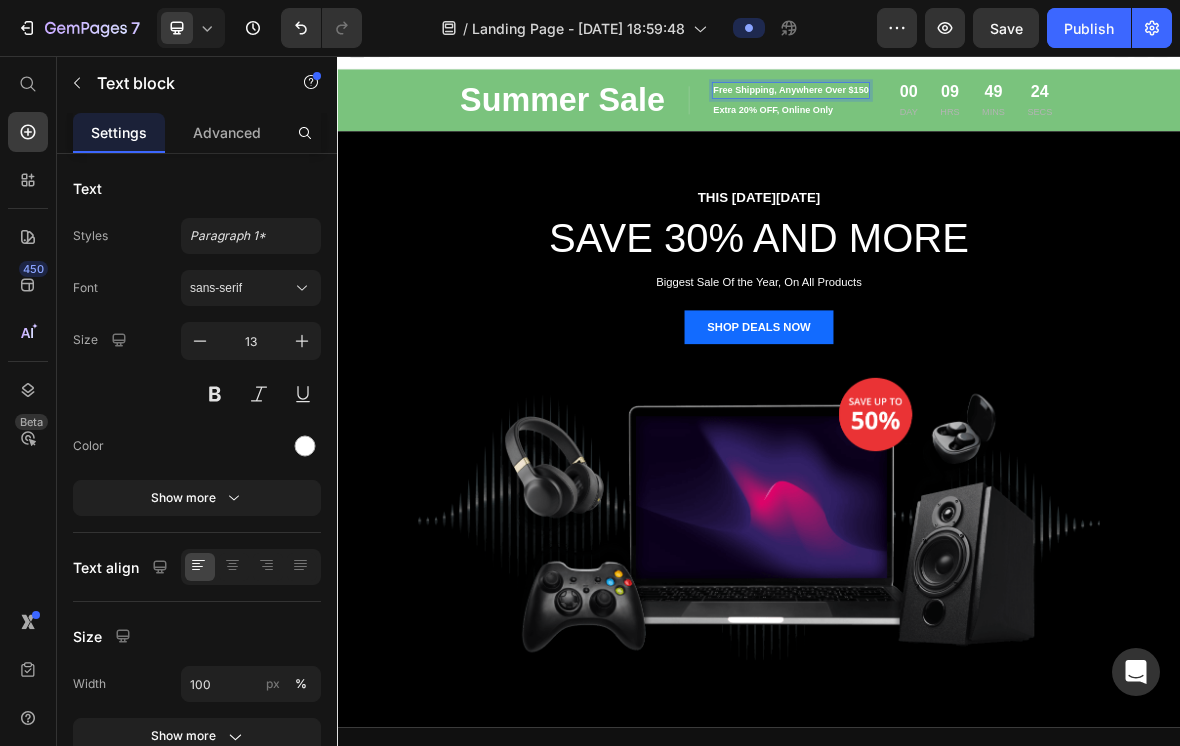 click on "Free Shipping, Anywhere Over $150" at bounding box center [982, 105] 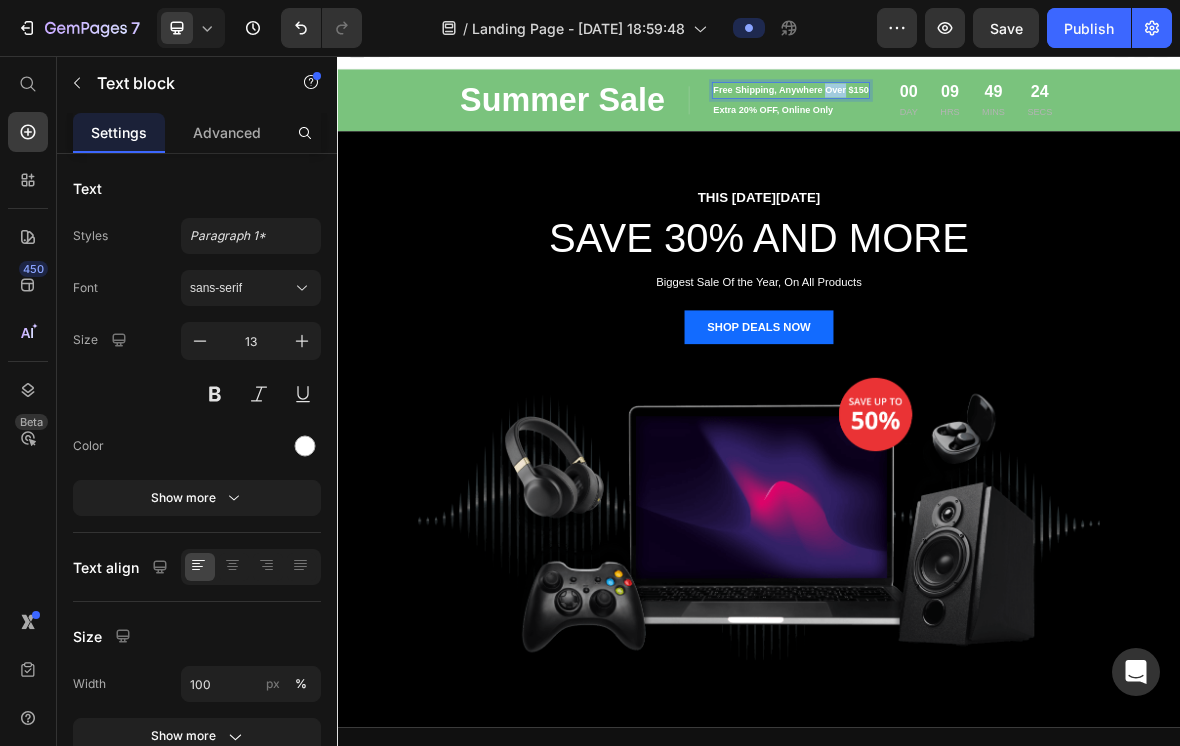 click on "Free Shipping, Anywhere Over $150" at bounding box center (982, 105) 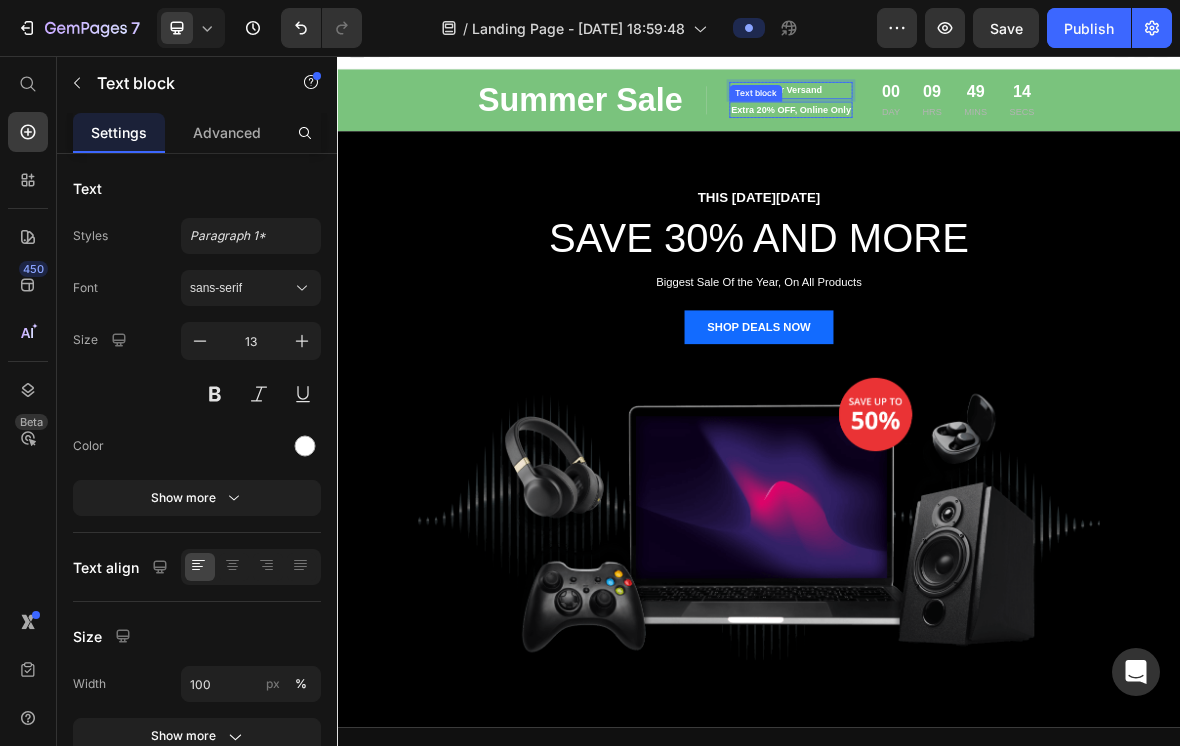 click on "Extra 20% OFF, Online Only" at bounding box center (982, 133) 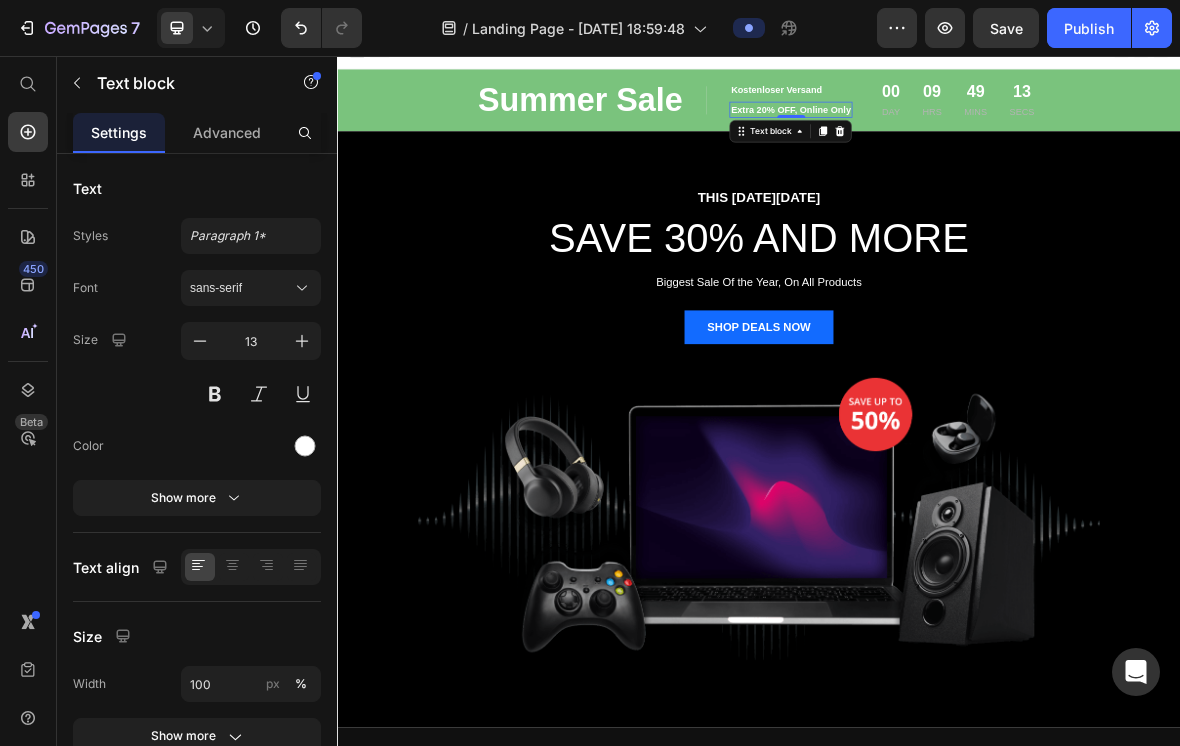 click on "Extra 20% OFF, Online Only" at bounding box center (982, 133) 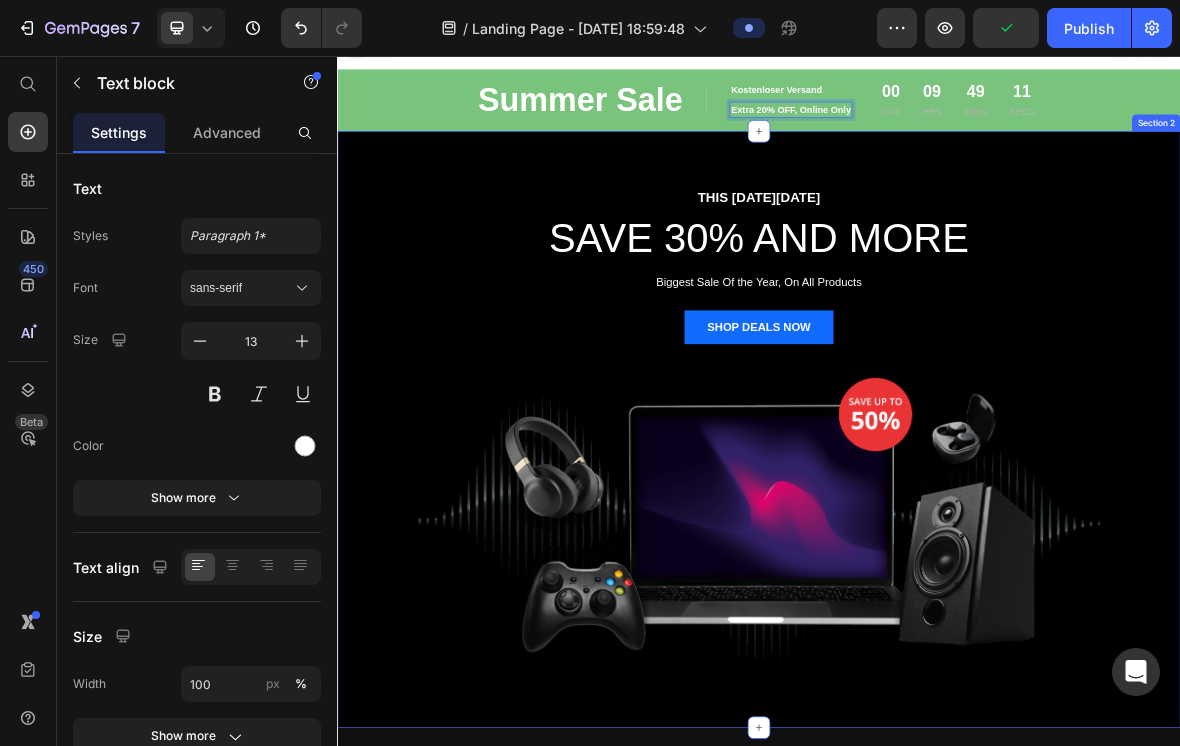 click on "THIS [DATE][DATE] Text block SAVE 30% AND MORE Heading Biggest Sale Of the Year, On All Products Text block SHOP DEALS NOW Button Image Row Section 2" at bounding box center (937, 588) 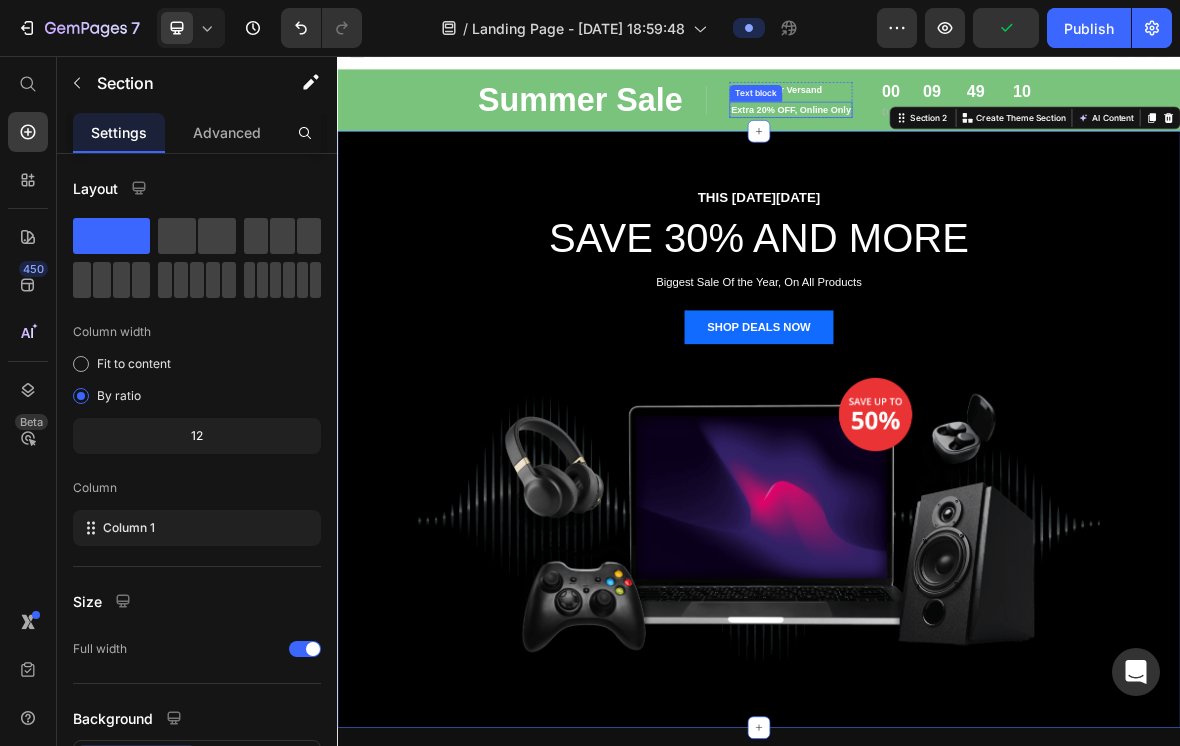 click on "Extra 20% OFF, Online Only" at bounding box center [982, 133] 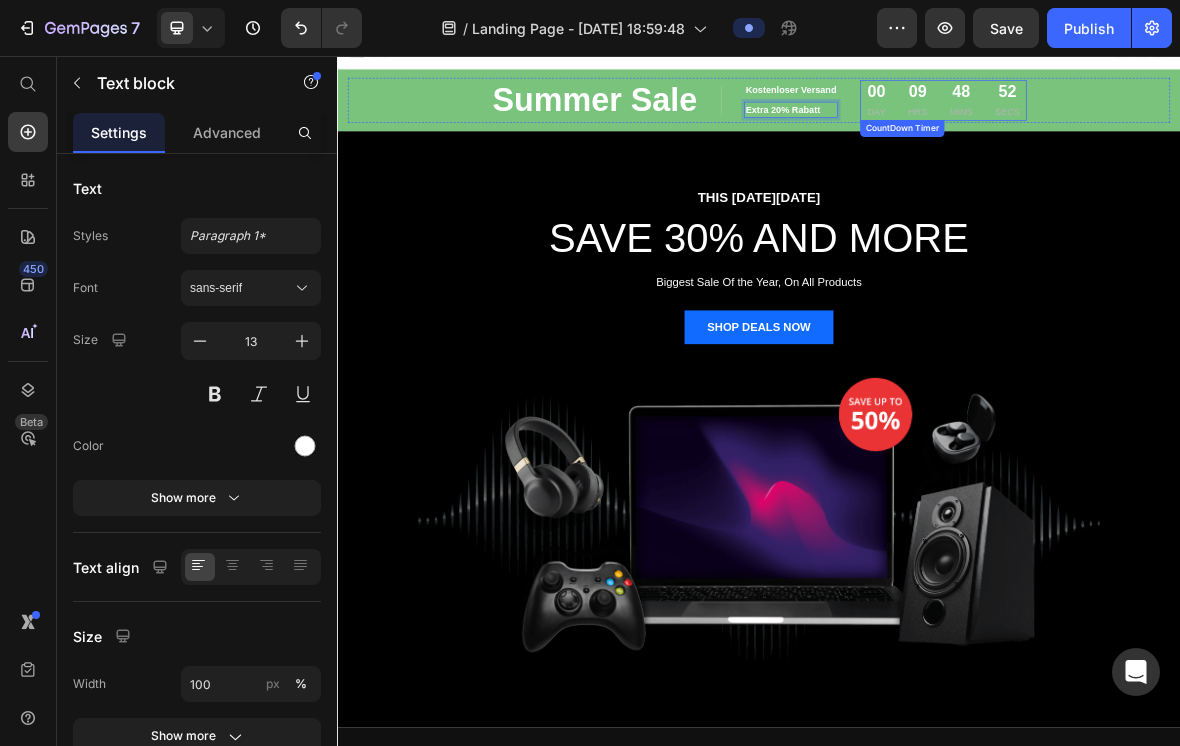 click on "09 HRS" at bounding box center [1162, 118] 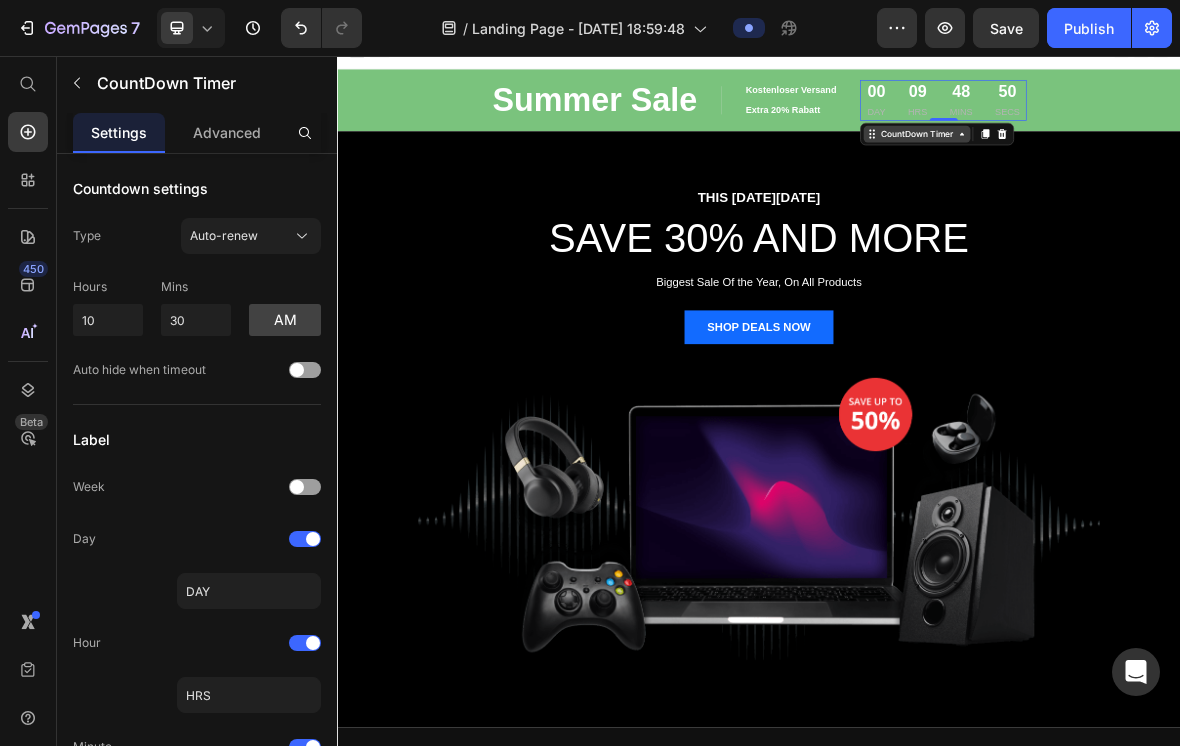 click 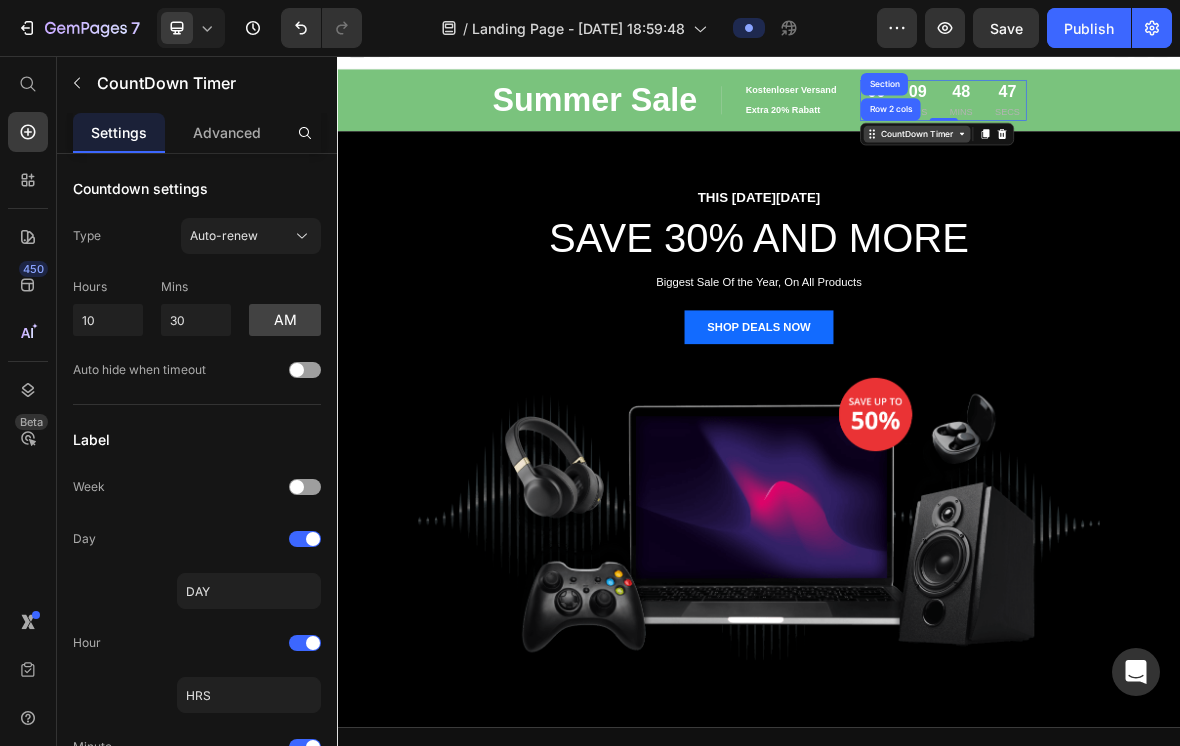 click 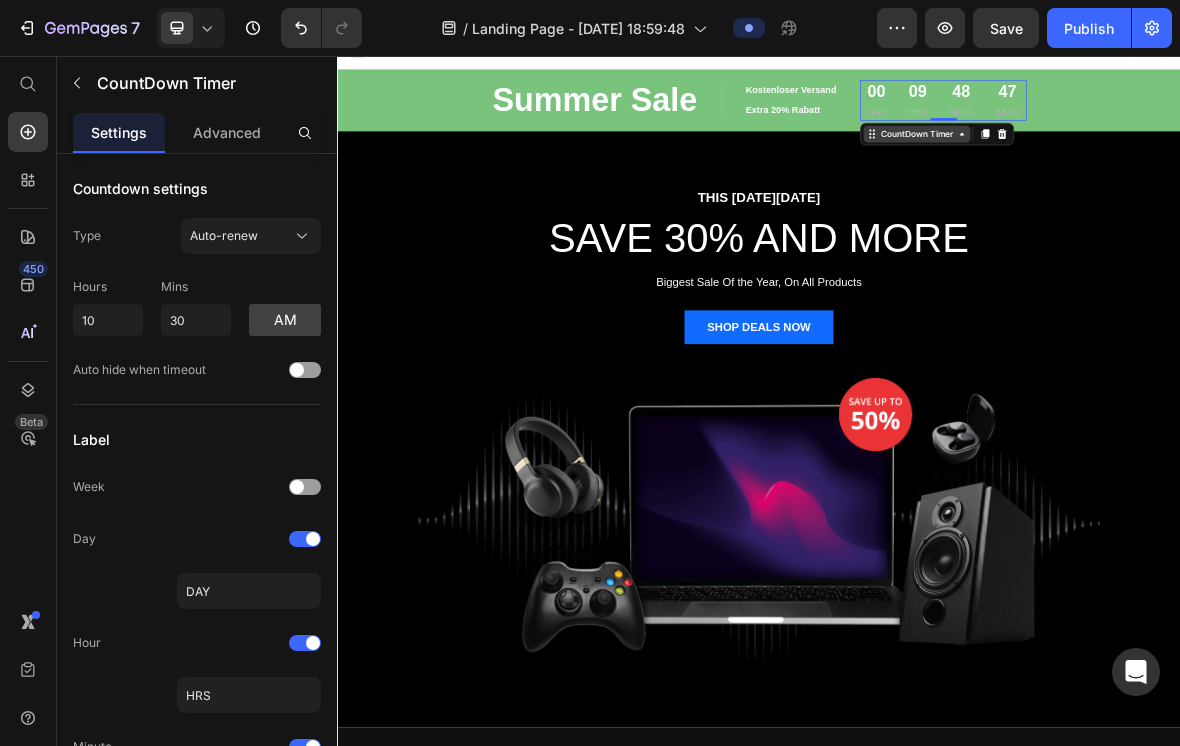 click 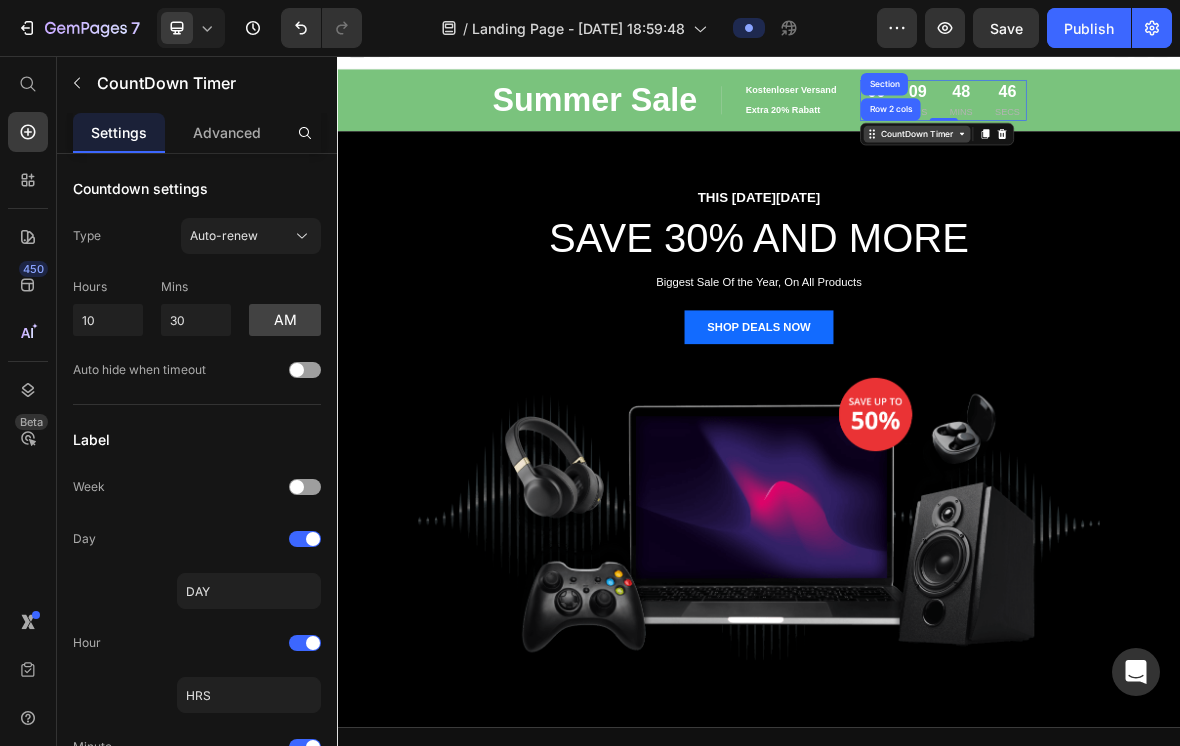 click 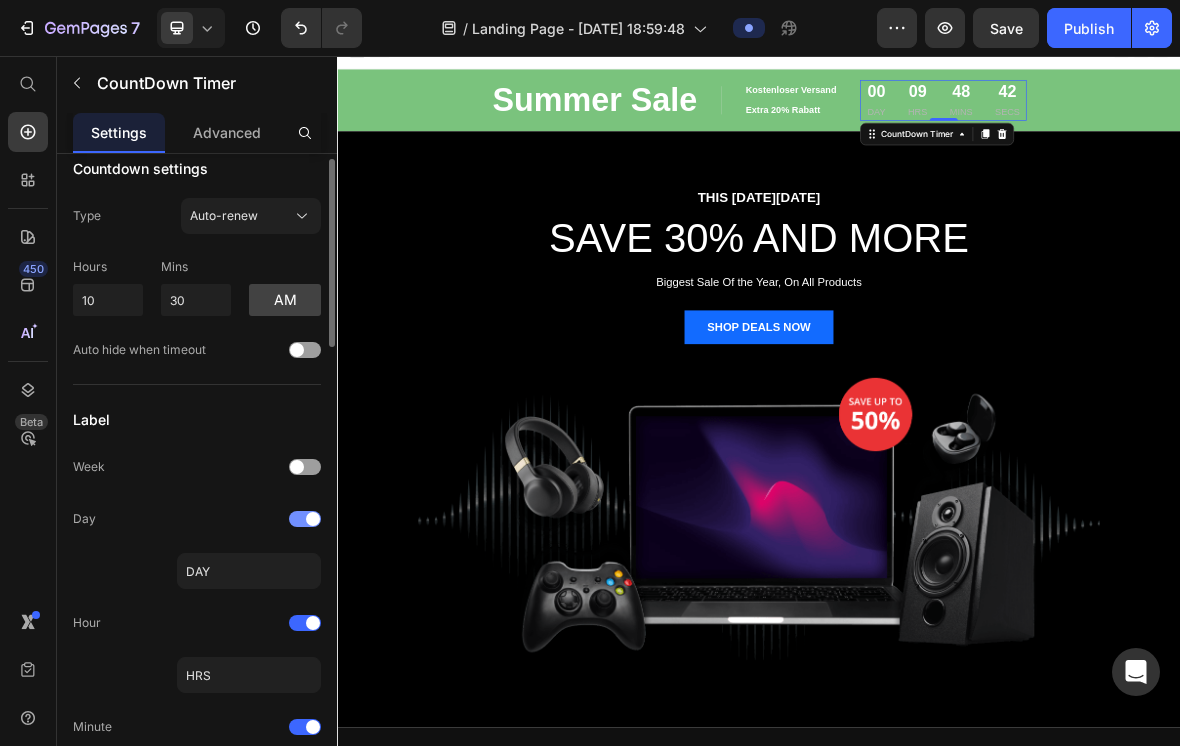 scroll, scrollTop: 0, scrollLeft: 0, axis: both 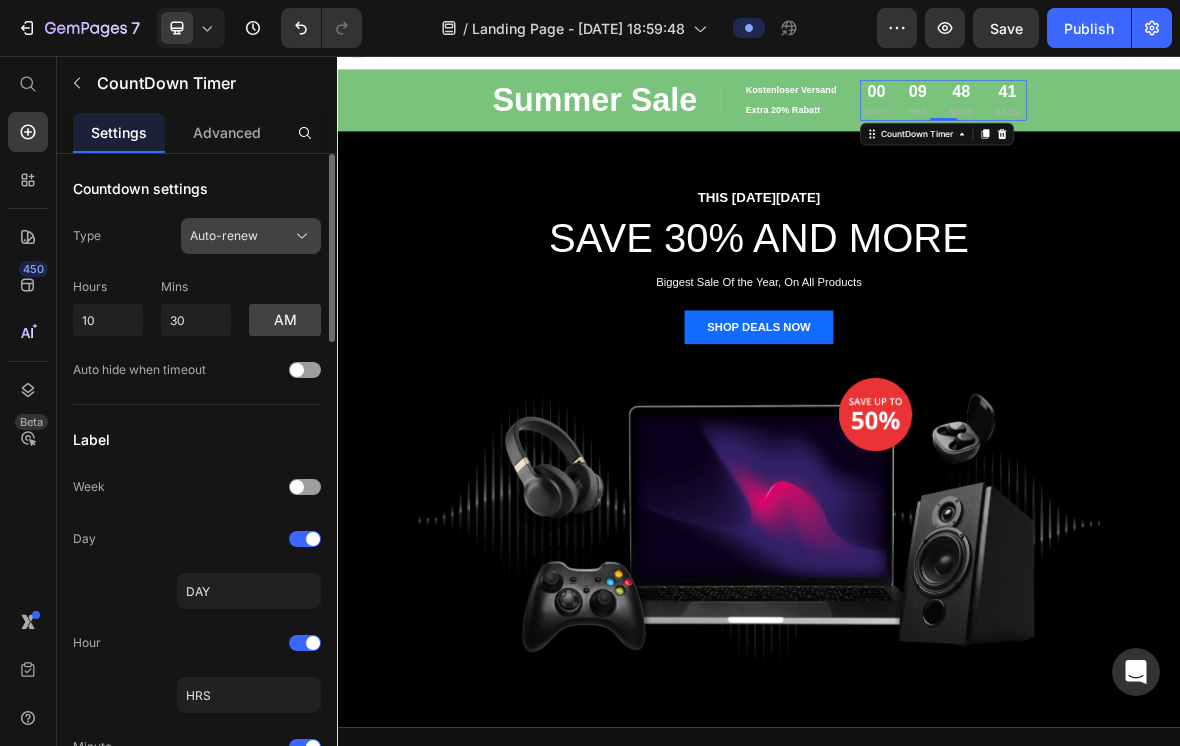 click on "Auto-renew" at bounding box center (251, 236) 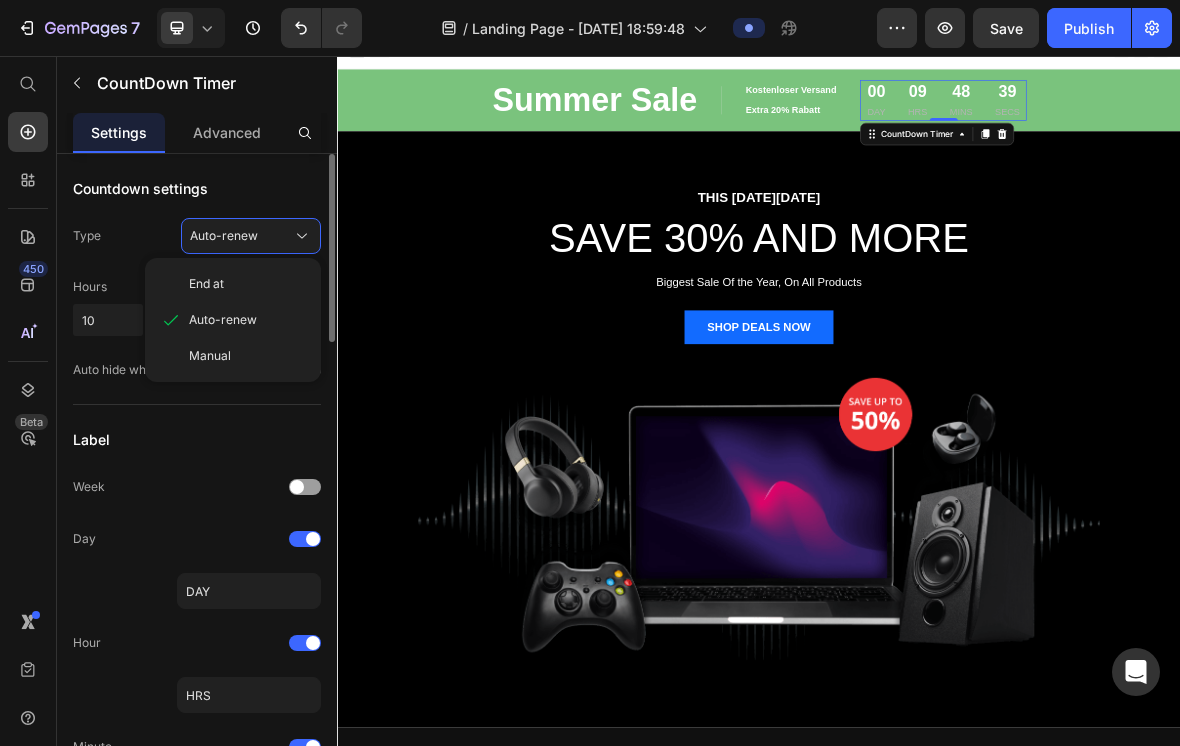 click on "Countdown settings" at bounding box center (197, 188) 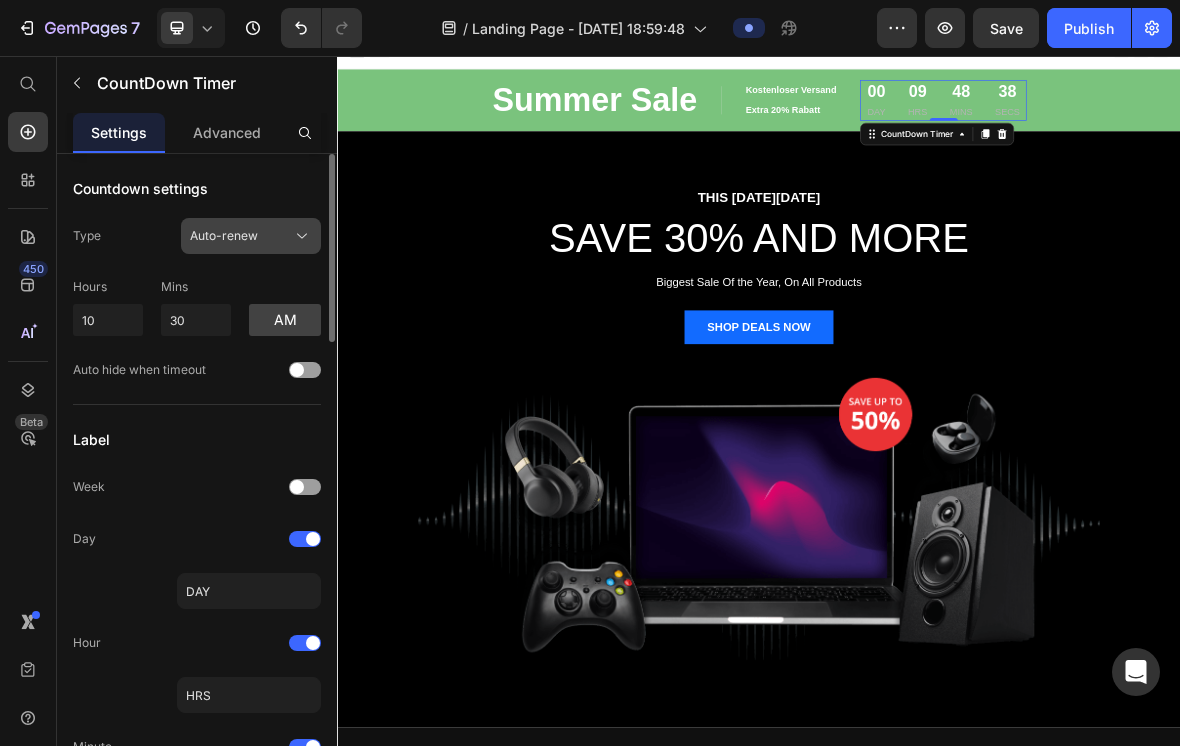 click 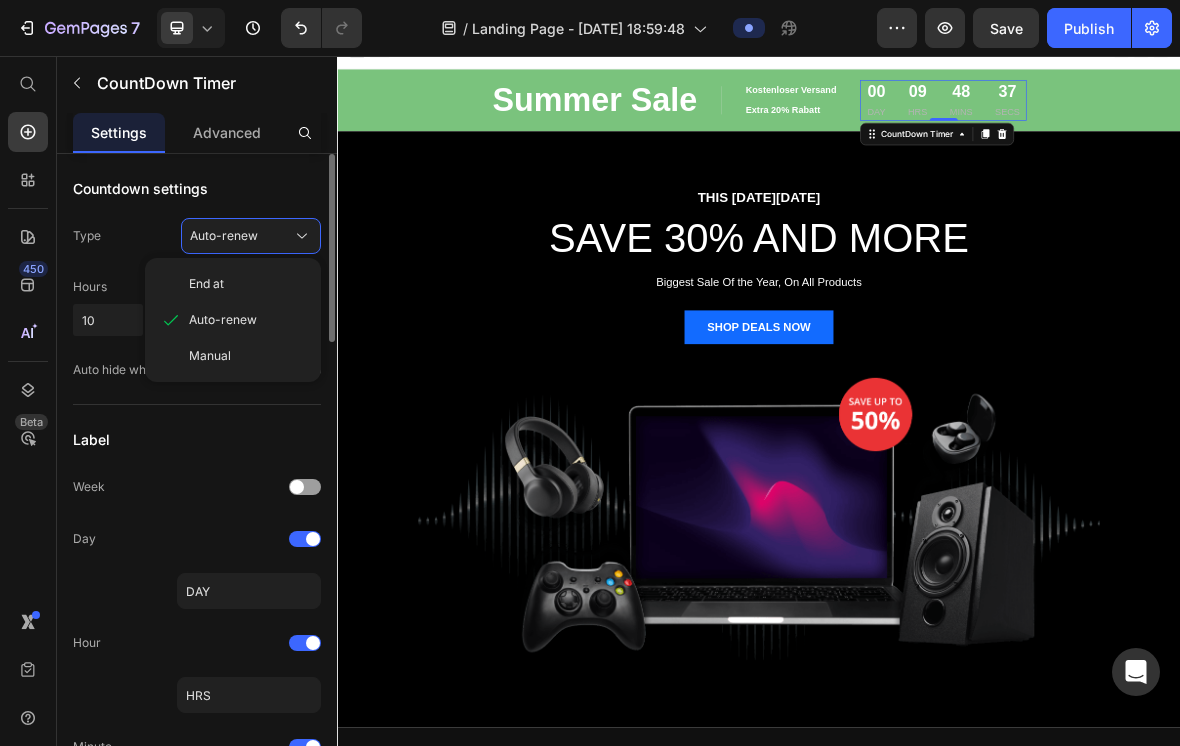 click on "Countdown settings" at bounding box center (197, 188) 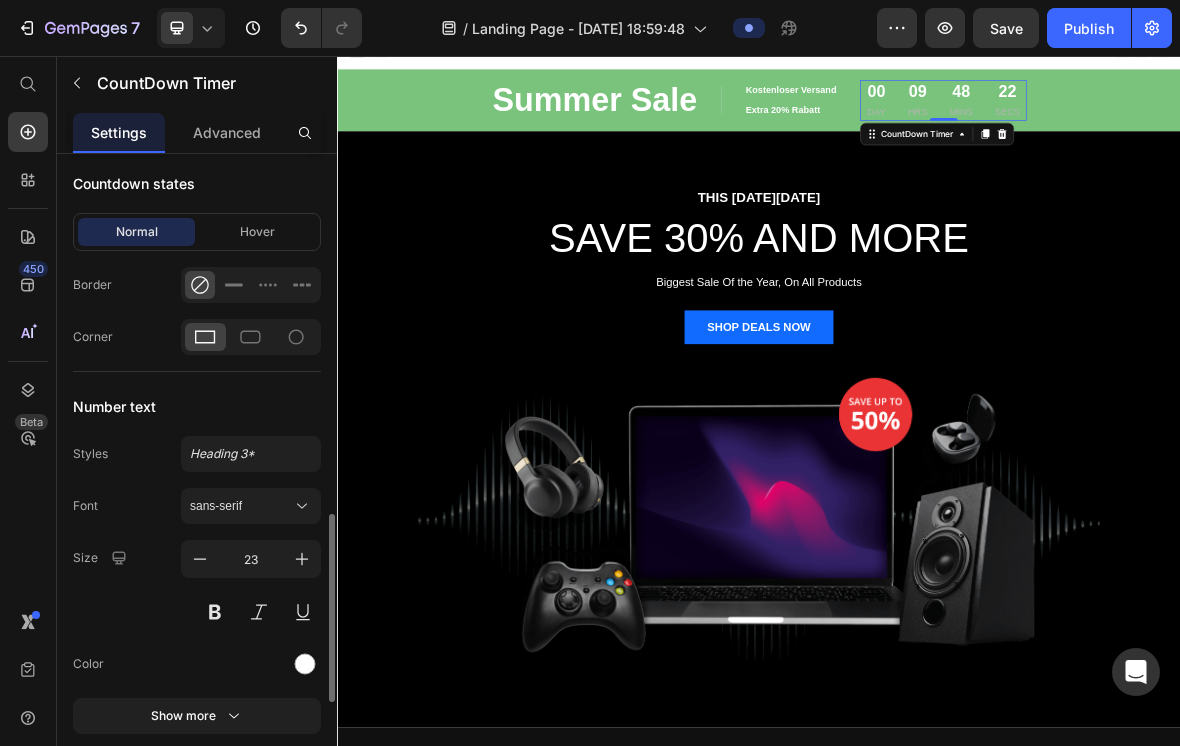 scroll, scrollTop: 1282, scrollLeft: 0, axis: vertical 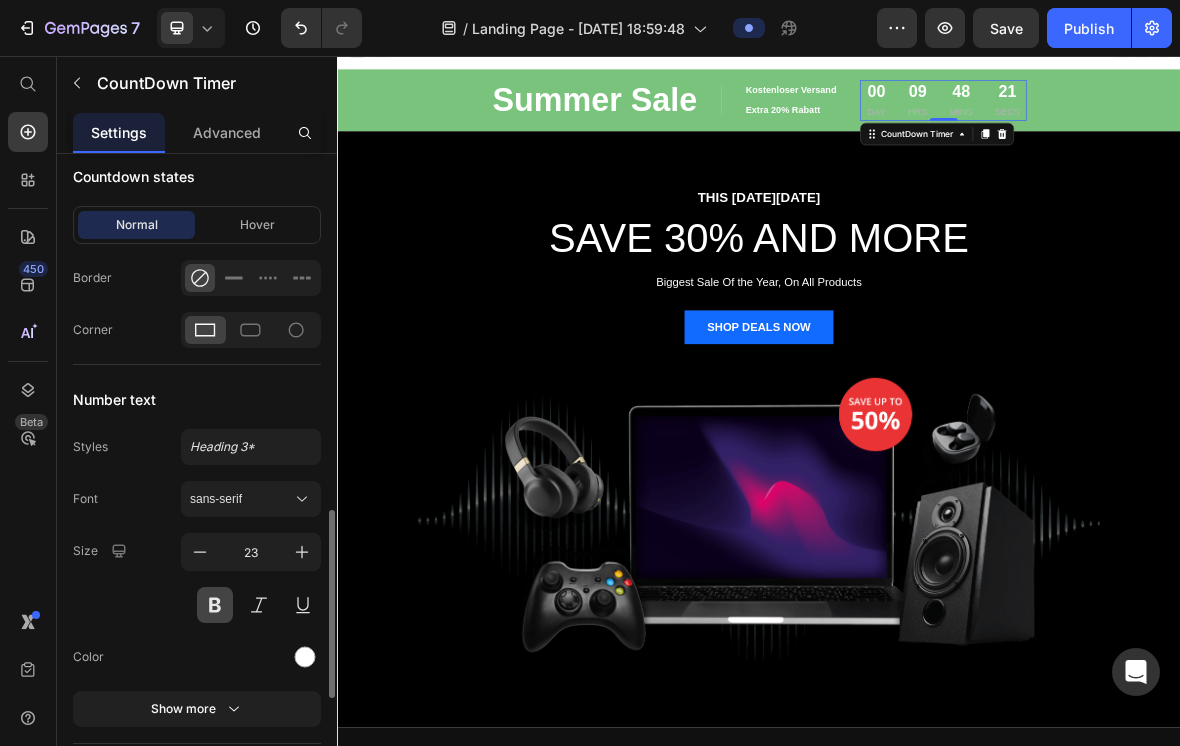 click at bounding box center (215, 605) 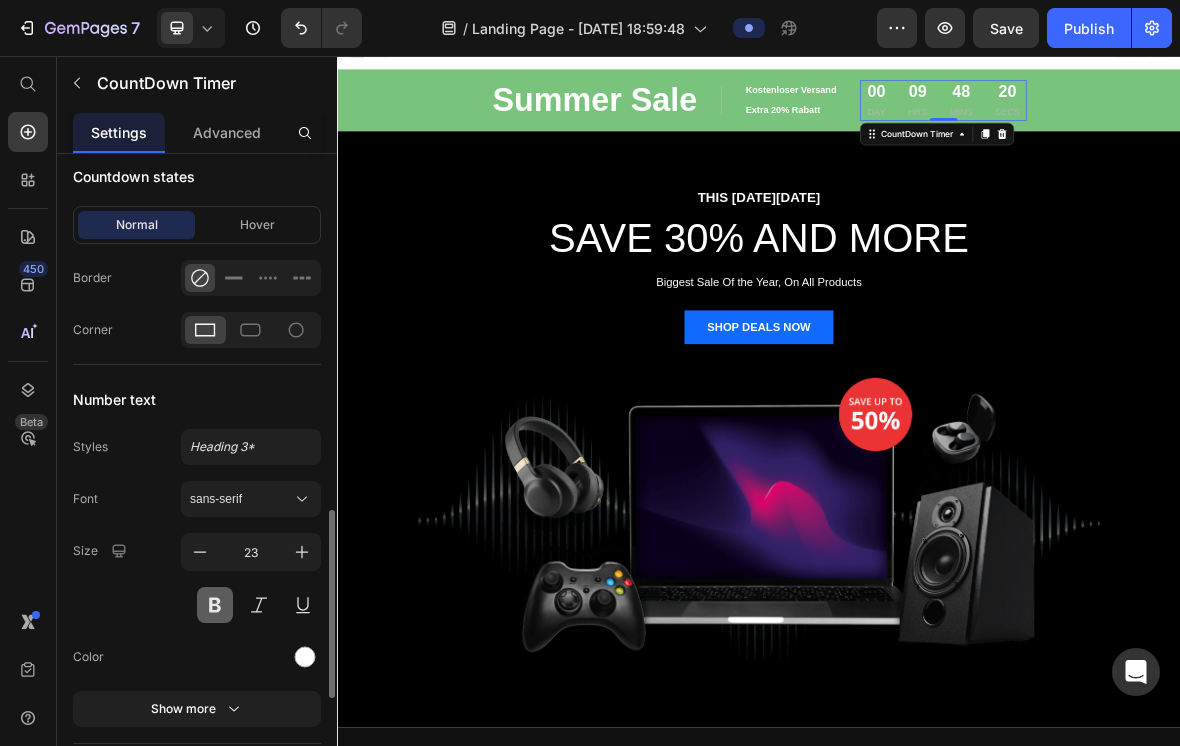 click at bounding box center (215, 605) 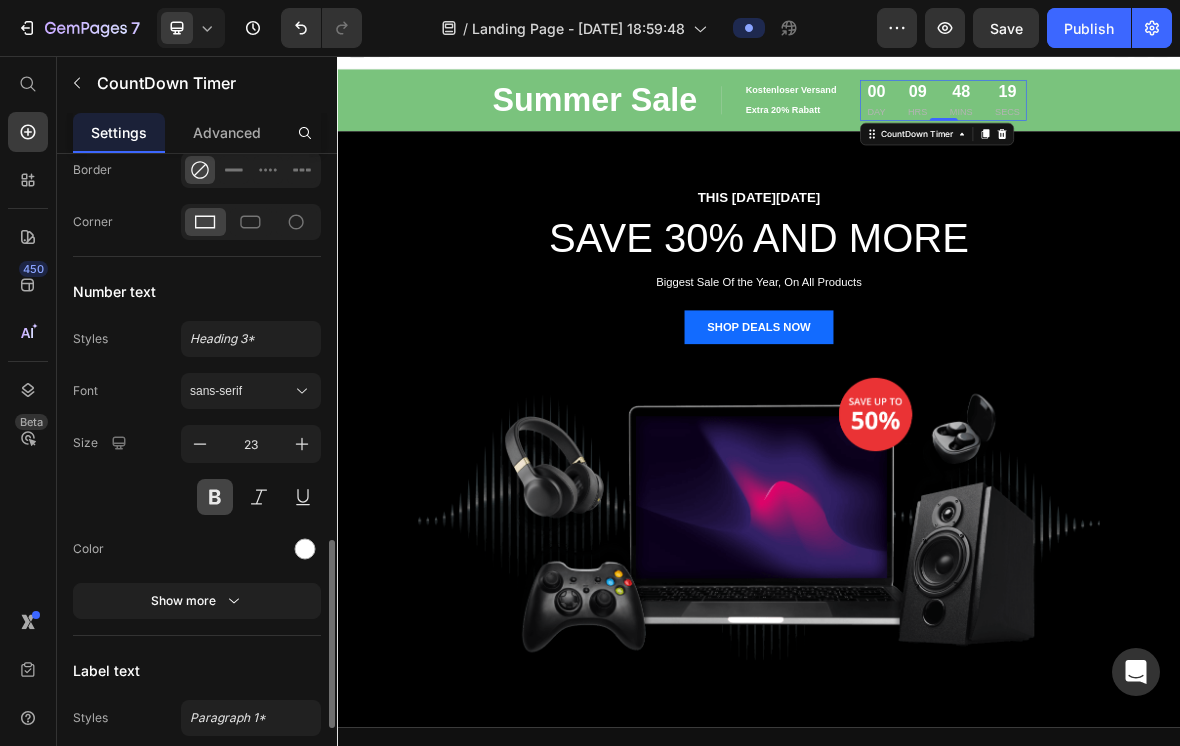 scroll, scrollTop: 1392, scrollLeft: 0, axis: vertical 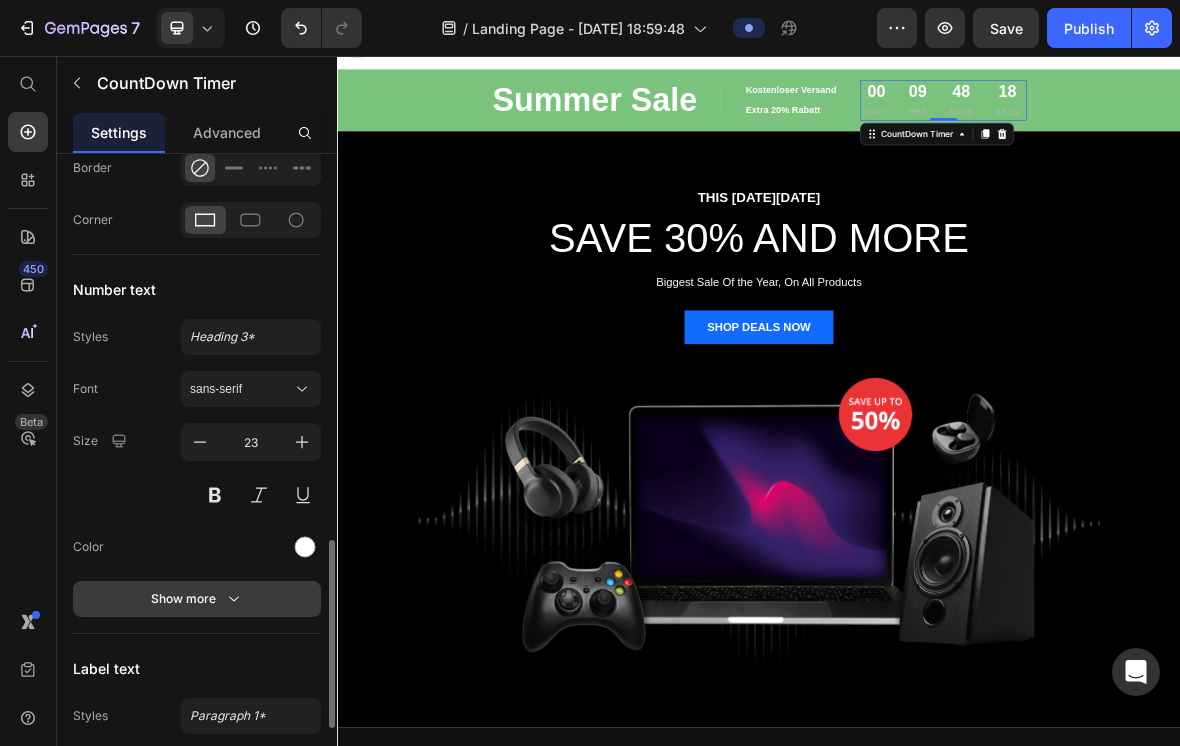 click 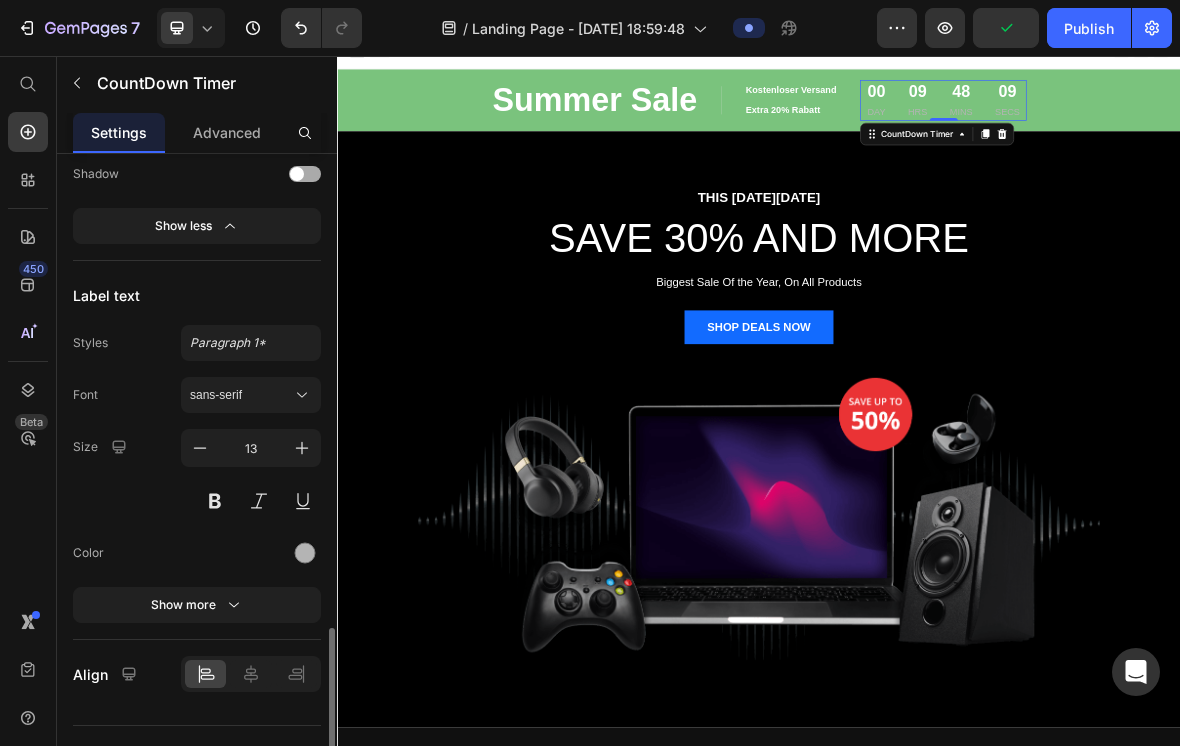 scroll, scrollTop: 2031, scrollLeft: 0, axis: vertical 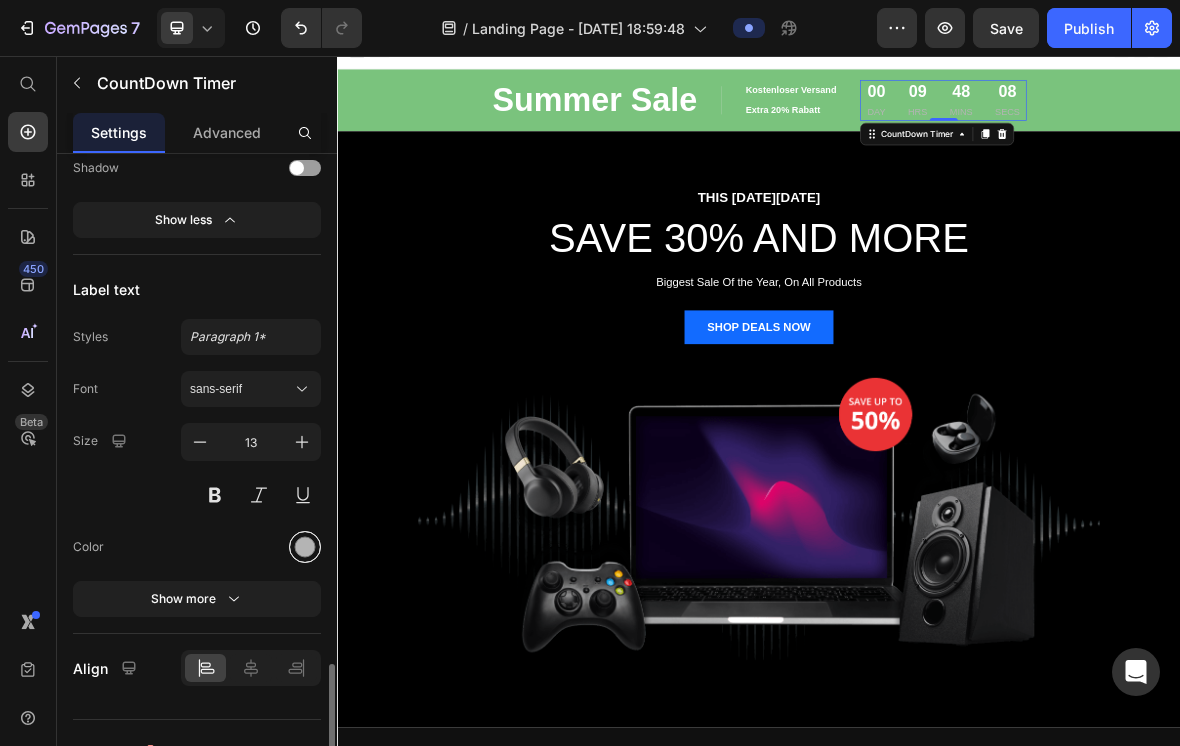 click at bounding box center (305, 547) 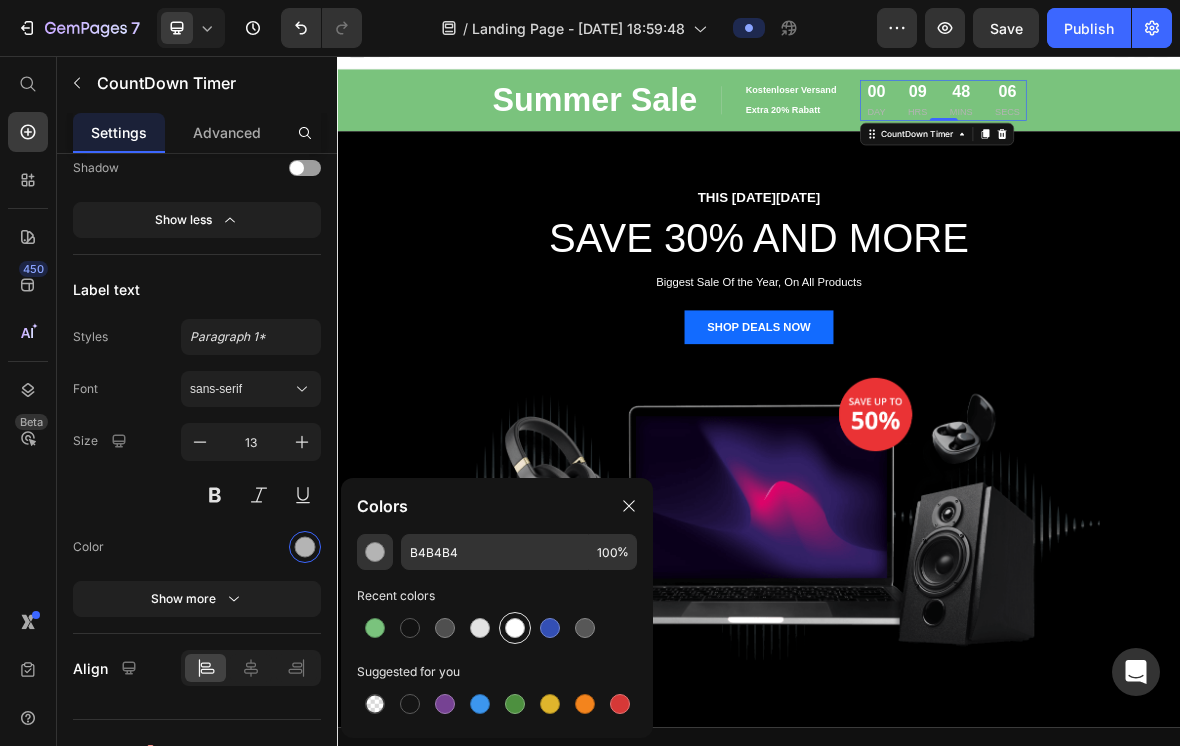 click at bounding box center (515, 628) 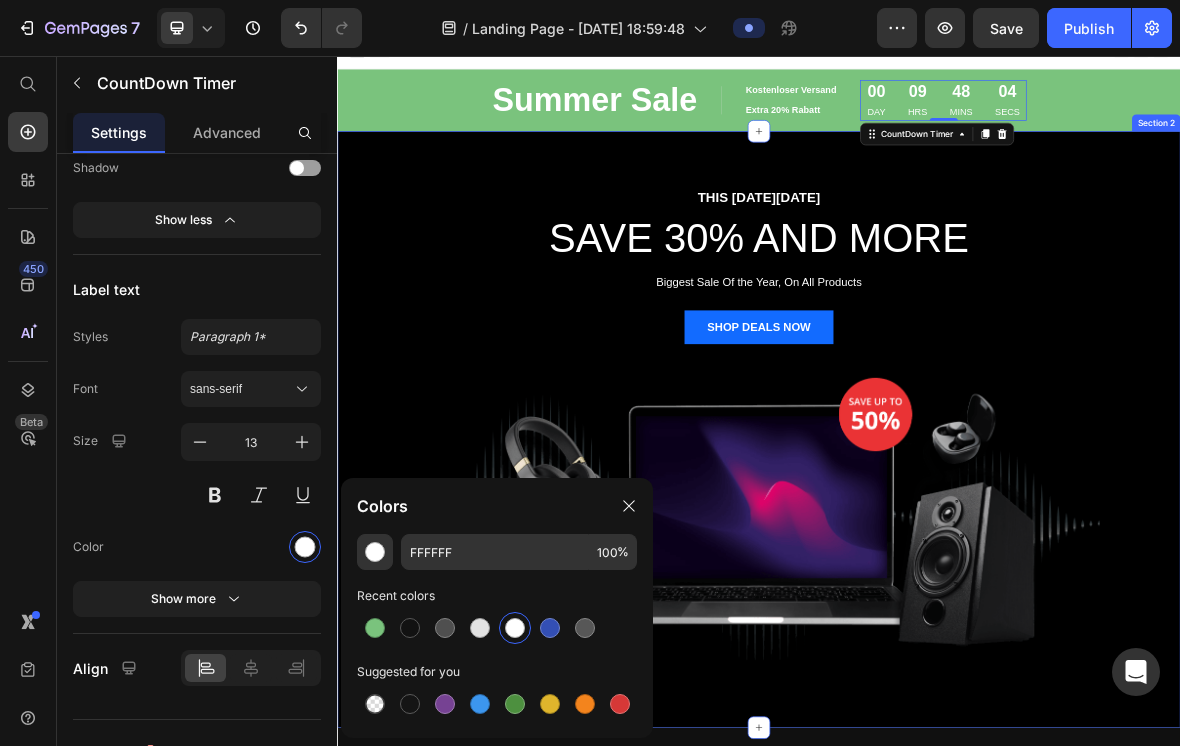 click on "THIS [DATE][DATE] Text block SAVE 30% AND MORE Heading Biggest Sale Of the Year, On All Products Text block SHOP DEALS NOW Button Image Row" at bounding box center [937, 588] 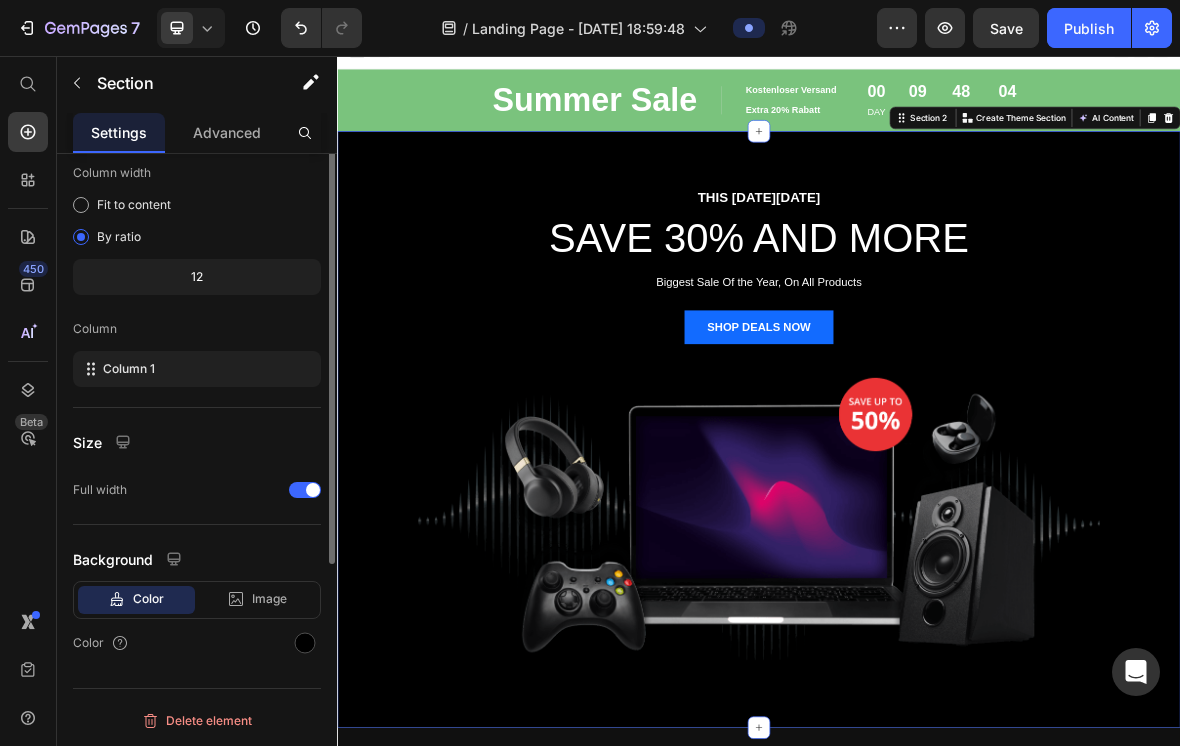scroll, scrollTop: 0, scrollLeft: 0, axis: both 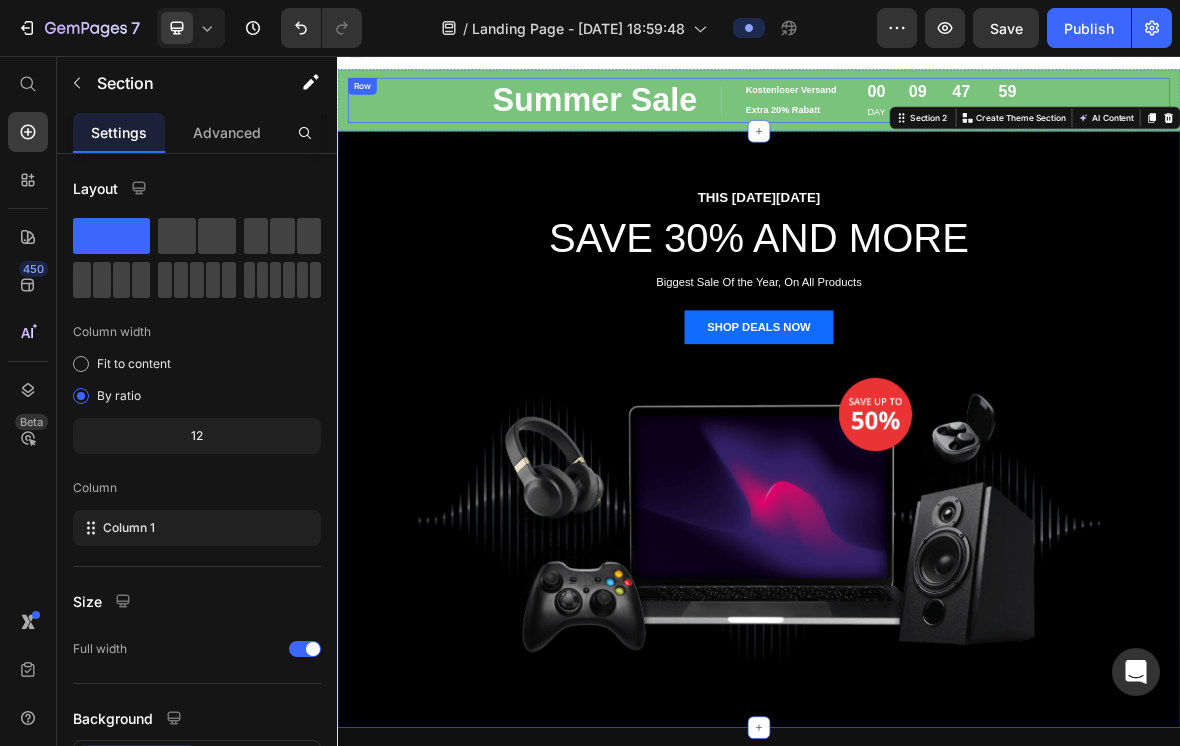 click on "Summer Sale Text block Image Kostenloser Versand Text block Extra 20% Rabatt Text block Row Row 00 DAY 09 HRS 47 MINS 59 SECS CountDown Timer Row" at bounding box center (937, 119) 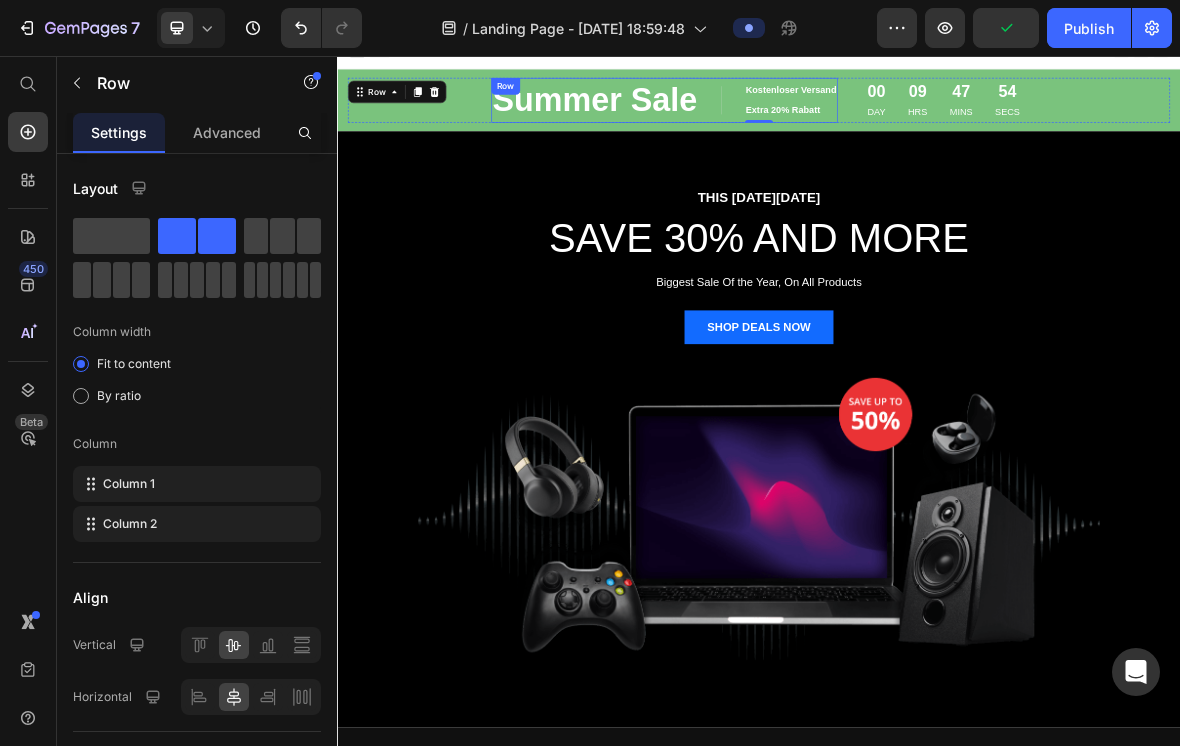 click on "Summer Sale Text block Image Kostenloser Versand Text block Extra 20% Rabatt Text block Row Row" at bounding box center [803, 119] 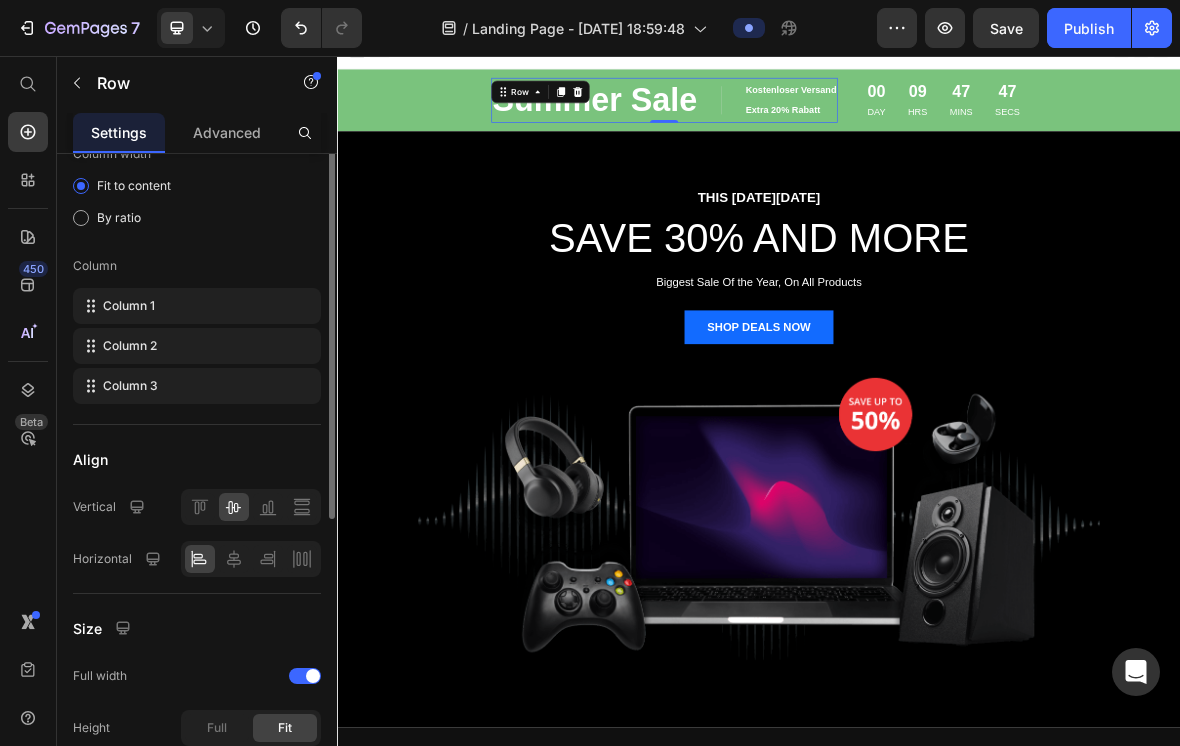 scroll, scrollTop: 0, scrollLeft: 0, axis: both 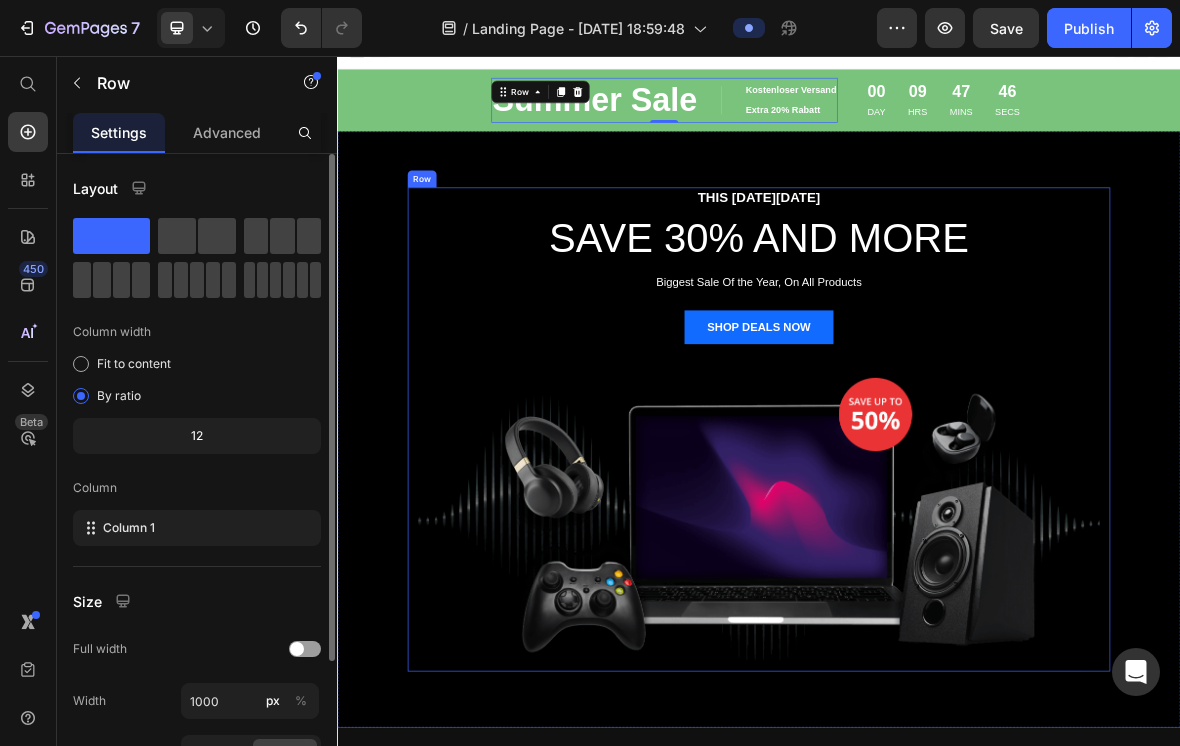 click on "THIS [DATE][DATE] Text block SAVE 30% AND MORE Heading Biggest Sale Of the Year, On All Products Text block SHOP DEALS NOW Button Image Row" at bounding box center (937, 588) 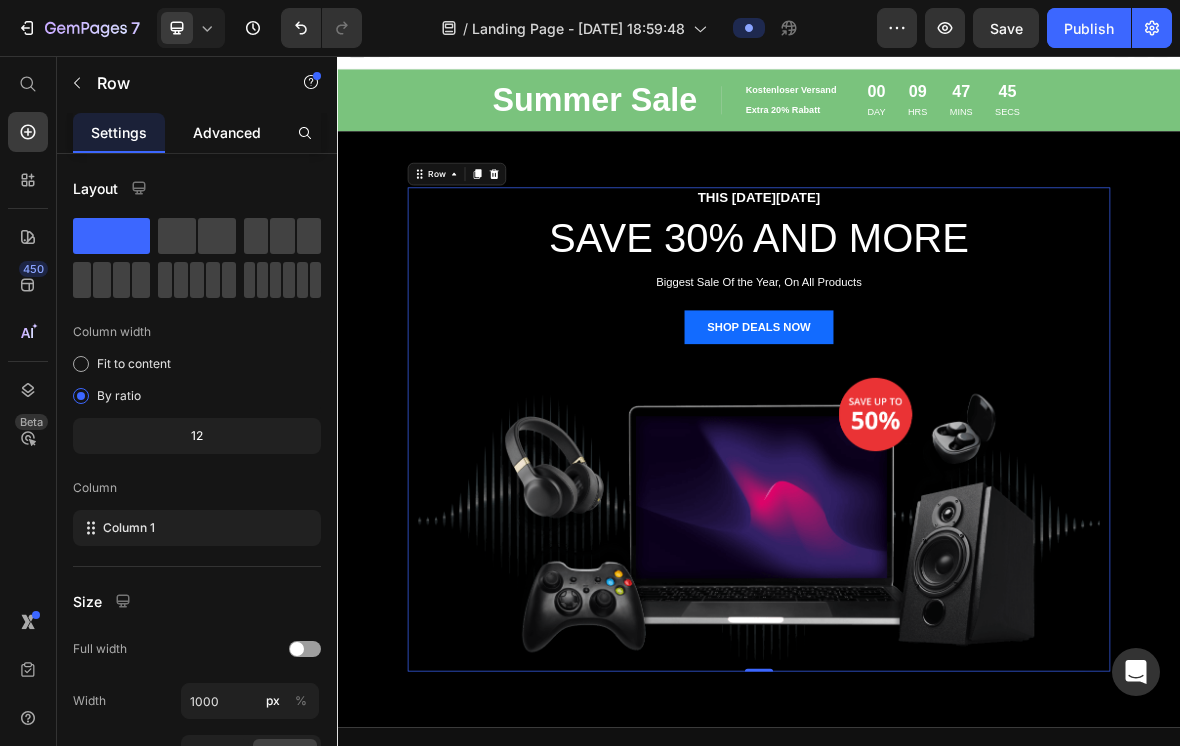 click on "Advanced" at bounding box center [227, 132] 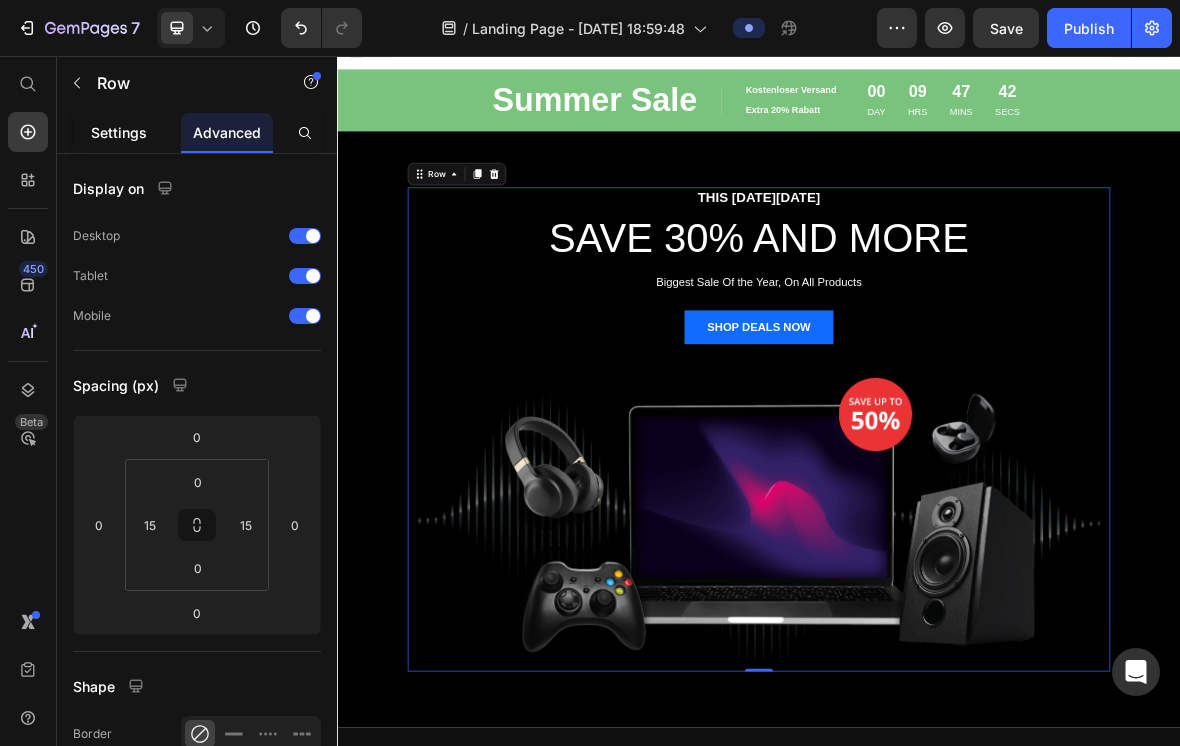 click on "Settings" 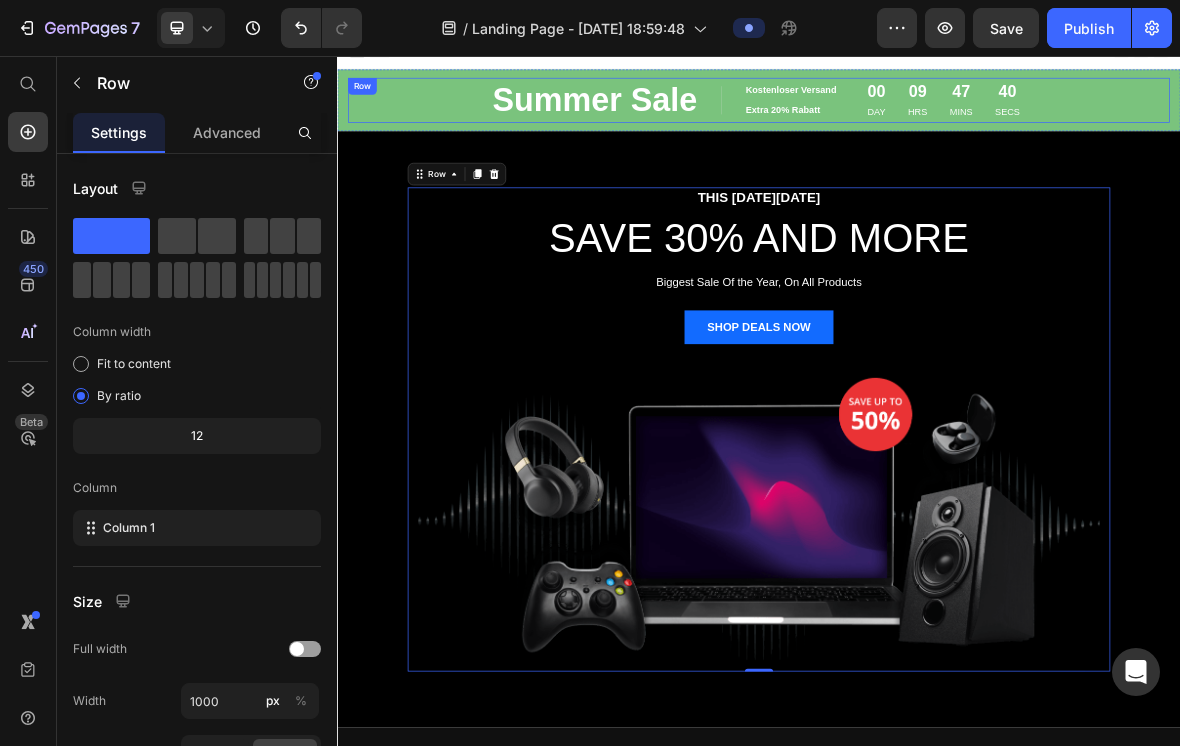 click on "Summer Sale Text block Image Kostenloser Versand Text block Extra 20% Rabatt Text block Row Row 00 DAY 09 HRS 47 MINS 40 SECS CountDown Timer Row" at bounding box center [937, 119] 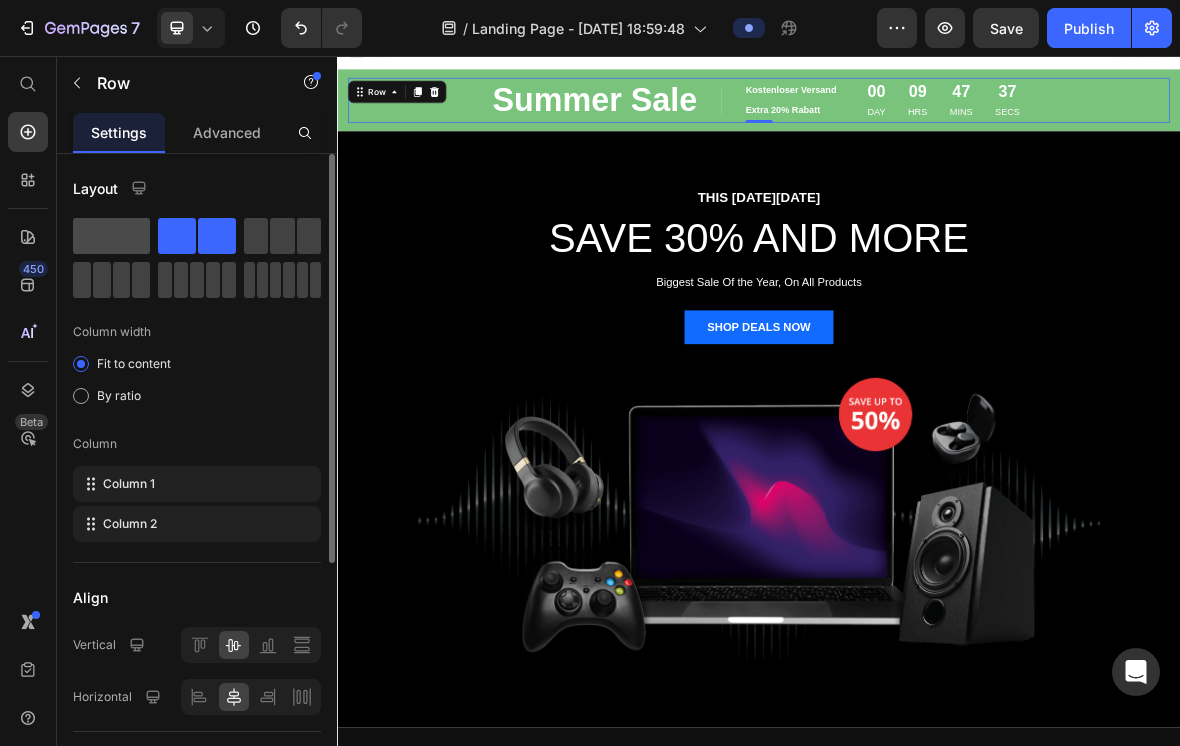 click 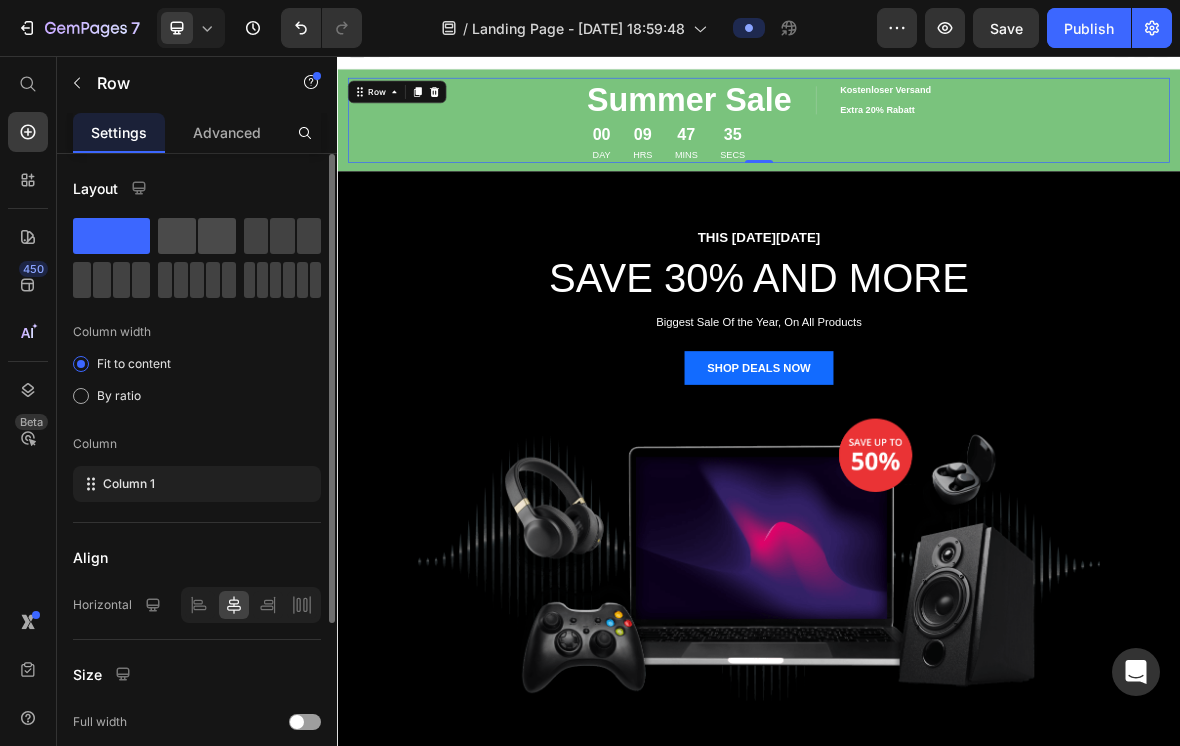 click 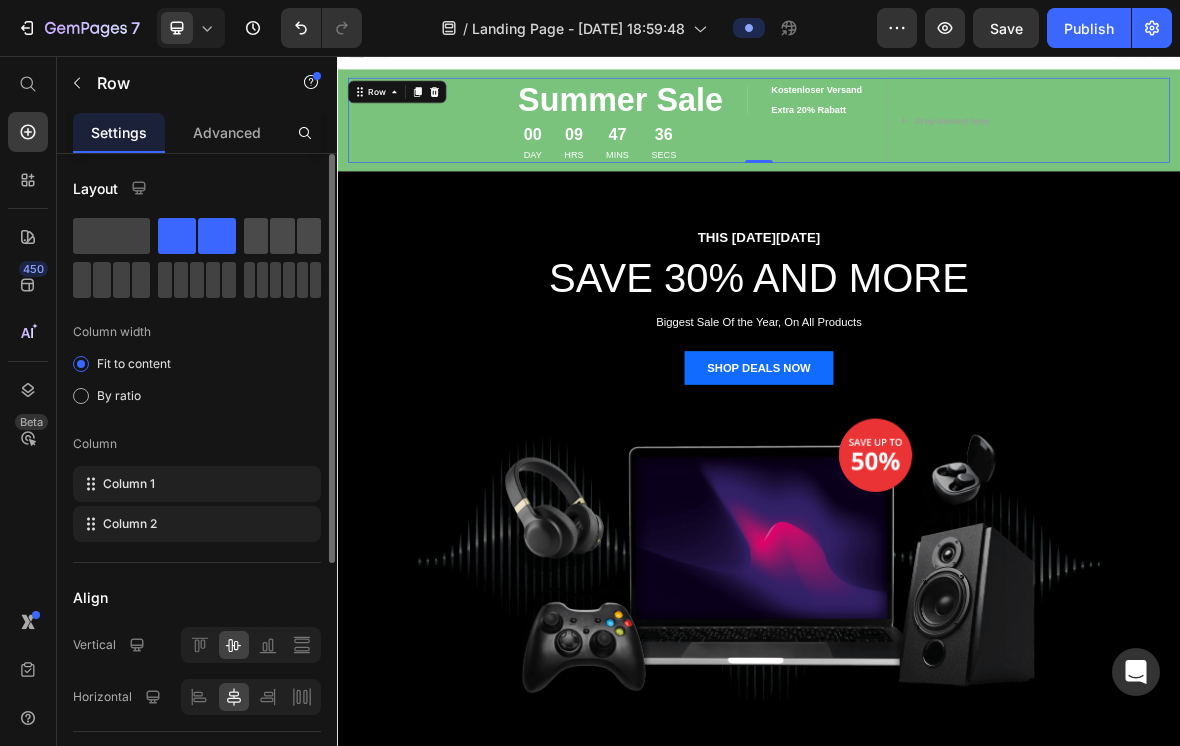 click 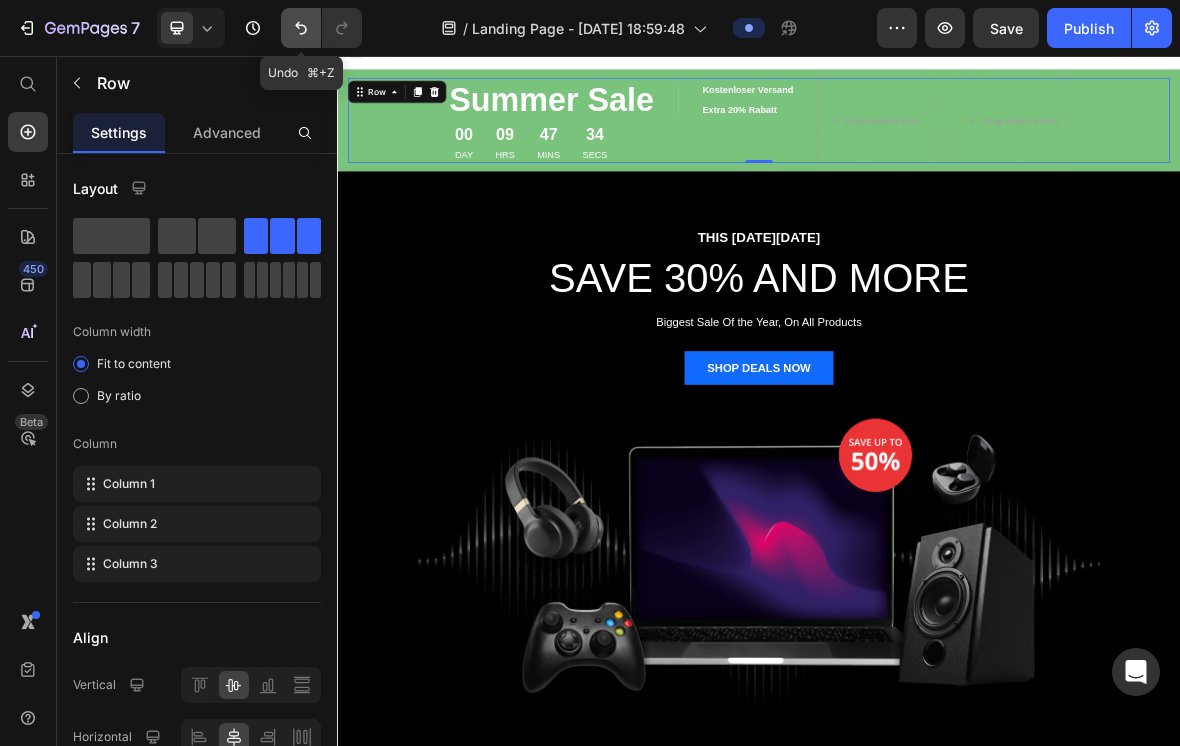 click 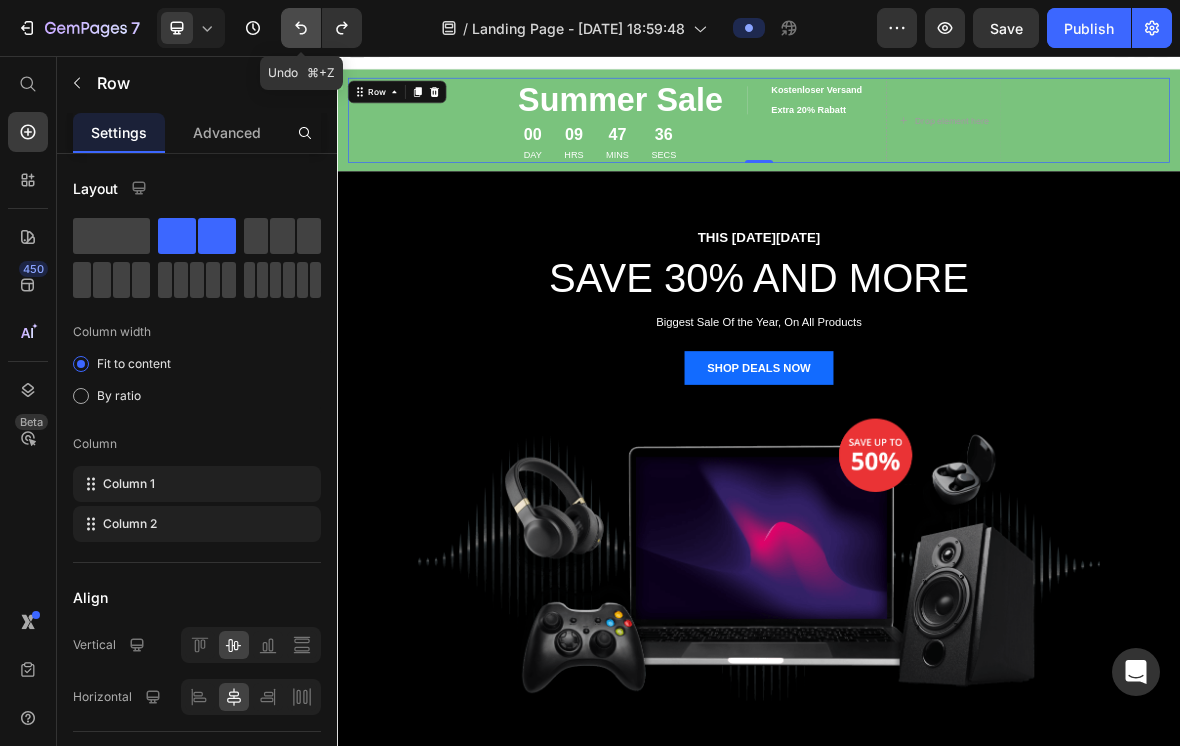 click 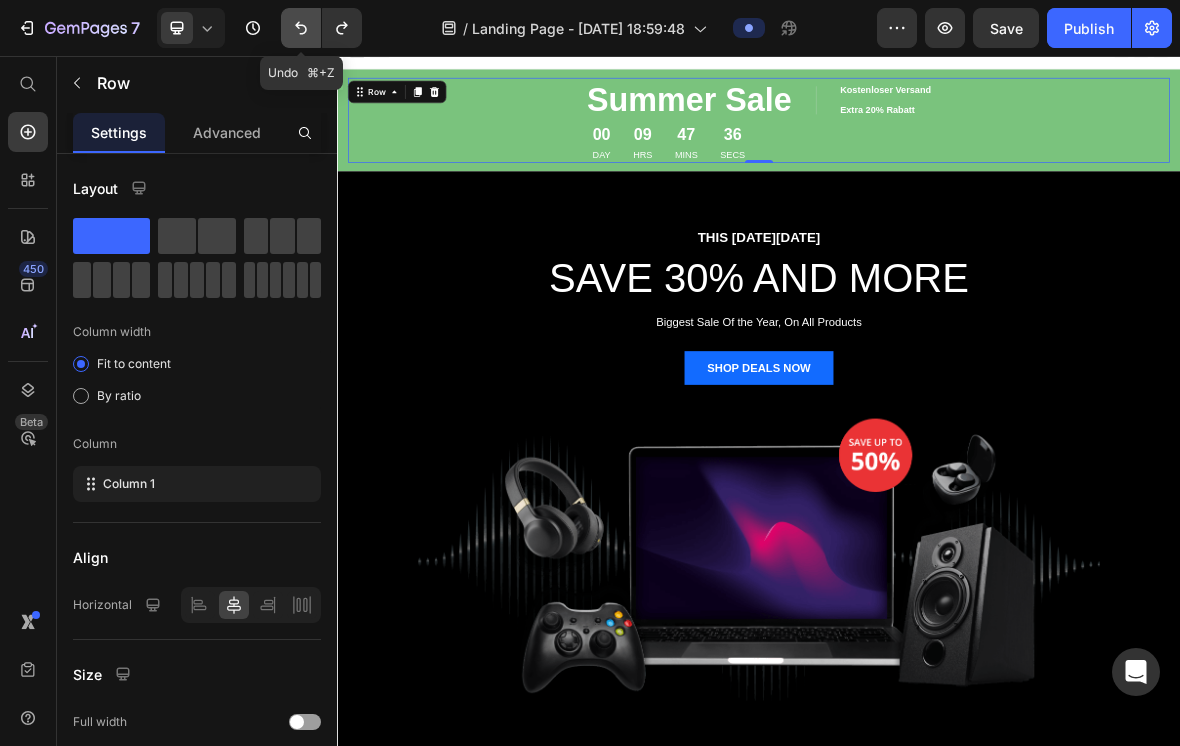 click 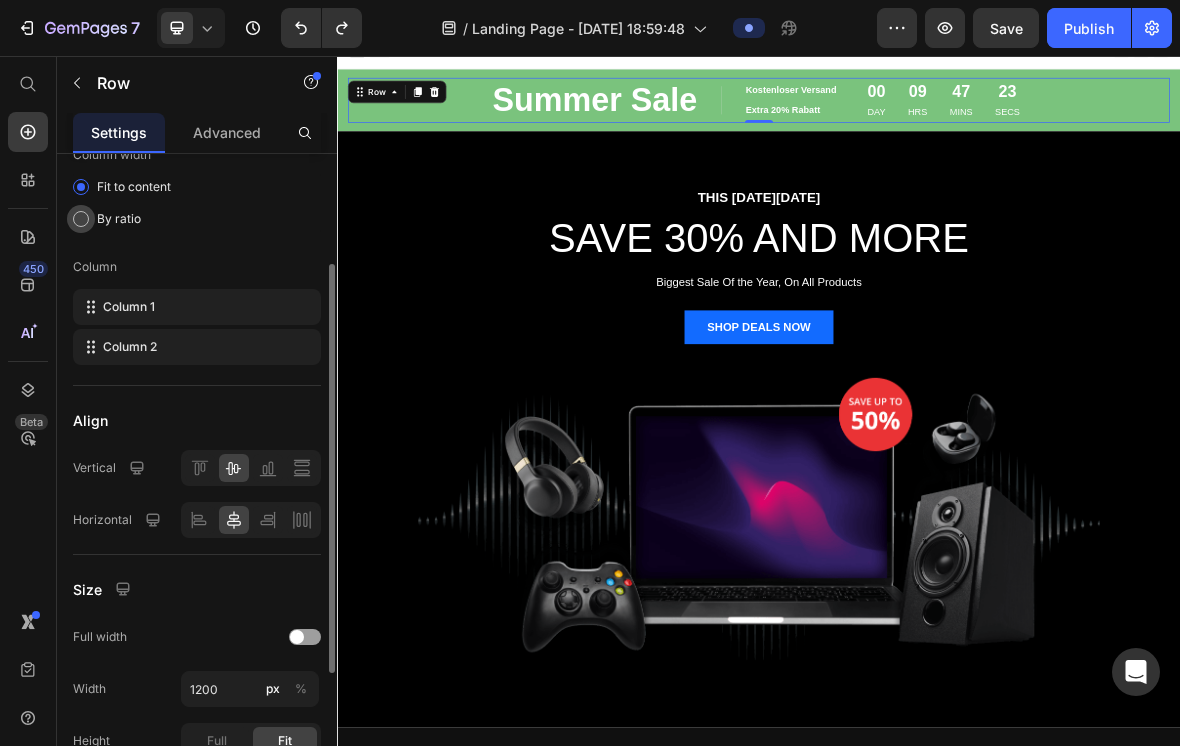 scroll, scrollTop: 171, scrollLeft: 0, axis: vertical 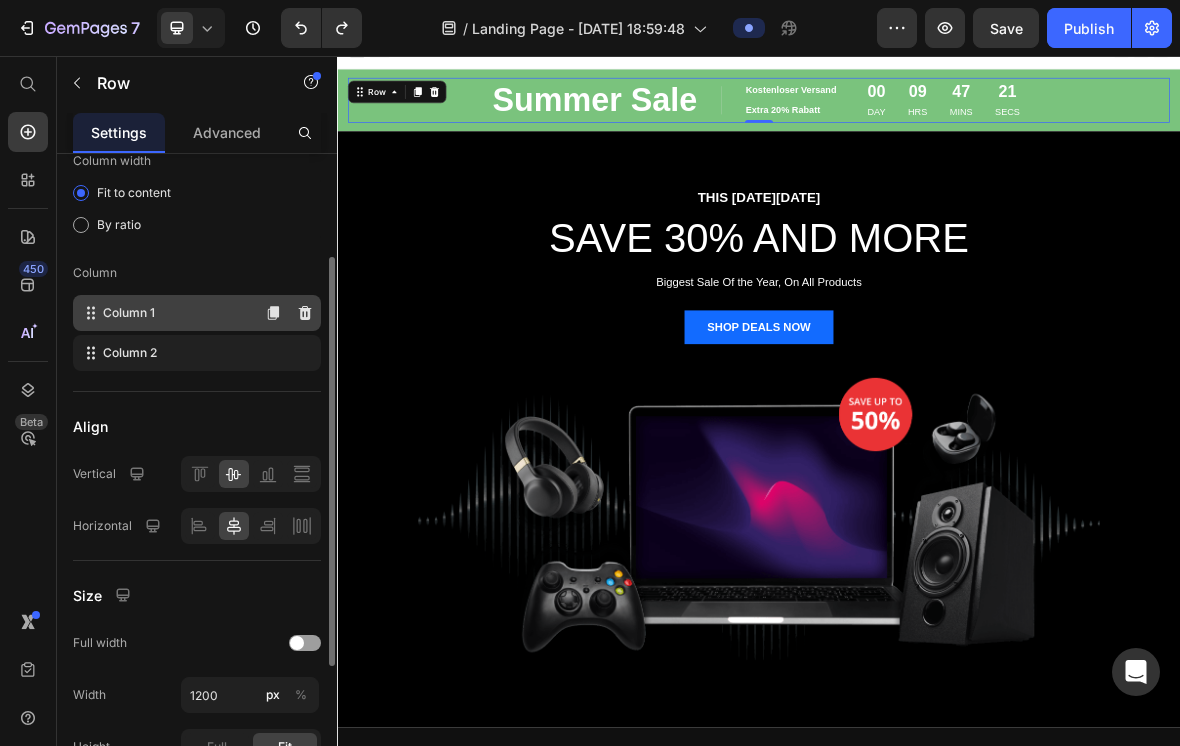 click on "Column 1" 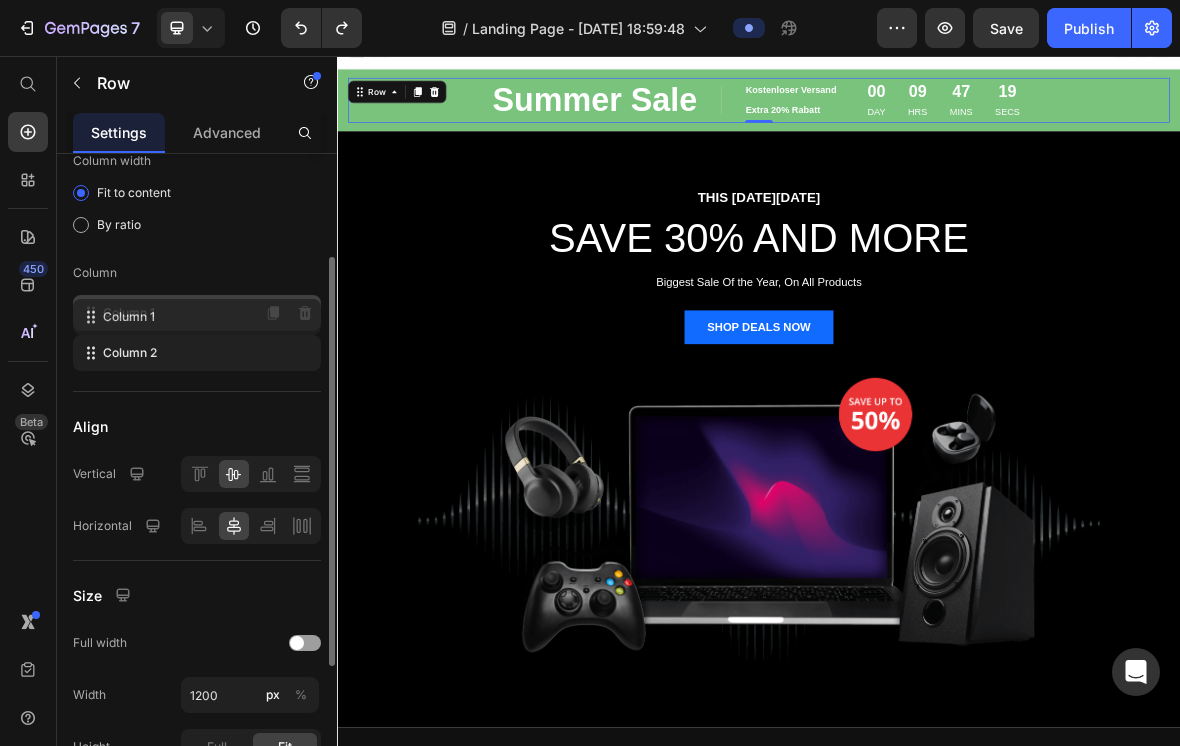 type 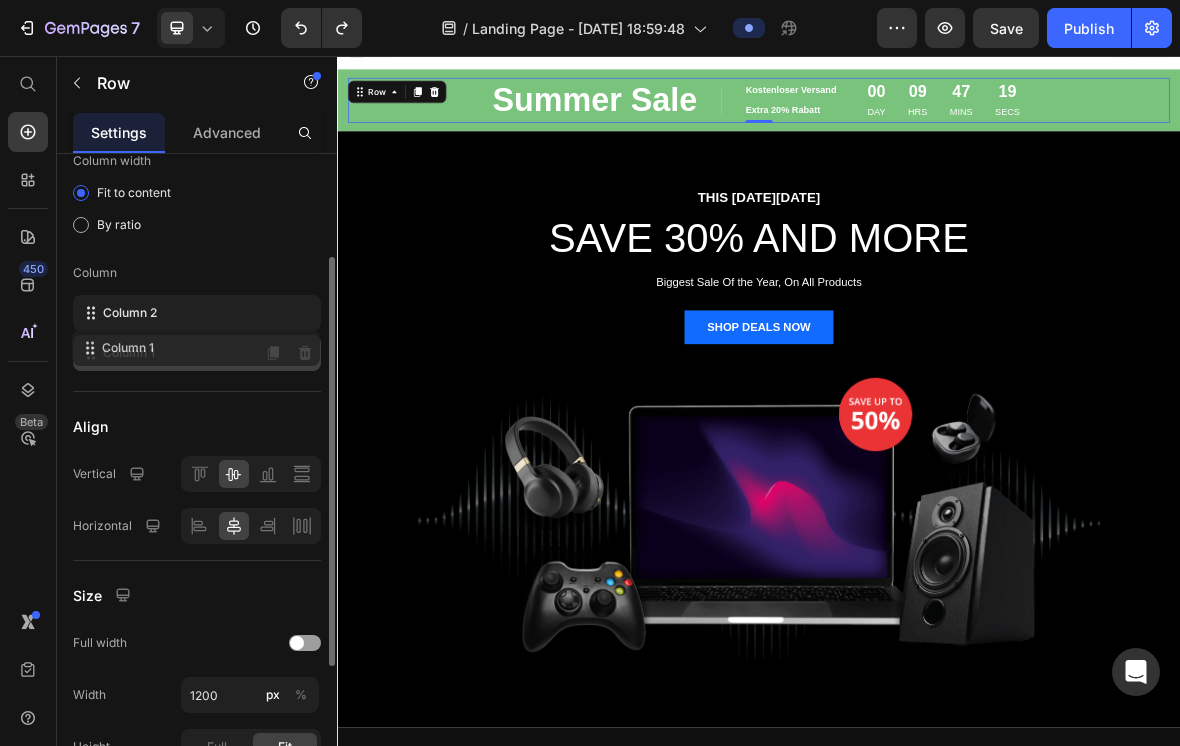 drag, startPoint x: 95, startPoint y: 310, endPoint x: 94, endPoint y: 341, distance: 31.016125 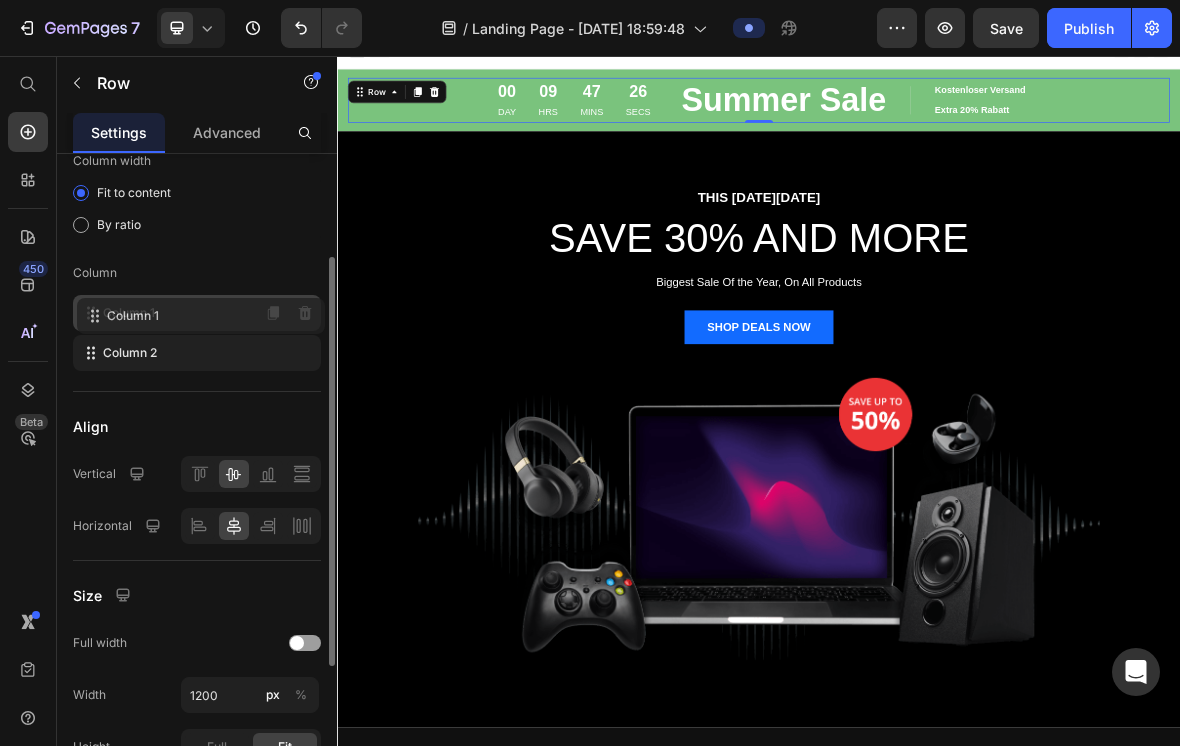 drag, startPoint x: 89, startPoint y: 365, endPoint x: 93, endPoint y: 324, distance: 41.19466 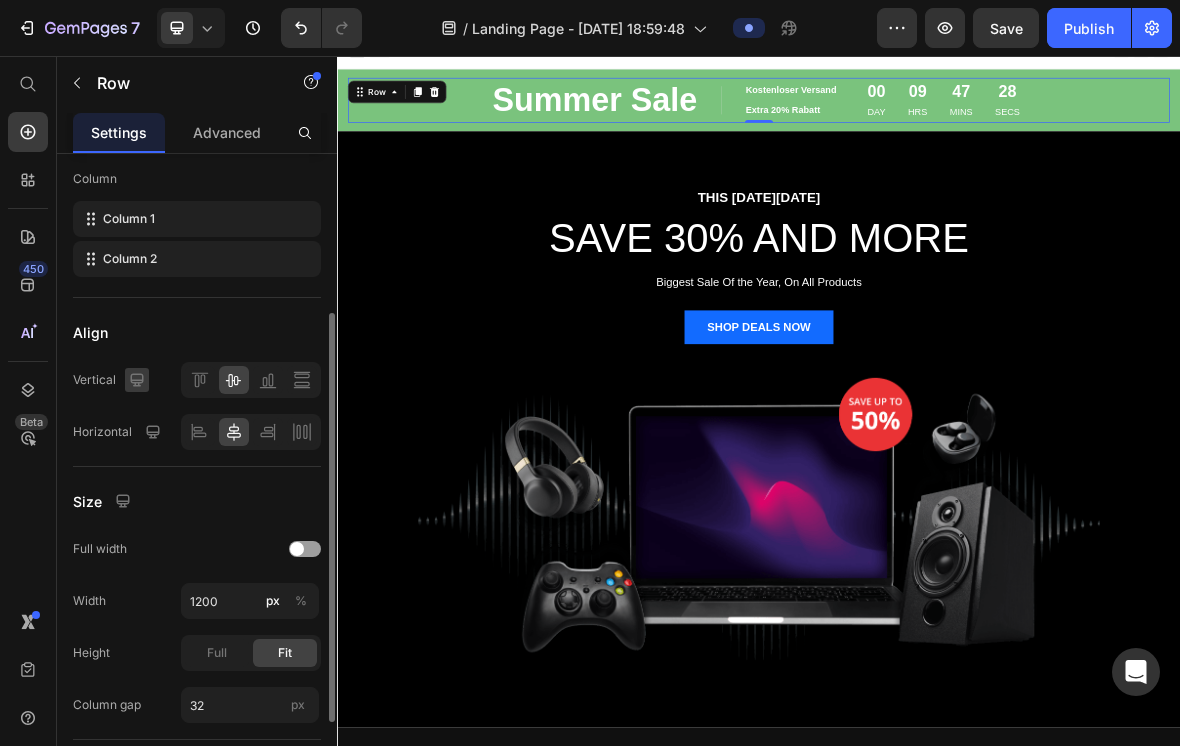 scroll, scrollTop: 278, scrollLeft: 0, axis: vertical 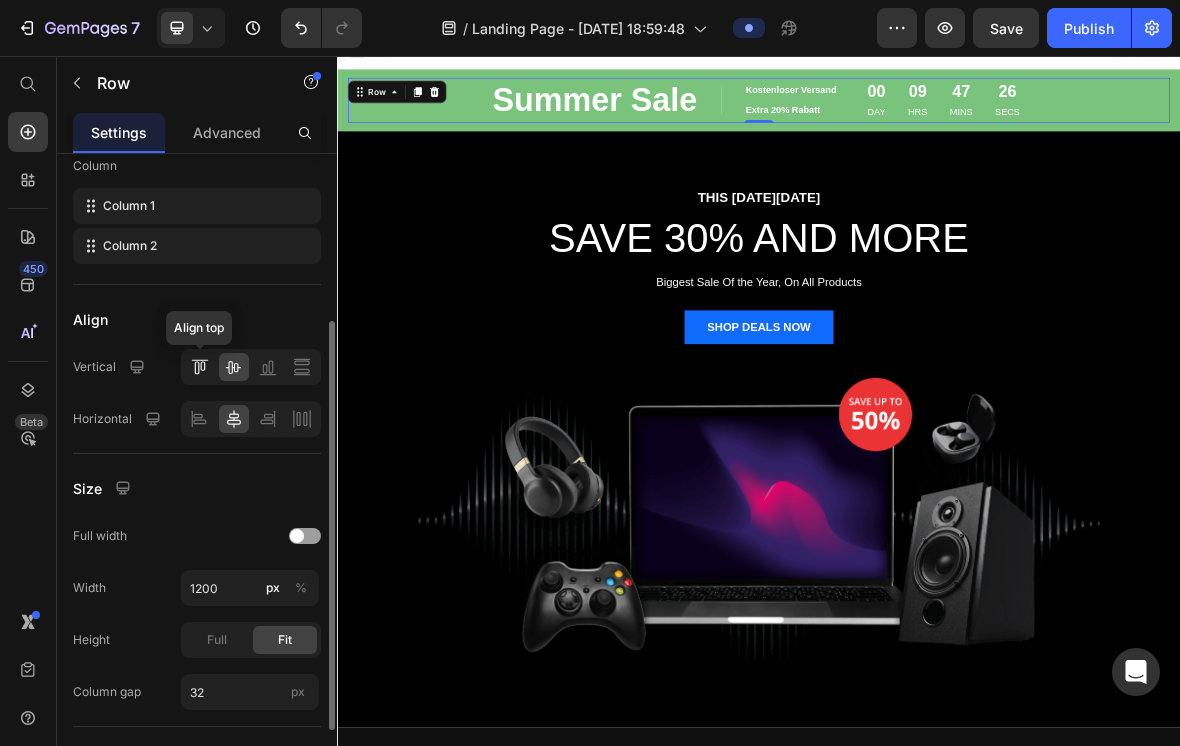 click 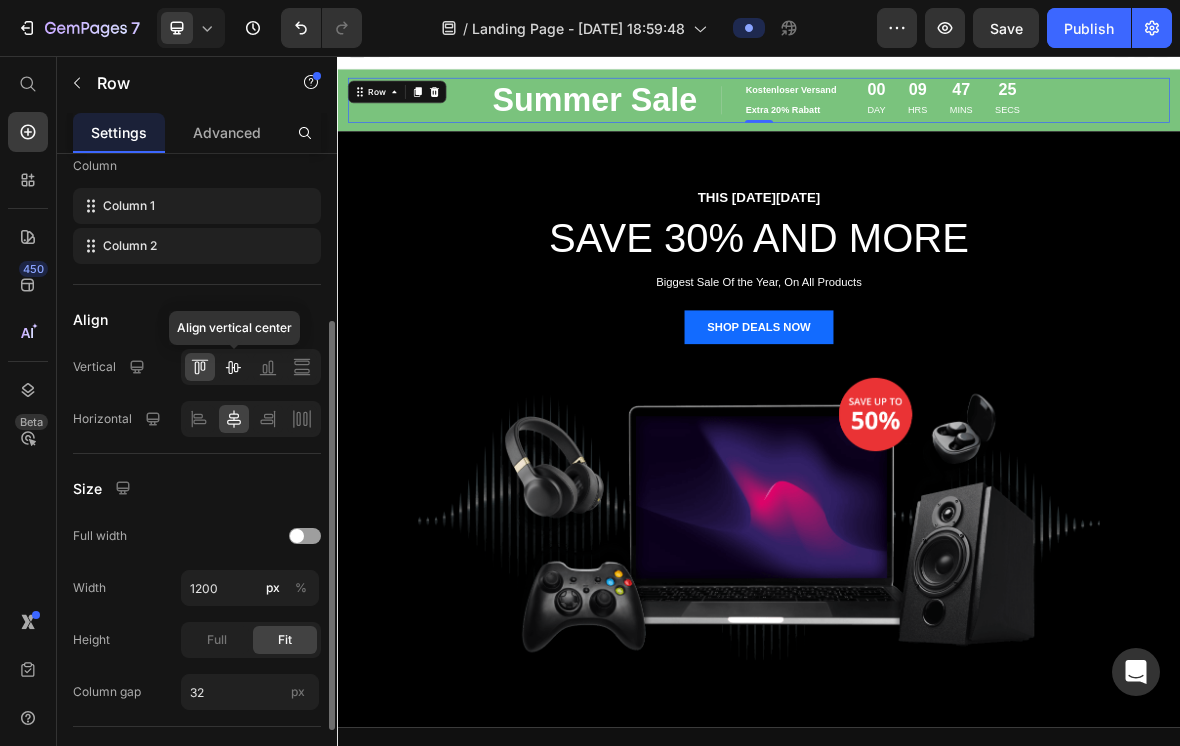 click 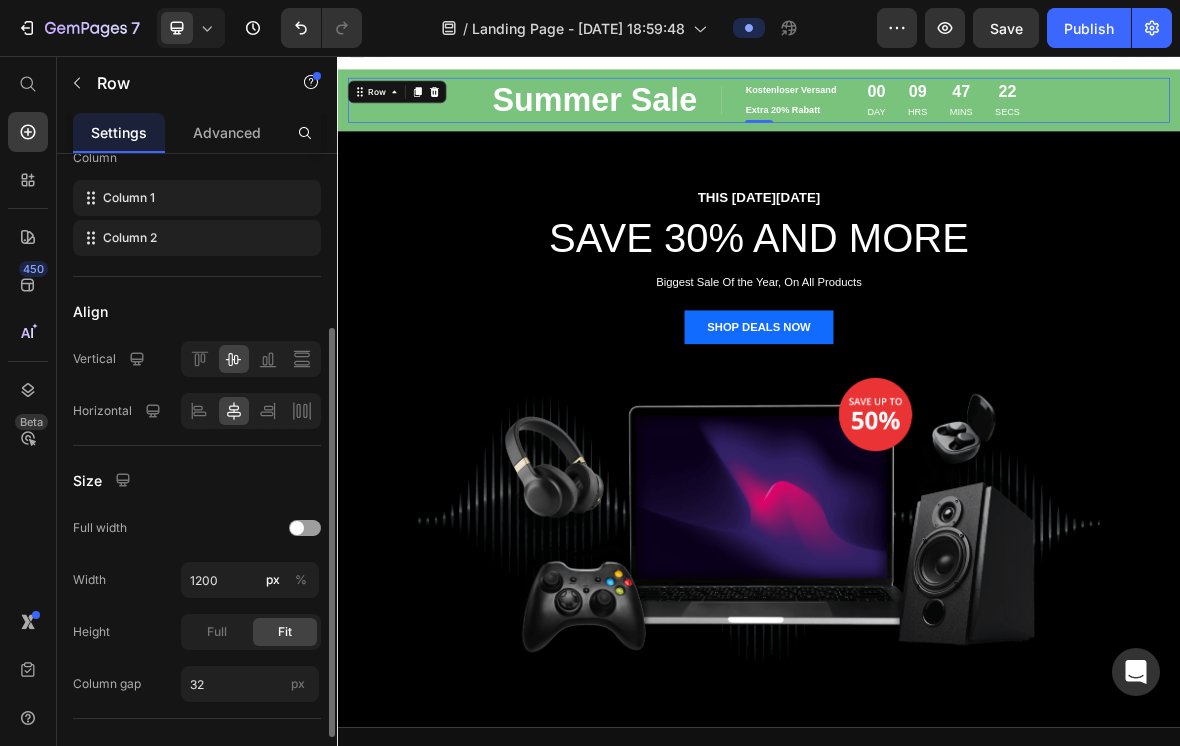 scroll, scrollTop: 288, scrollLeft: 0, axis: vertical 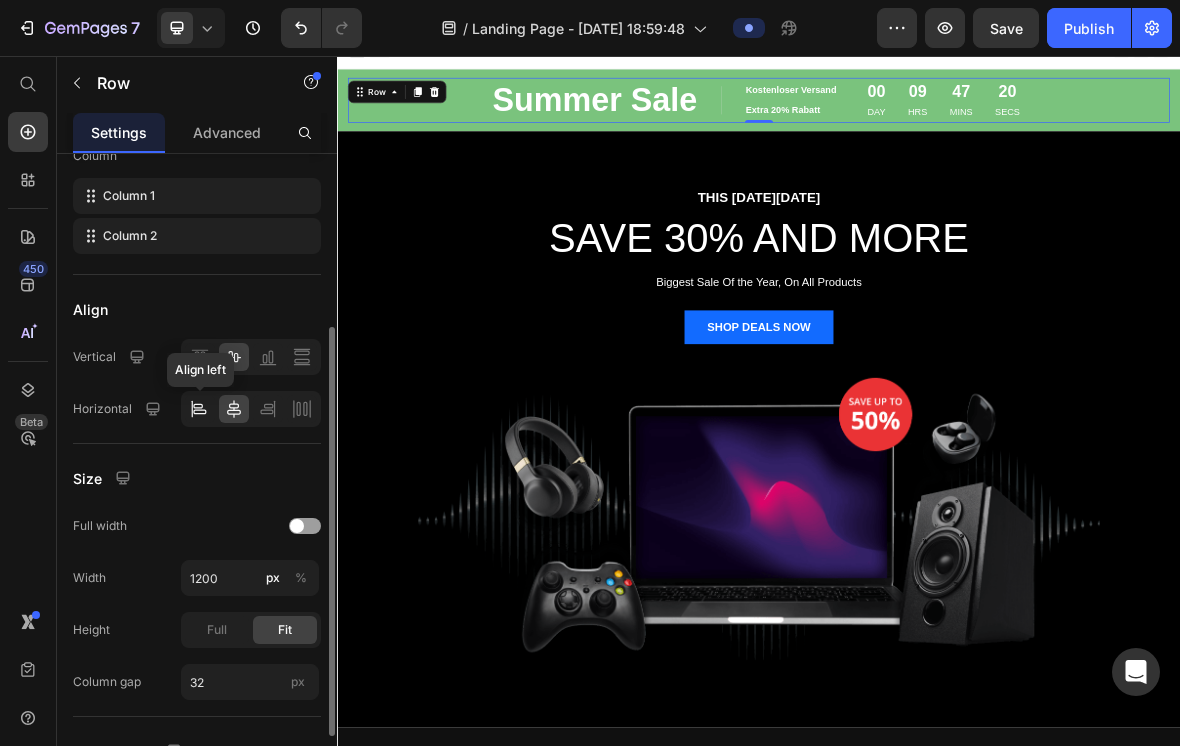 click 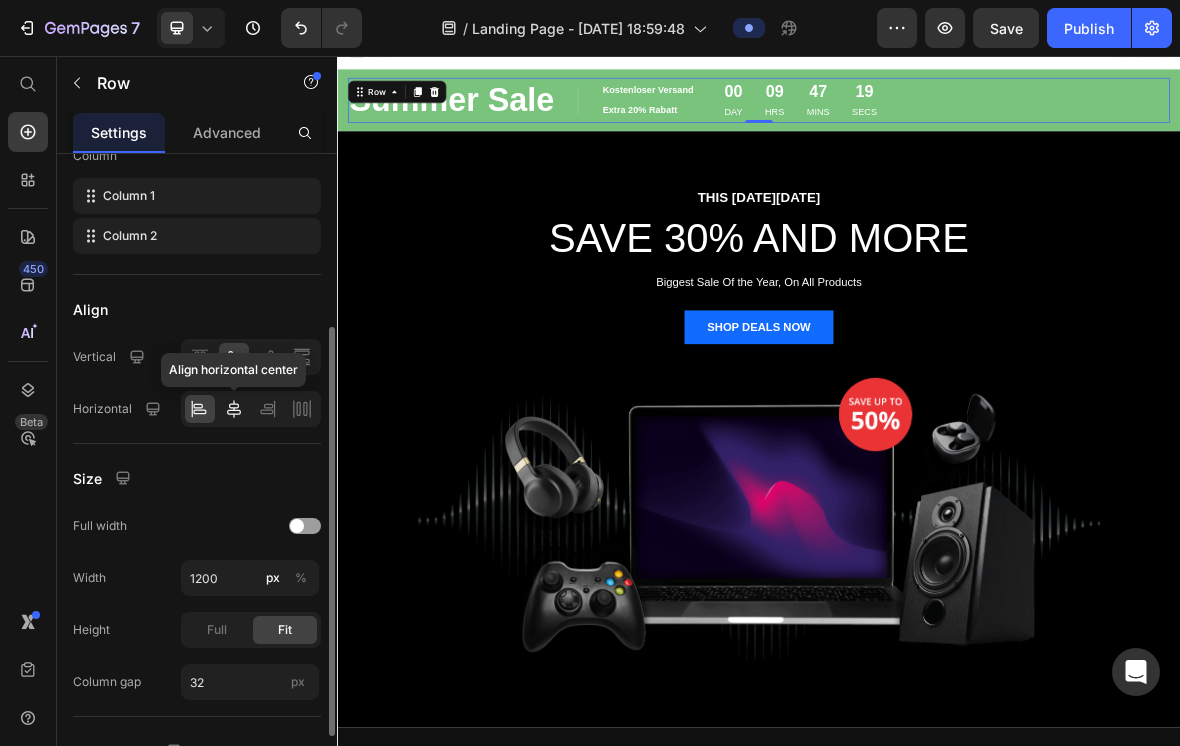 click 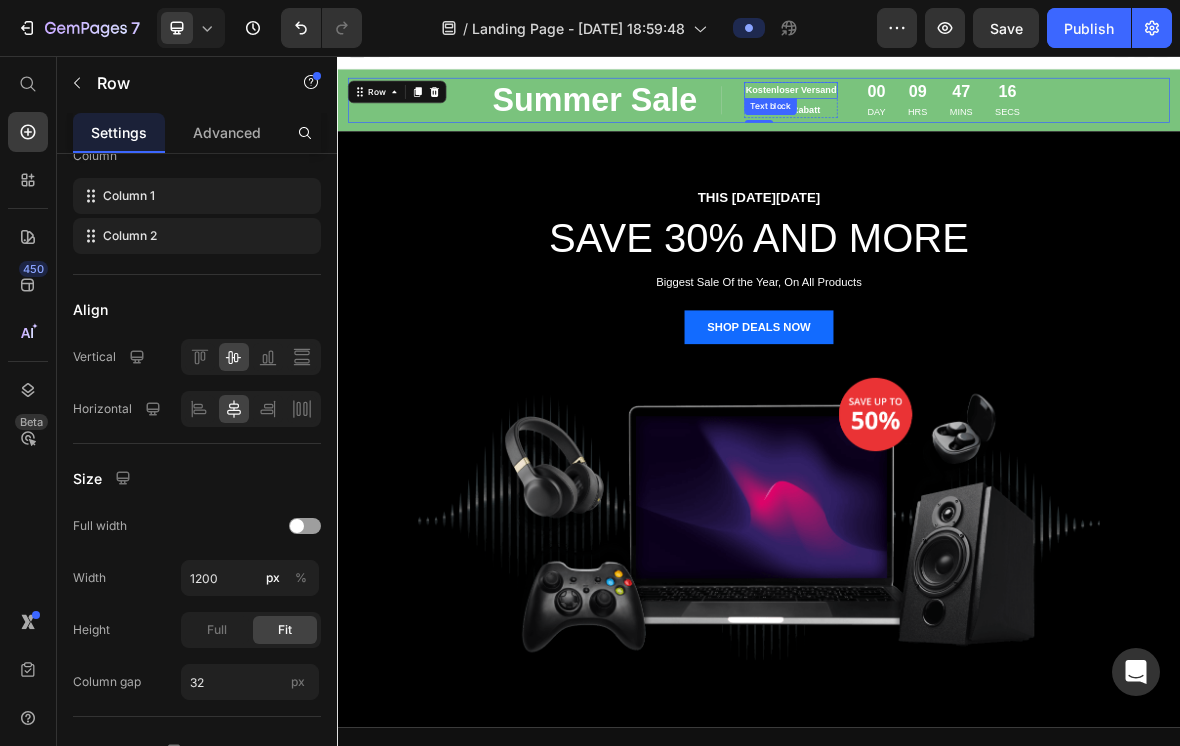 click on "Kostenloser Versand" at bounding box center (982, 105) 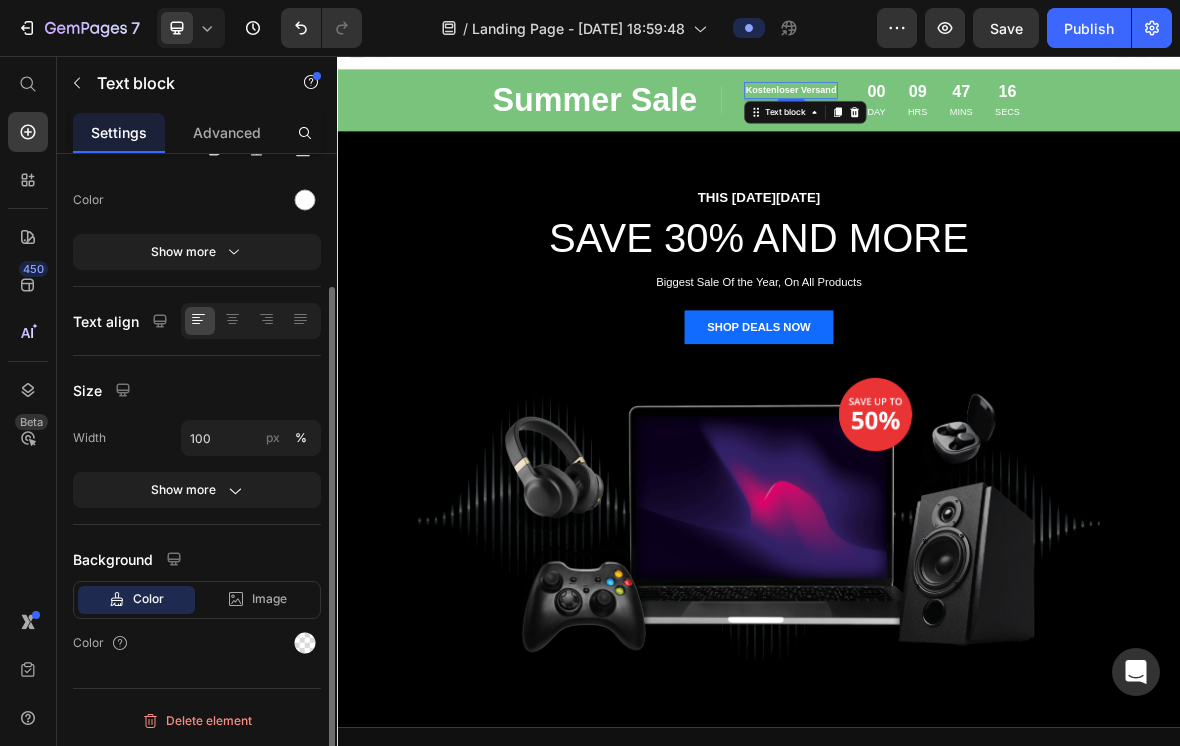 scroll, scrollTop: 0, scrollLeft: 0, axis: both 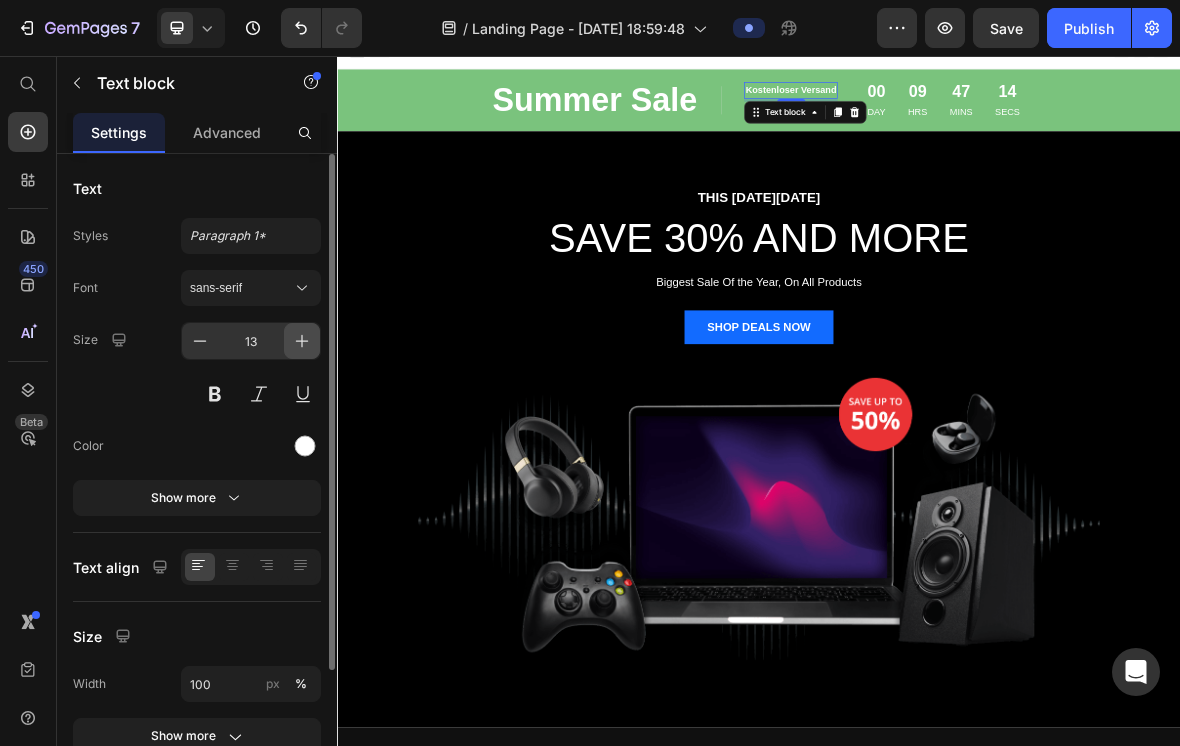 click 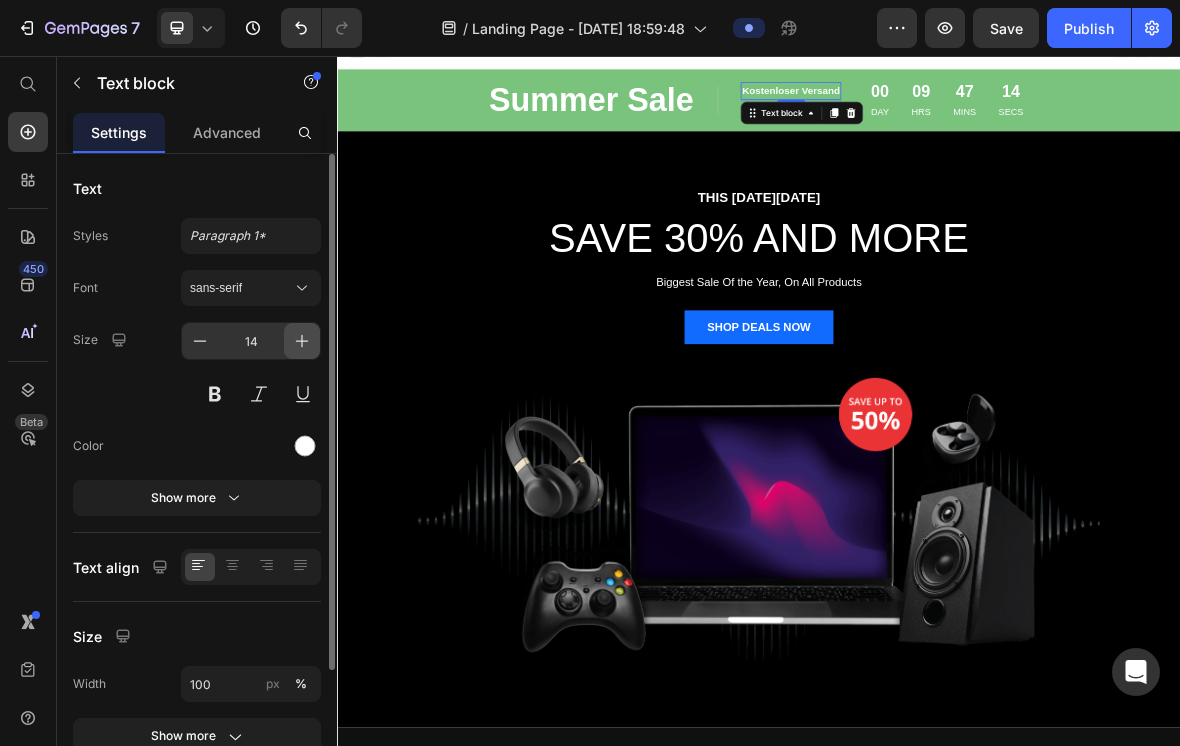 click 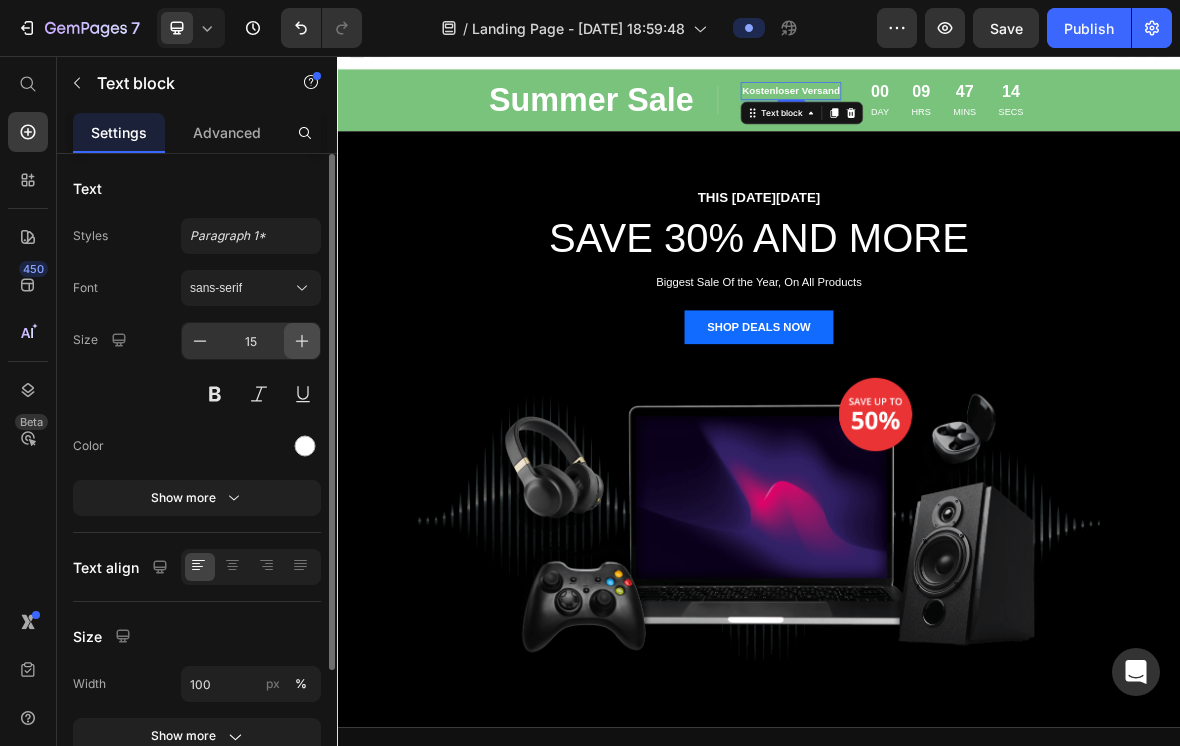 click 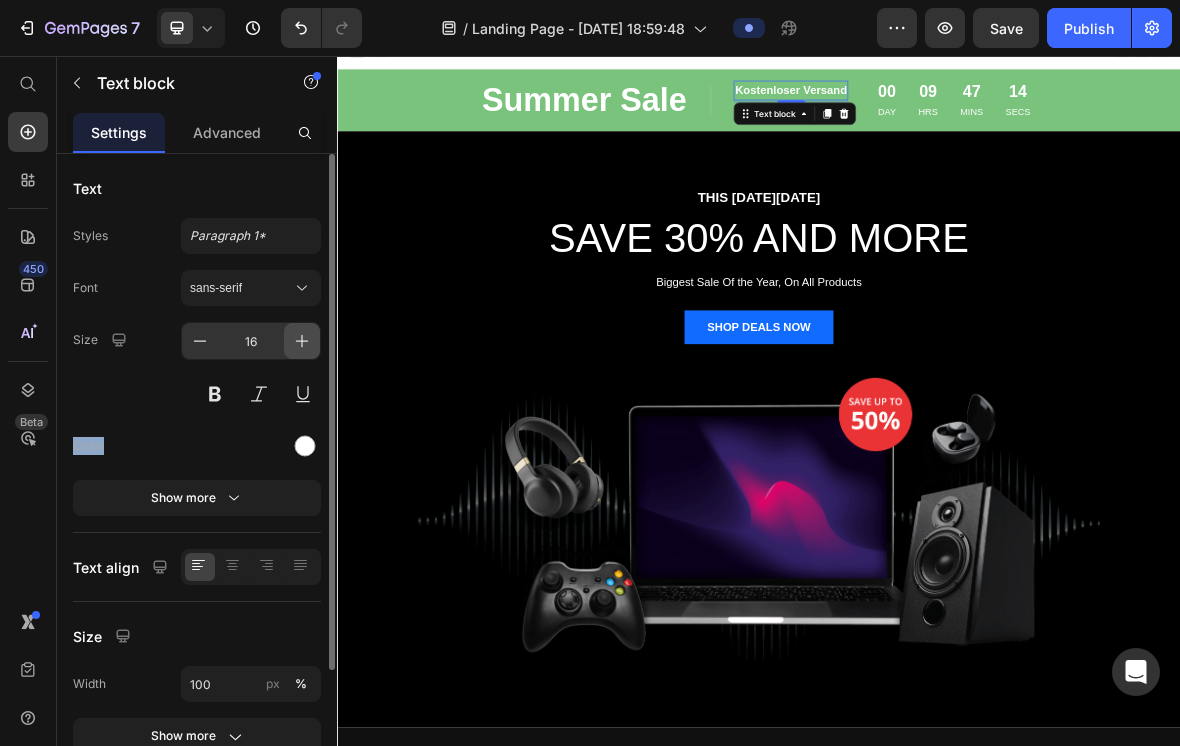 click 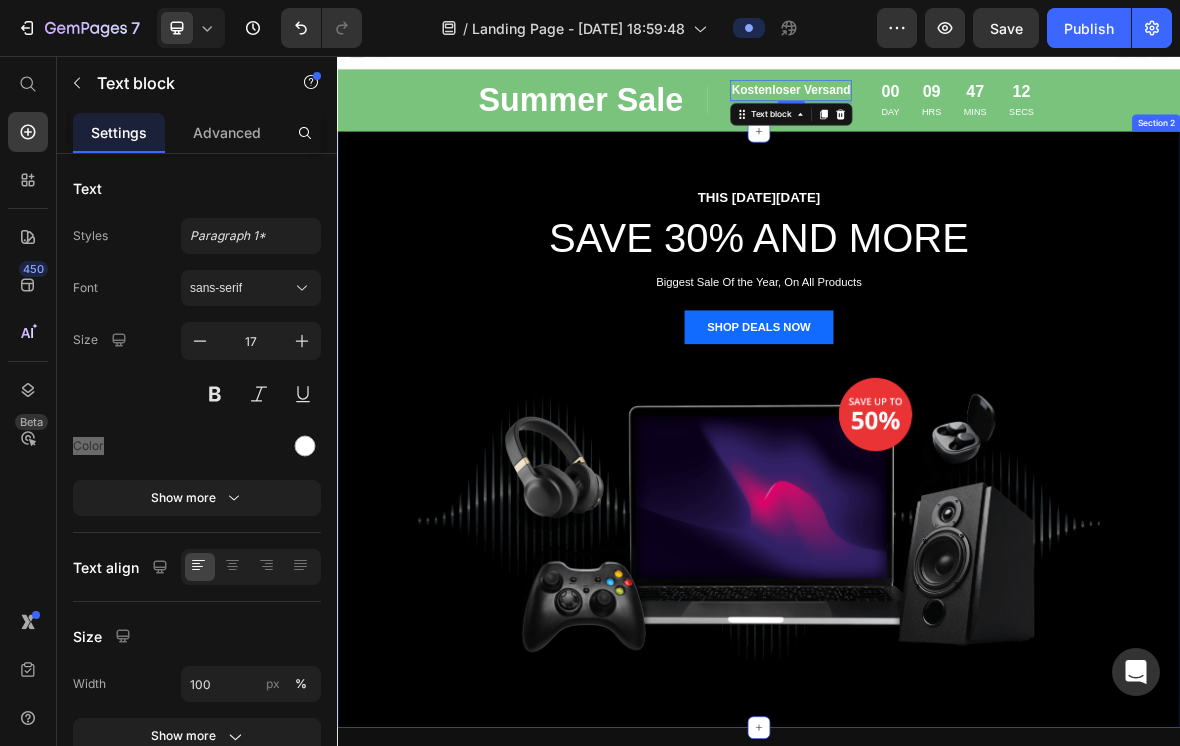 click on "THIS [DATE][DATE] Text block SAVE 30% AND MORE Heading Biggest Sale Of the Year, On All Products Text block SHOP DEALS NOW Button Image Row Section 2" at bounding box center [937, 588] 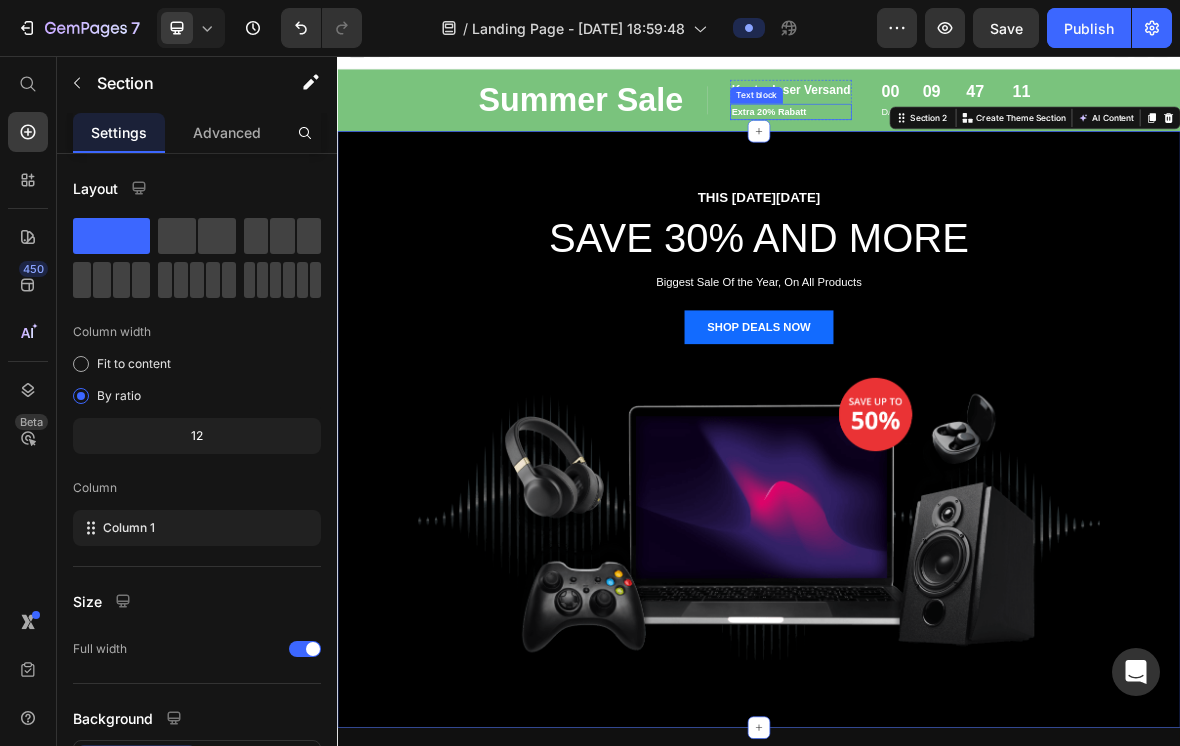 click on "Extra 20% Rabatt" at bounding box center (982, 136) 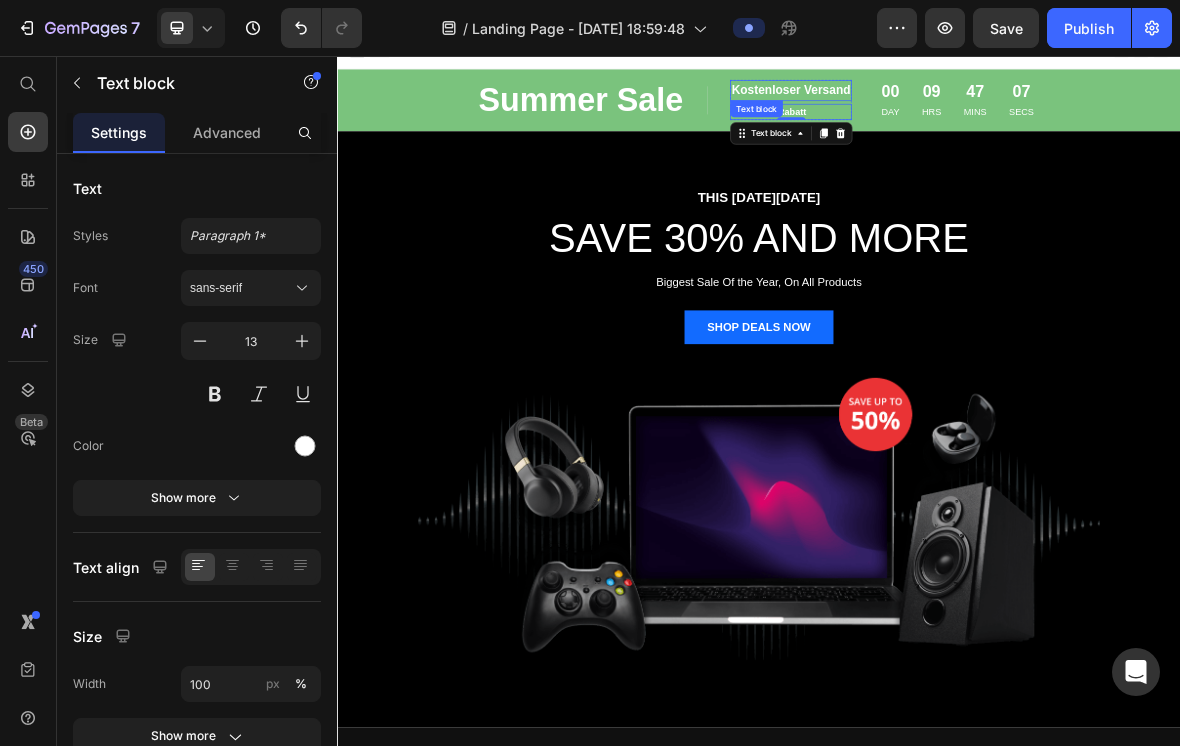click on "Kostenloser Versand" at bounding box center (982, 105) 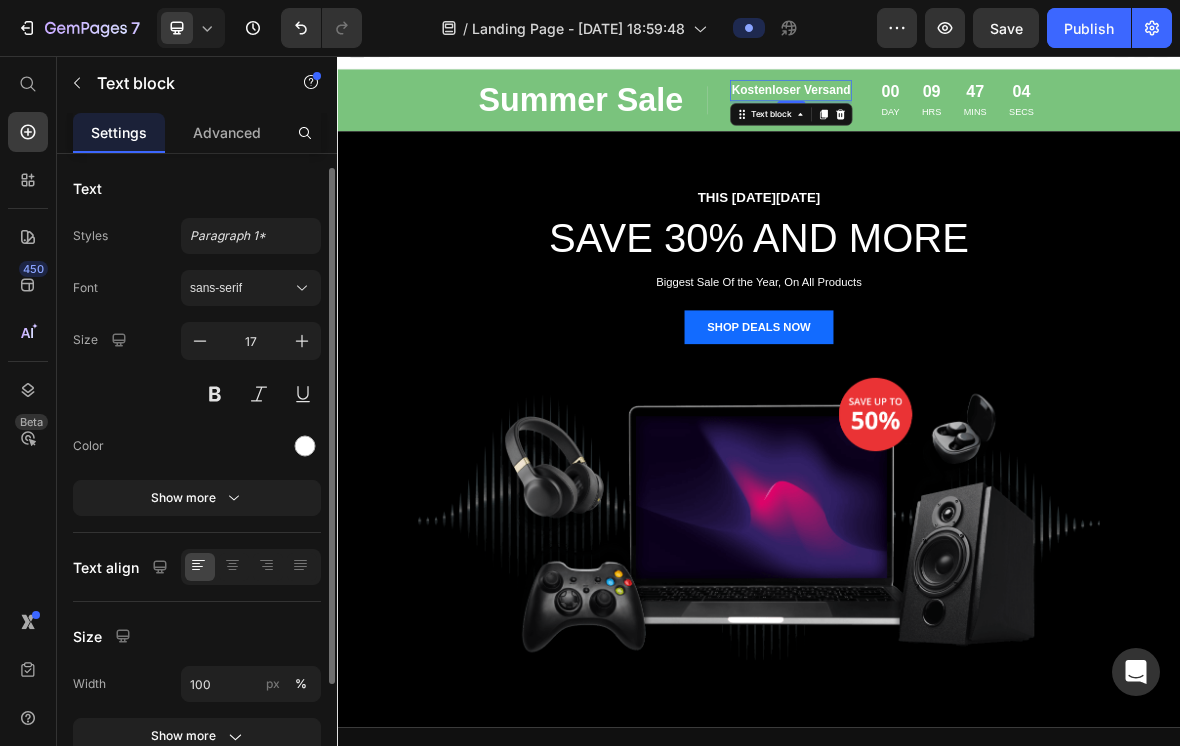 scroll, scrollTop: 0, scrollLeft: 0, axis: both 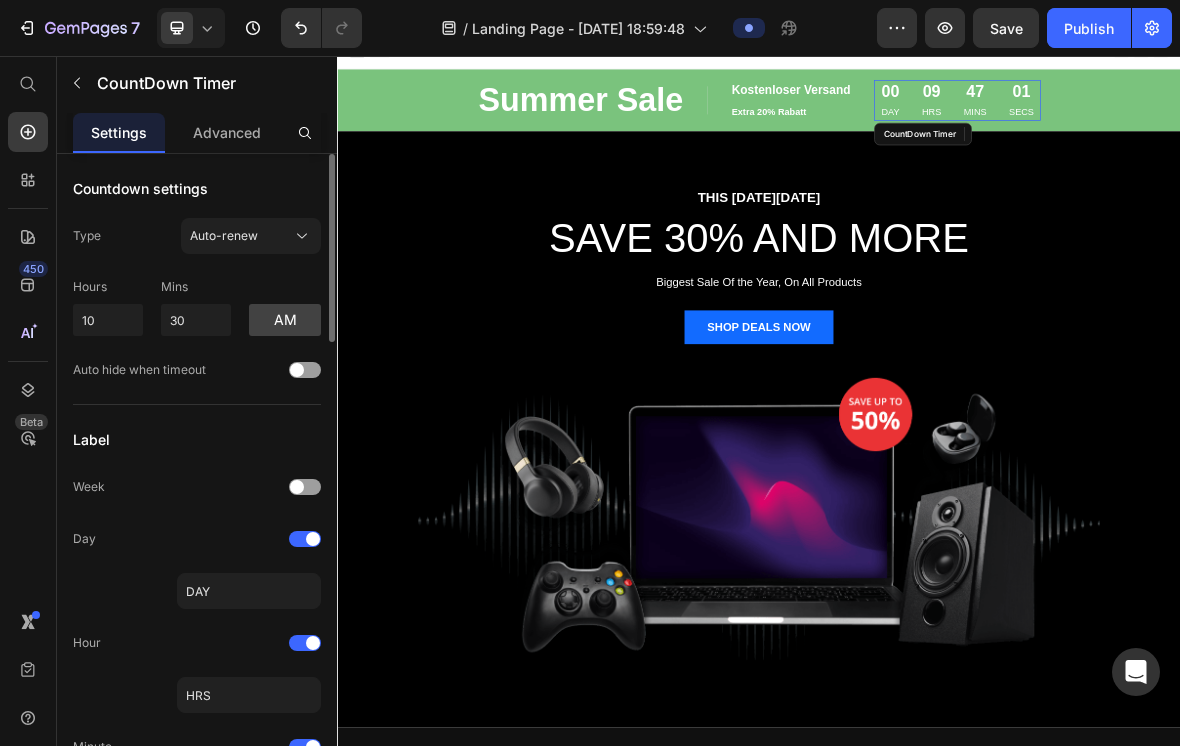 click on "00 DAY" at bounding box center (1124, 118) 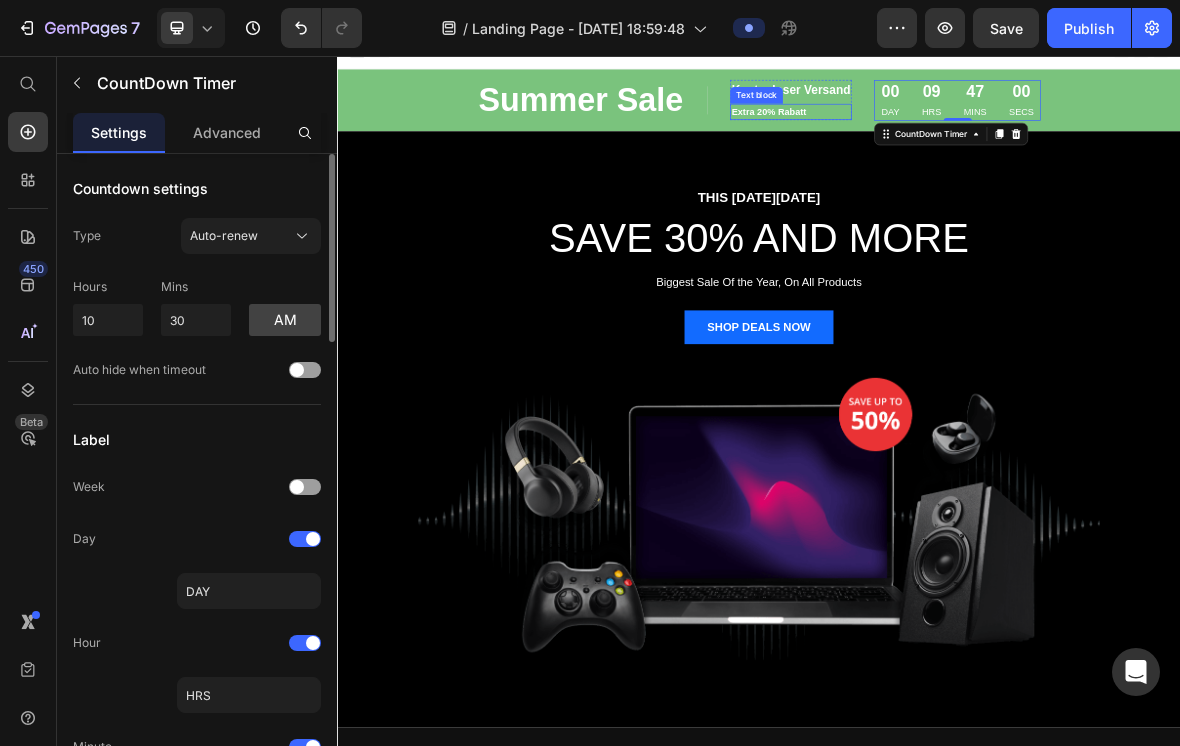 click on "Extra 20% Rabatt" at bounding box center (982, 136) 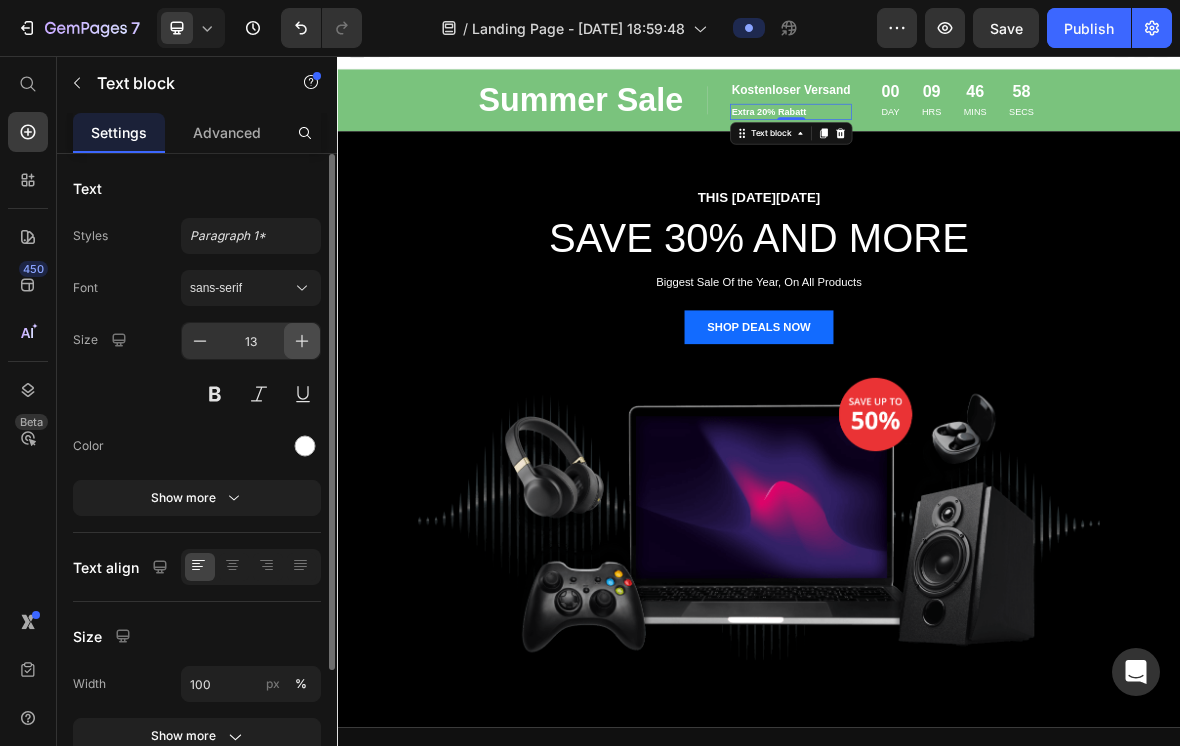 click 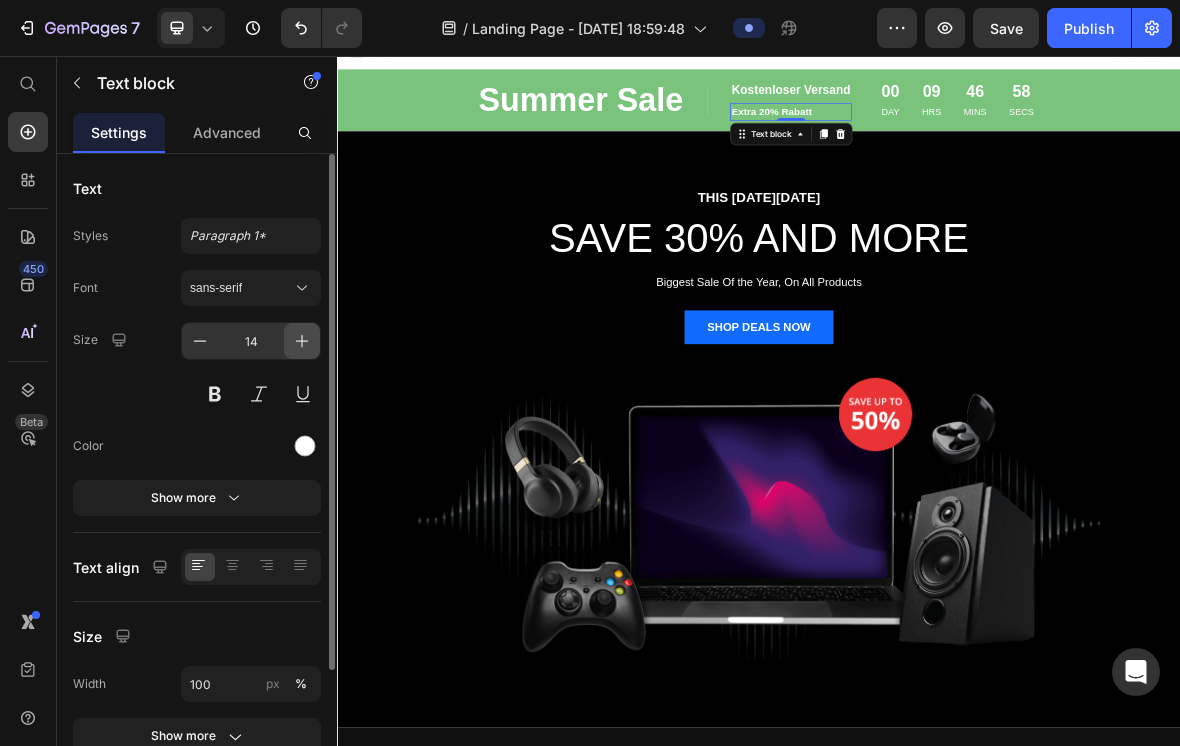 click 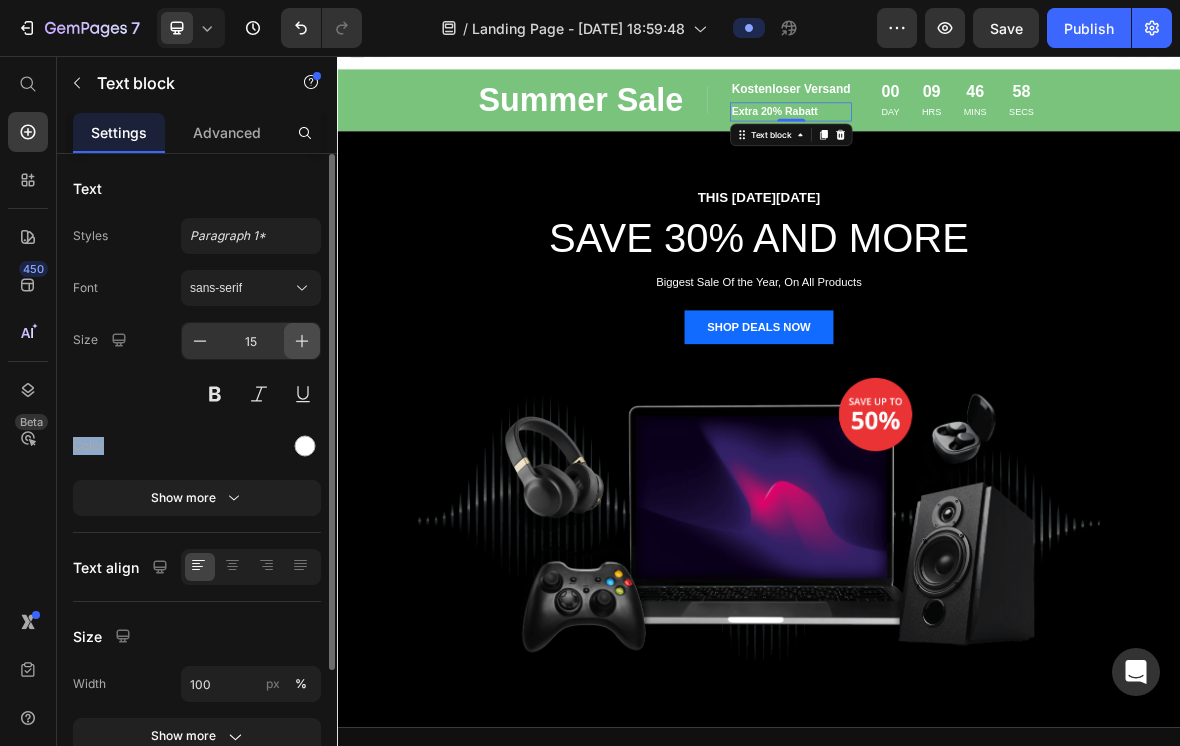click 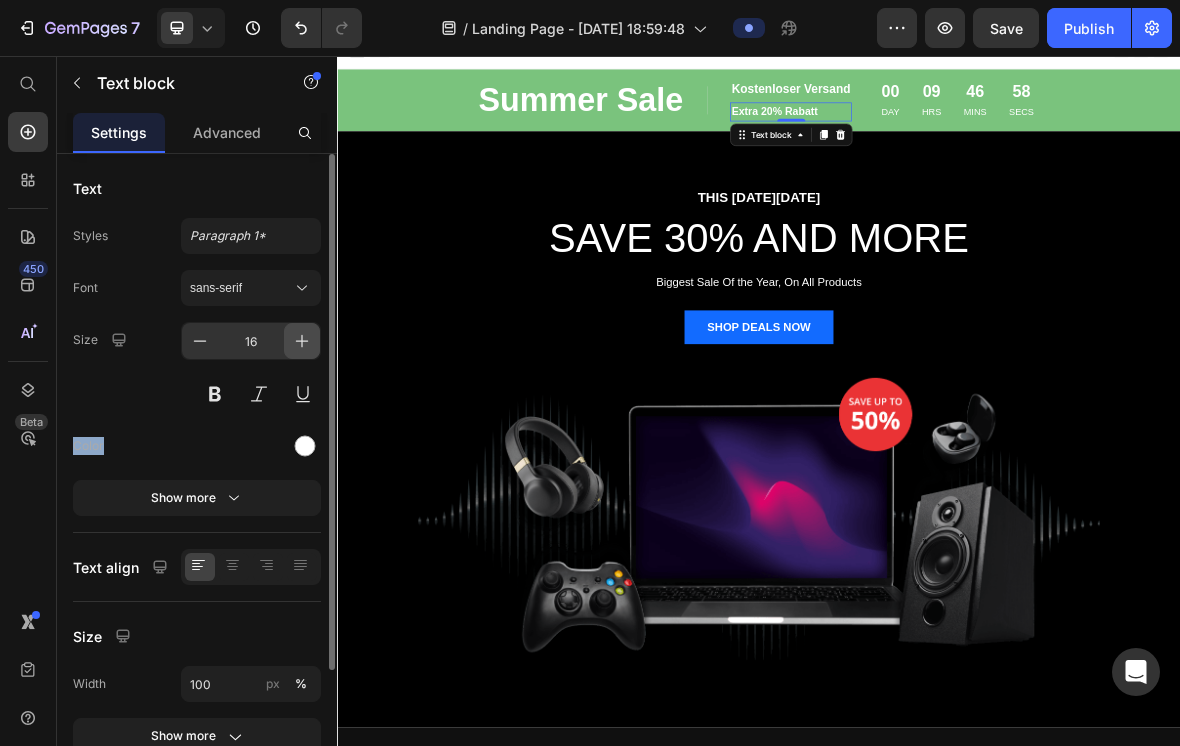 click 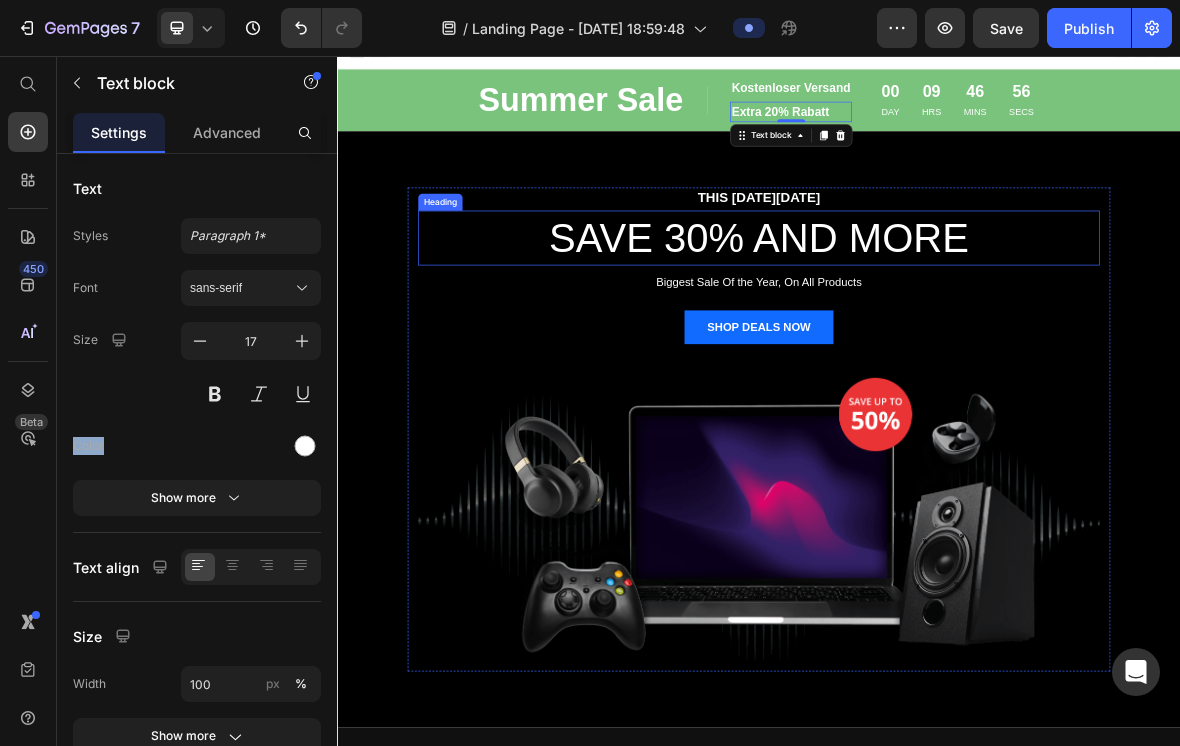 click on "SAVE 30% AND MORE" at bounding box center (937, 315) 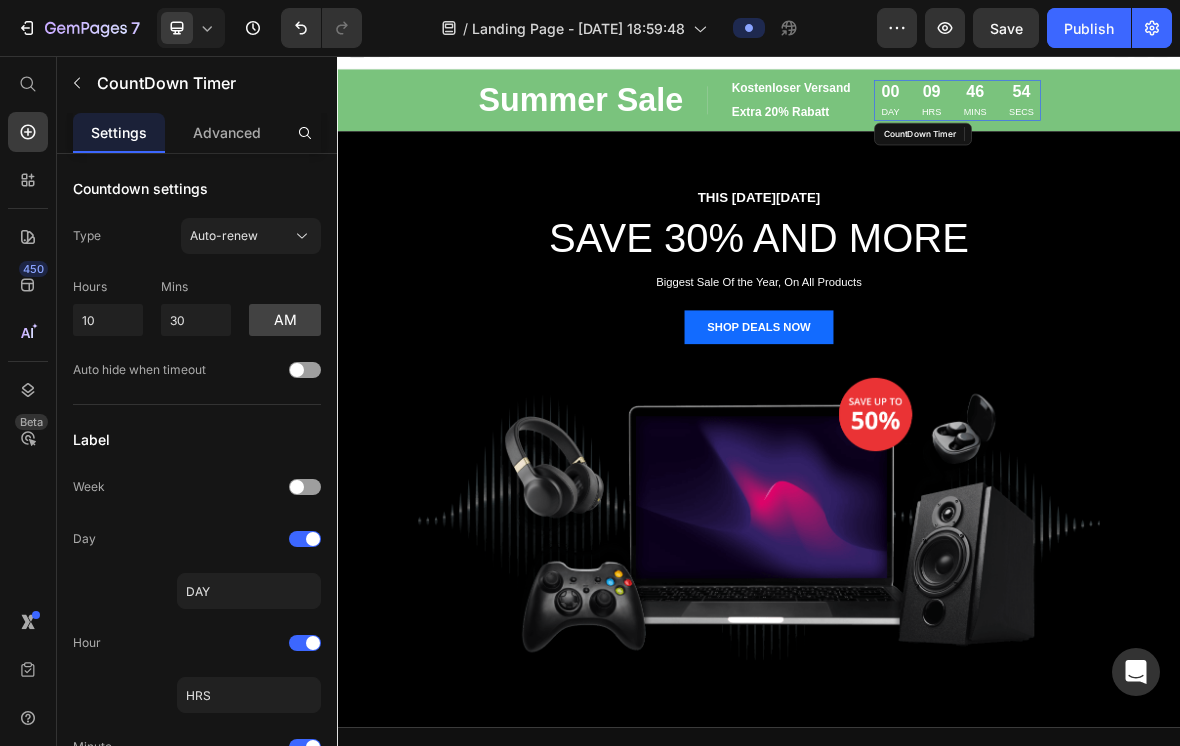 click on "00 DAY 09 HRS 46 MINS 54 SECS" at bounding box center [1219, 118] 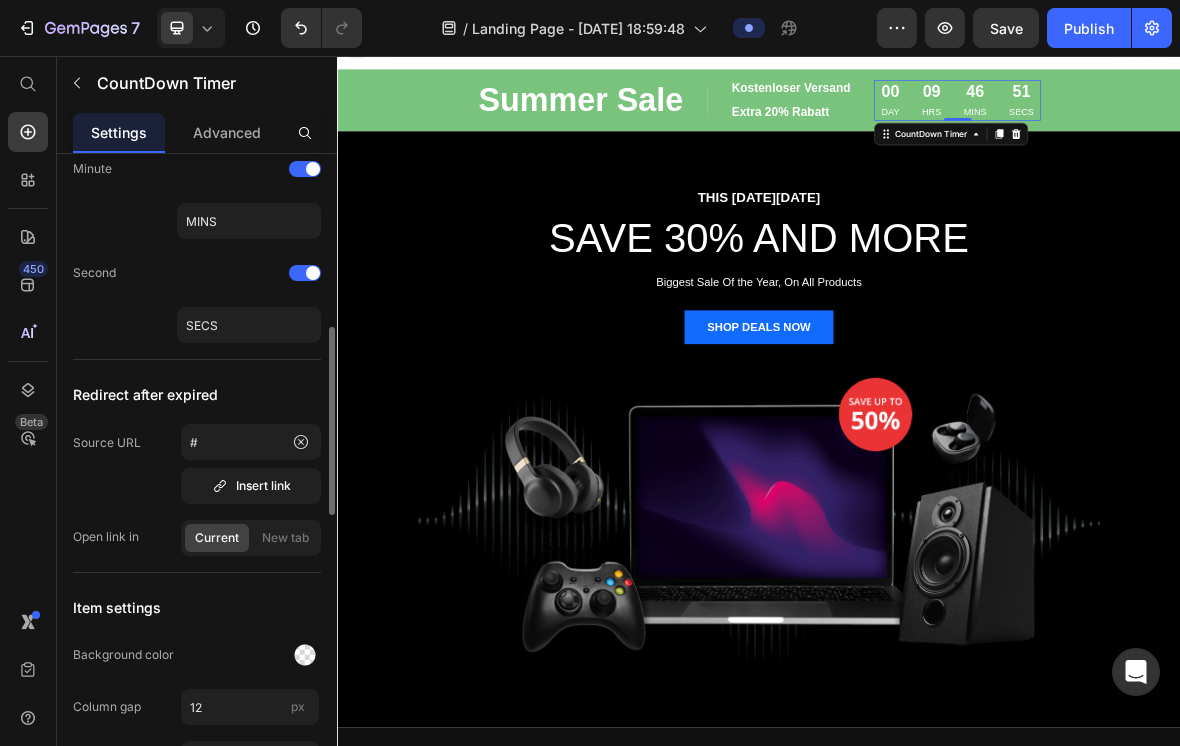 scroll, scrollTop: 602, scrollLeft: 0, axis: vertical 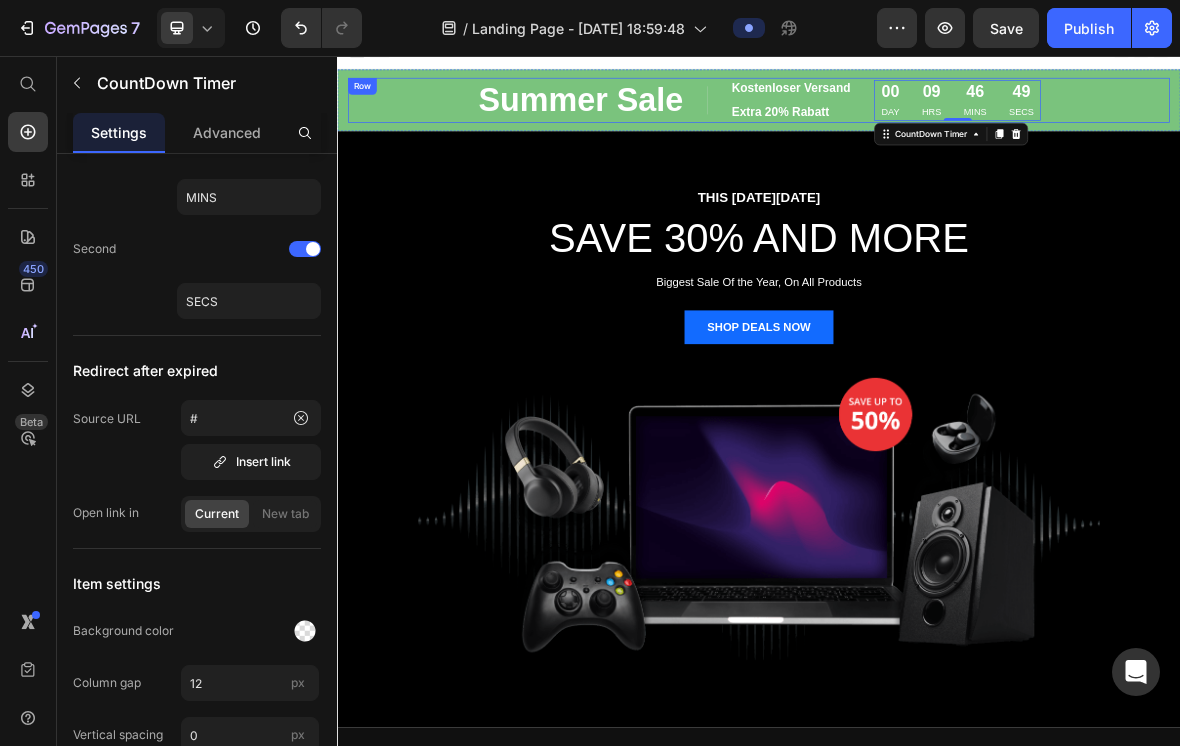 click on "Summer Sale Text block Image Kostenloser Versand Text block Extra 20% Rabatt Text block Row Row 00 DAY 09 HRS 46 MINS 49 SECS CountDown Timer   0 Row" at bounding box center [937, 119] 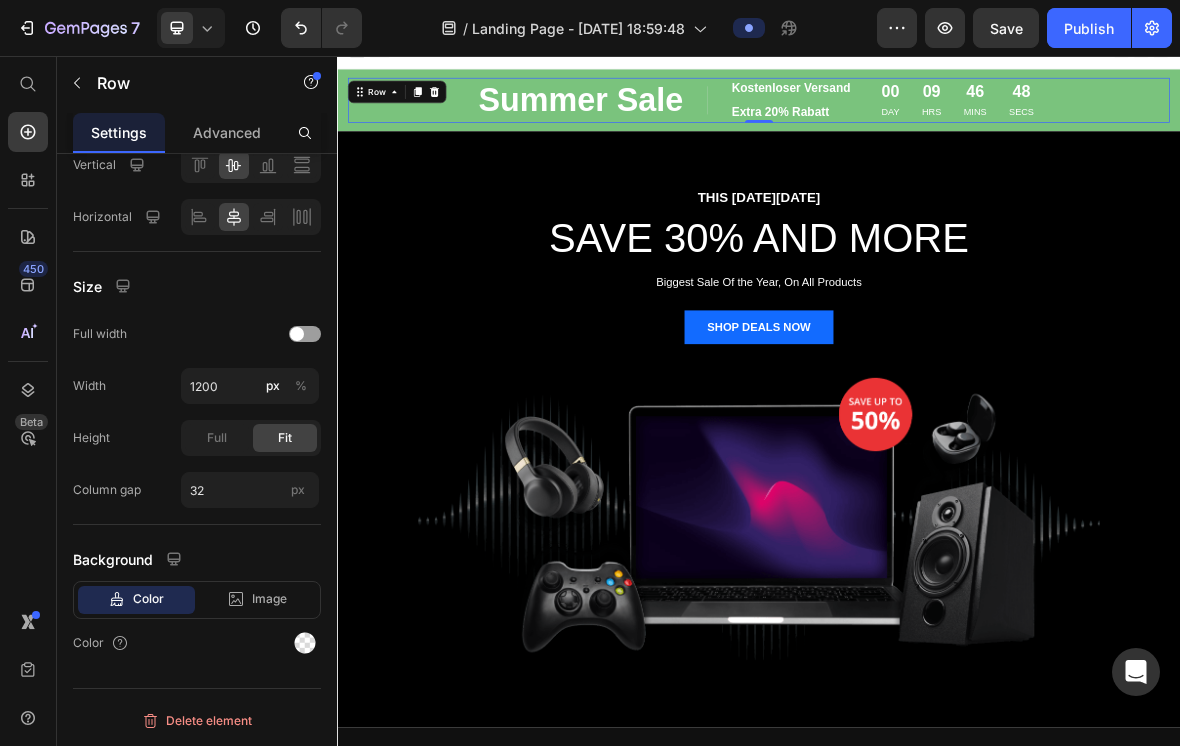 scroll, scrollTop: 0, scrollLeft: 0, axis: both 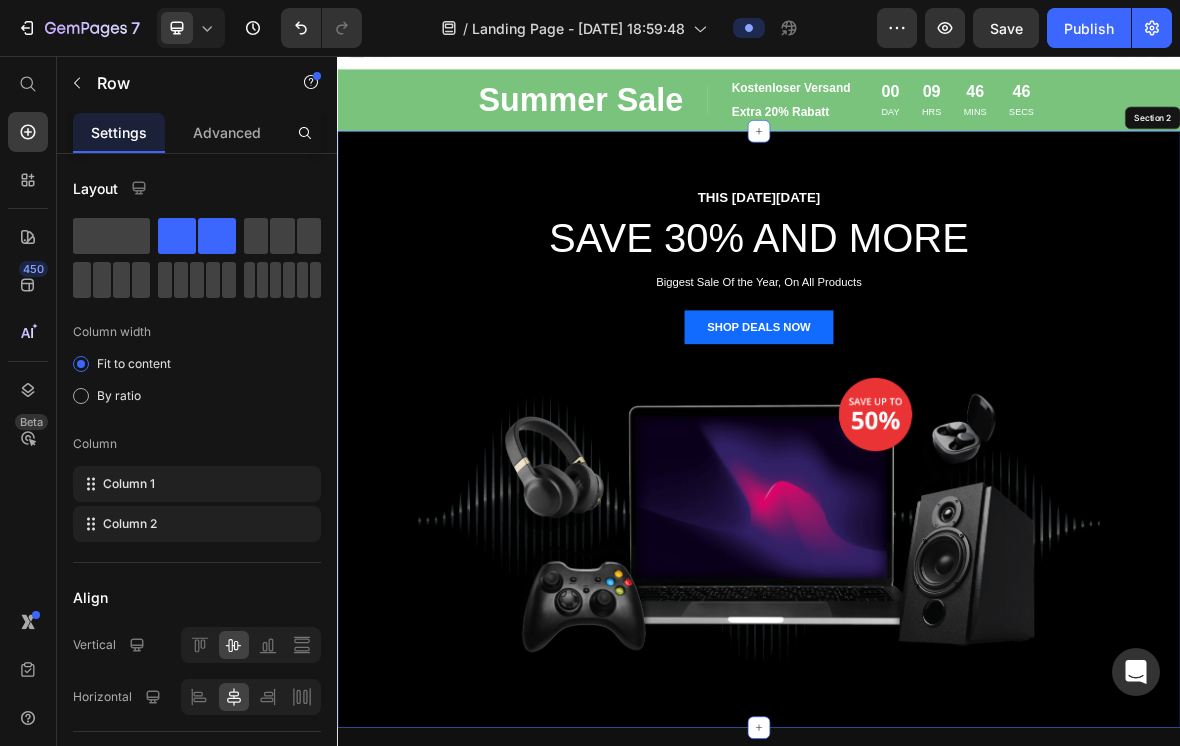 click on "THIS [DATE][DATE] Text block SAVE 30% AND MORE Heading Biggest Sale Of the Year, On All Products Text block SHOP DEALS NOW Button Image Row" at bounding box center (937, 588) 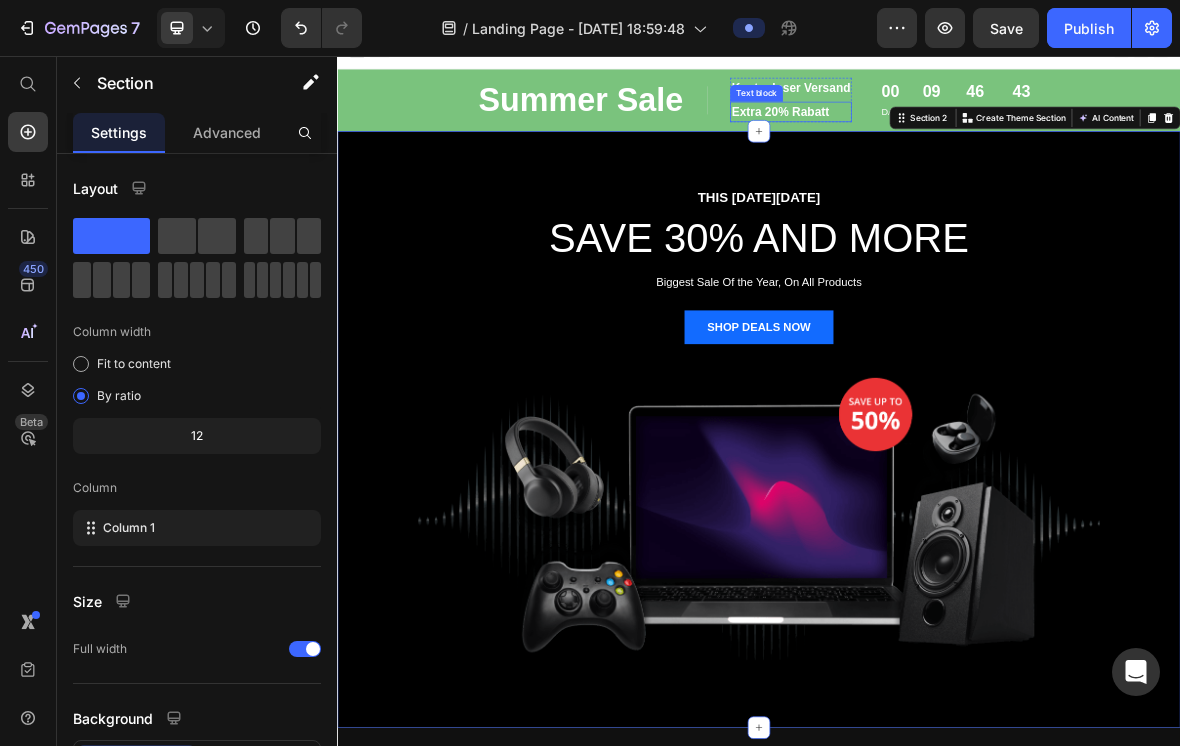 click on "Extra 20% Rabatt" at bounding box center (982, 136) 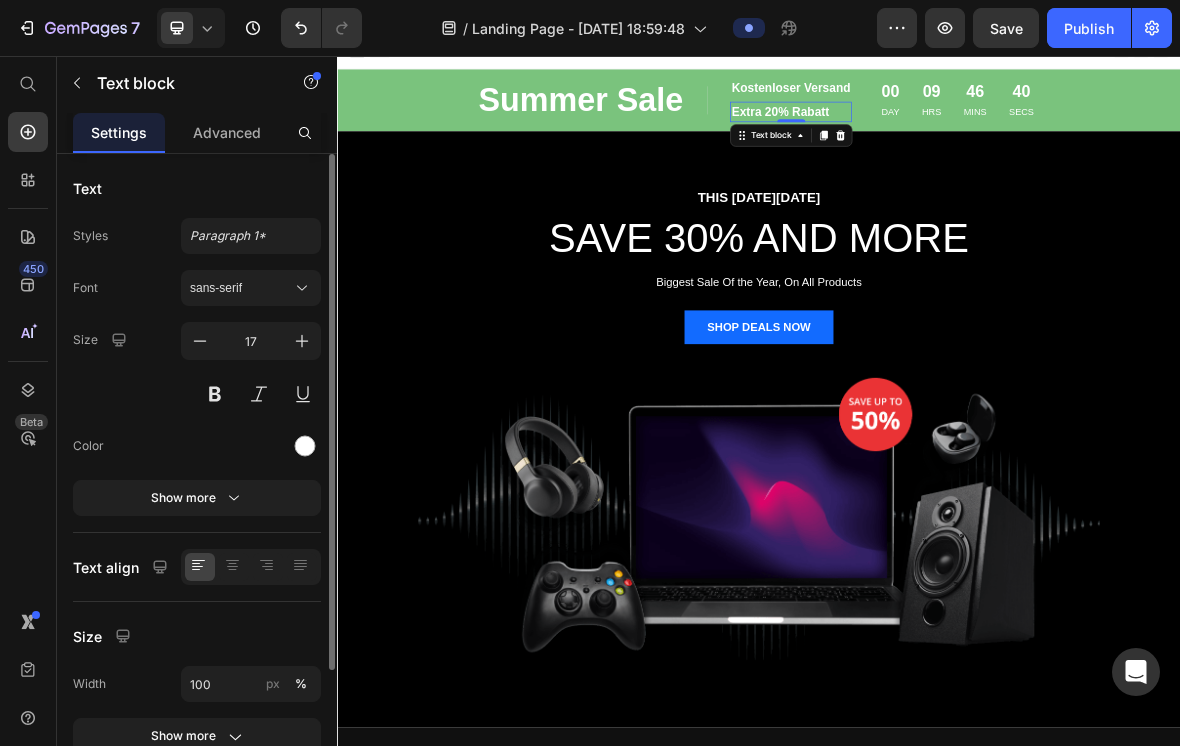 scroll, scrollTop: 11, scrollLeft: 0, axis: vertical 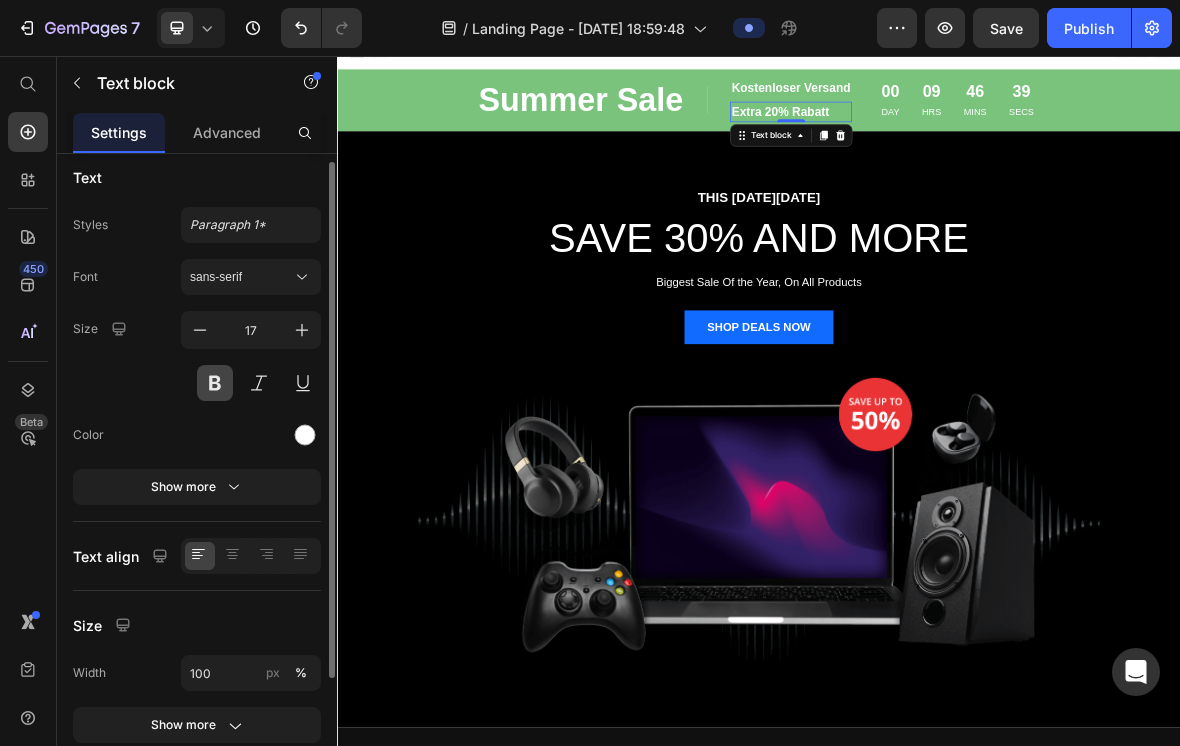 click at bounding box center (215, 383) 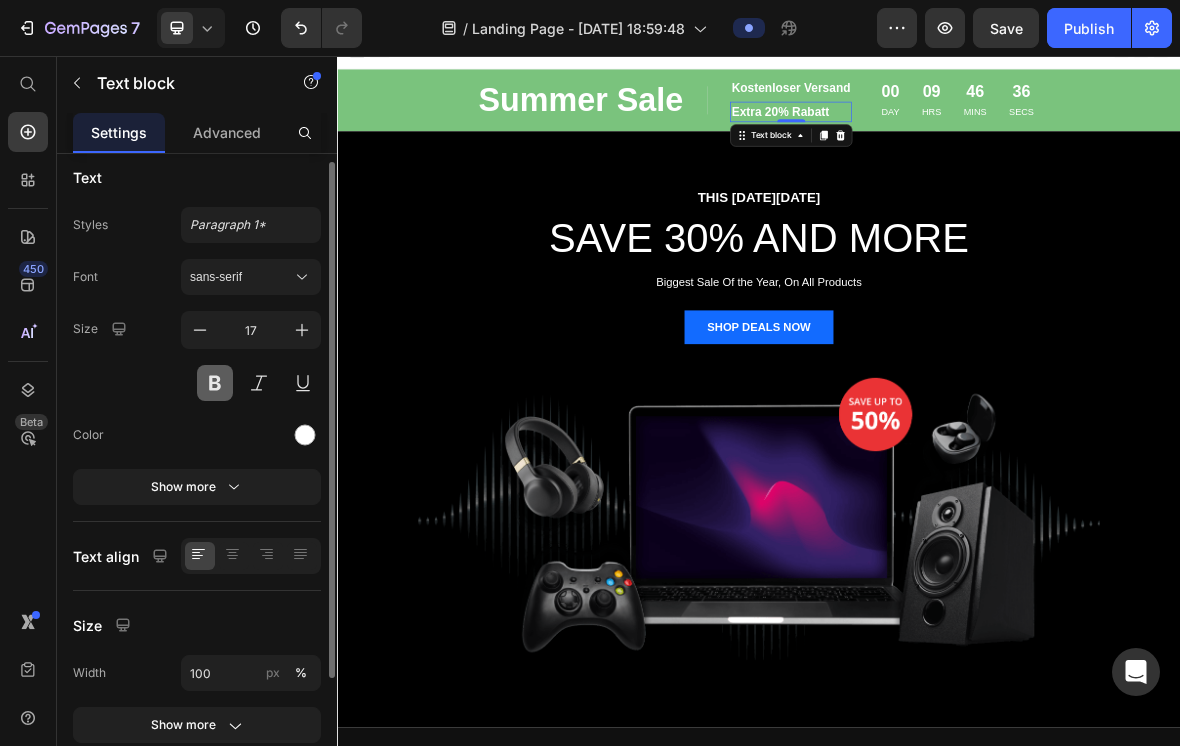 click at bounding box center [215, 383] 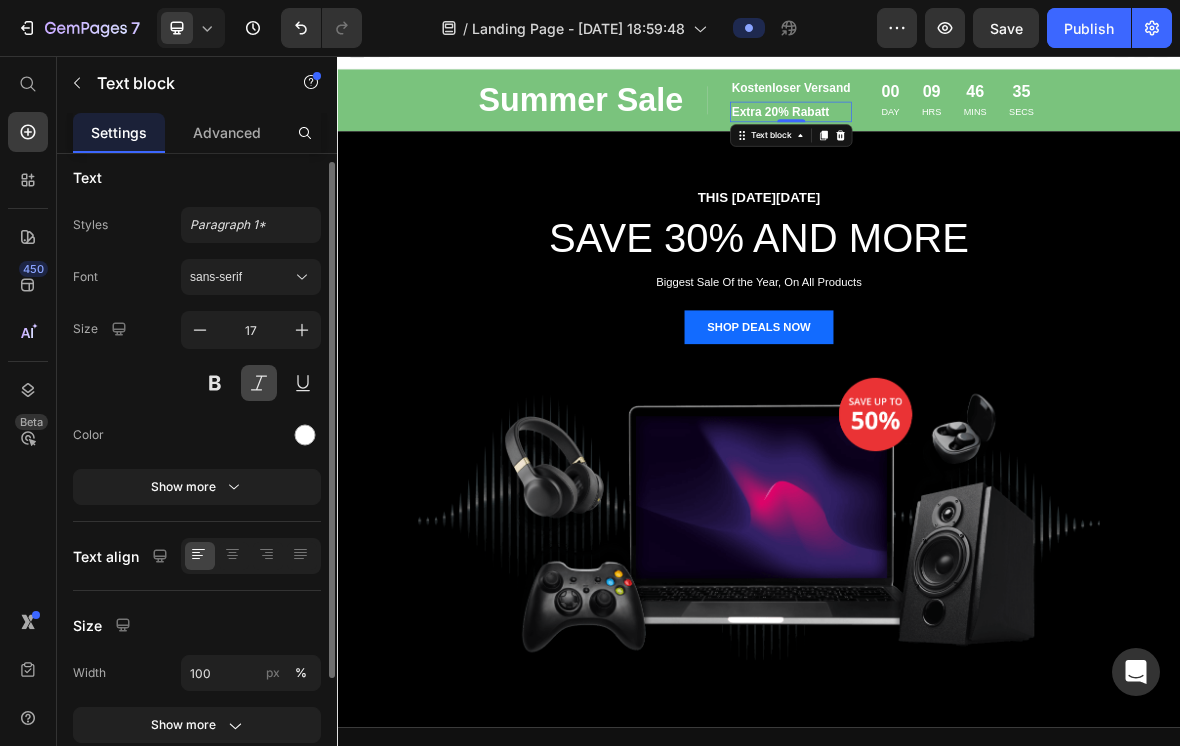 click at bounding box center (259, 383) 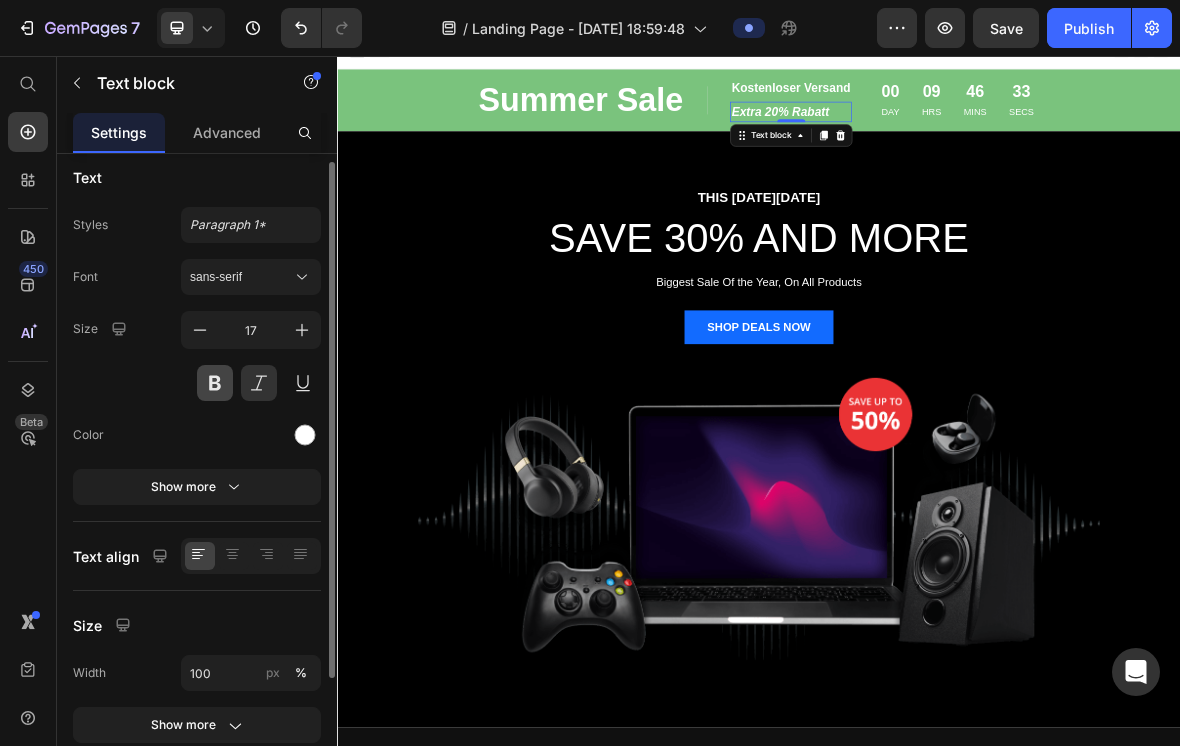 click at bounding box center (215, 383) 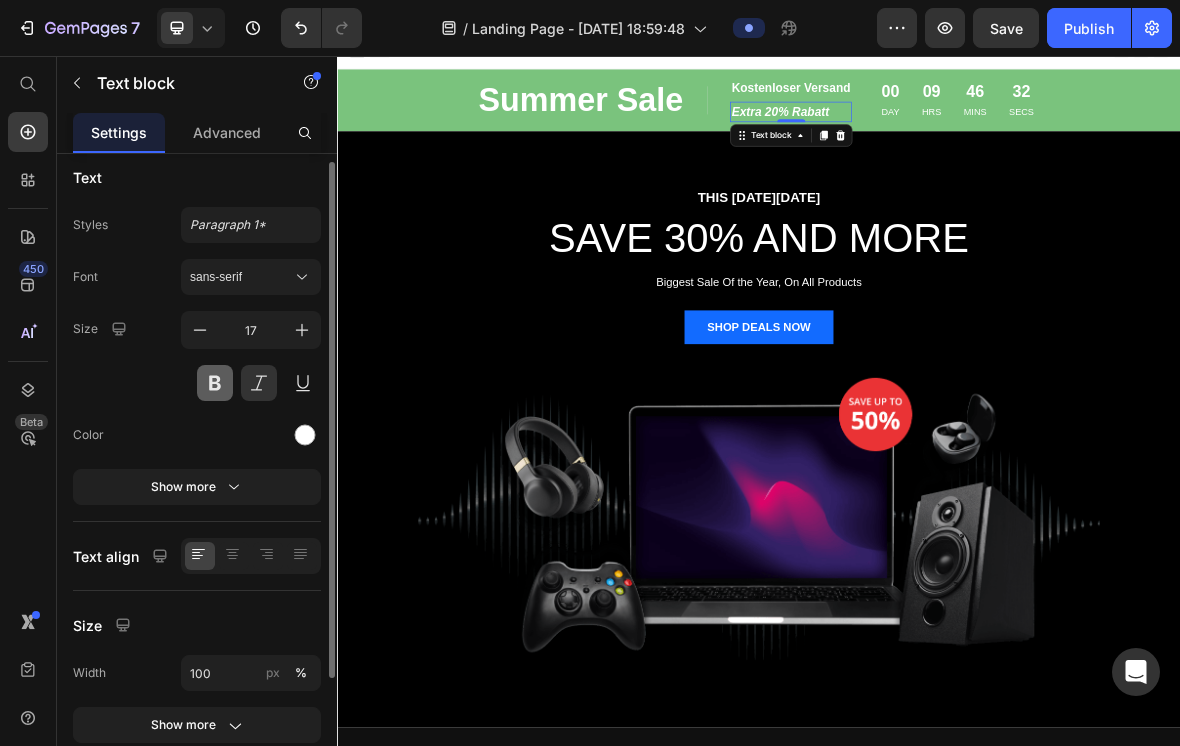 click at bounding box center (215, 383) 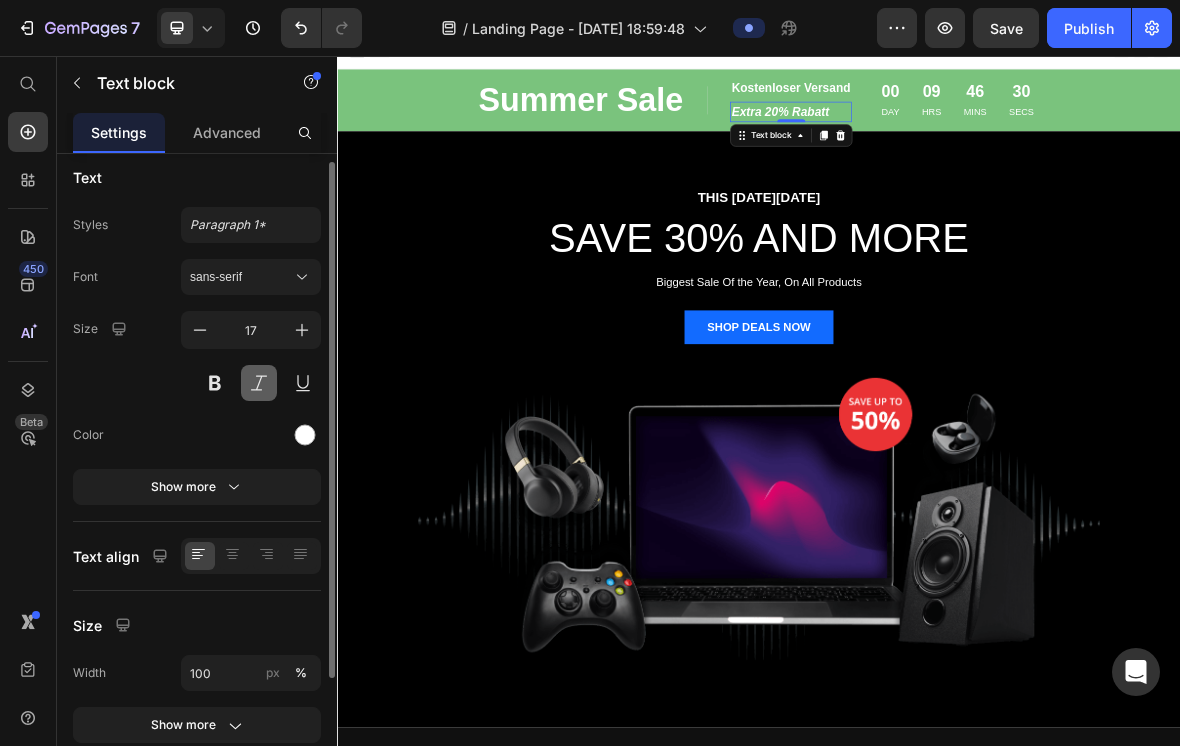click at bounding box center [259, 383] 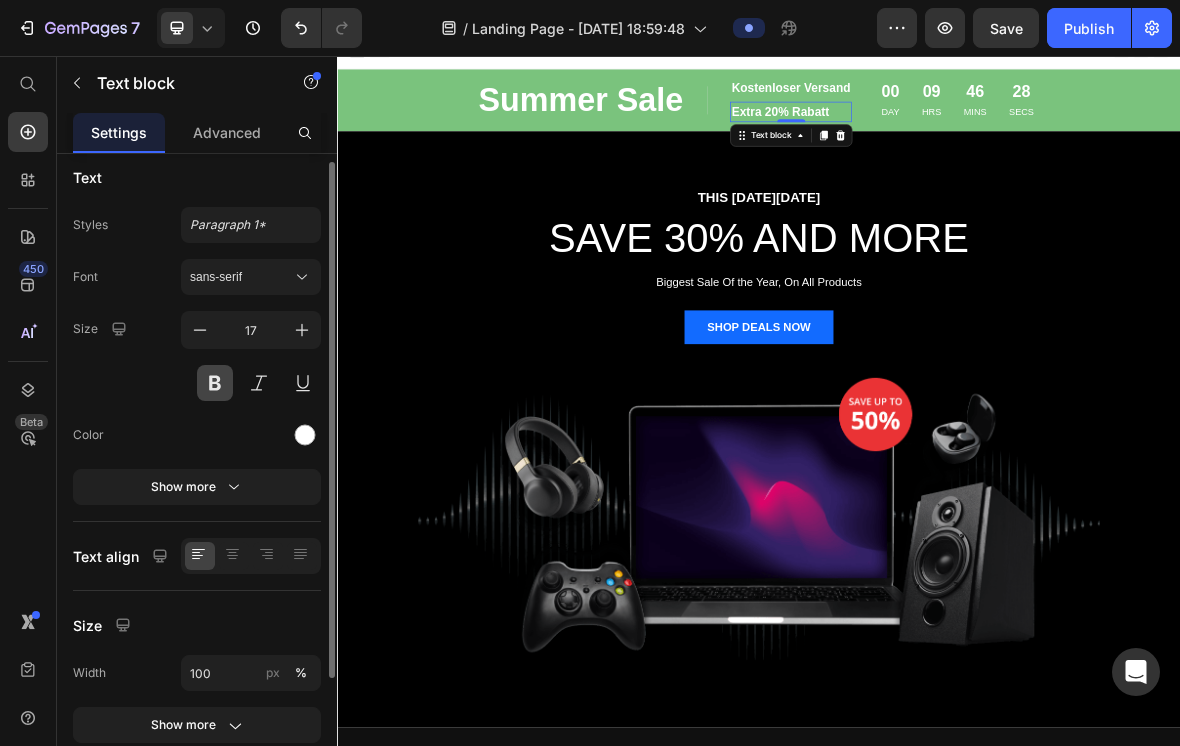 click at bounding box center (215, 383) 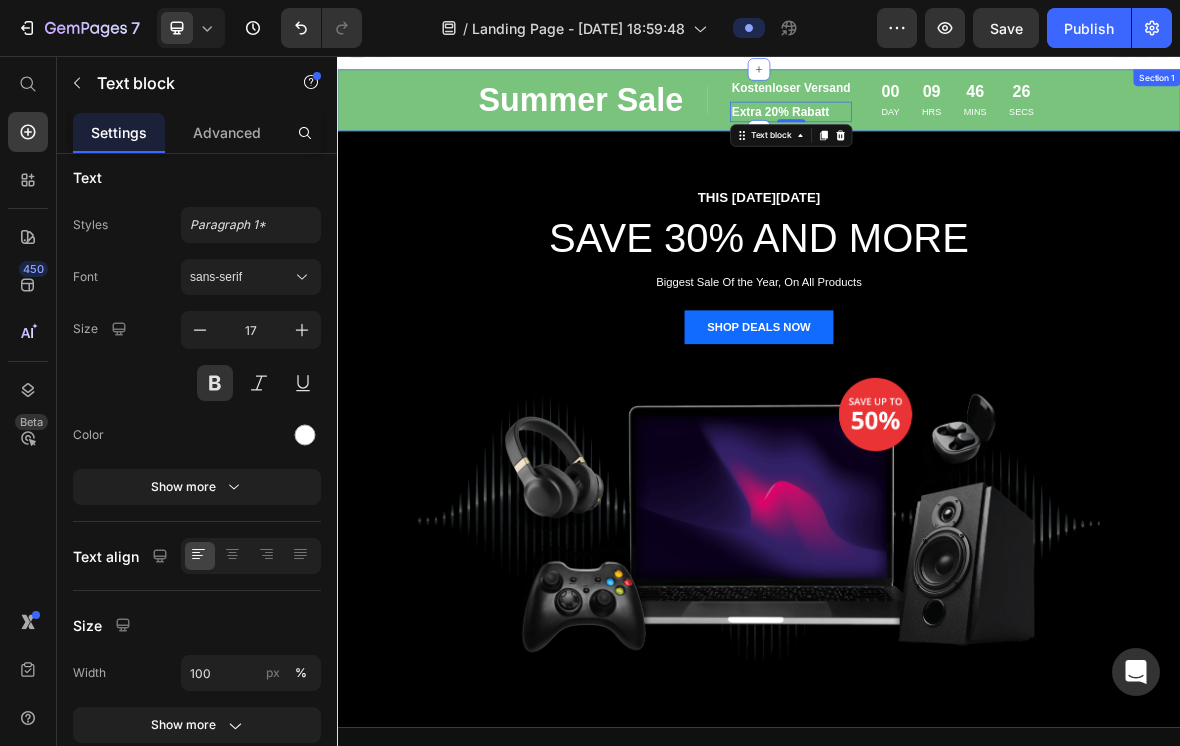 click on "Summer Sale Text block Image Kostenloser Versand Text block Extra 20% Rabatt Text block   0 Row Row 00 DAY 09 HRS 46 MINS 26 SECS CountDown Timer Row Section 1" at bounding box center (937, 119) 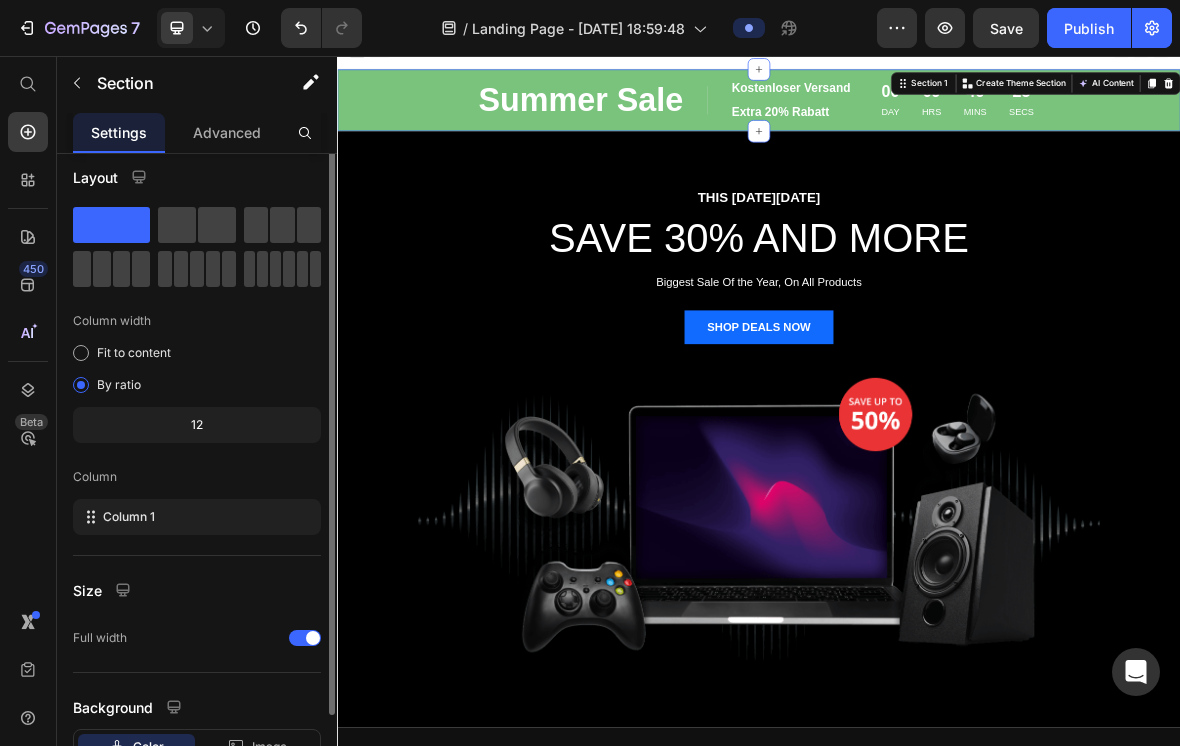 scroll, scrollTop: 0, scrollLeft: 0, axis: both 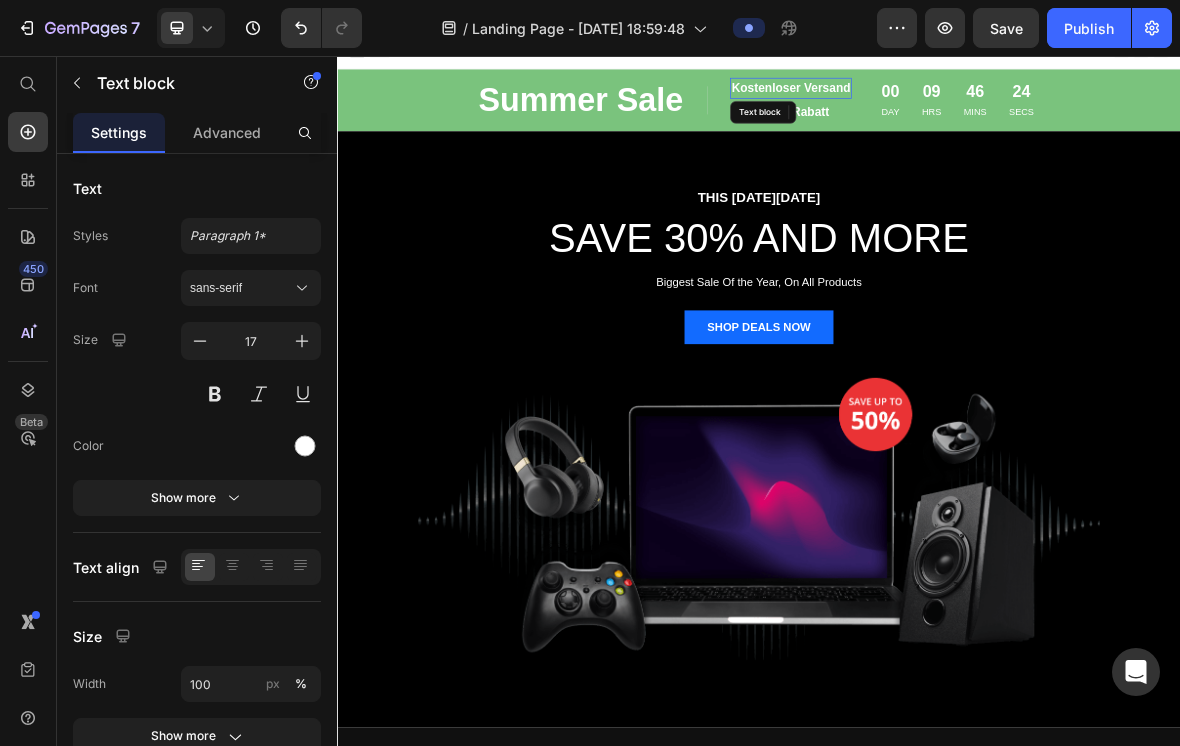 click on "Kostenloser Versand" at bounding box center (982, 102) 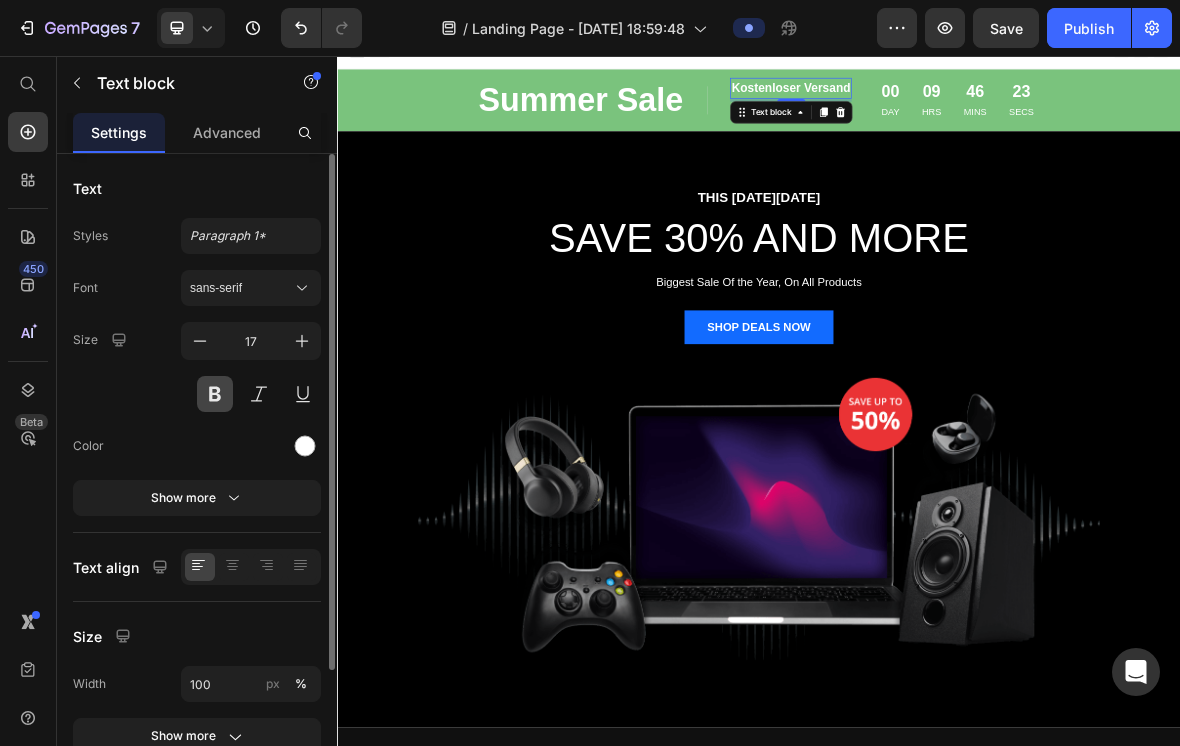 click at bounding box center [215, 394] 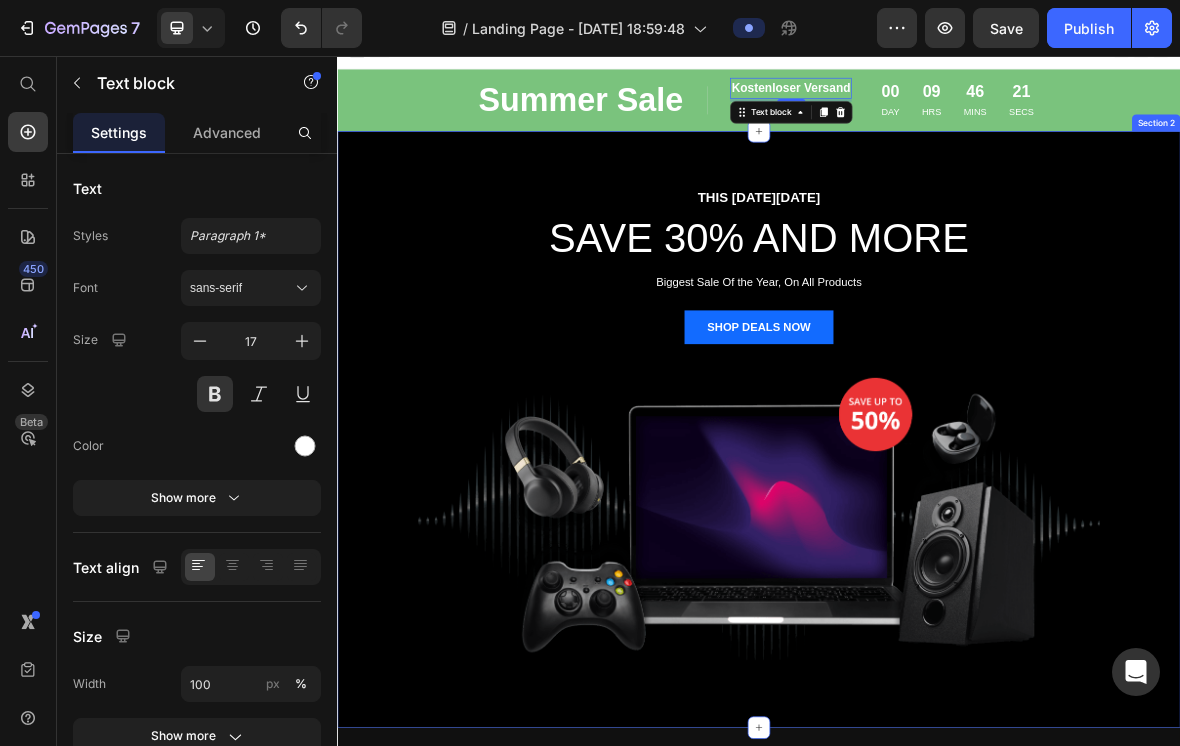 click on "THIS [DATE][DATE] Text block SAVE 30% AND MORE Heading Biggest Sale Of the Year, On All Products Text block SHOP DEALS NOW Button Image Row" at bounding box center (937, 588) 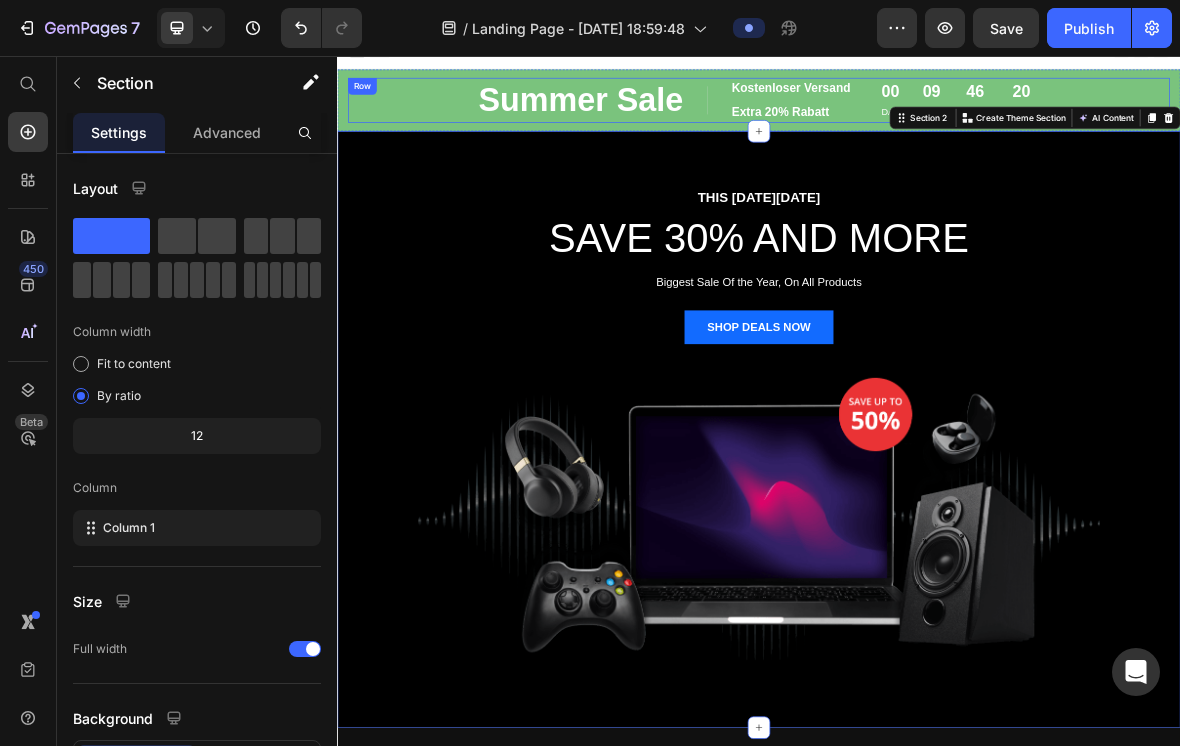 click on "Summer Sale Text block Image Kostenloser Versand Text block Extra 20% Rabatt Text block Row Row 00 DAY 09 HRS 46 MINS 20 SECS CountDown Timer Row" at bounding box center (937, 119) 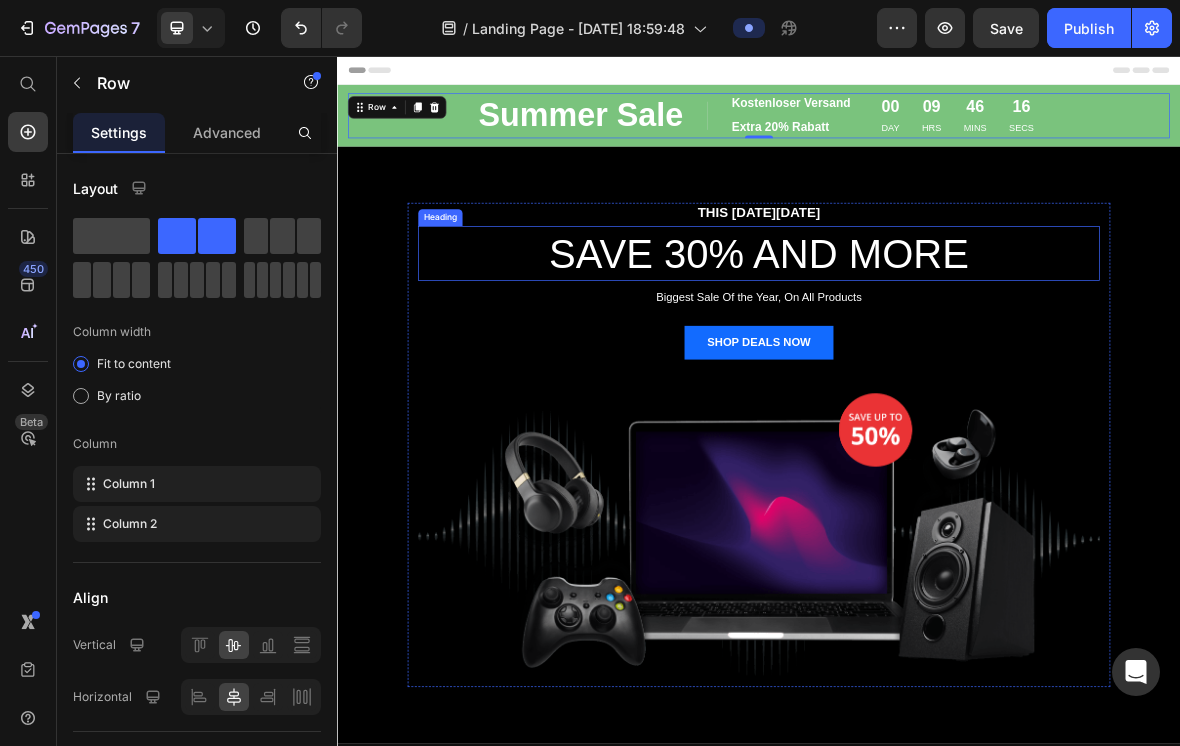 scroll, scrollTop: 0, scrollLeft: 0, axis: both 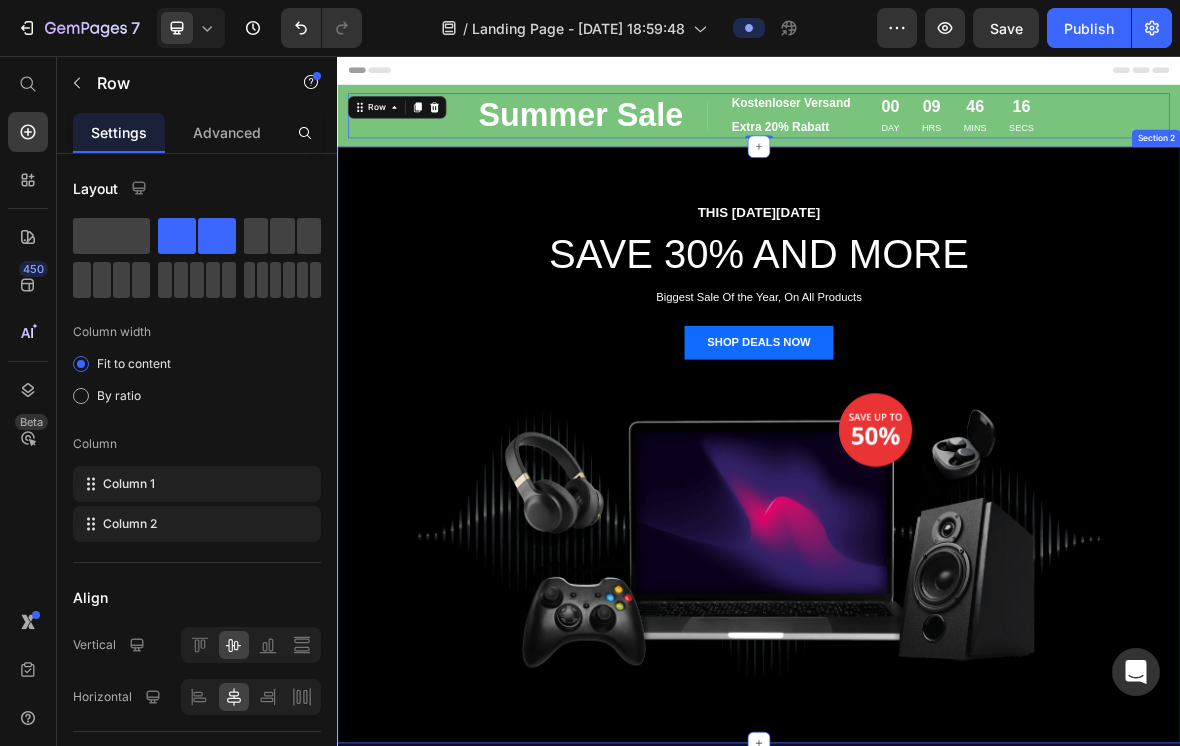 click on "THIS [DATE][DATE] Text block SAVE 30% AND MORE Heading Biggest Sale Of the Year, On All Products Text block SHOP DEALS NOW Button Image Row Section 2" at bounding box center (937, 610) 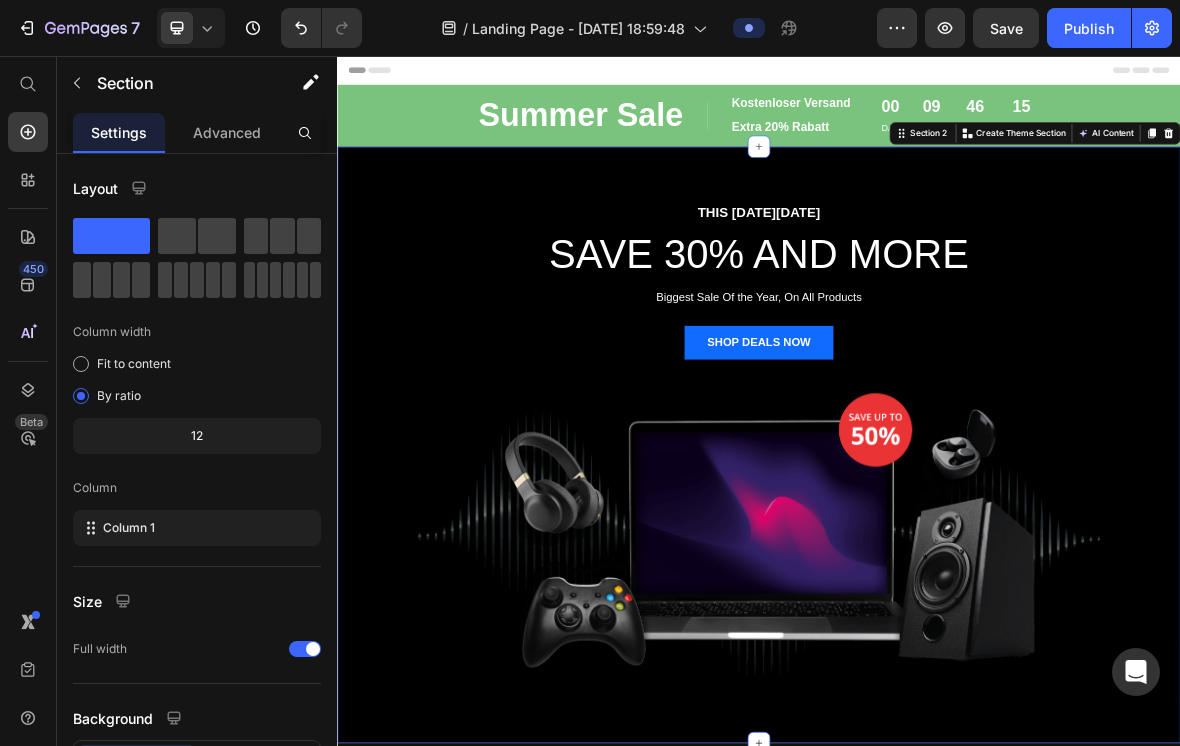 click on "THIS [DATE][DATE] Text block SAVE 30% AND MORE Heading Biggest Sale Of the Year, On All Products Text block SHOP DEALS NOW Button Image Row Section 2   You can create reusable sections Create Theme Section AI Content Write with GemAI What would you like to describe here? Tone and Voice Persuasive Product EcoClima Split-Klimaanlage 9.000 BTU (2,6 kW) Komplettset Show more Generate" at bounding box center (937, 610) 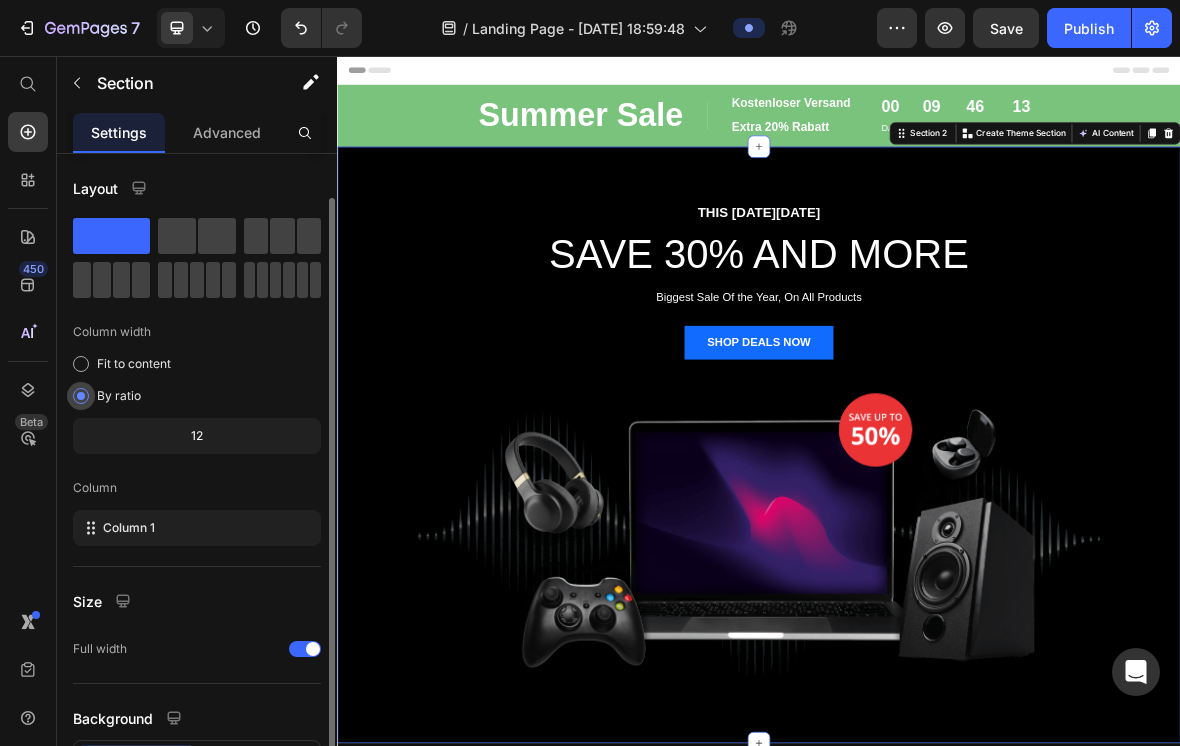 scroll, scrollTop: 128, scrollLeft: 0, axis: vertical 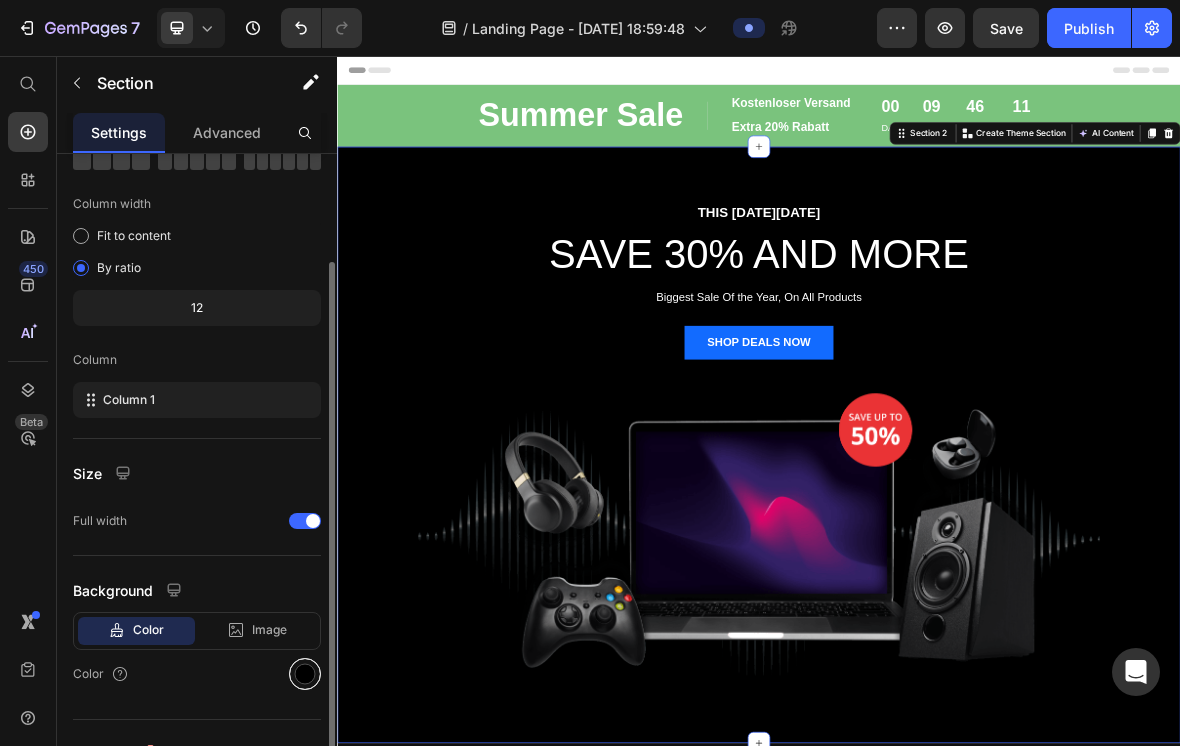 click at bounding box center (305, 674) 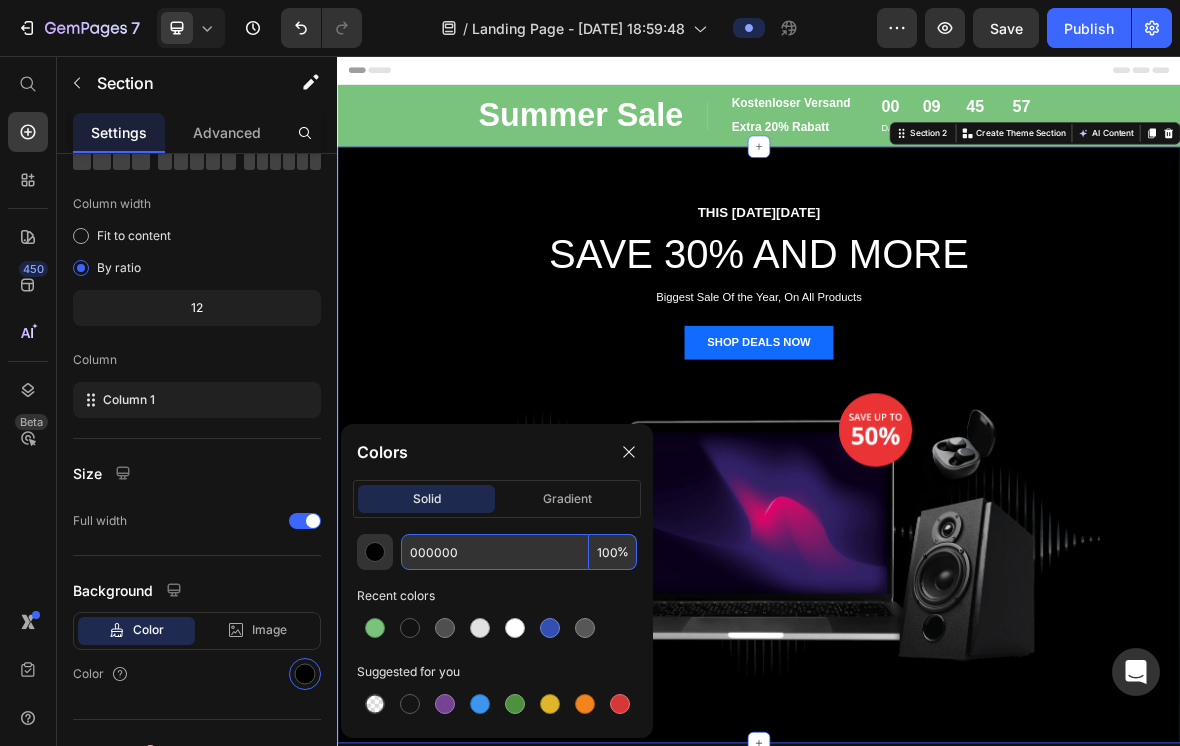 click on "000000" at bounding box center [495, 552] 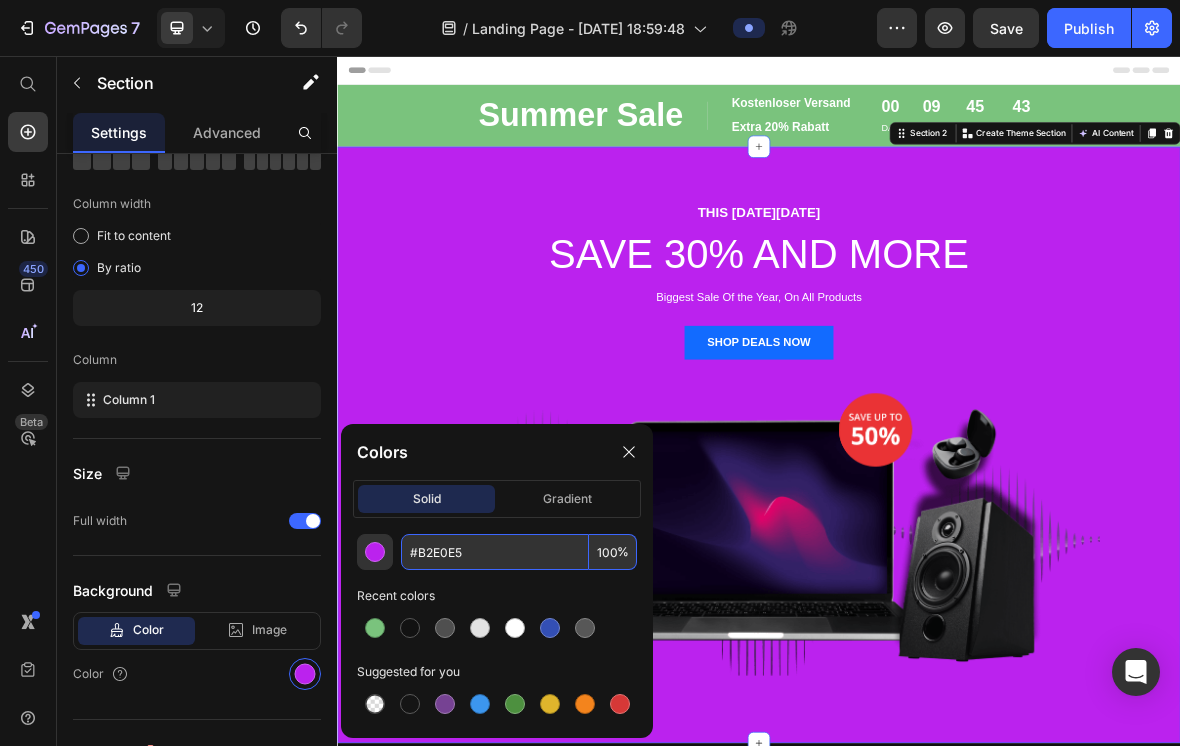 type on "B2E0E5" 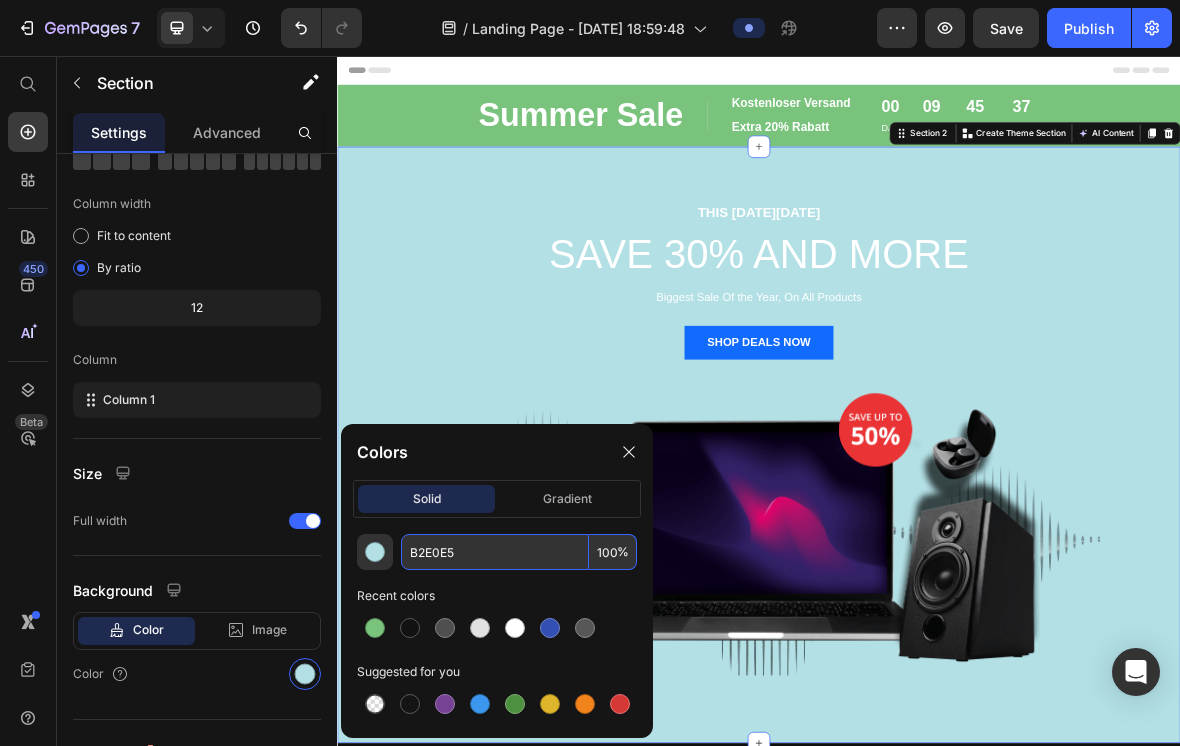 click on "THIS [DATE][DATE] Text block SAVE 30% AND MORE Heading Biggest Sale Of the Year, On All Products Text block SHOP DEALS NOW Button Image Row Section 2   You can create reusable sections Create Theme Section AI Content Write with GemAI What would you like to describe here? Tone and Voice Persuasive Product EcoClima Split-Klimaanlage 9.000 BTU (2,6 kW) Komplettset Show more Generate" at bounding box center [937, 610] 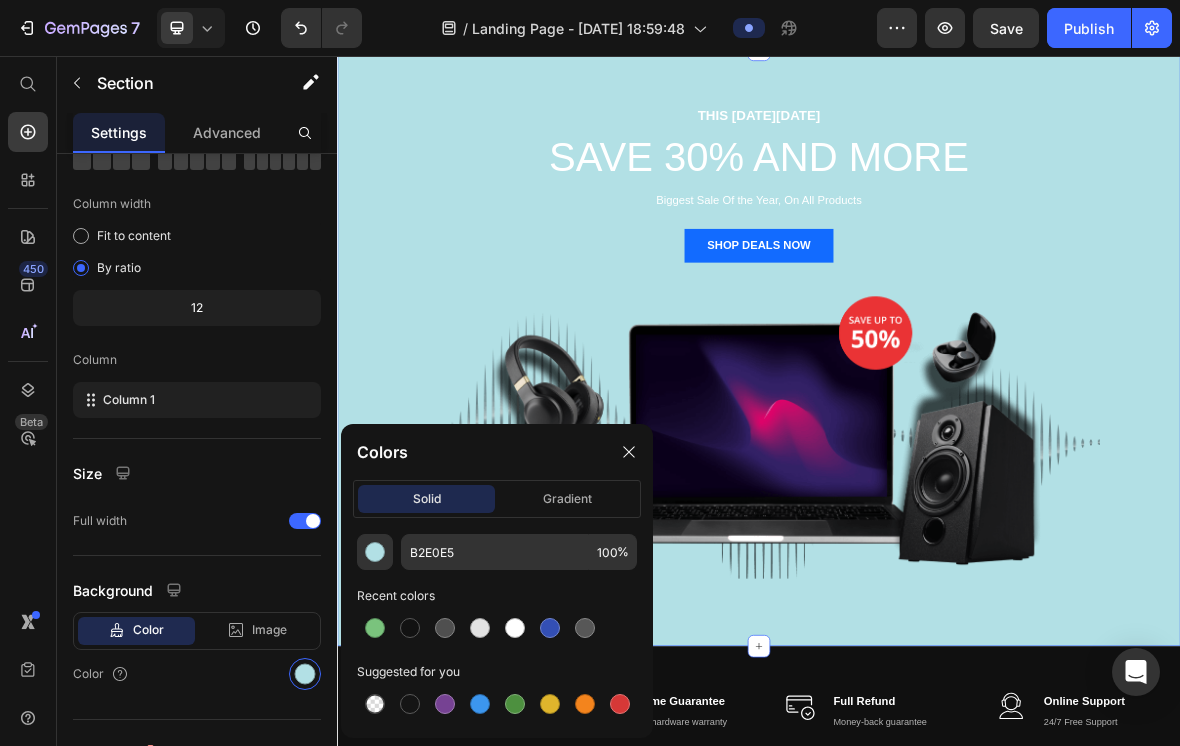 scroll, scrollTop: 155, scrollLeft: 0, axis: vertical 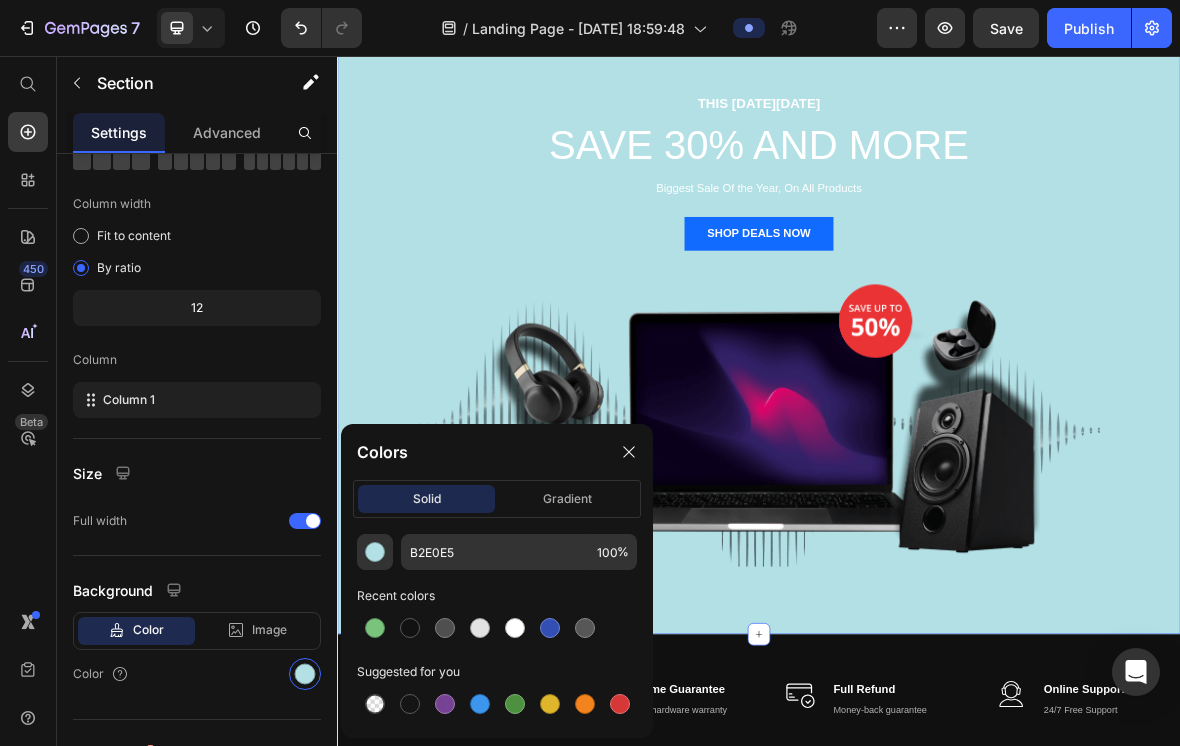 click on "THIS [DATE][DATE] Text block SAVE 30% AND MORE Heading Biggest Sale Of the Year, On All Products Text block SHOP DEALS NOW Button Image Row" at bounding box center (937, 455) 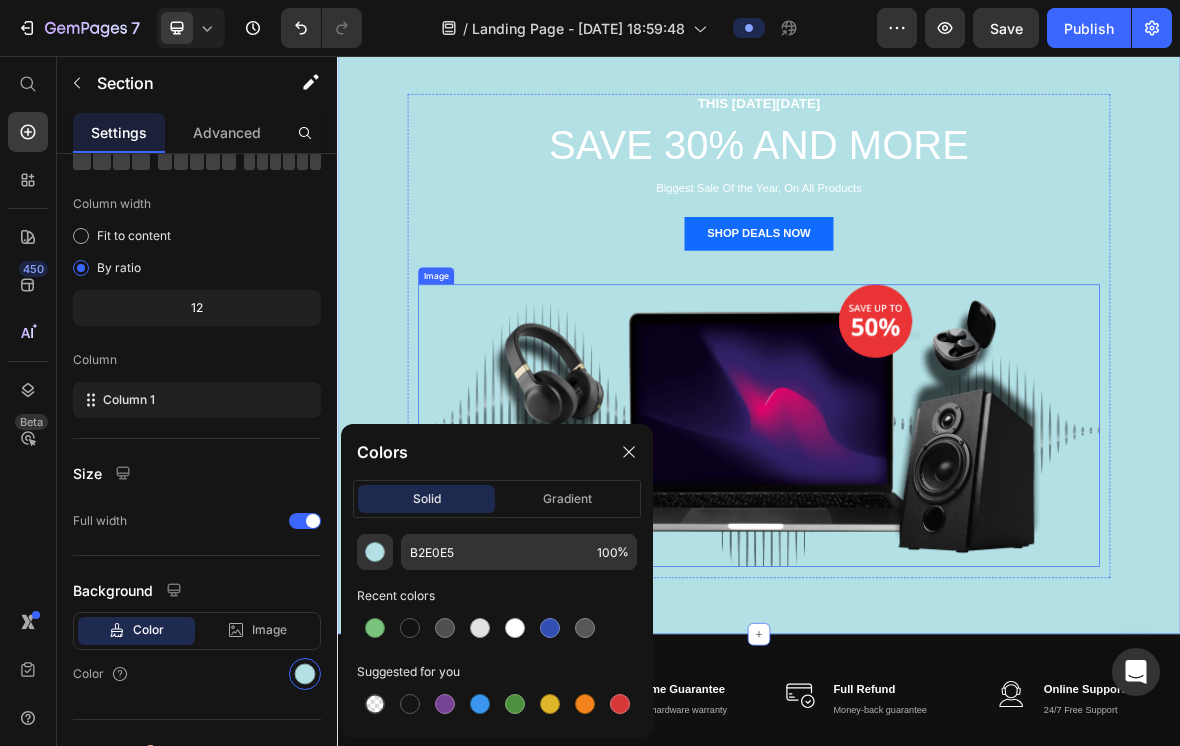 click at bounding box center (937, 582) 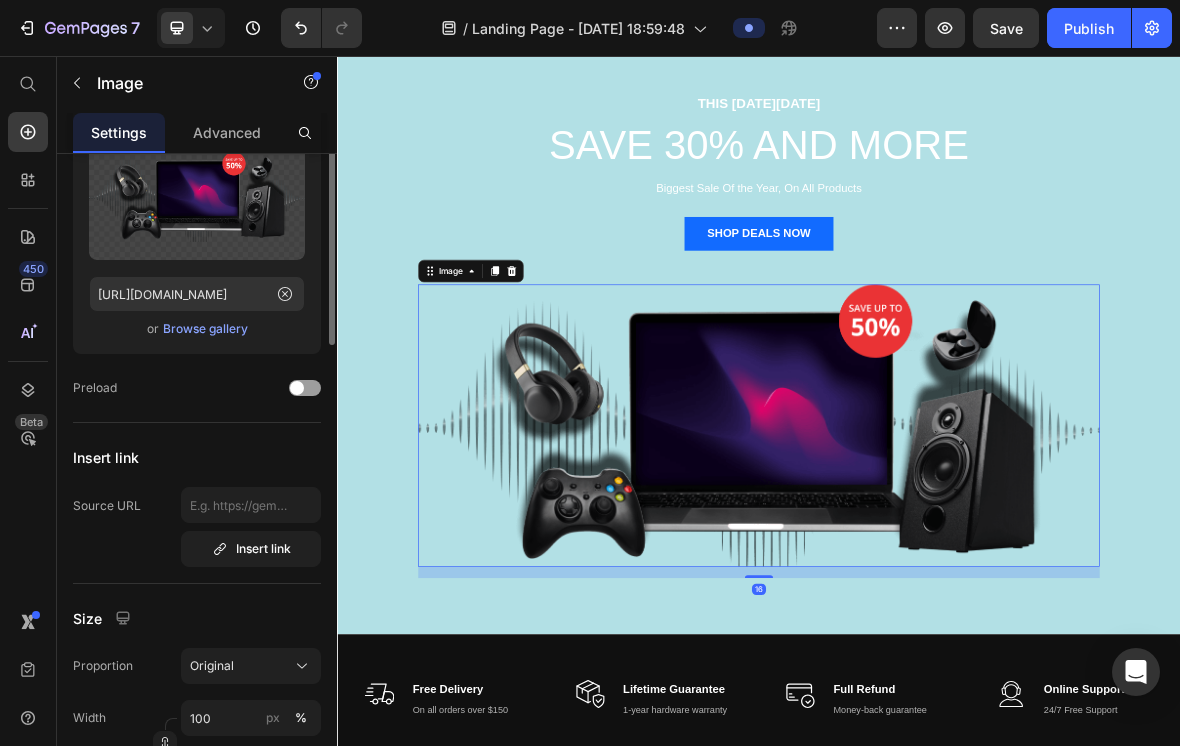scroll, scrollTop: 0, scrollLeft: 0, axis: both 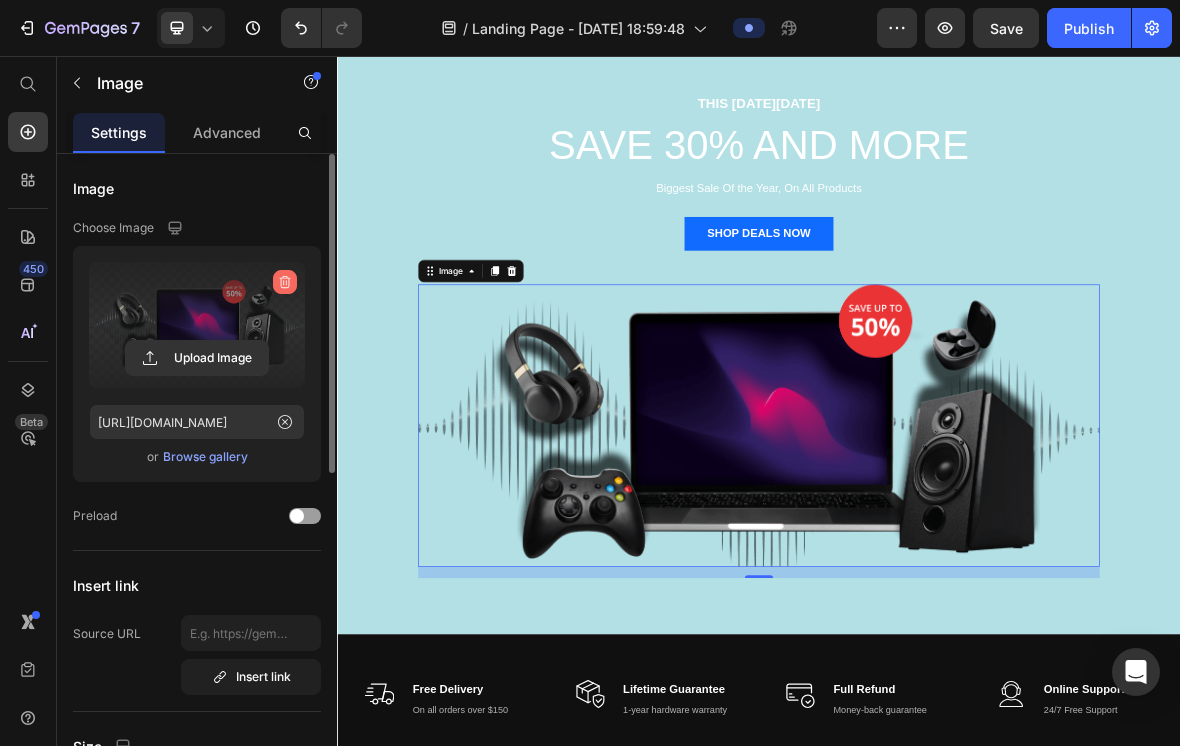 click 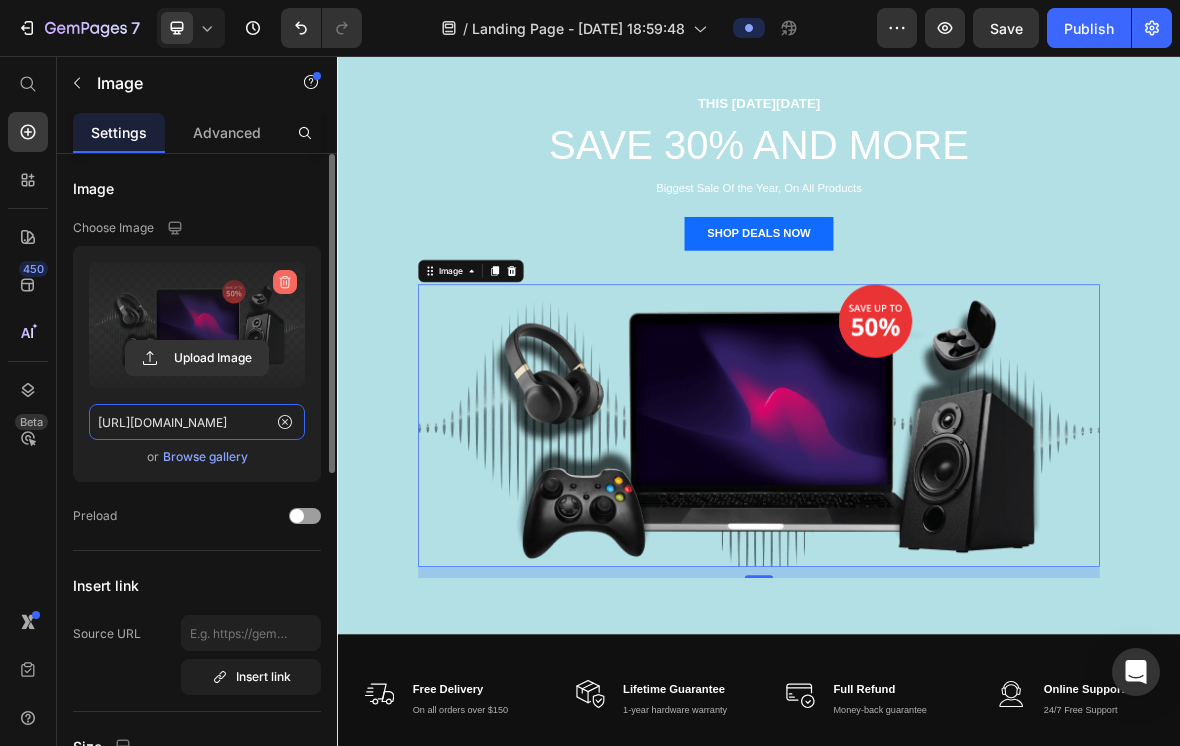 type 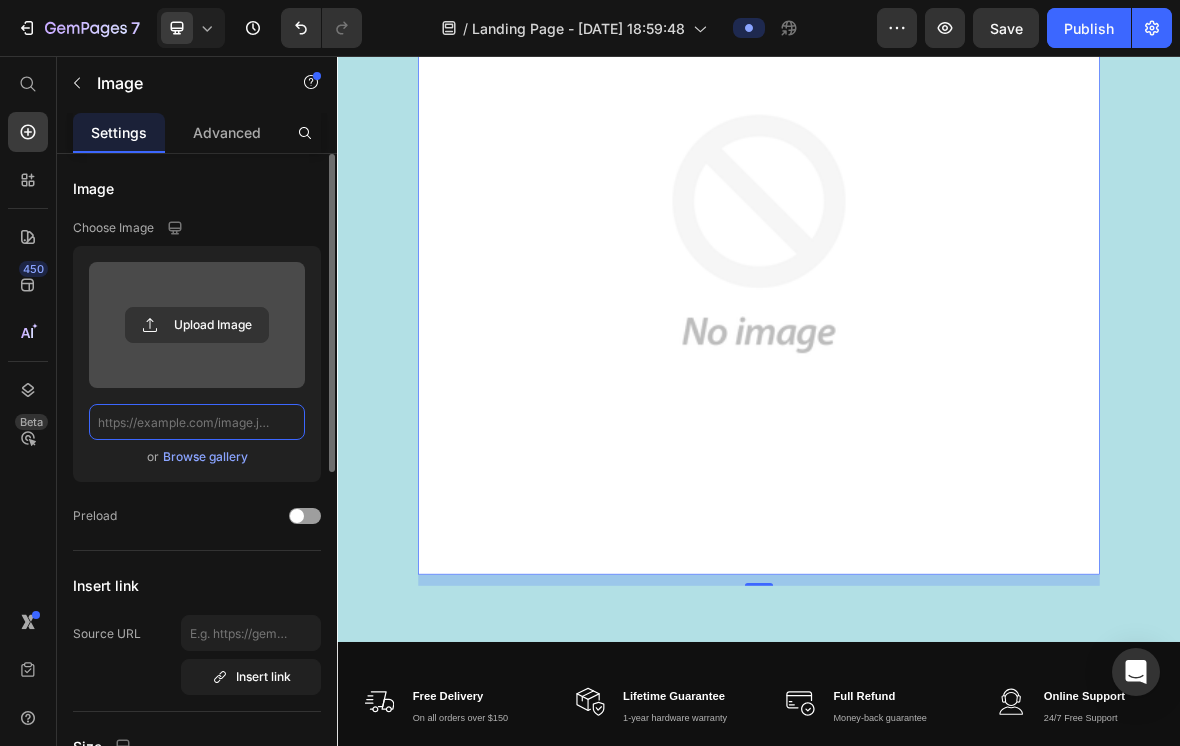 scroll, scrollTop: 817, scrollLeft: 0, axis: vertical 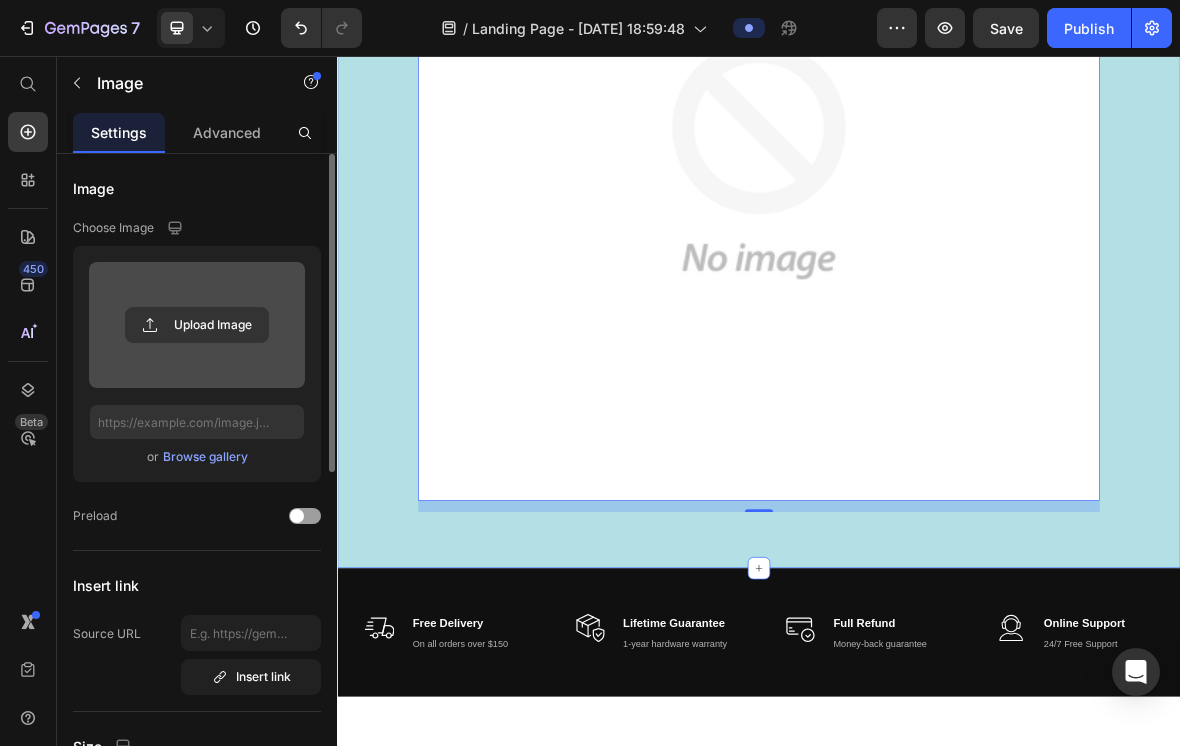 click on "THIS [DATE][DATE] Text block SAVE 30% AND MORE Heading Biggest Sale Of the Year, On All Products Text block SHOP DEALS NOW Button Image   16 Row" at bounding box center (937, 76) 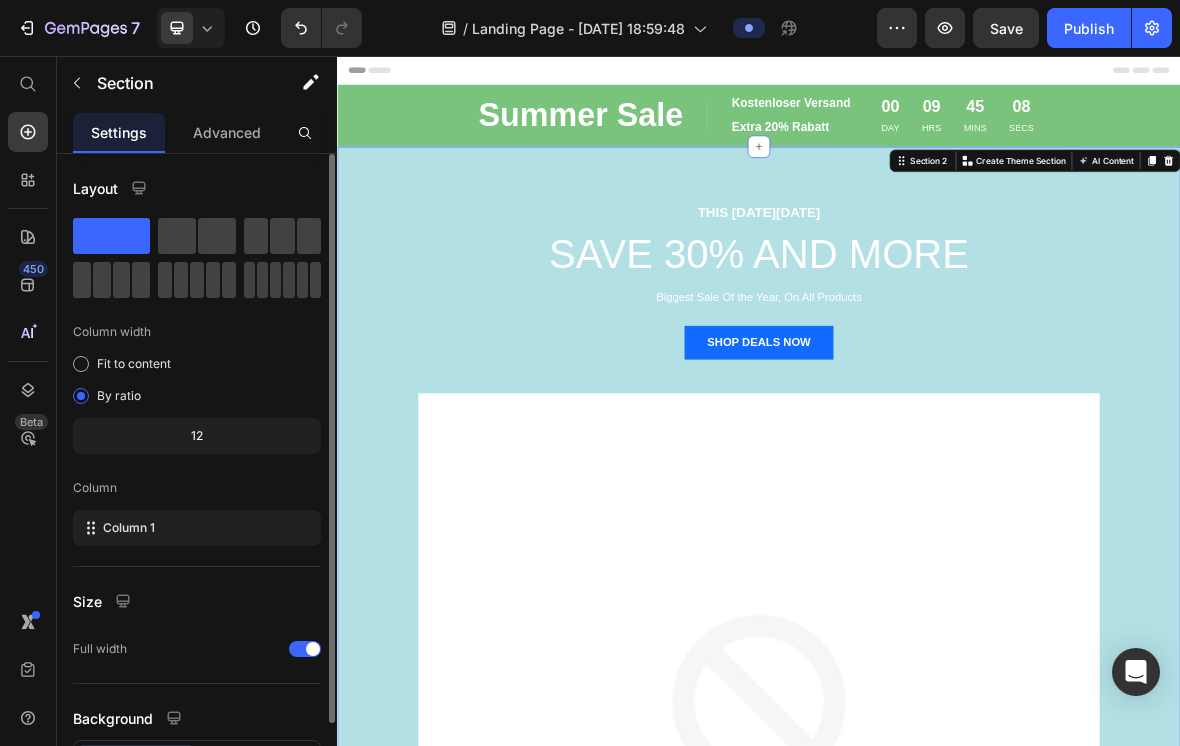 scroll, scrollTop: 0, scrollLeft: 0, axis: both 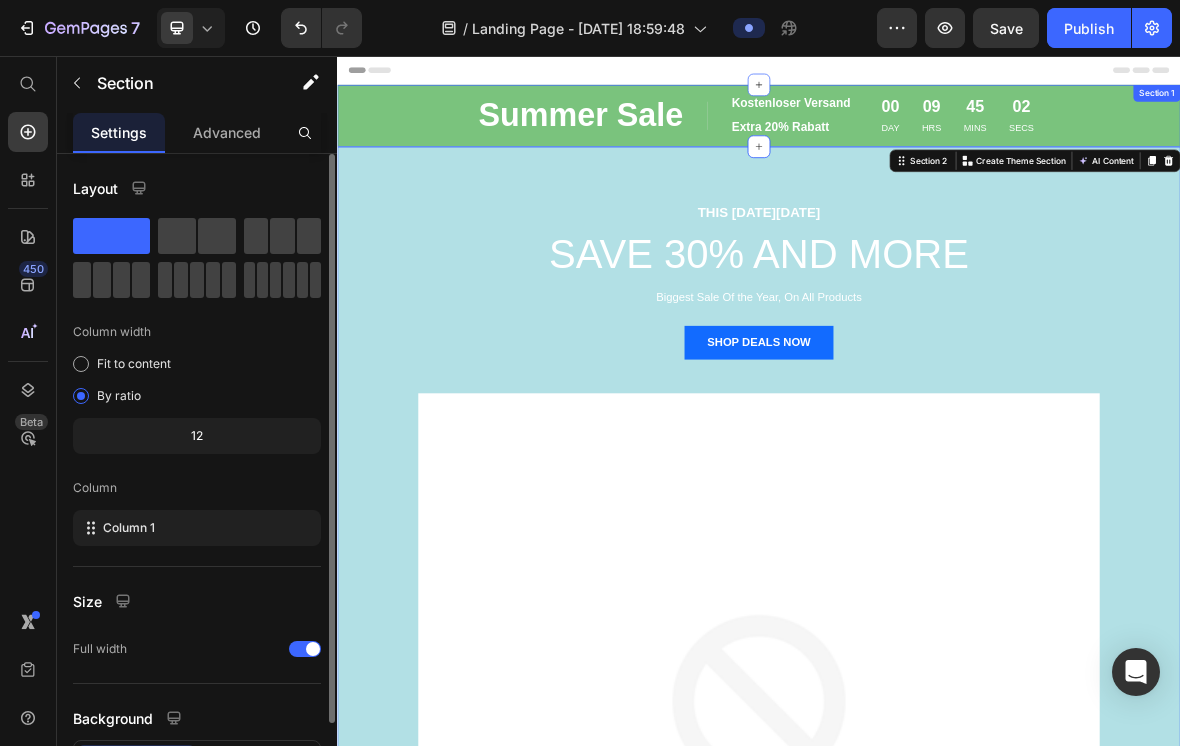click on "Summer Sale Text block Image Kostenloser Versand Text block Extra 20% Rabatt Text block Row Row 00 DAY 09 HRS 45 MINS 02 SECS CountDown Timer Row Section 1" at bounding box center [937, 141] 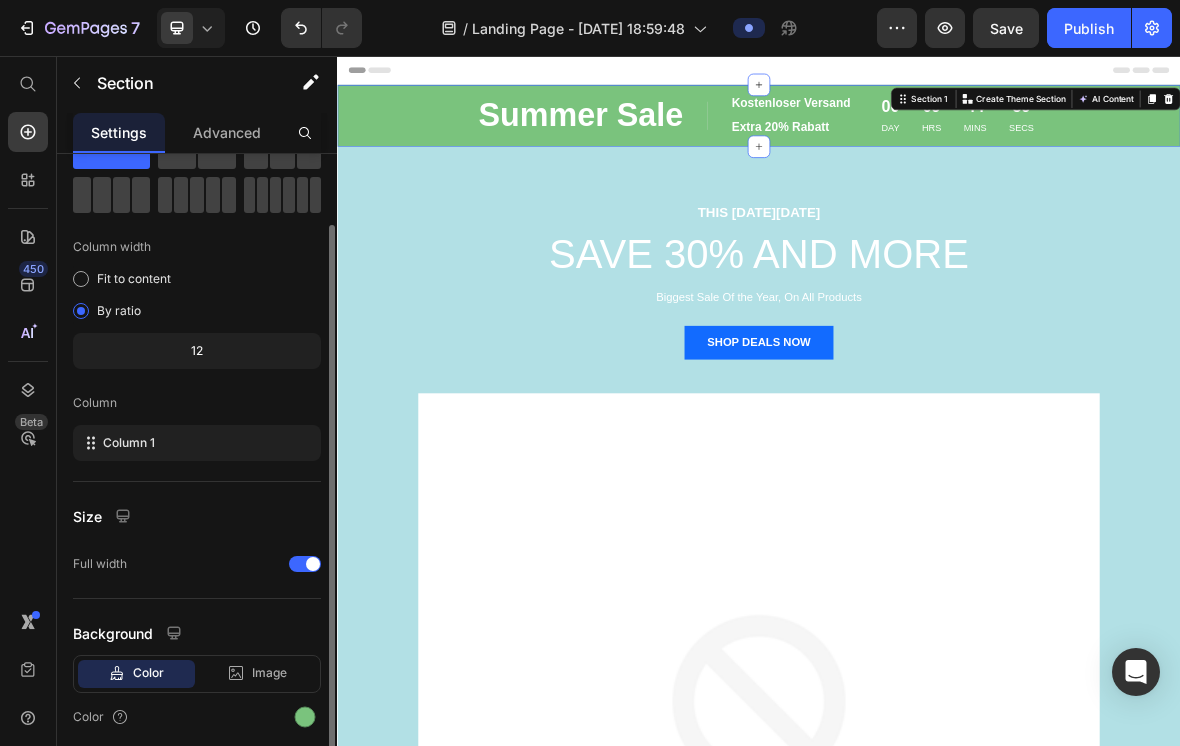 scroll, scrollTop: 128, scrollLeft: 0, axis: vertical 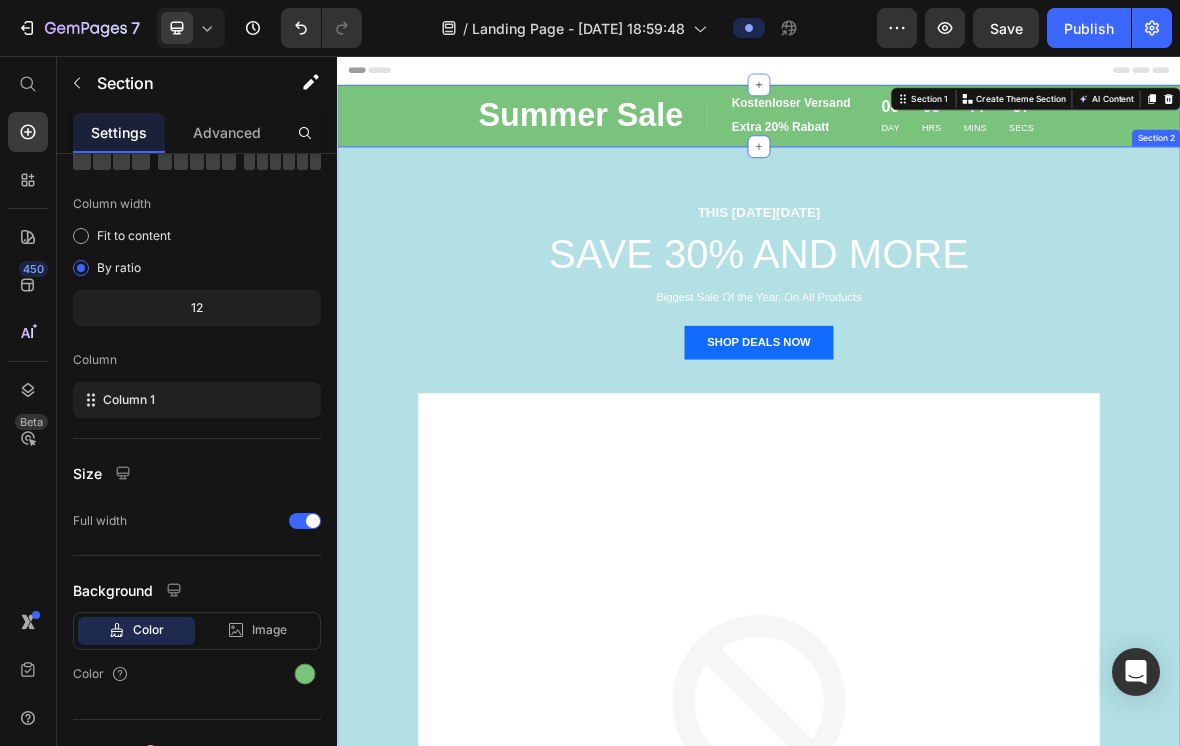 click on "THIS [DATE][DATE] Text block SAVE 30% AND MORE Heading Biggest Sale Of the Year, On All Products Text block SHOP DEALS NOW Button Image Row" at bounding box center [937, 894] 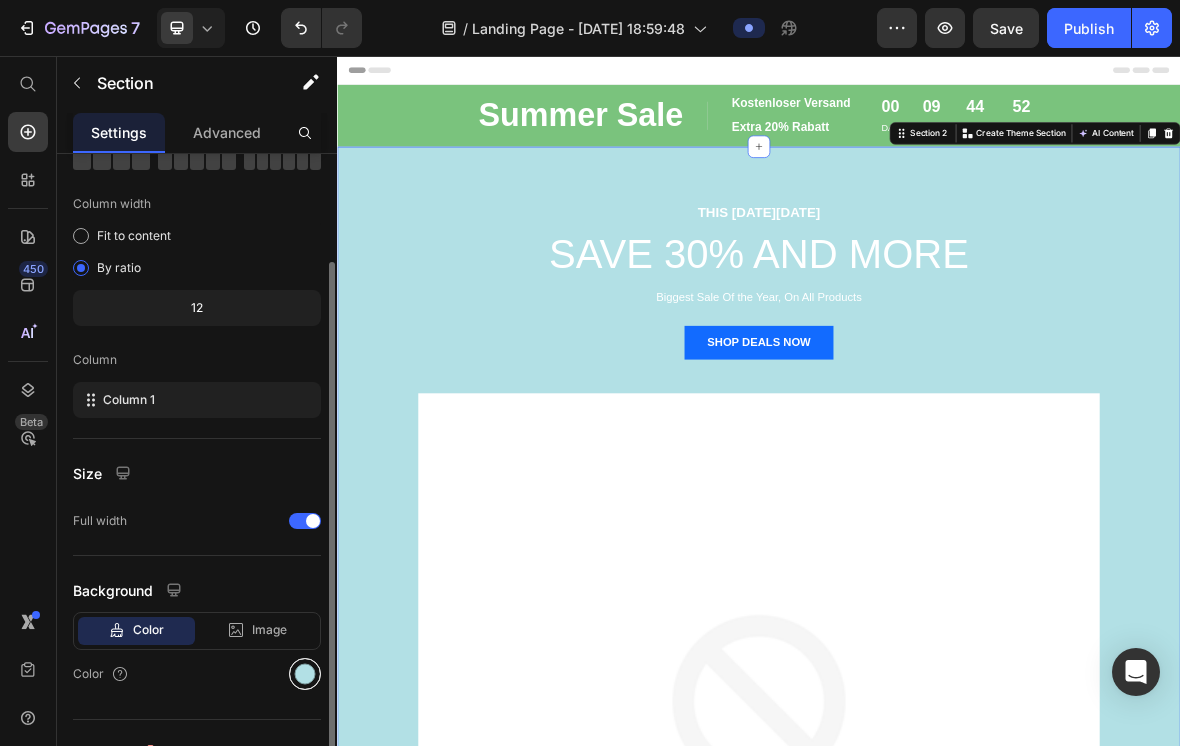 click at bounding box center (305, 674) 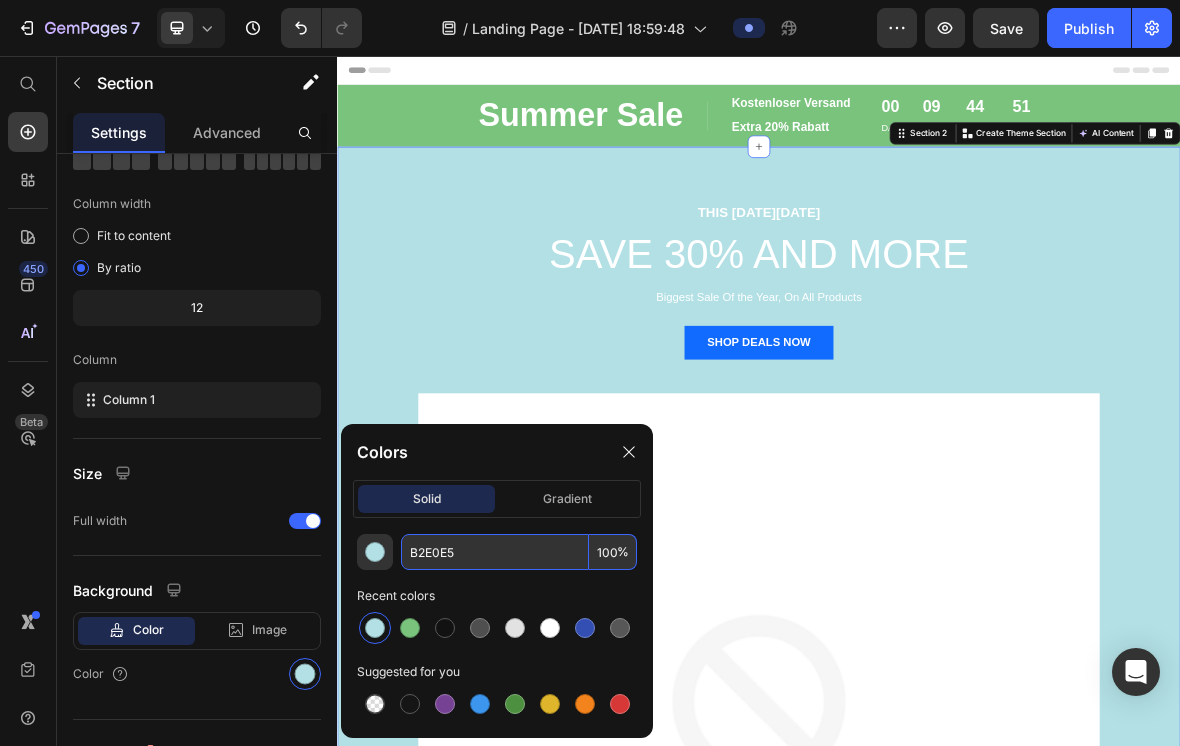 click on "B2E0E5" at bounding box center [495, 552] 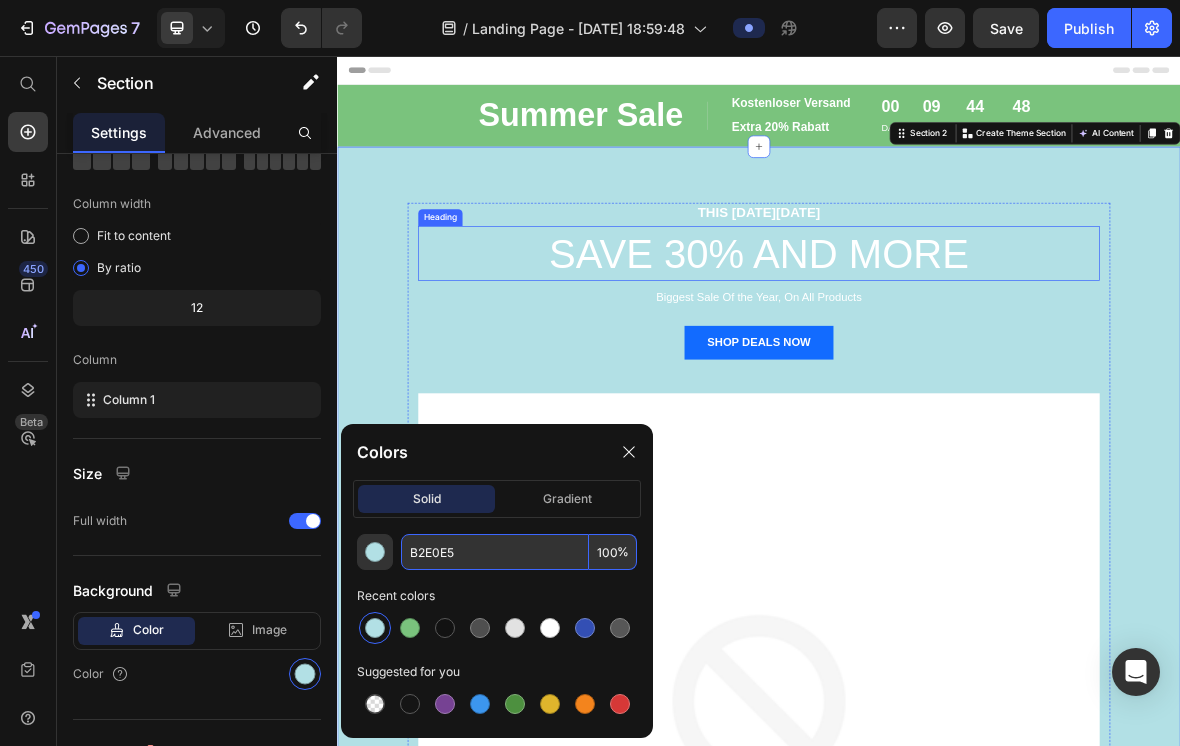 click on "SAVE 30% AND MORE" at bounding box center (937, 337) 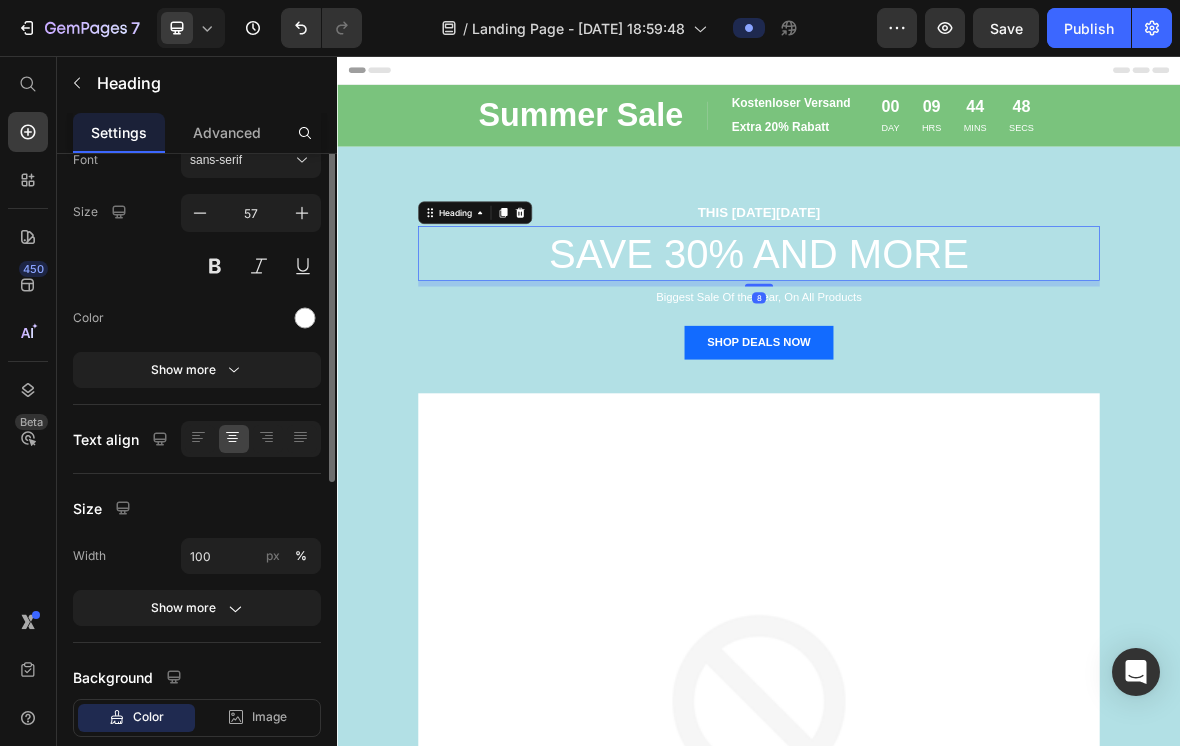 scroll, scrollTop: 0, scrollLeft: 0, axis: both 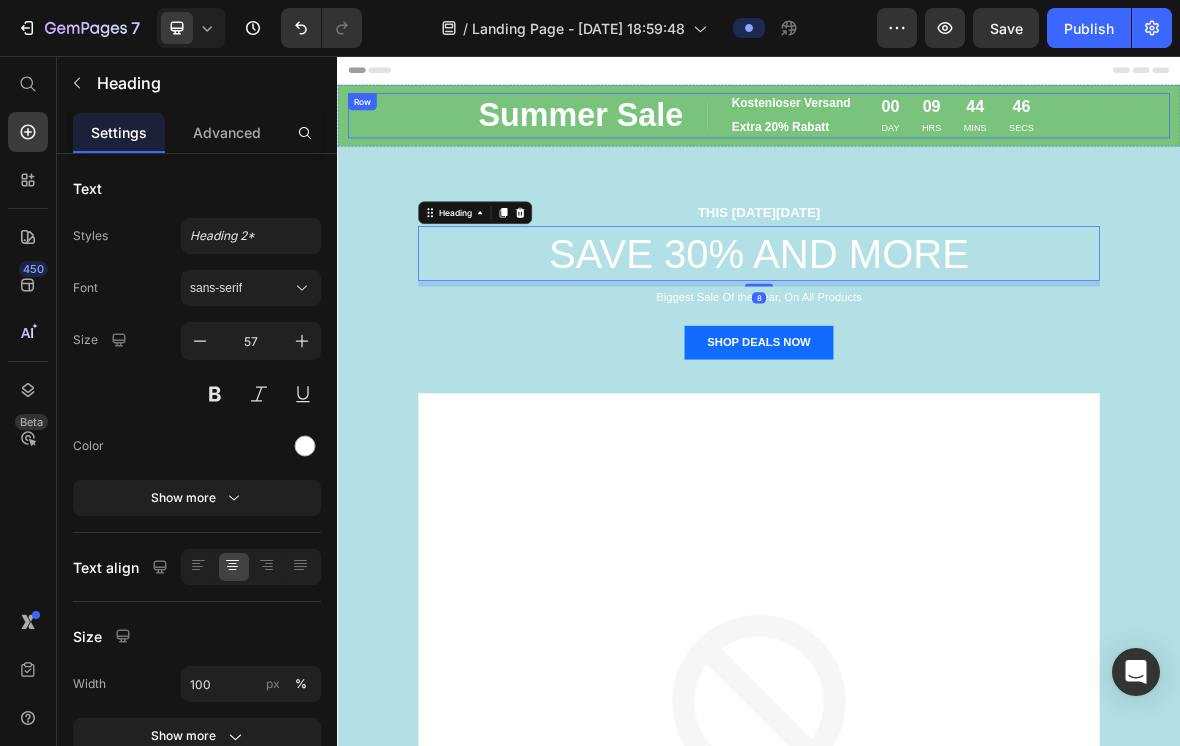 click on "Summer Sale Text block Image Kostenloser Versand Text block Extra 20% Rabatt Text block Row Row 00 DAY 09 HRS 44 MINS 46 SECS CountDown Timer Row" at bounding box center (937, 141) 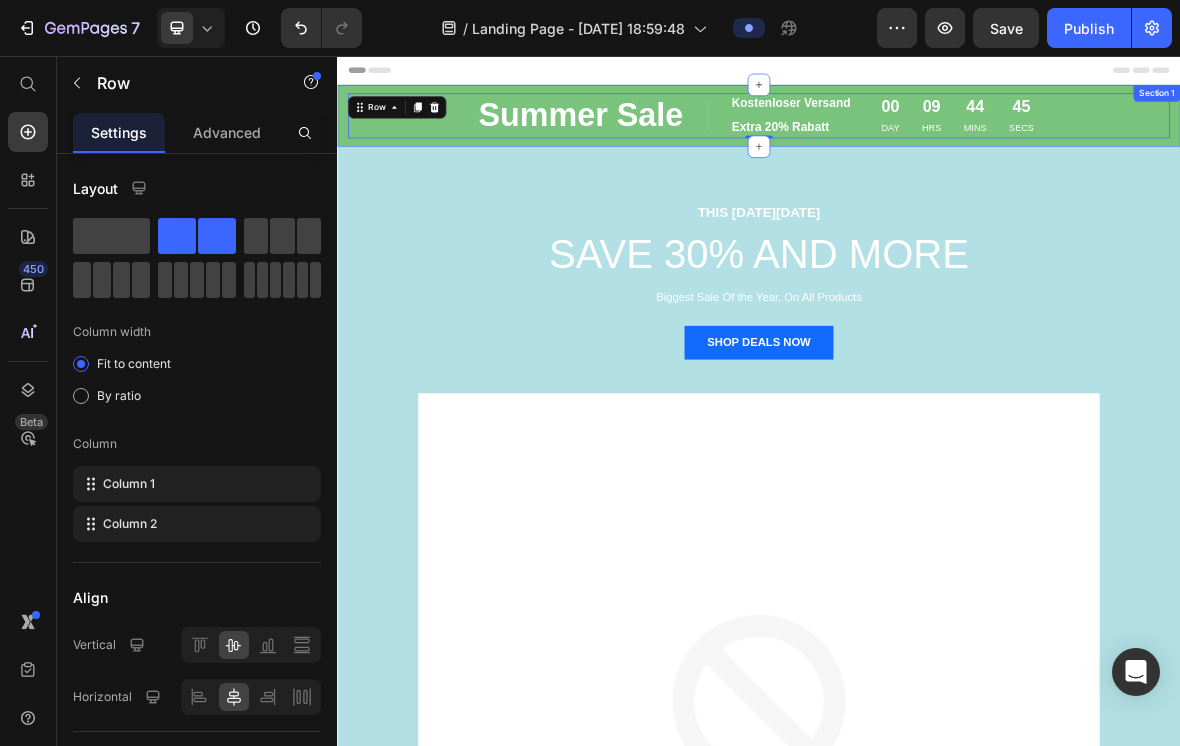 click on "Summer Sale Text block Image Kostenloser Versand Text block Extra 20% Rabatt Text block Row Row 00 DAY 09 HRS 44 MINS 45 SECS CountDown Timer Row   0 Section 1" at bounding box center [937, 141] 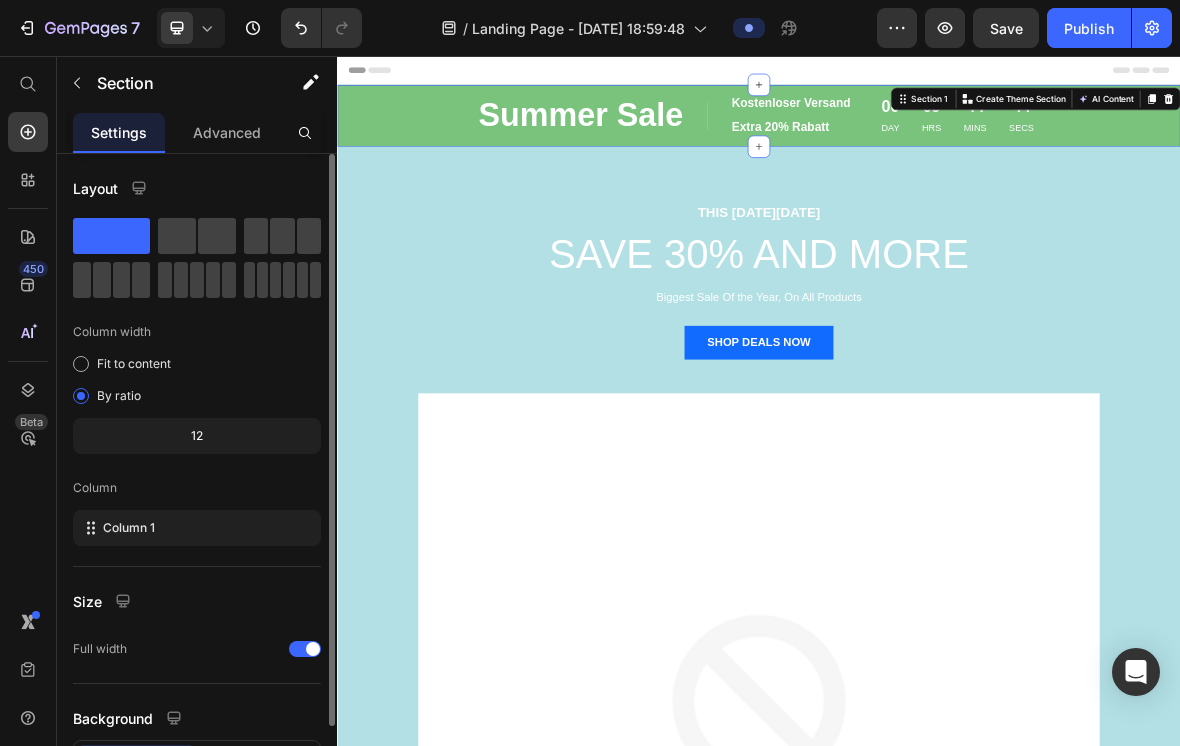 scroll, scrollTop: 128, scrollLeft: 0, axis: vertical 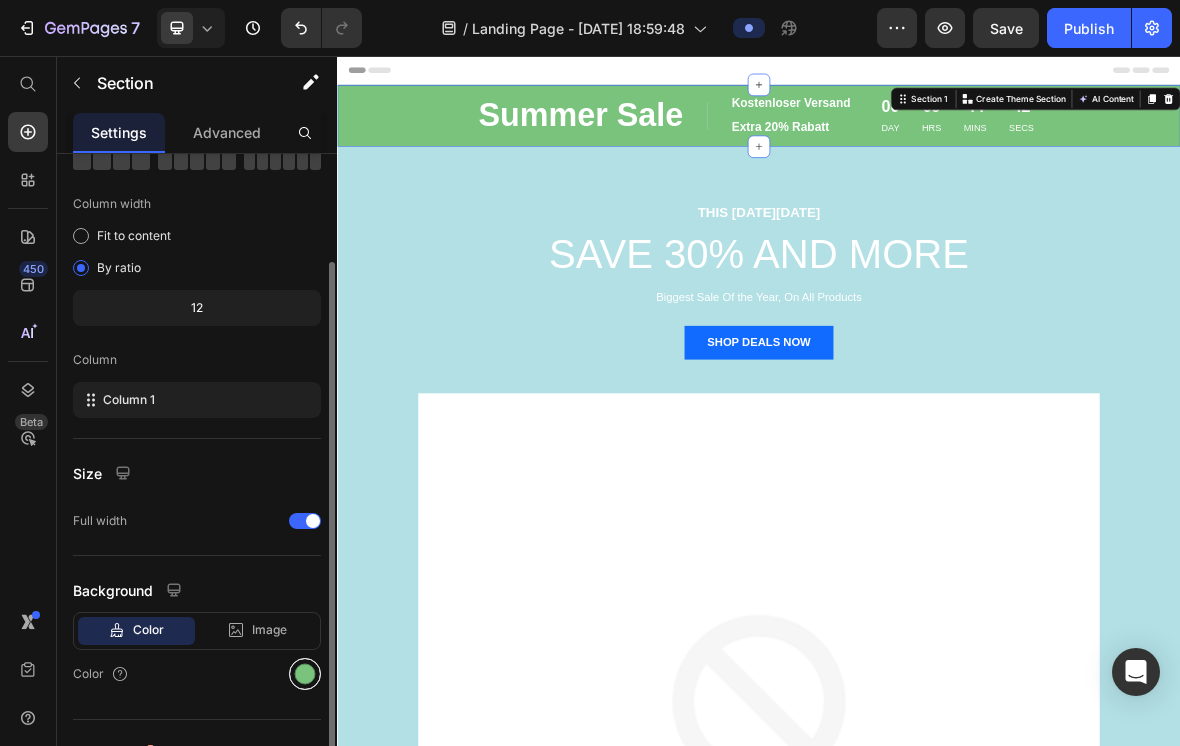 click at bounding box center [305, 674] 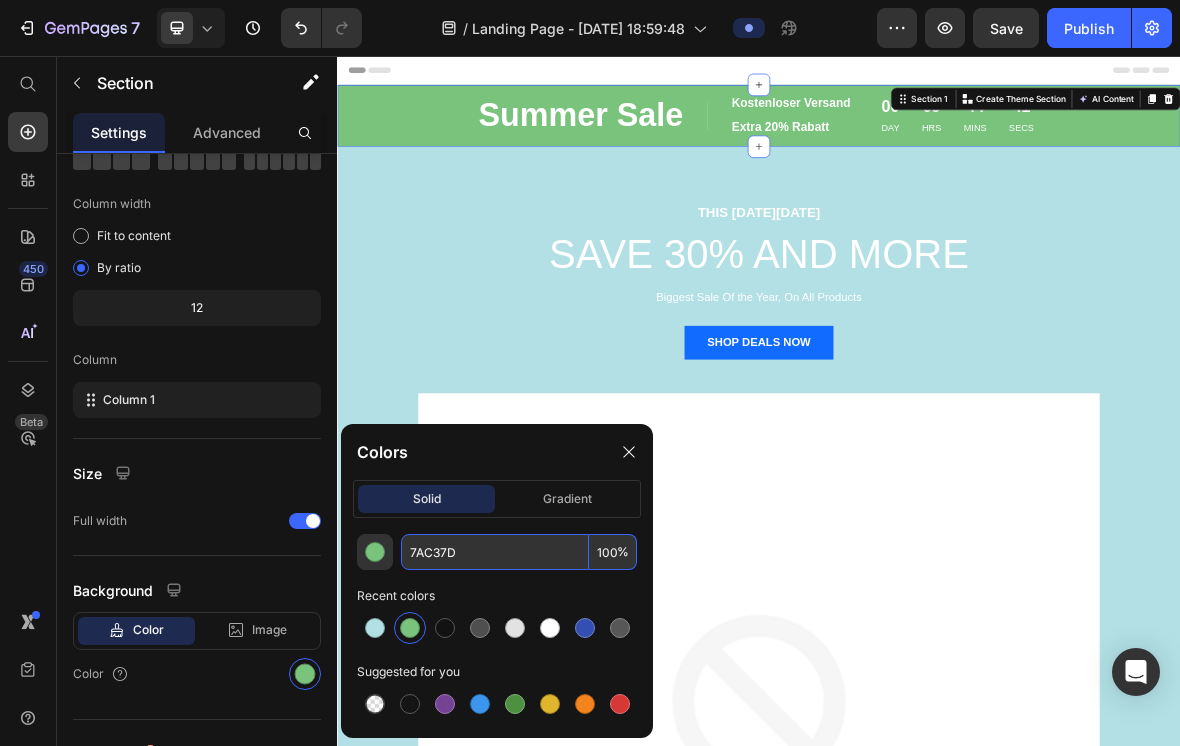 click on "7AC37D" at bounding box center [495, 552] 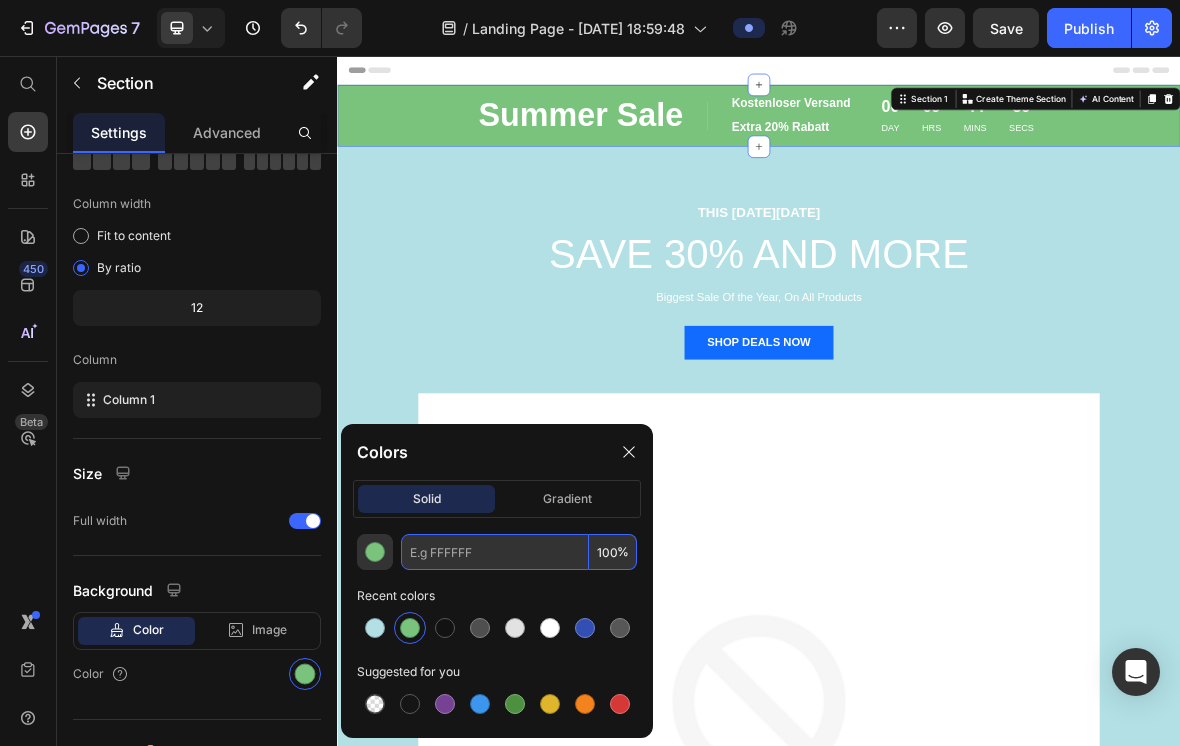 paste on "B2E0E5" 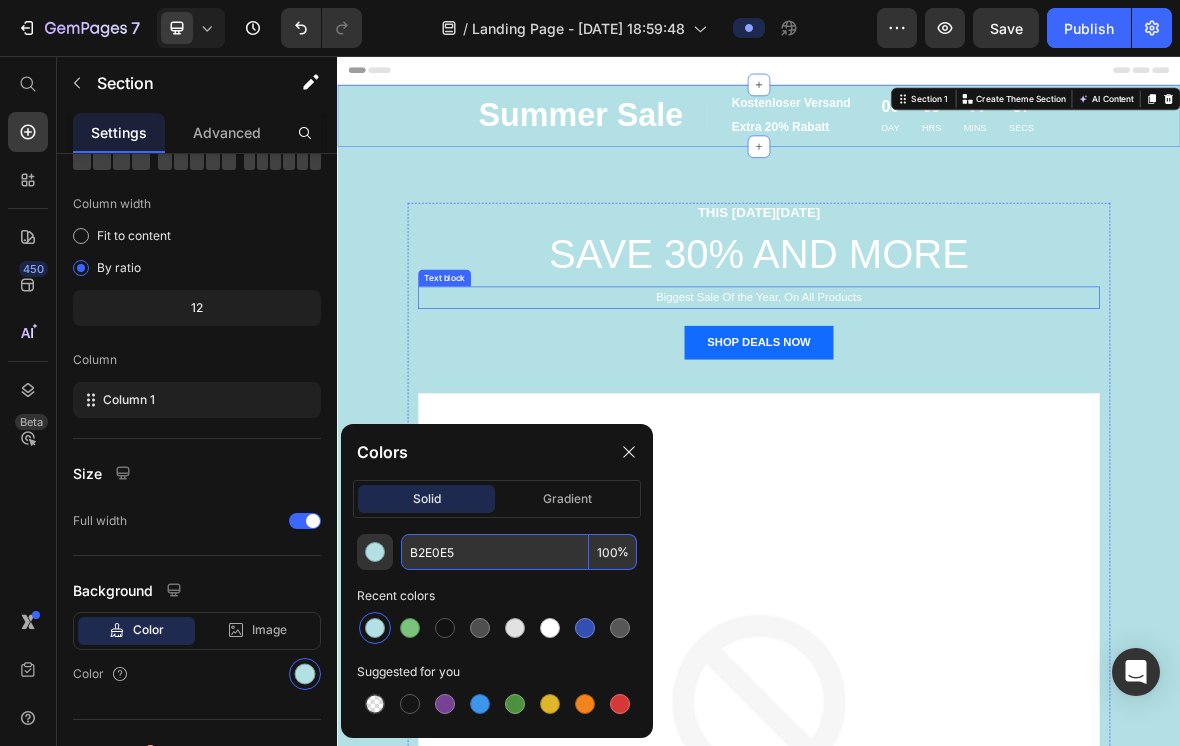 click on "Biggest Sale Of the Year, On All Products" at bounding box center (937, 400) 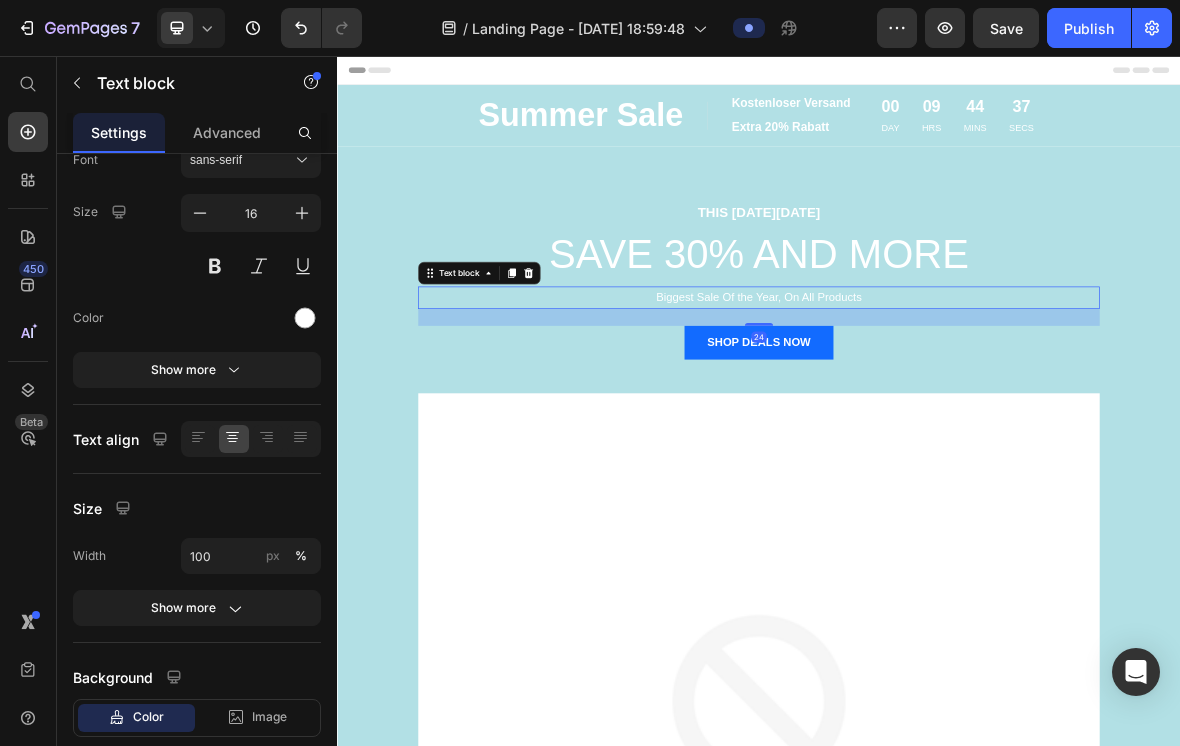 scroll, scrollTop: 0, scrollLeft: 0, axis: both 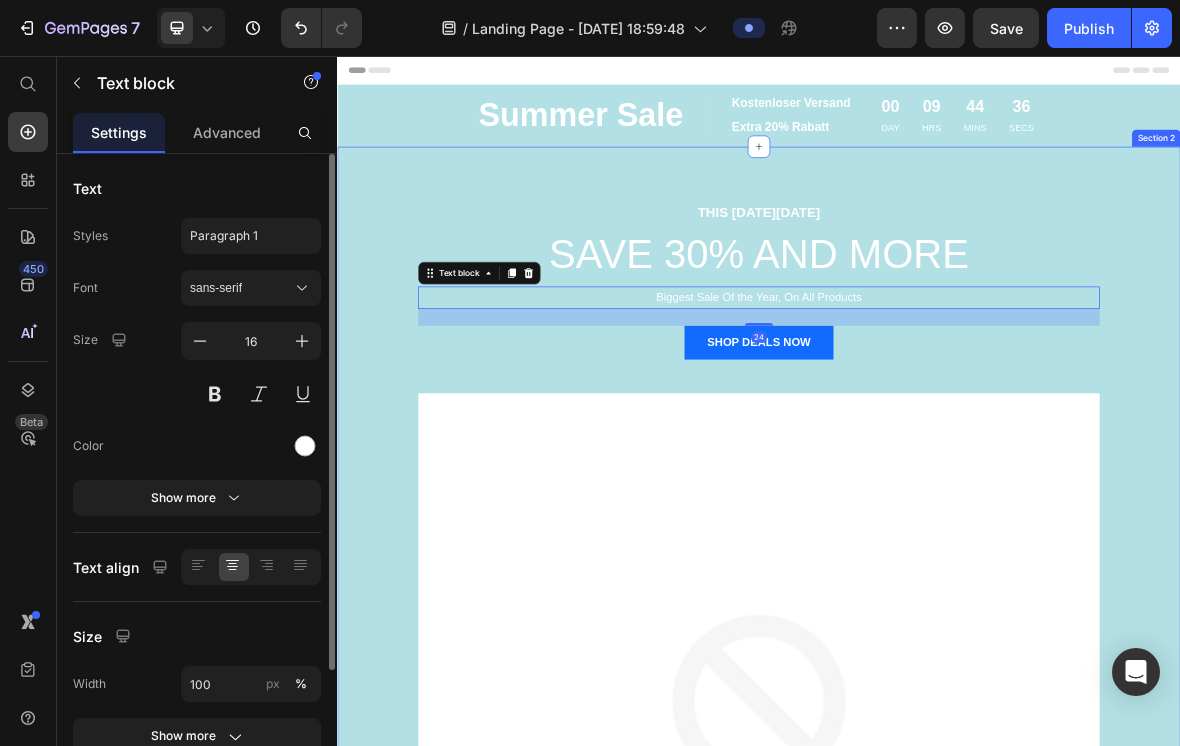 click on "THIS [DATE][DATE] Text block SAVE 30% AND MORE Heading Biggest Sale Of the Year, On All Products Text block   24 SHOP DEALS NOW Button Image Row Section 2" at bounding box center [937, 894] 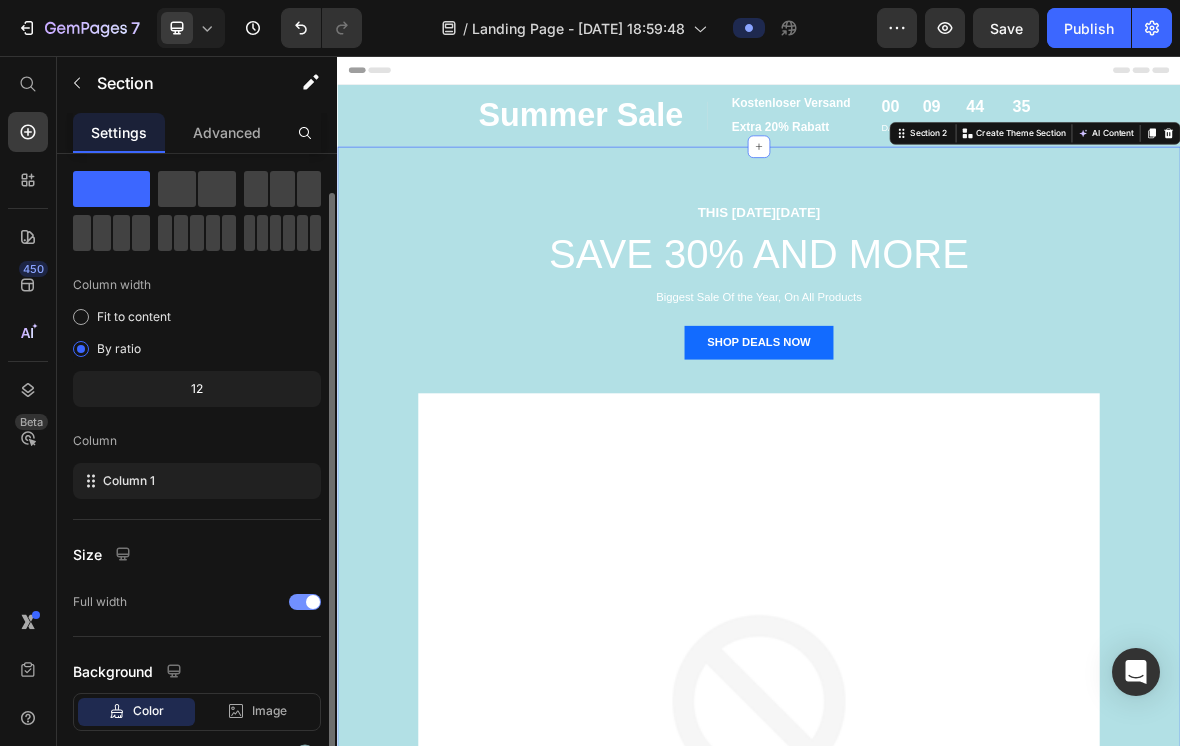 scroll, scrollTop: 128, scrollLeft: 0, axis: vertical 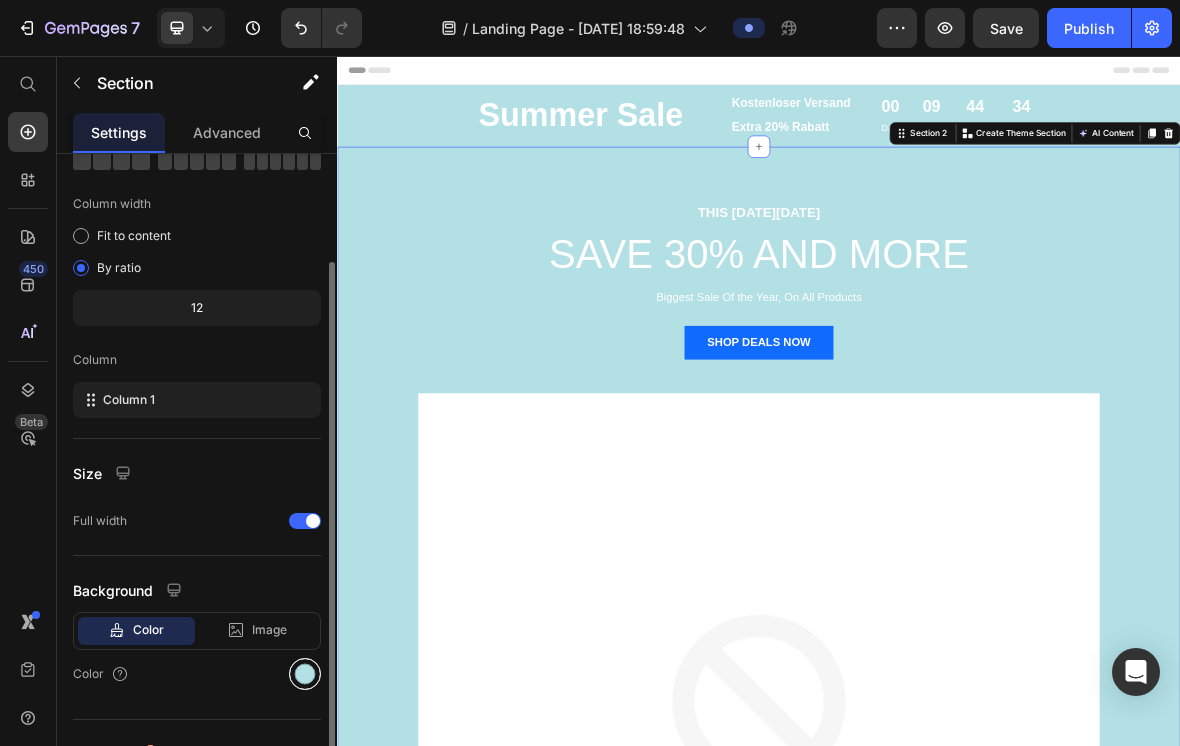 click at bounding box center (305, 674) 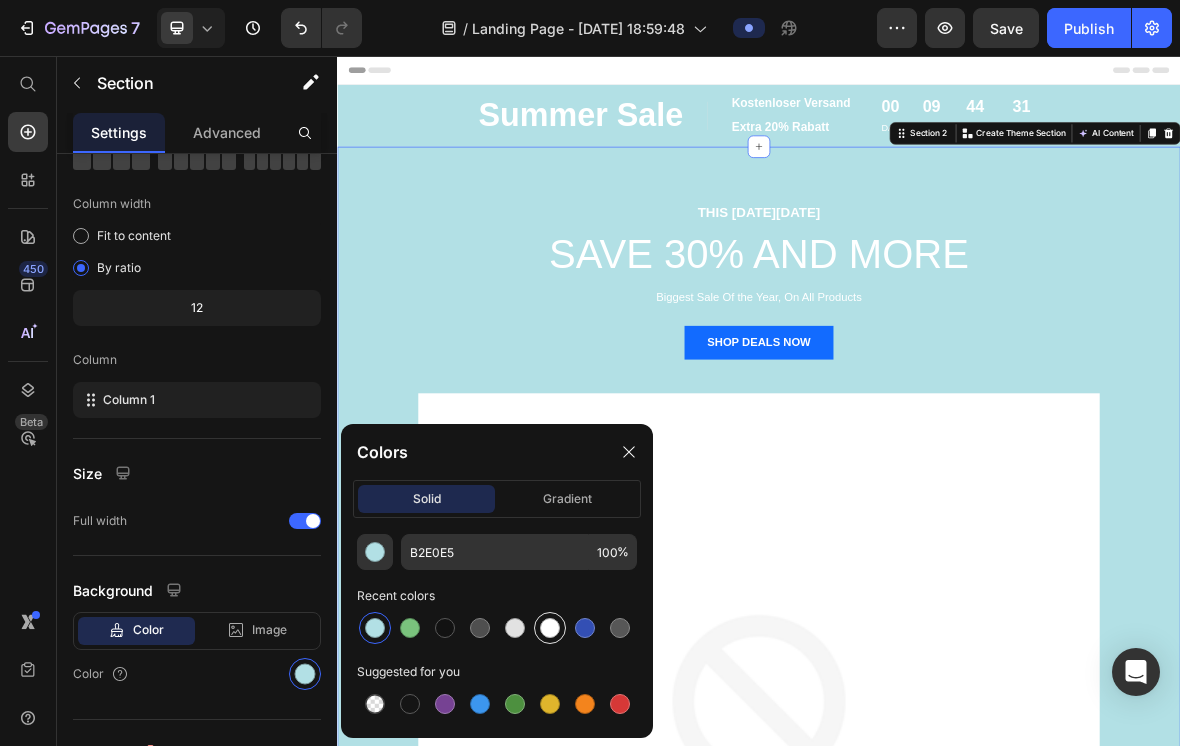 click at bounding box center (550, 628) 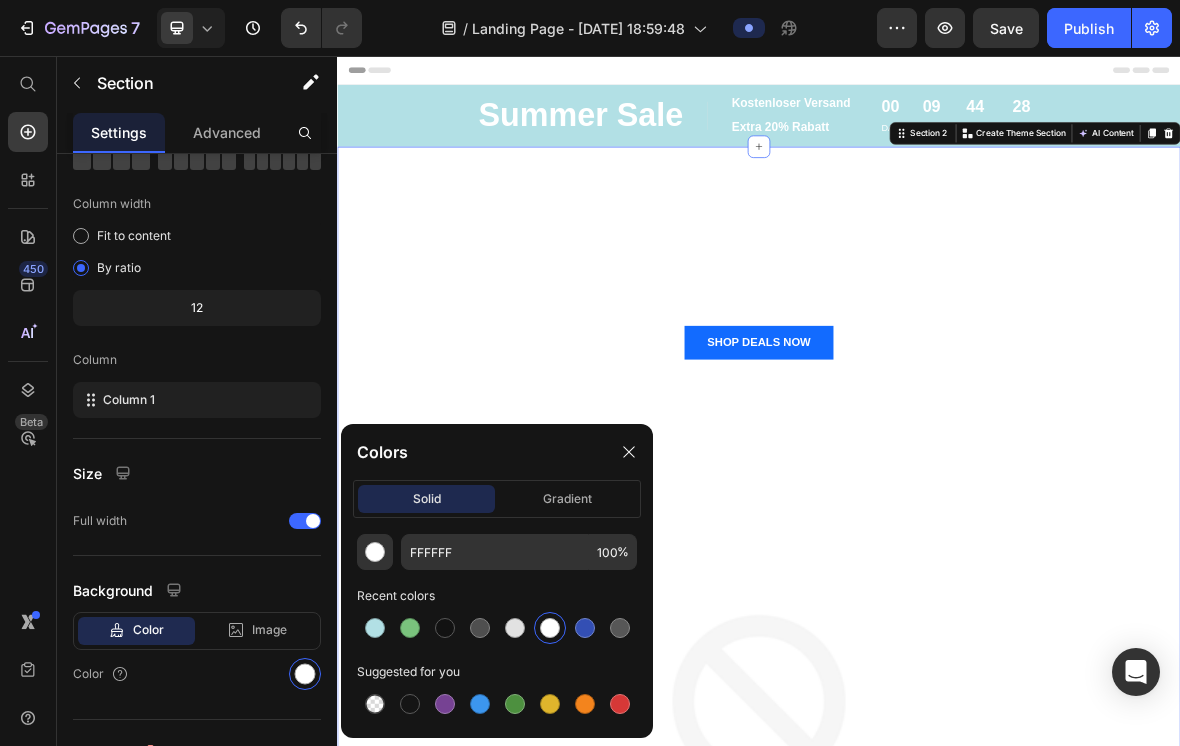 scroll, scrollTop: 0, scrollLeft: 0, axis: both 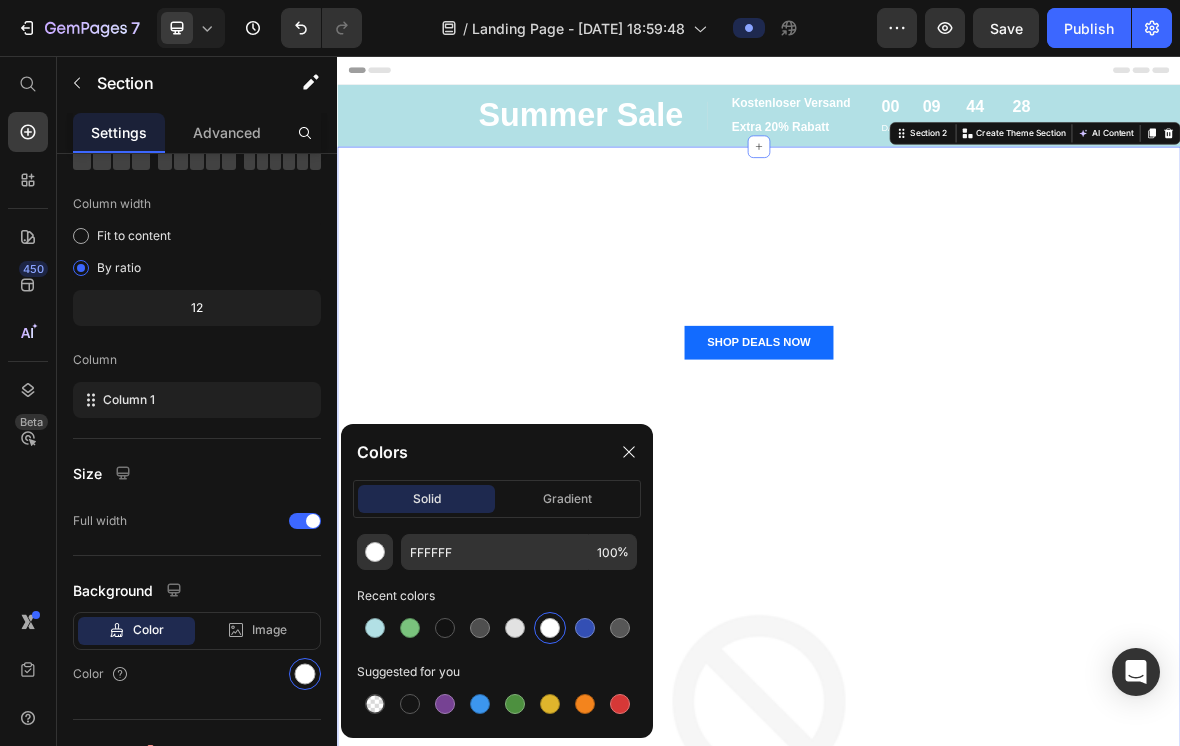 click on "THIS [DATE][DATE] Text block SAVE 30% AND MORE Heading Biggest Sale Of the Year, On All Products Text block SHOP DEALS NOW Button Image Row Section 2   You can create reusable sections Create Theme Section AI Content Write with GemAI What would you like to describe here? Tone and Voice Persuasive Product EcoClima Split-Klimaanlage 9.000 BTU (2,6 kW) Komplettset Show more Generate" at bounding box center (937, 894) 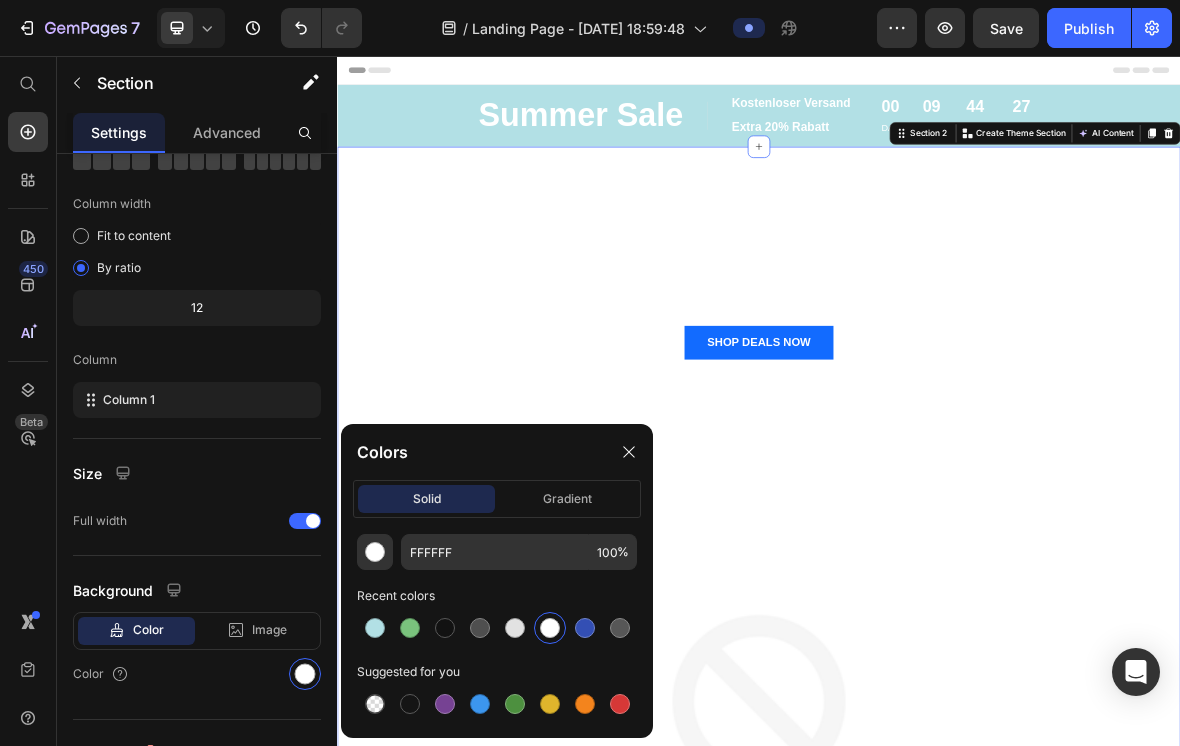 click on "THIS [DATE][DATE] Text block SAVE 30% AND MORE Heading Biggest Sale Of the Year, On All Products Text block SHOP DEALS NOW Button Image Row" at bounding box center [937, 894] 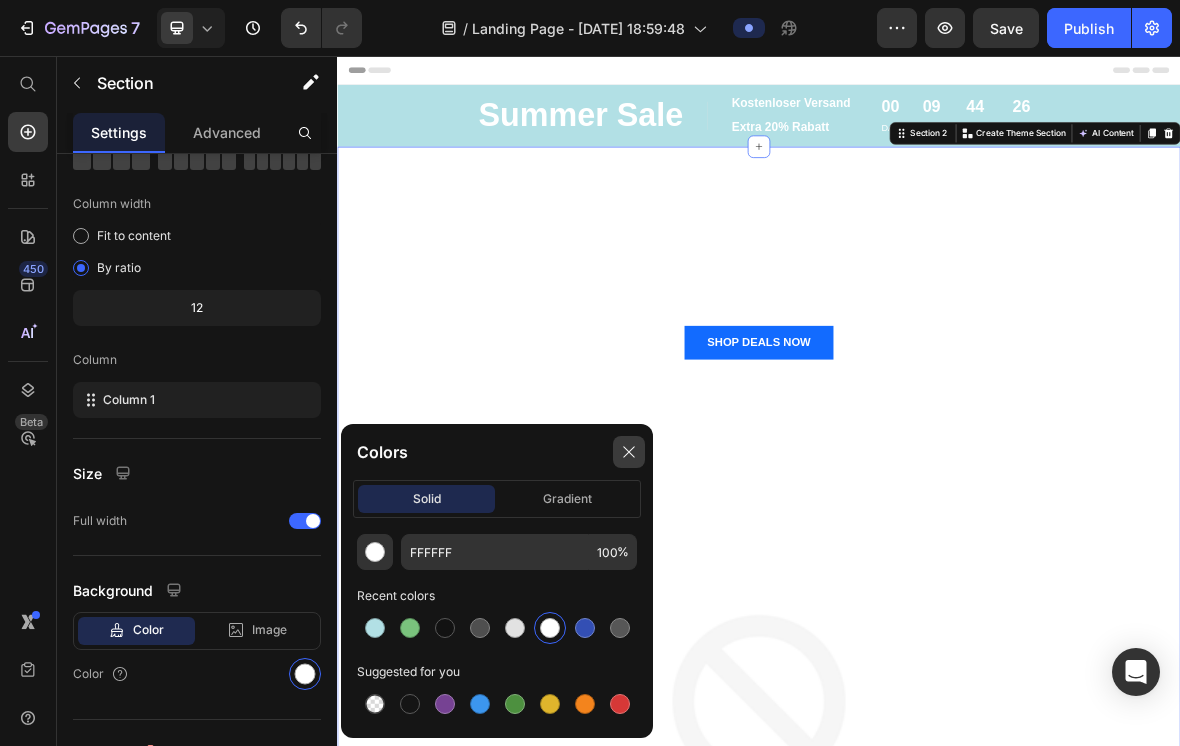 click 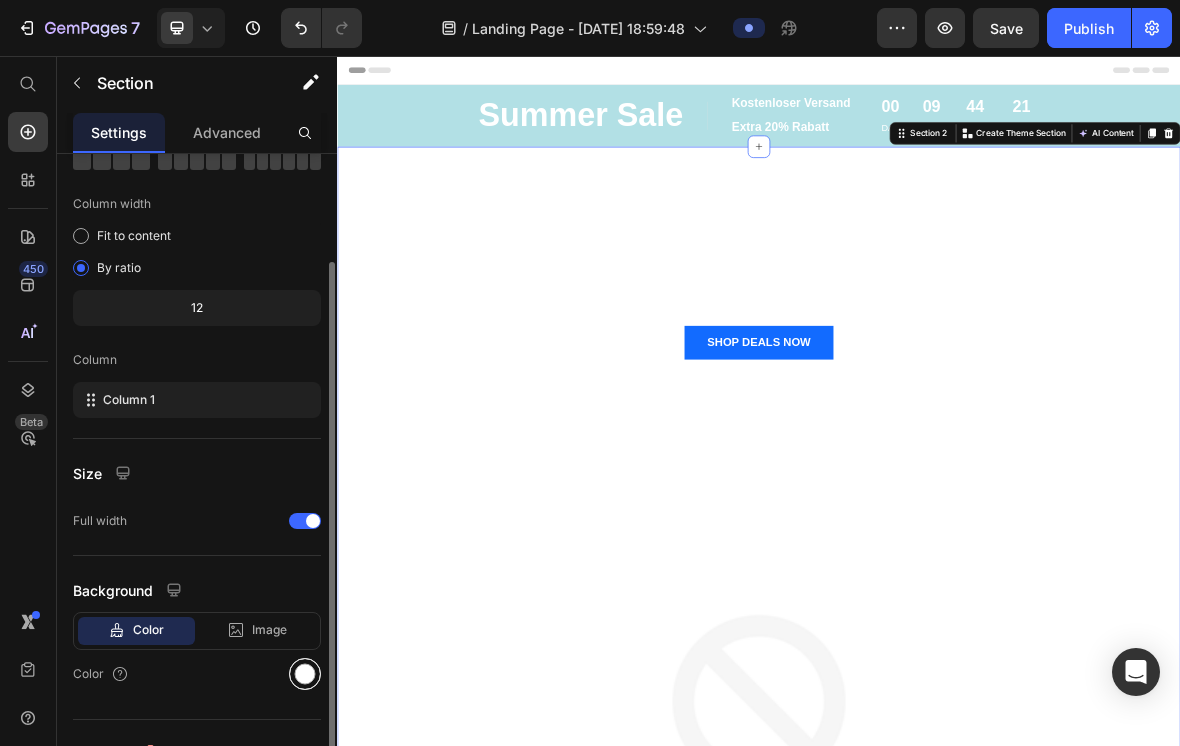 click at bounding box center (305, 674) 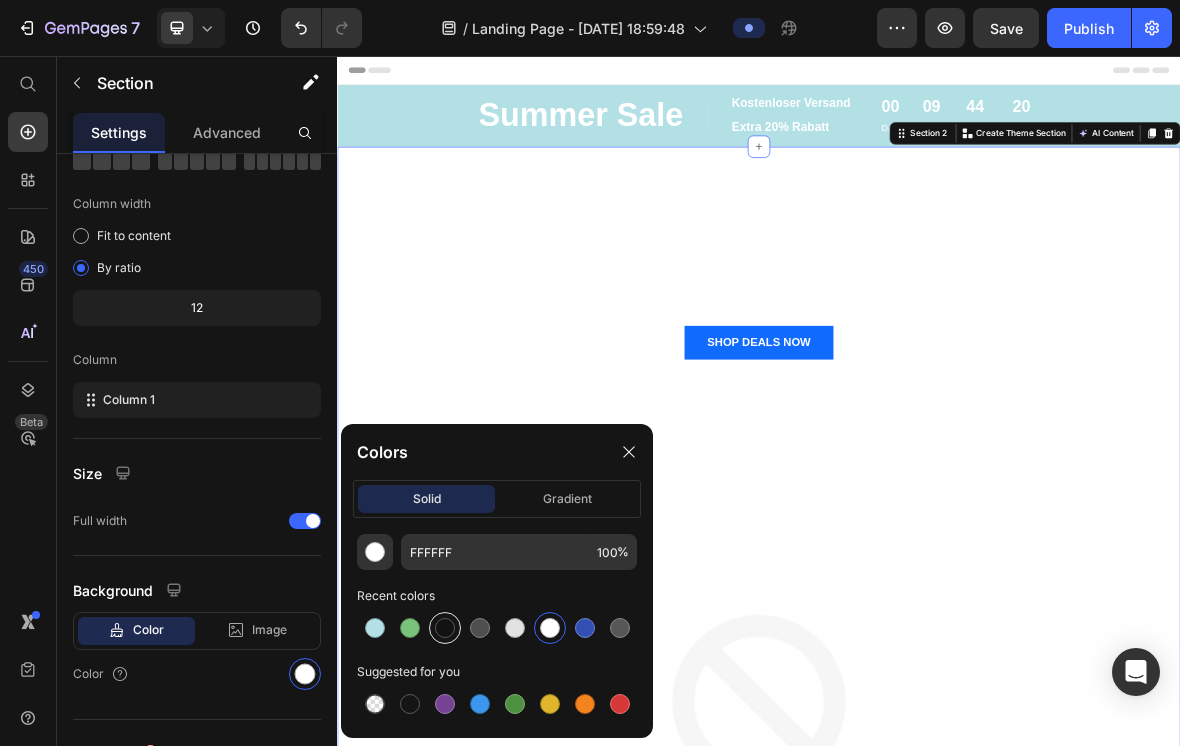 click at bounding box center [445, 628] 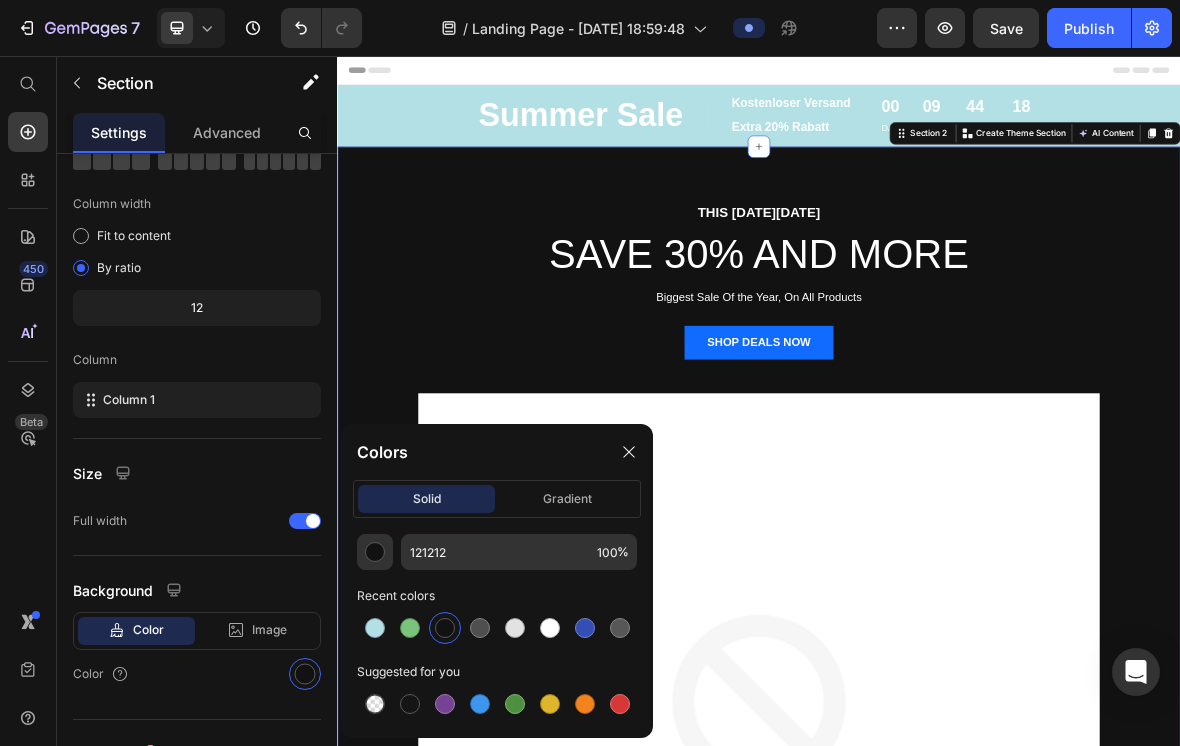 click on "THIS [DATE][DATE] Text block SAVE 30% AND MORE Heading Biggest Sale Of the Year, On All Products Text block SHOP DEALS NOW Button Image Row" at bounding box center [937, 894] 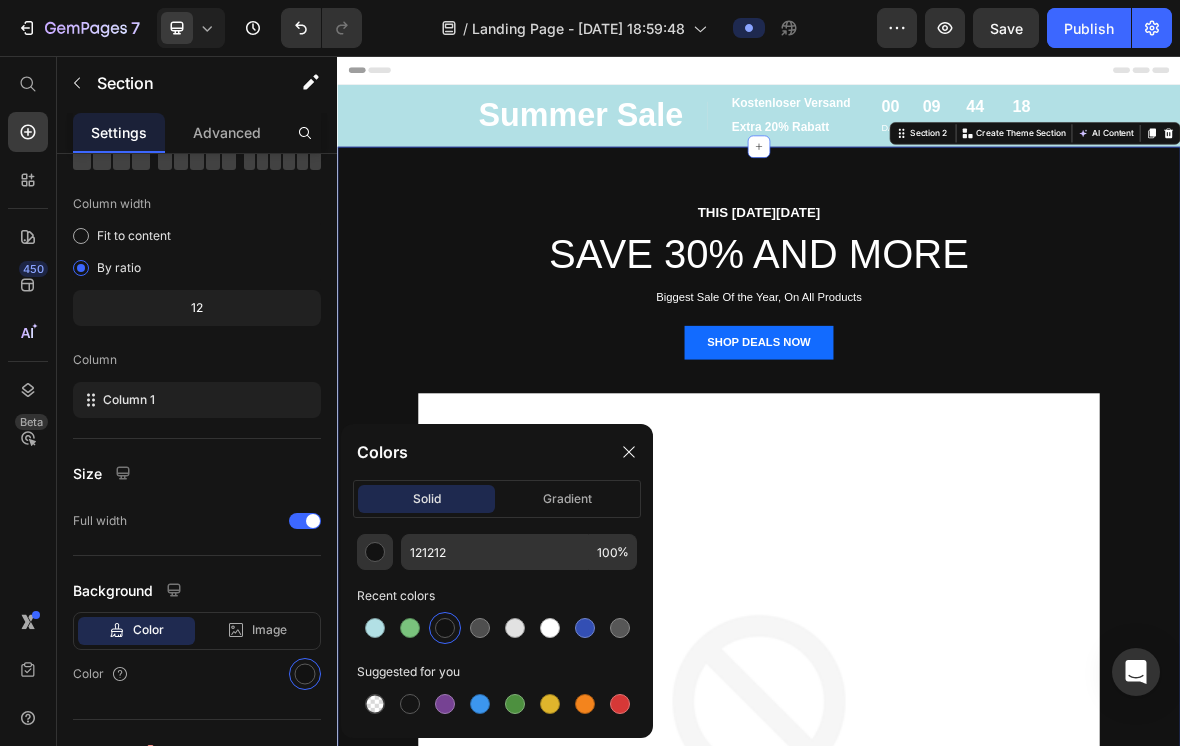 click on "THIS [DATE][DATE] Text block SAVE 30% AND MORE Heading Biggest Sale Of the Year, On All Products Text block SHOP DEALS NOW Button Image Row" at bounding box center (937, 894) 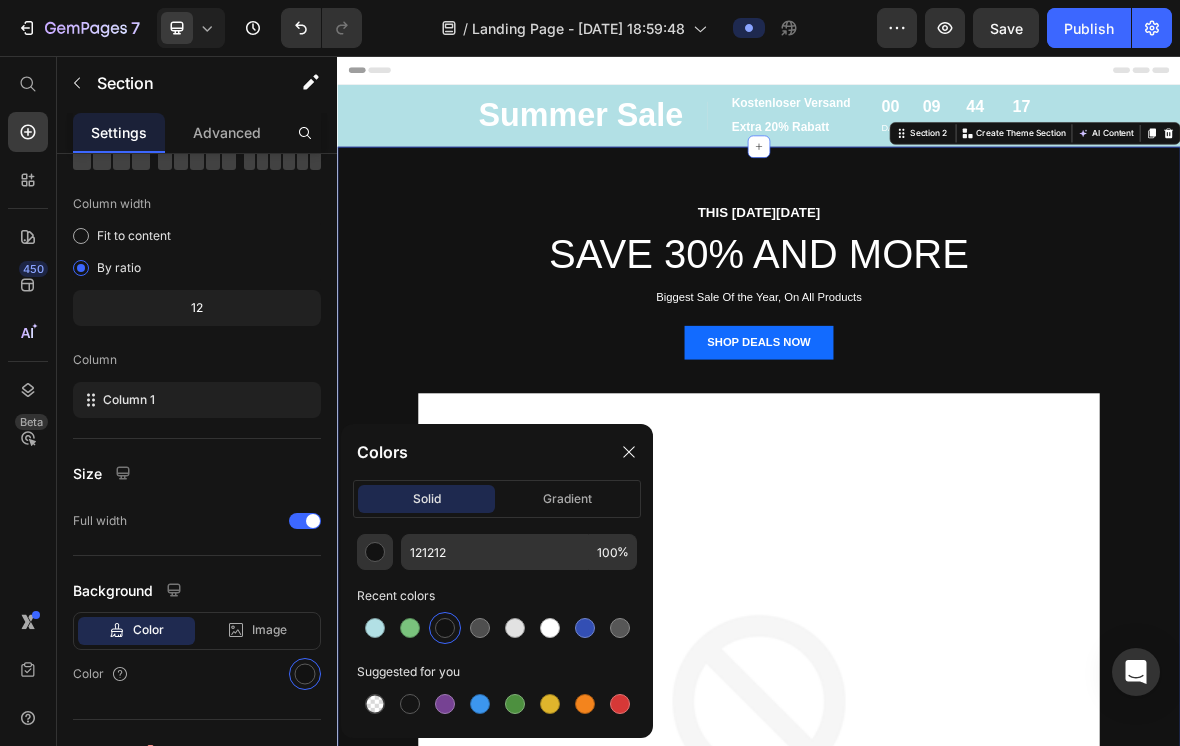 click on "THIS [DATE][DATE] Text block SAVE 30% AND MORE Heading Biggest Sale Of the Year, On All Products Text block SHOP DEALS NOW Button Image Row" at bounding box center [937, 894] 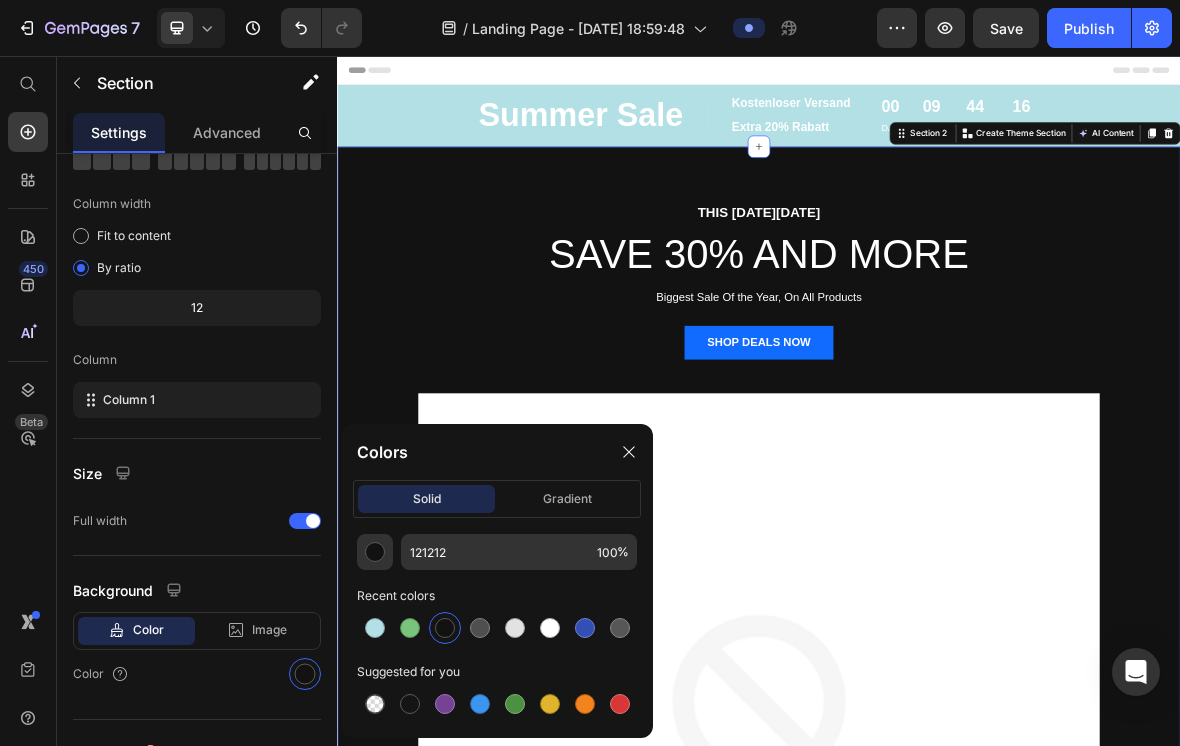 click on "THIS [DATE][DATE] Text block SAVE 30% AND MORE Heading Biggest Sale Of the Year, On All Products Text block SHOP DEALS NOW Button Image Row Section 2   You can create reusable sections Create Theme Section AI Content Write with GemAI What would you like to describe here? Tone and Voice Persuasive Product EcoClima Split-Klimaanlage 9.000 BTU (2,6 kW) Komplettset Show more Generate" at bounding box center [937, 894] 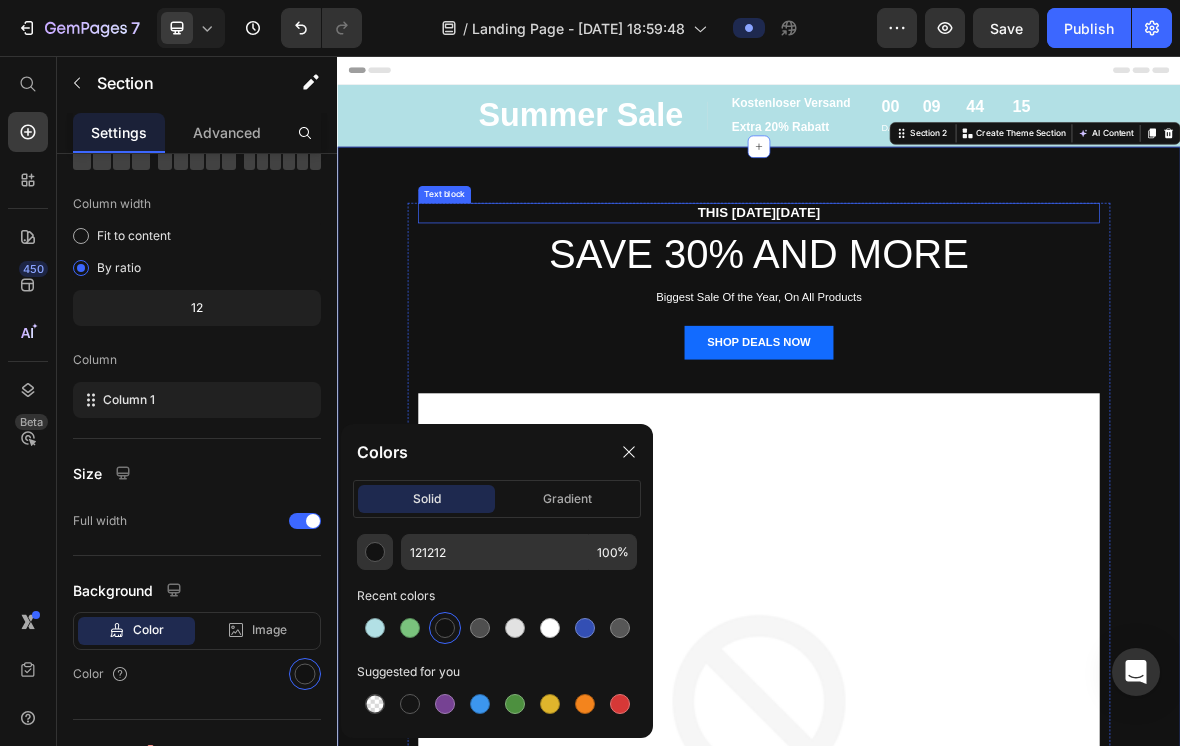 click on "THIS [DATE][DATE]" at bounding box center [937, 279] 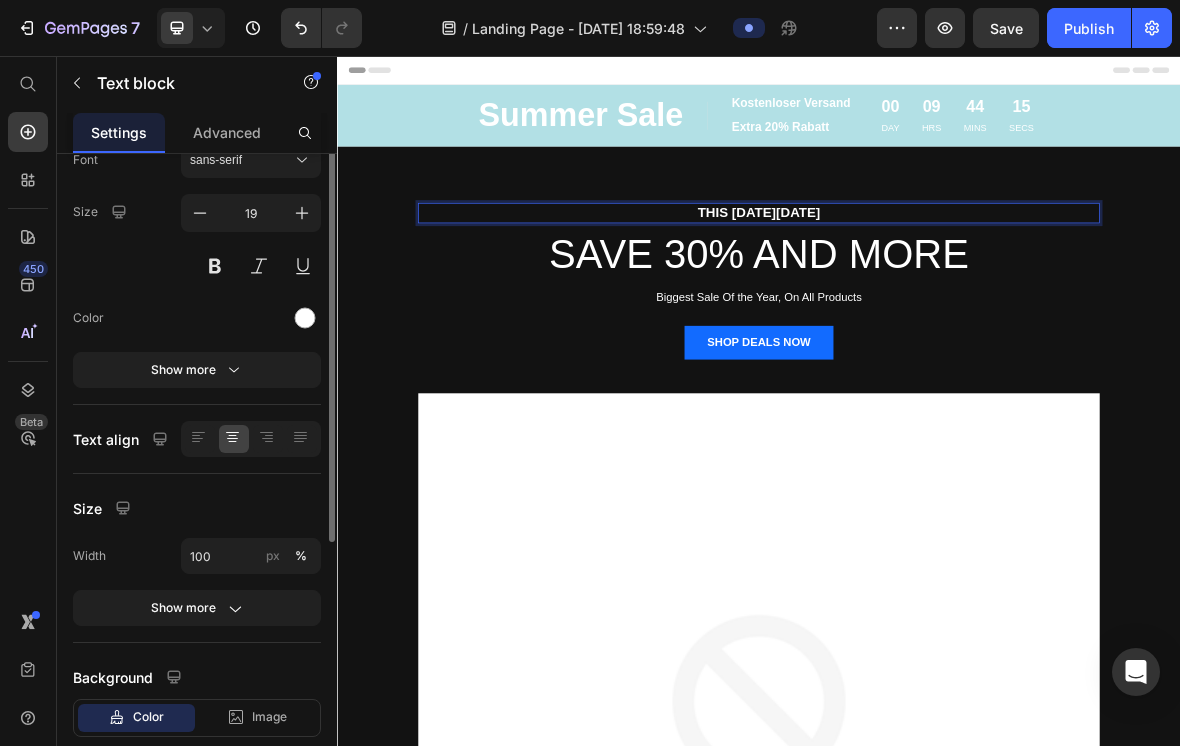 click on "THIS [DATE][DATE]" at bounding box center [937, 279] 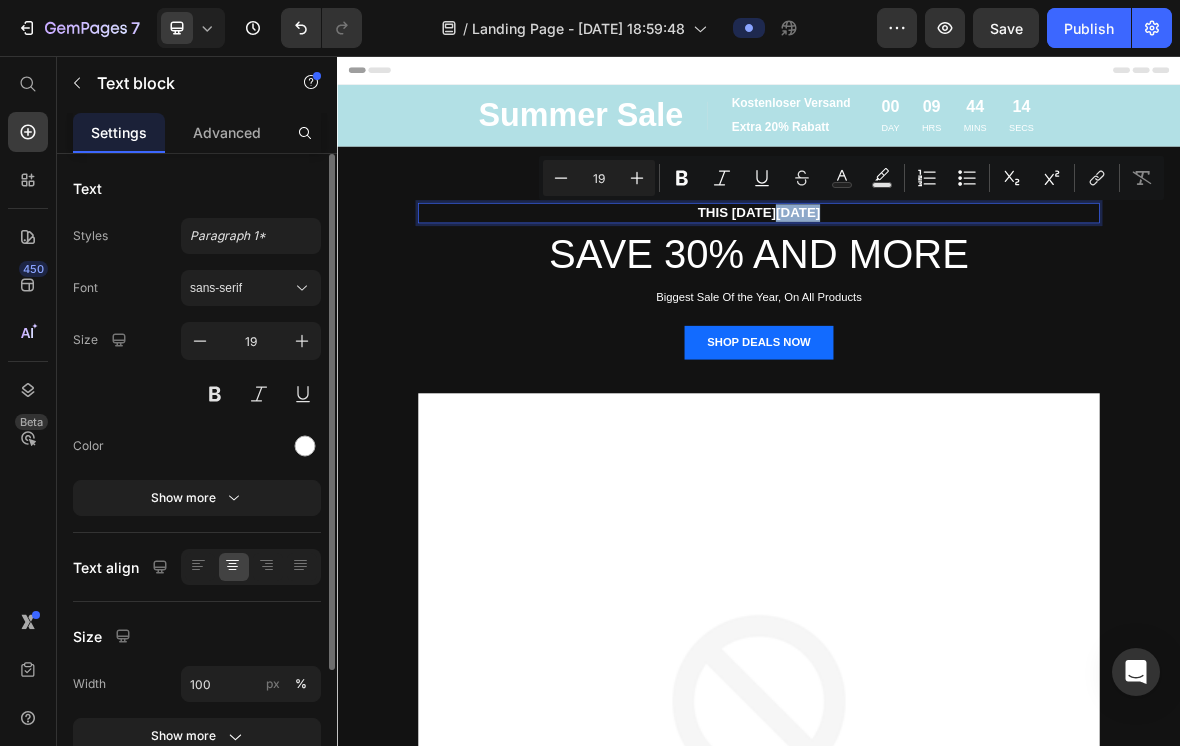 click on "THIS [DATE][DATE]" at bounding box center [937, 279] 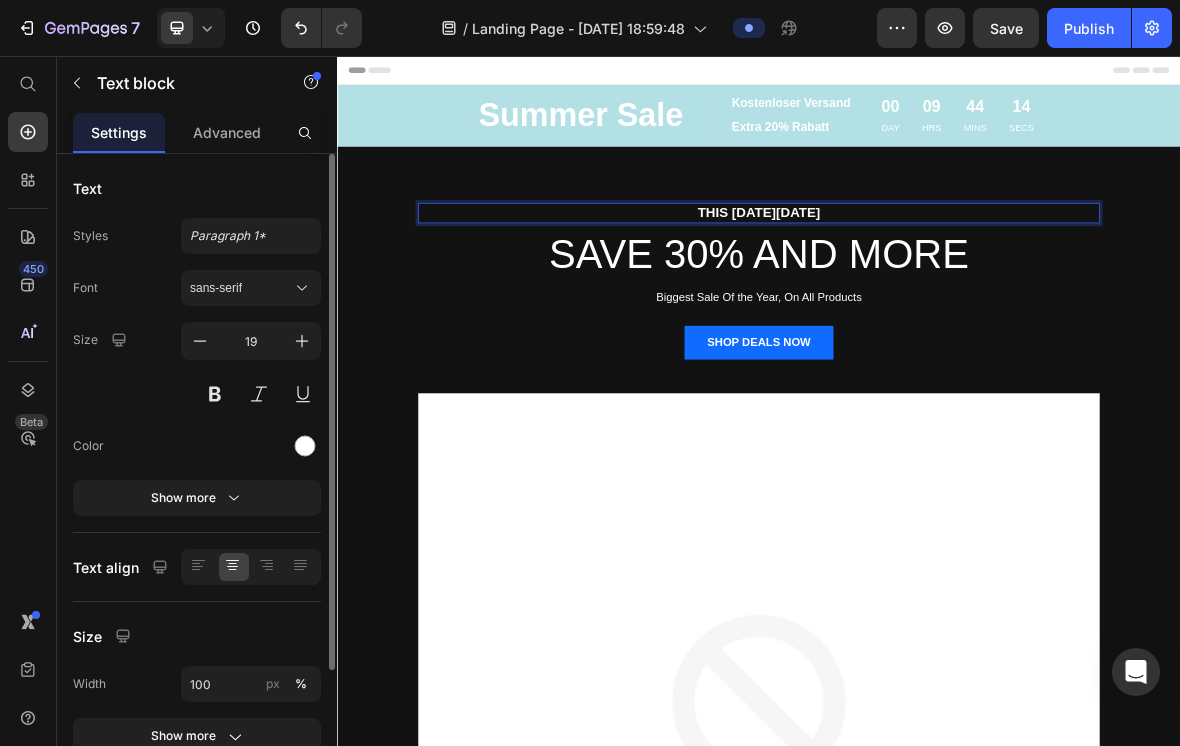 click on "THIS [DATE][DATE]" at bounding box center [937, 279] 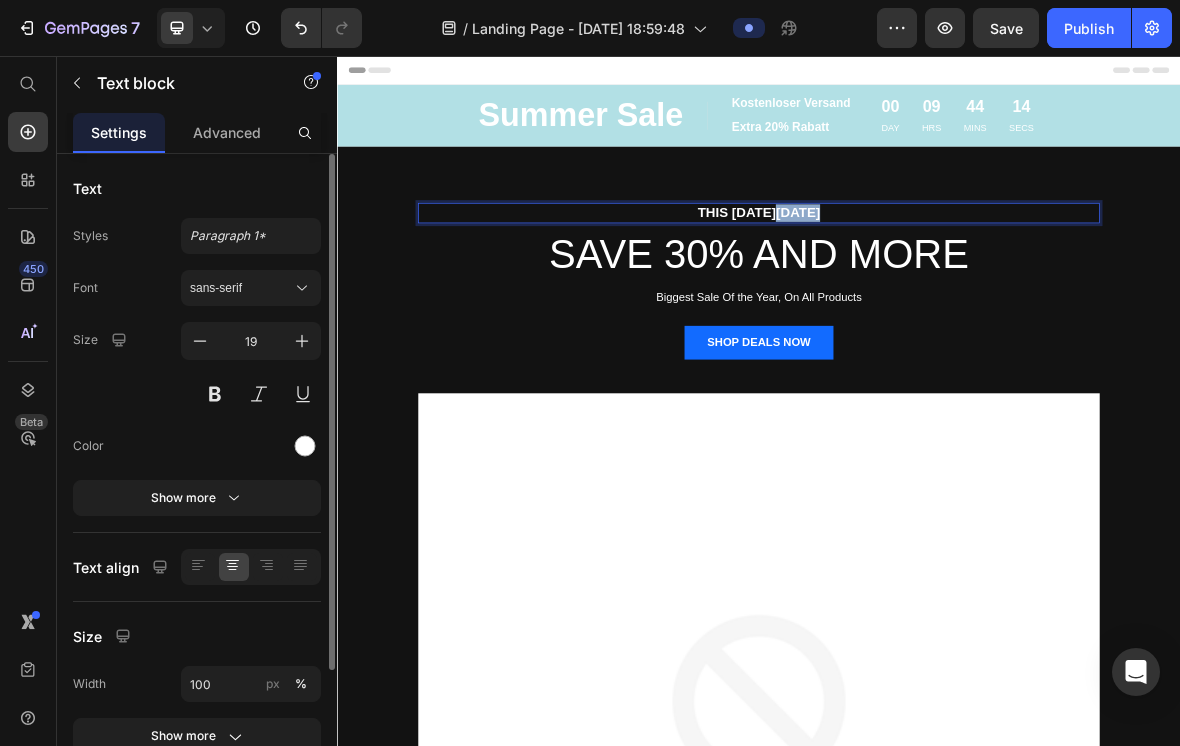 click on "THIS [DATE][DATE]" at bounding box center (937, 279) 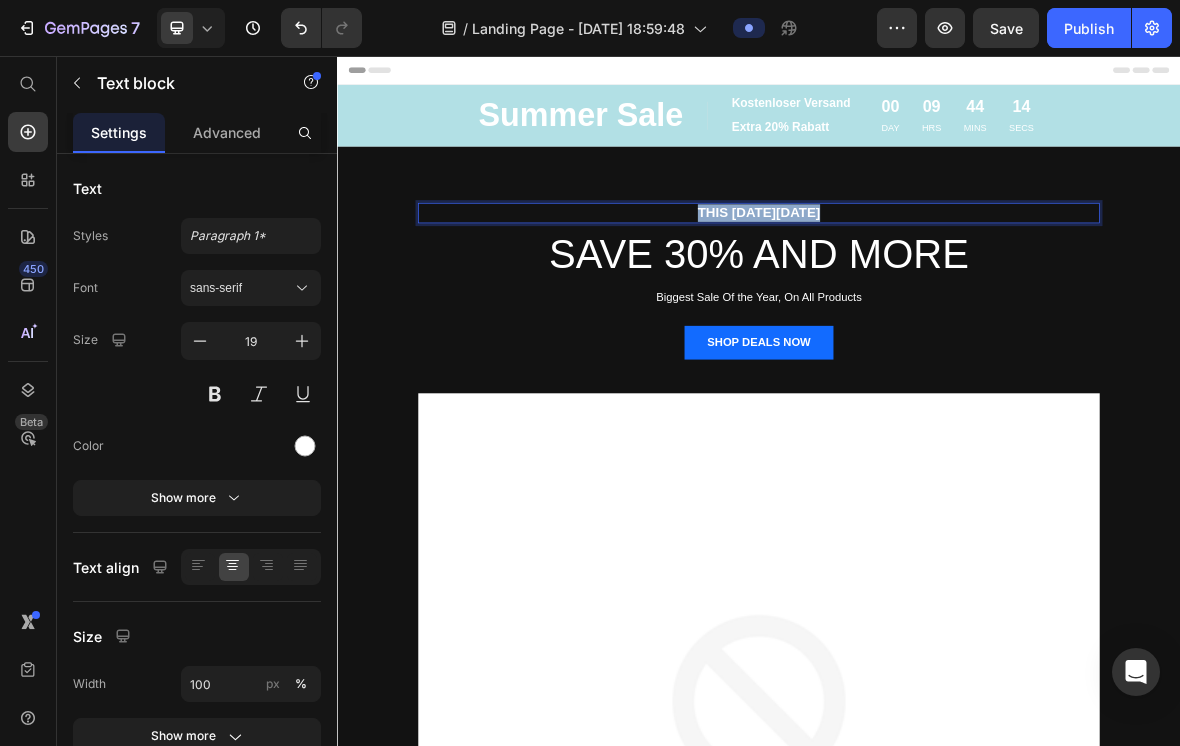 click on "THIS [DATE][DATE]" at bounding box center (937, 279) 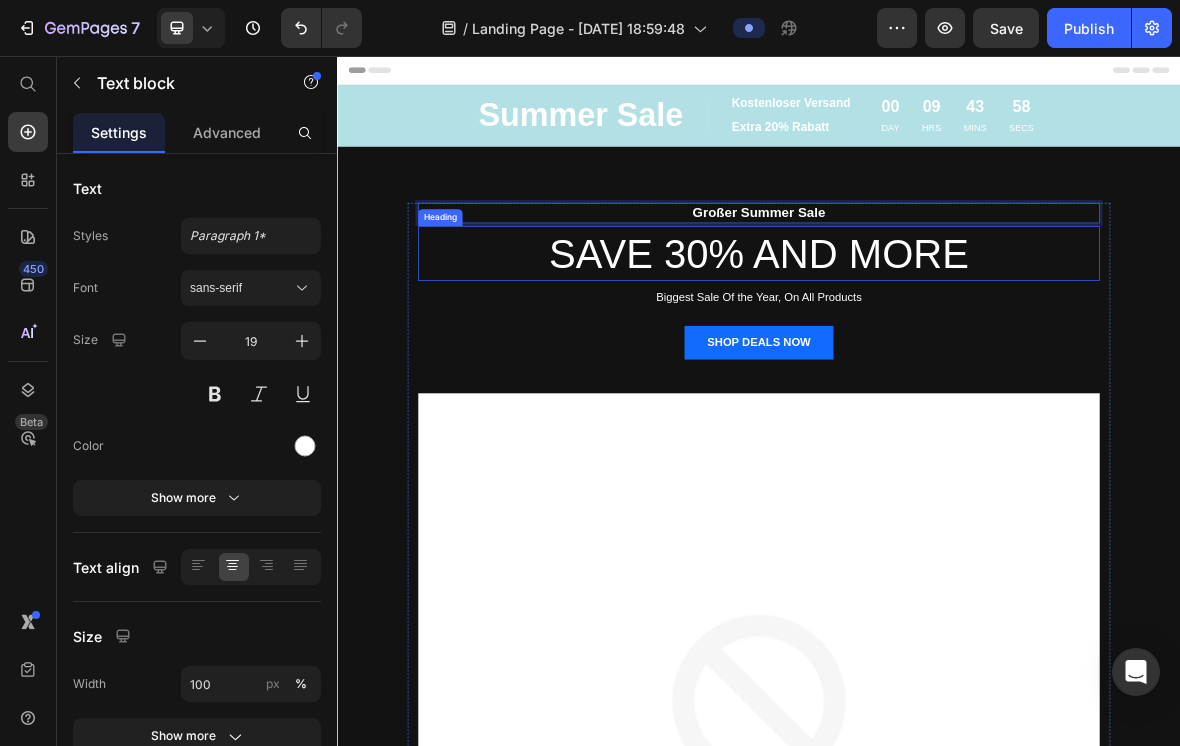 click on "SAVE 30% AND MORE" at bounding box center (937, 337) 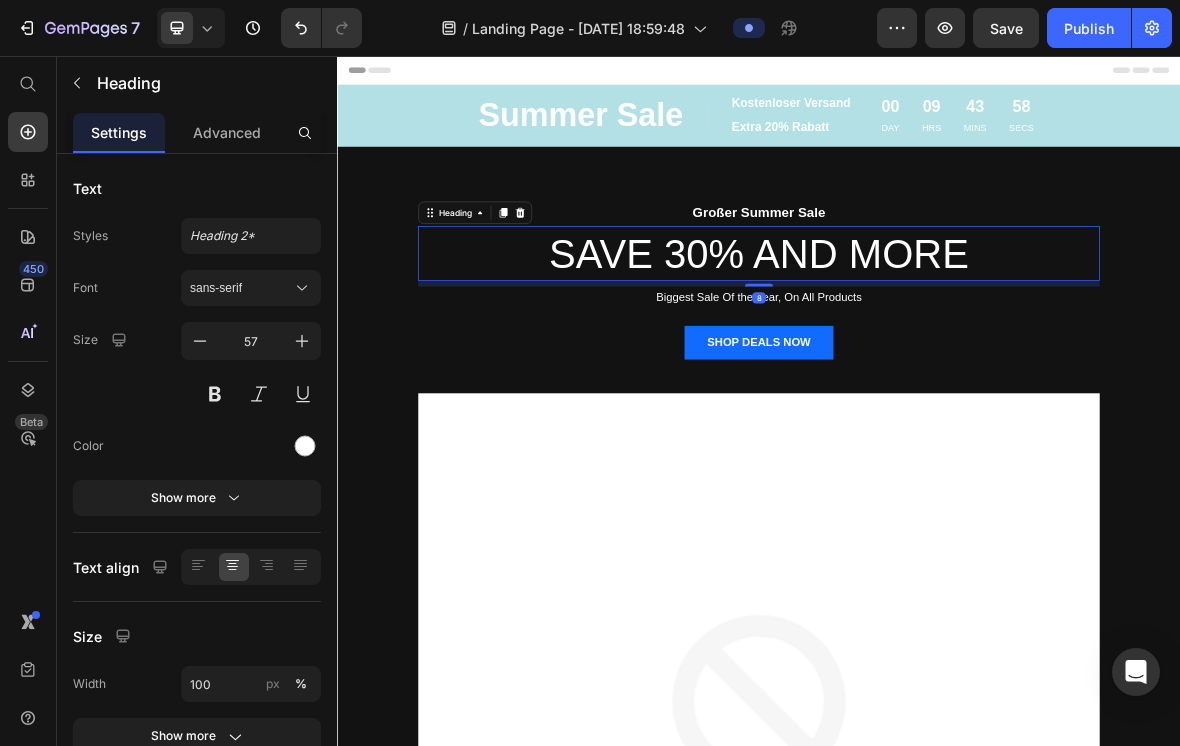 click on "SAVE 30% AND MORE" at bounding box center [937, 337] 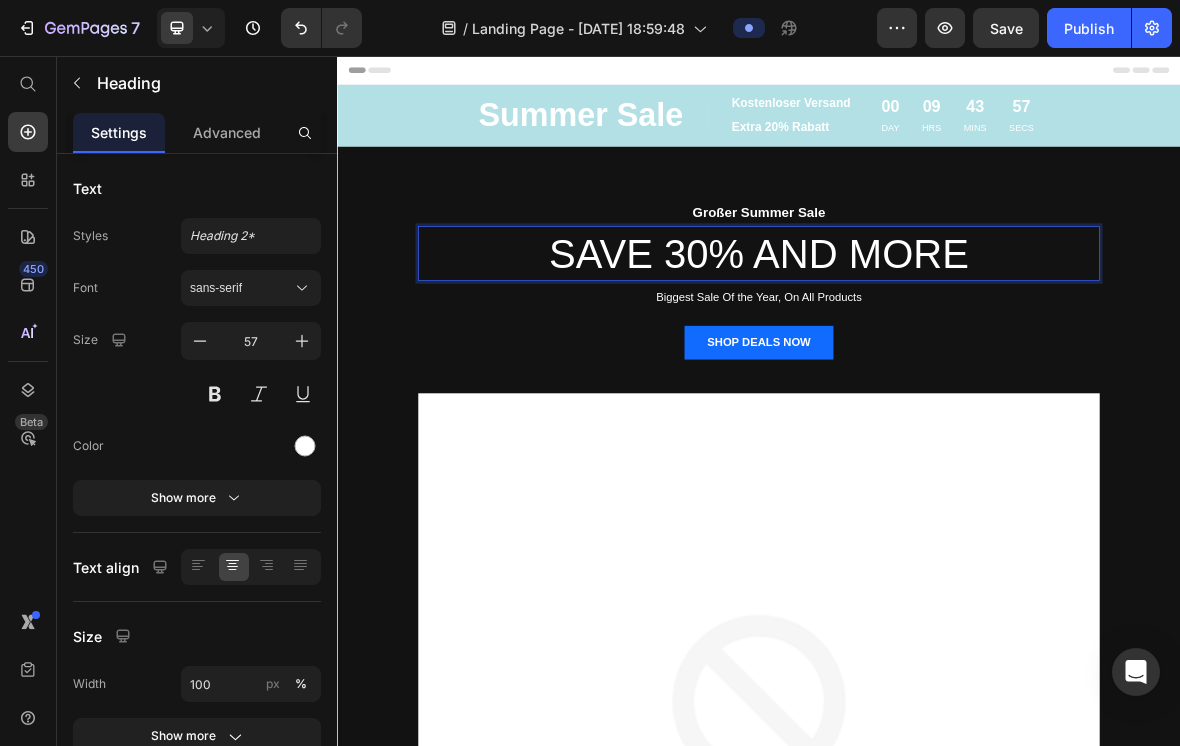 click on "SAVE 30% AND MORE" at bounding box center (937, 337) 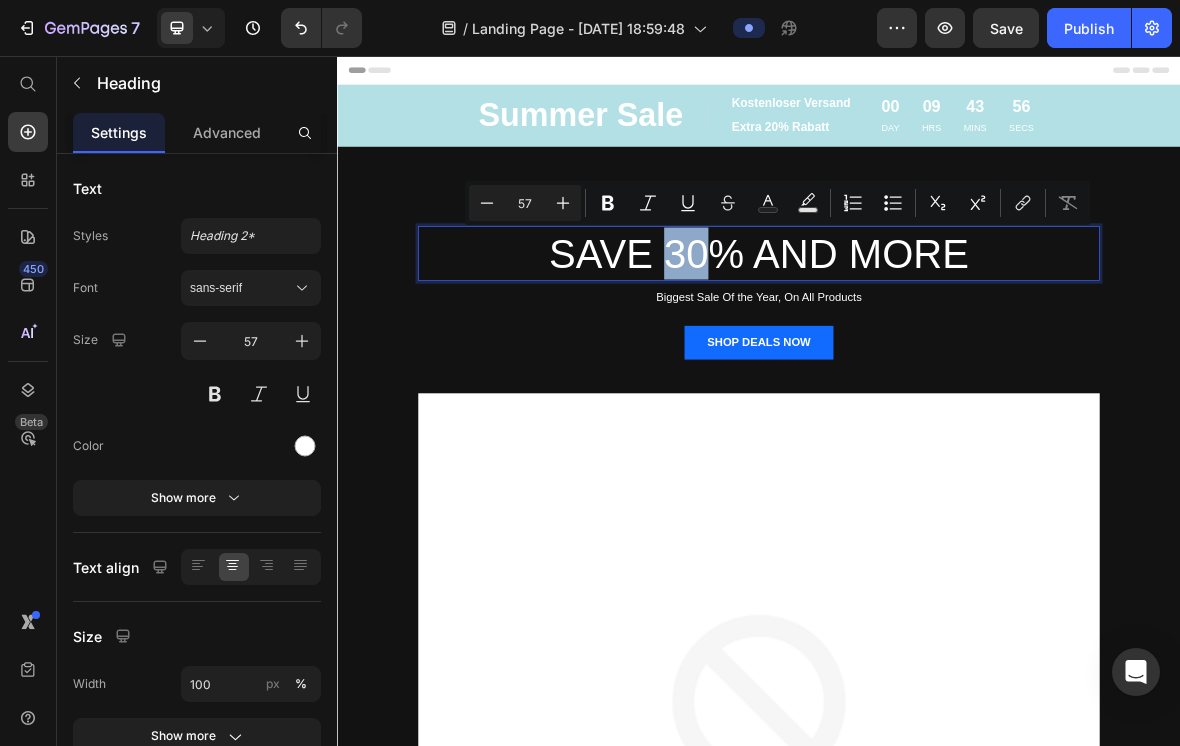 click on "SAVE 30% AND MORE" at bounding box center (937, 337) 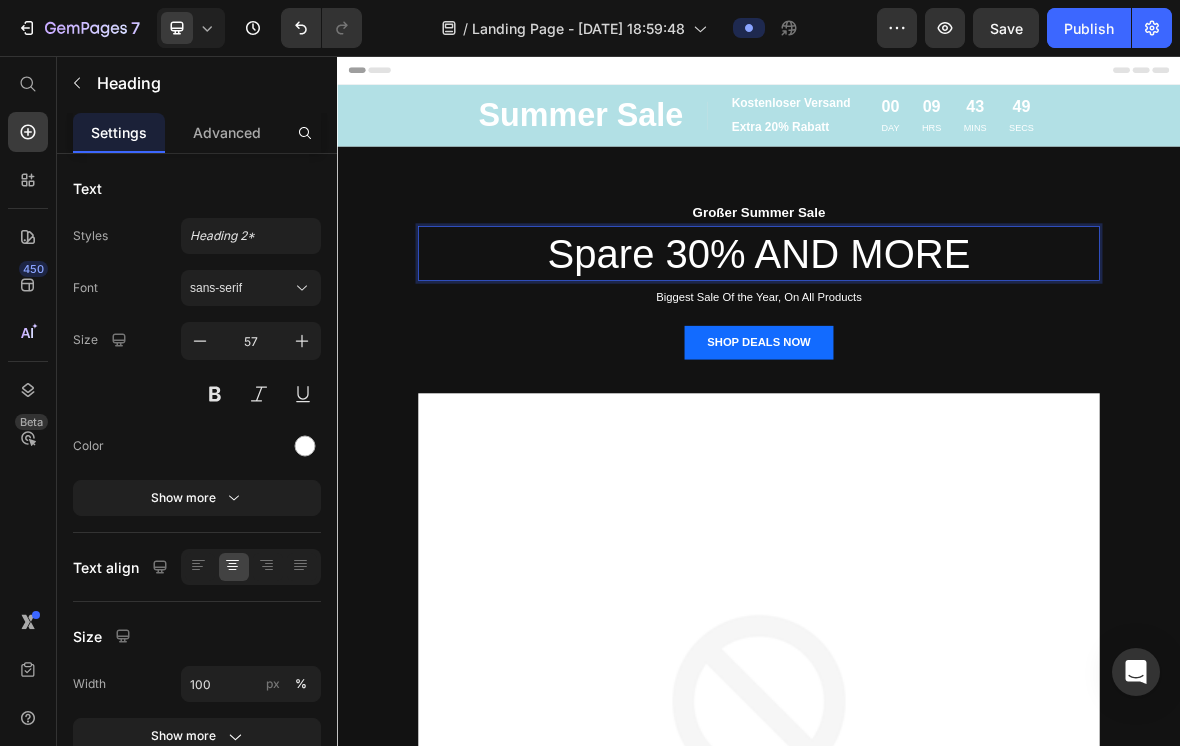 click on "Spare 30% AND MORE" at bounding box center [937, 337] 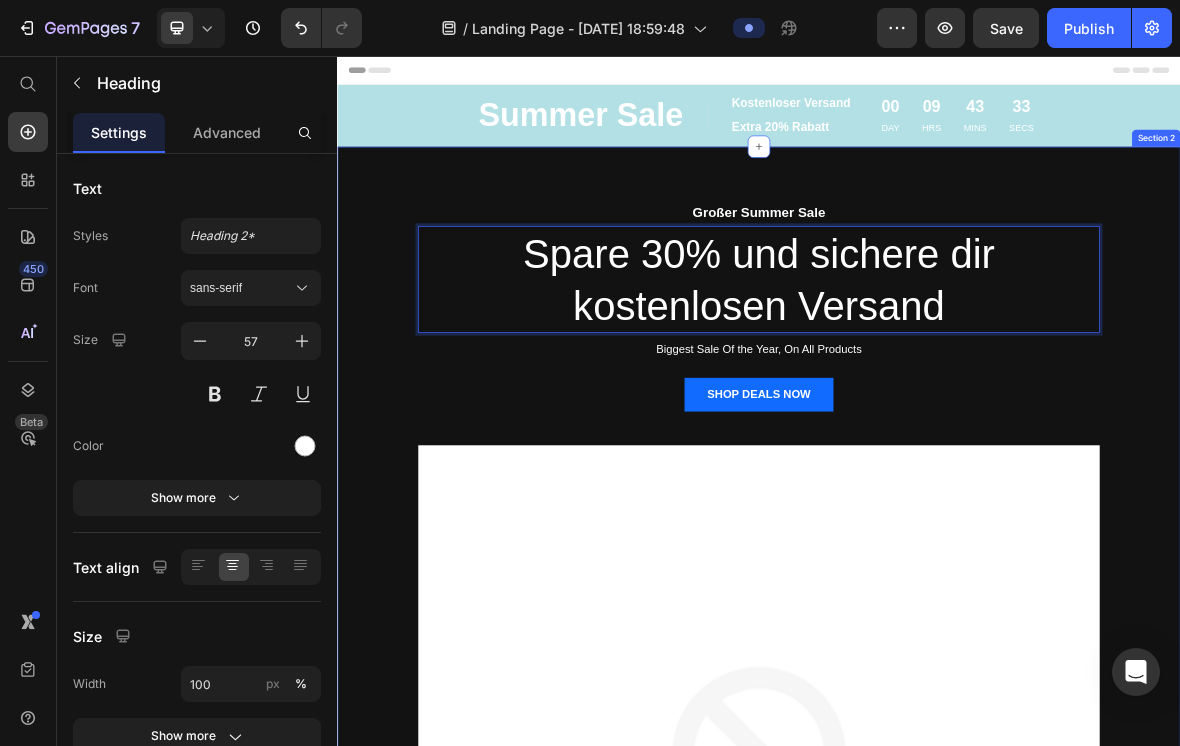 click on "Großer Summer Sale Text block Spare 30% und sichere dir kostenlosen Versand Heading   8 Biggest Sale Of the Year, On All Products Text block SHOP DEALS NOW Button Image Row Section 2" at bounding box center (937, 931) 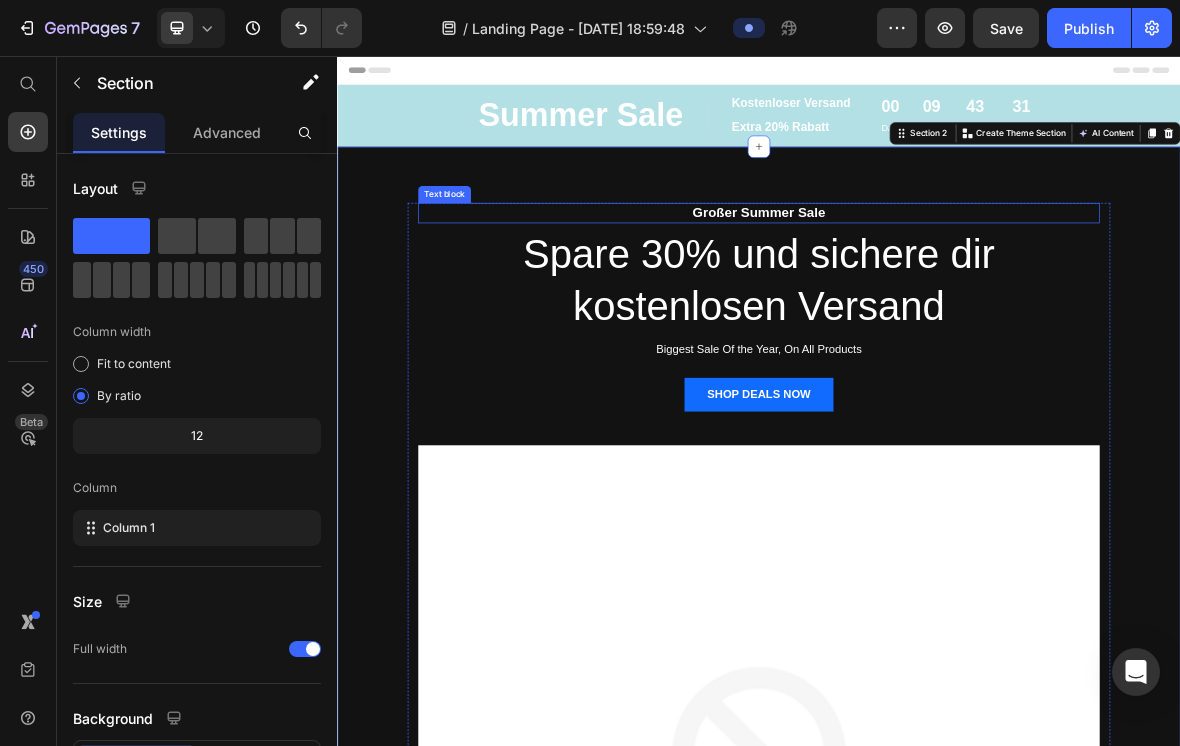 click on "Großer Summer Sale" at bounding box center [937, 279] 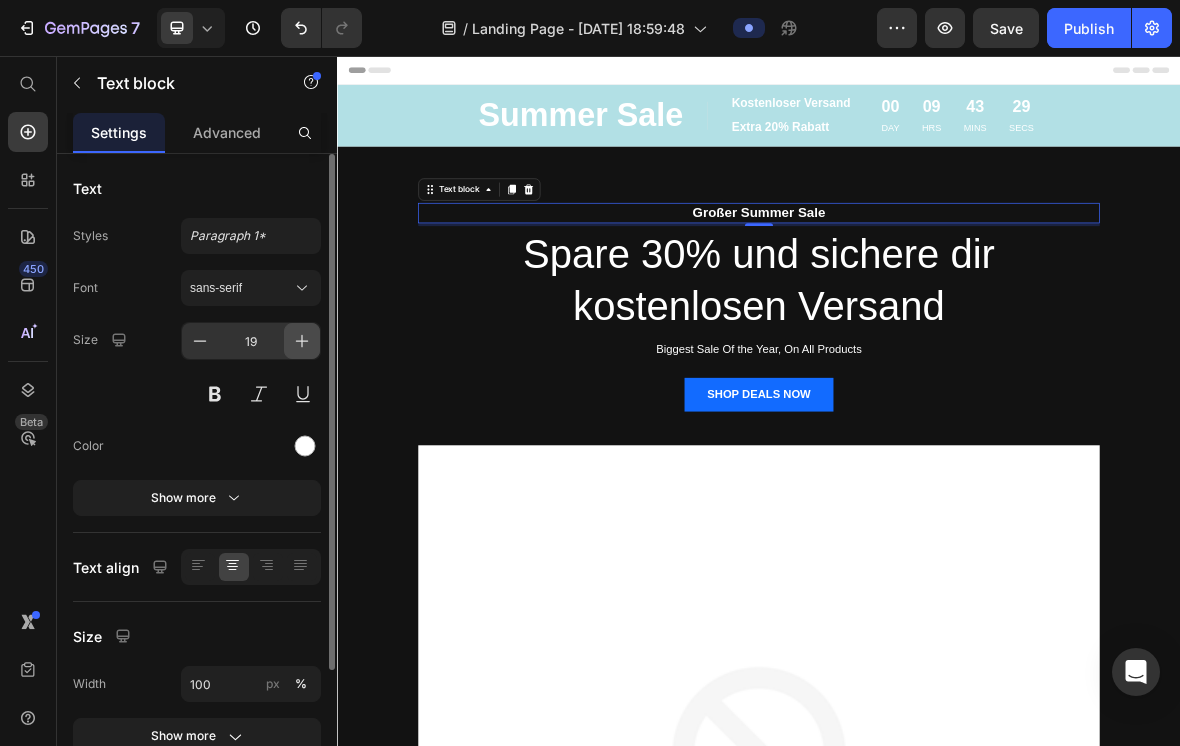 click 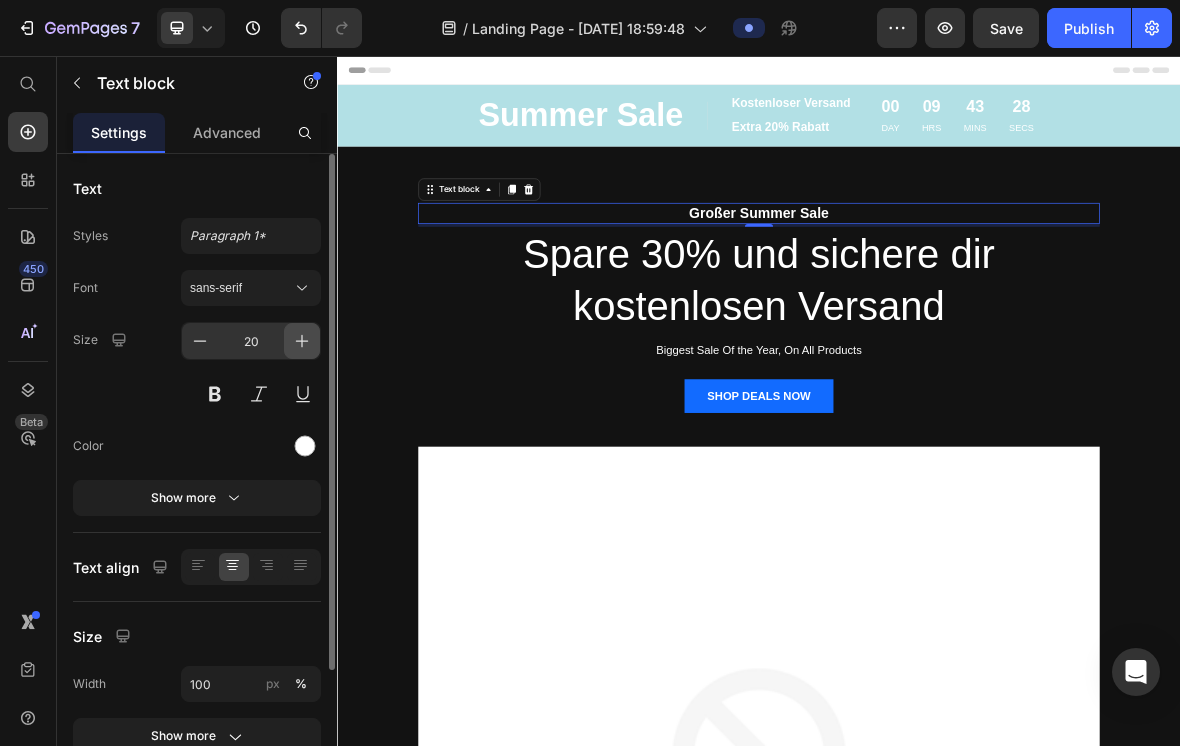 click 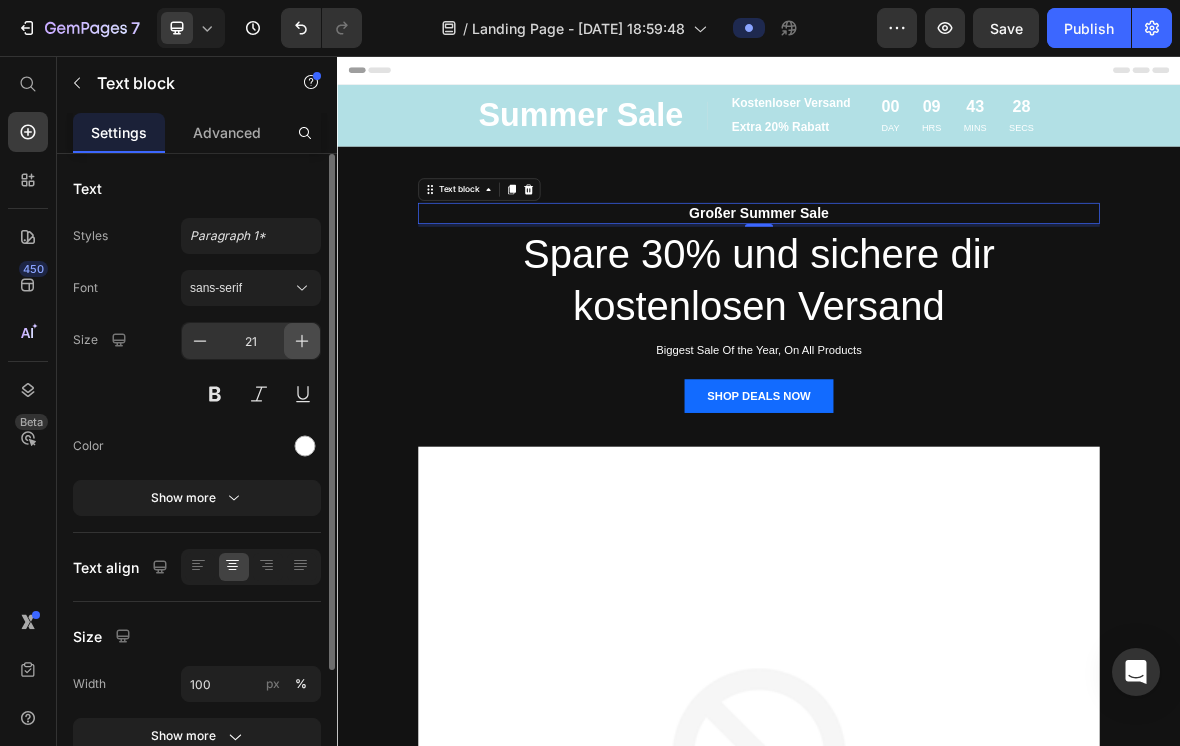 click 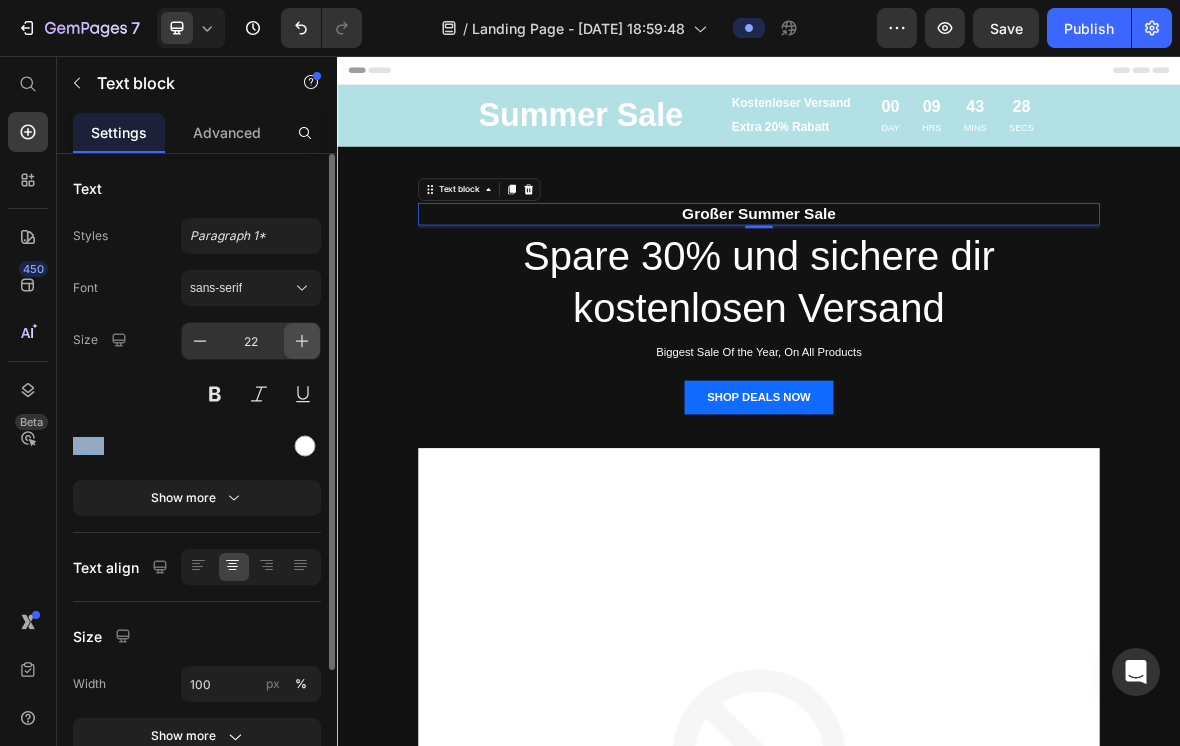 click 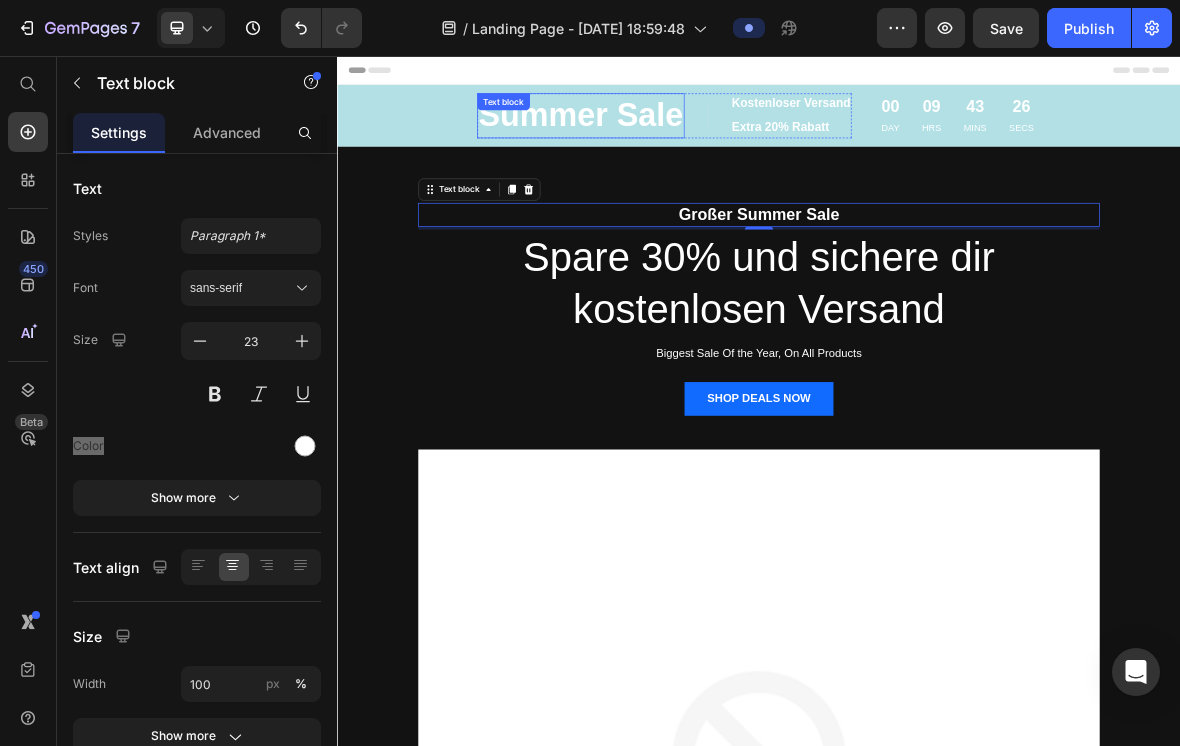 click on "Summer Sale" at bounding box center (683, 141) 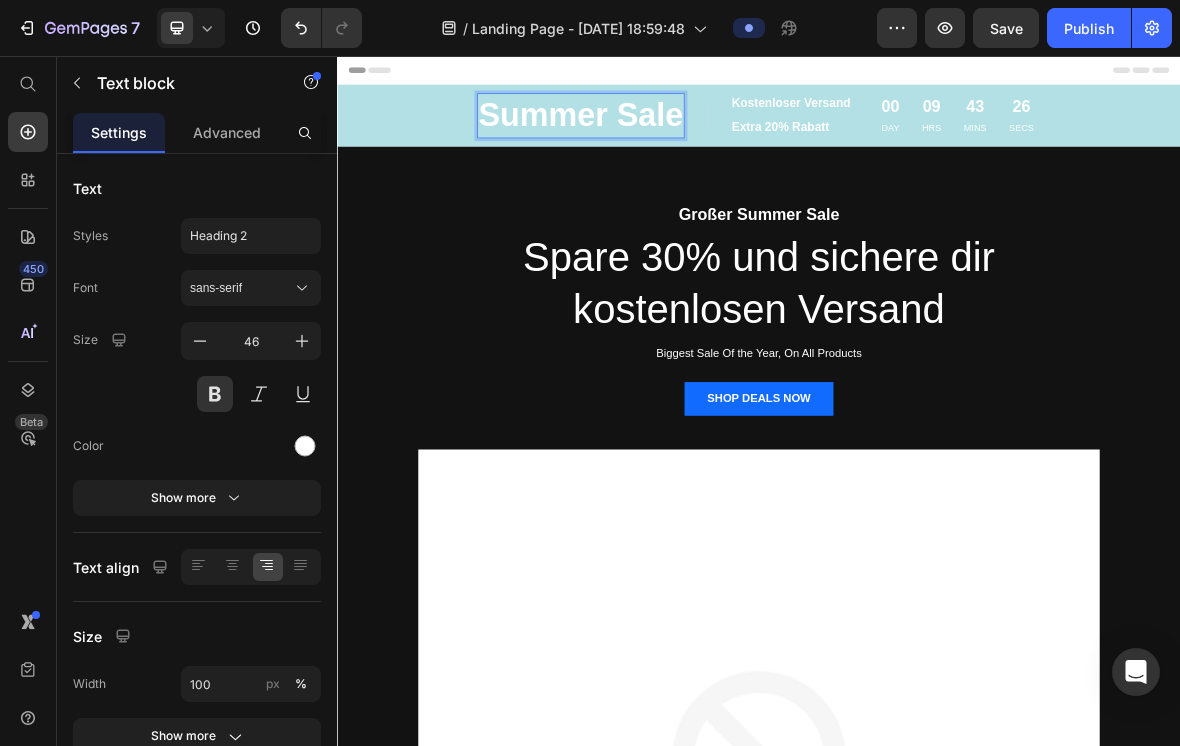 click on "Summer Sale" at bounding box center [683, 141] 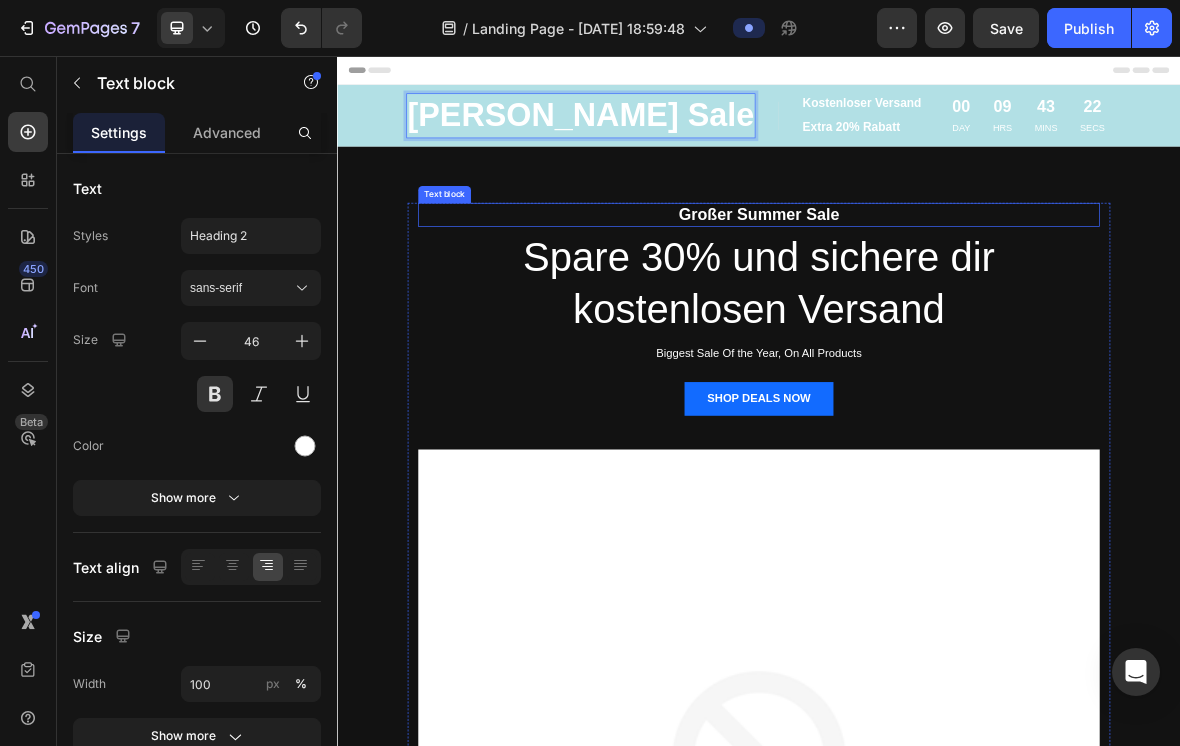 click on "Großer Summer Sale" at bounding box center [937, 282] 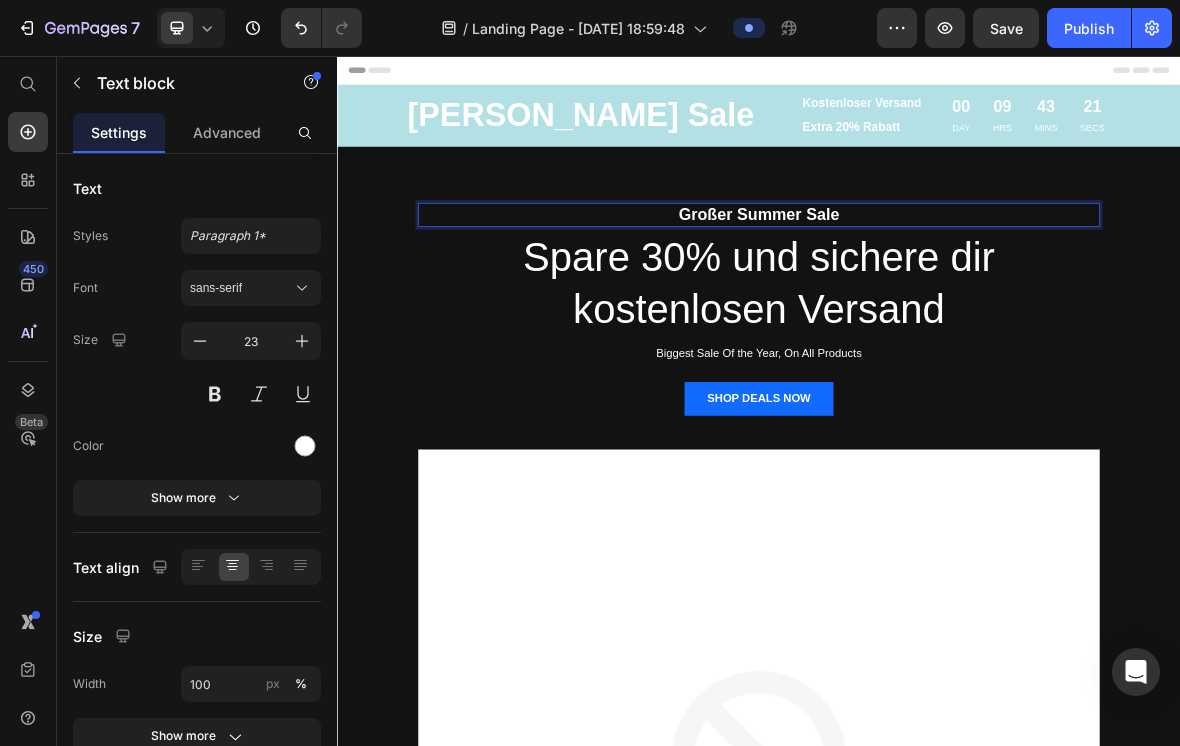 click on "Großer Summer Sale" at bounding box center [937, 282] 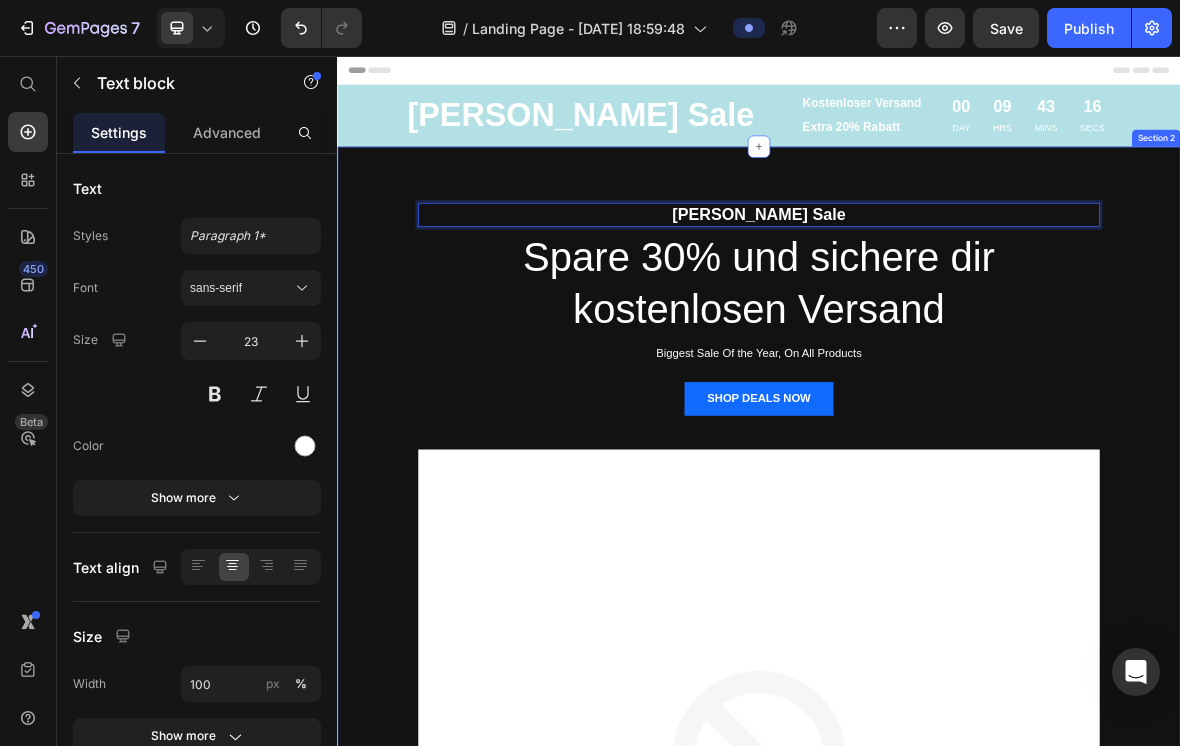 click on "[PERSON_NAME] Sale Text block   4 Spare 30% und sichere dir kostenlosen Versand Heading Biggest Sale Of the Year, On All Products Text block SHOP DEALS NOW Button Image Row Section 2" at bounding box center (937, 933) 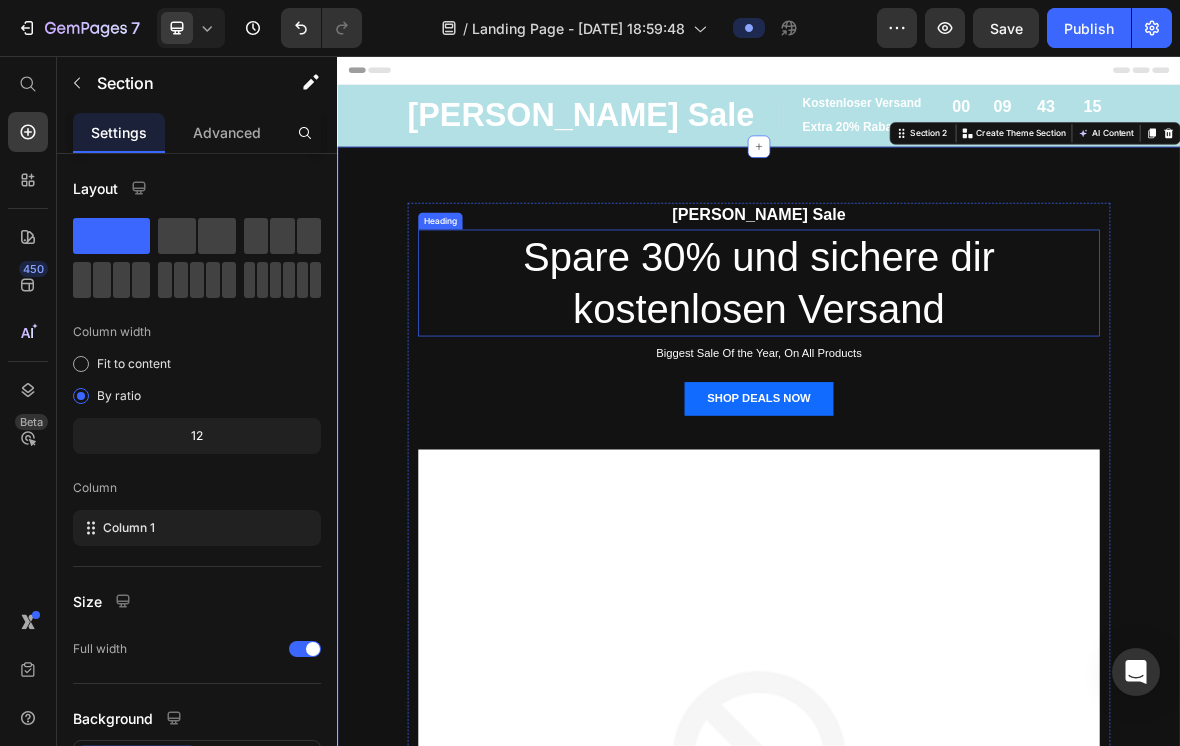 click on "Spare 30% und sichere dir kostenlosen Versand" at bounding box center [937, 379] 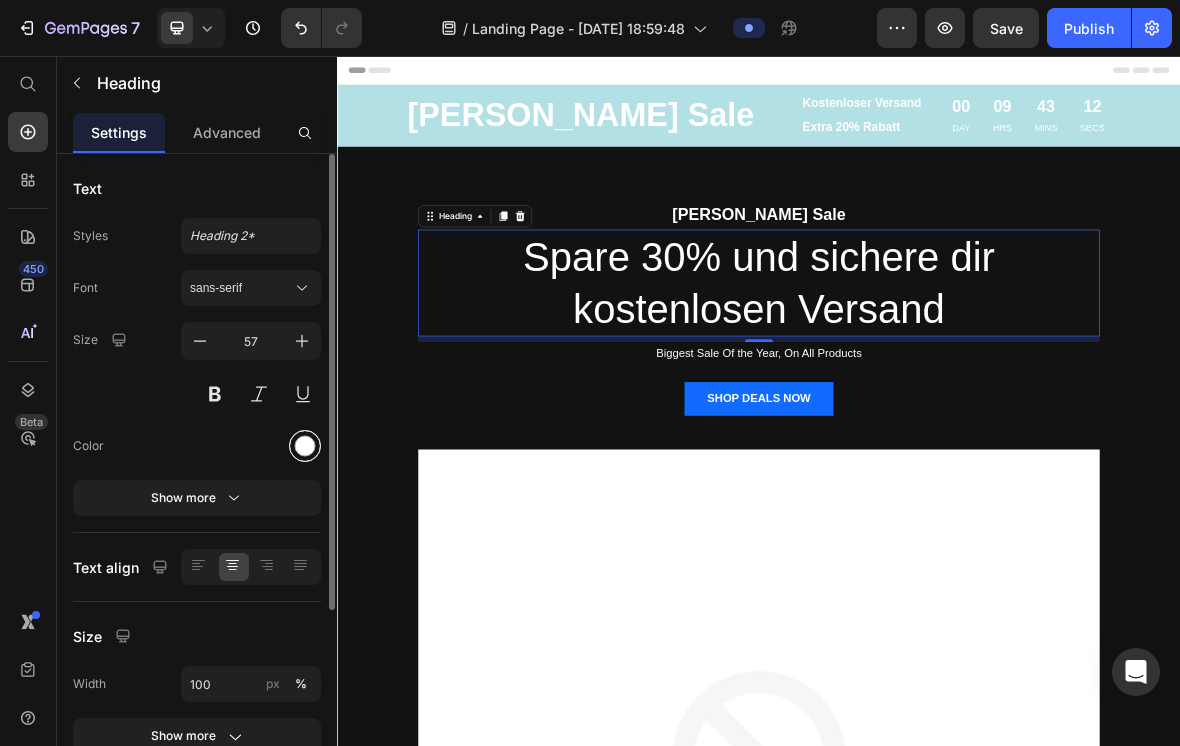 click at bounding box center [305, 446] 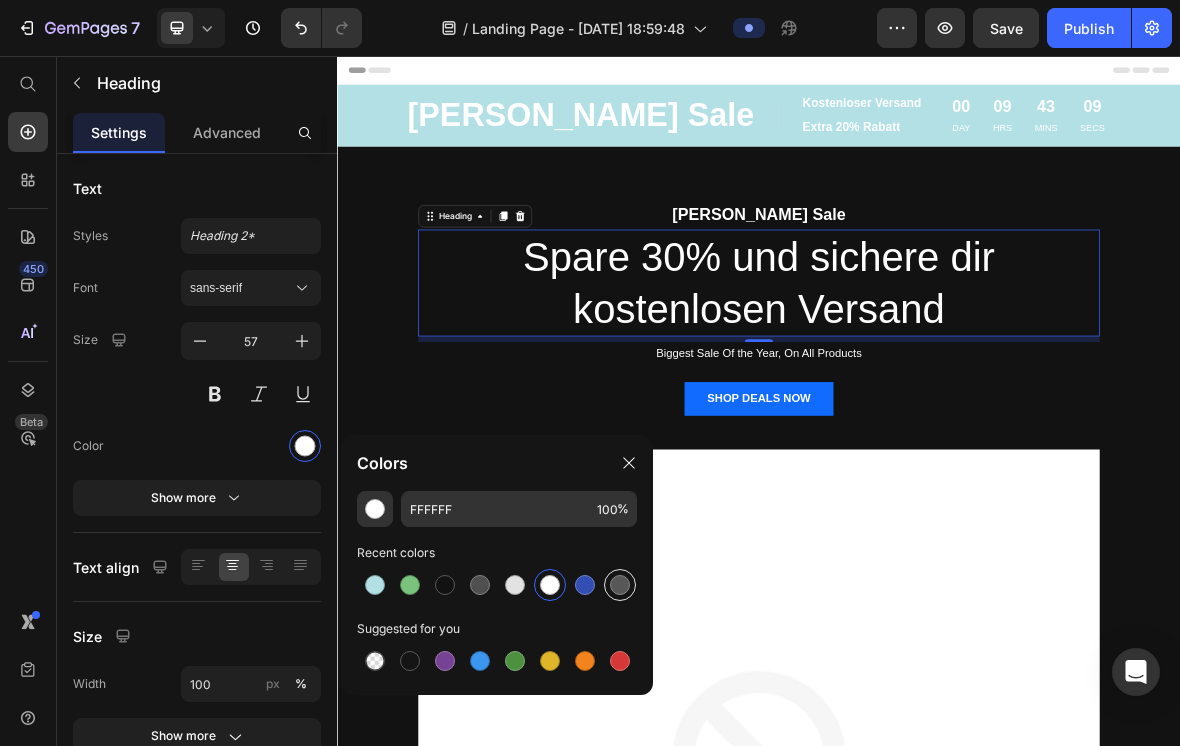 click at bounding box center [620, 585] 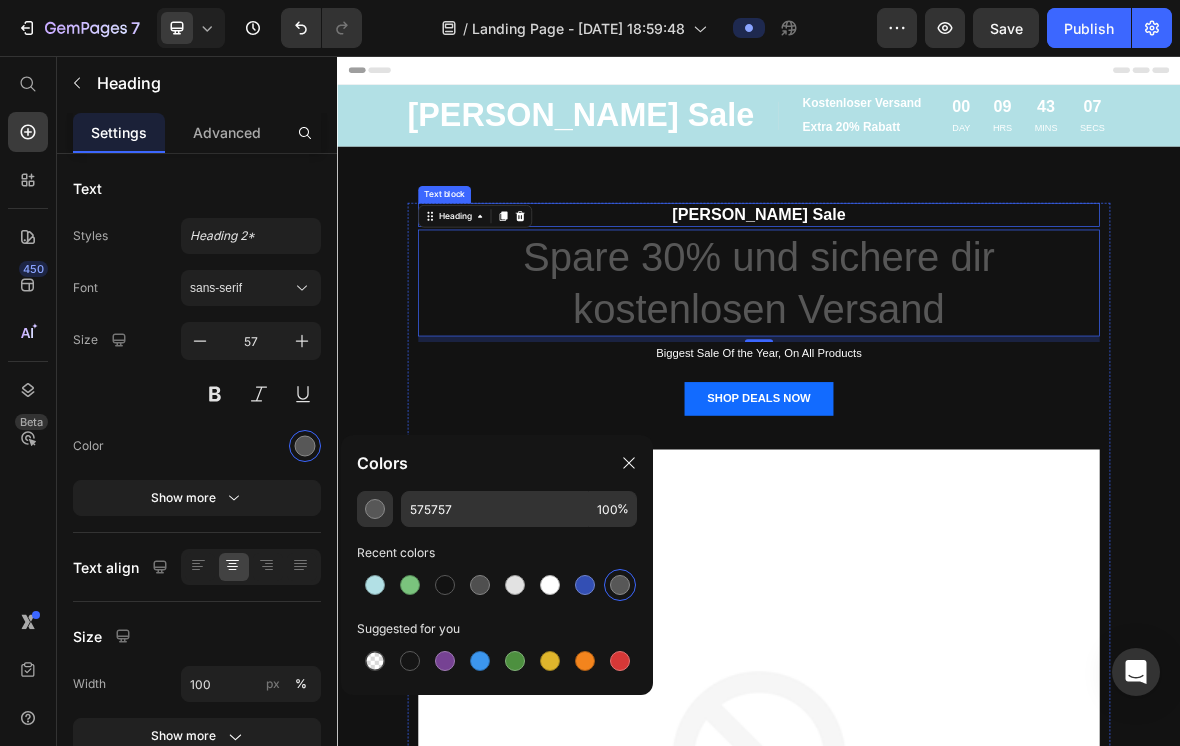 click on "[PERSON_NAME] Sale" at bounding box center [937, 282] 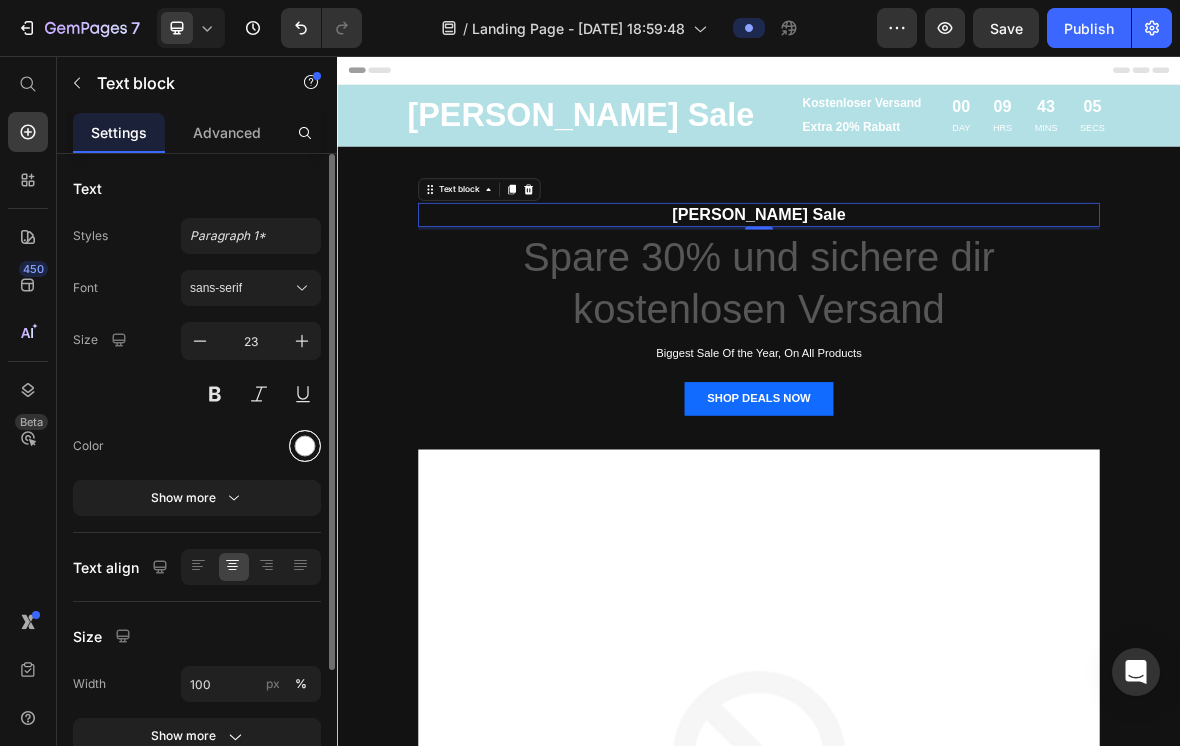 click at bounding box center [305, 446] 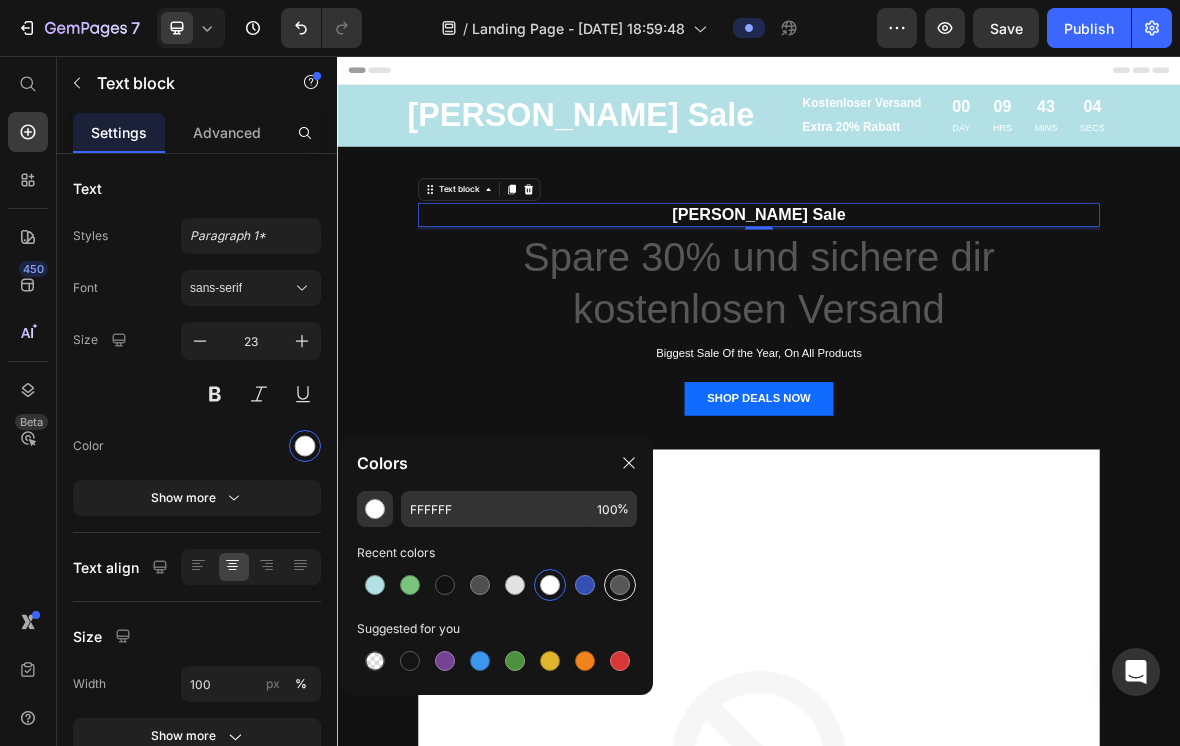 click at bounding box center [620, 585] 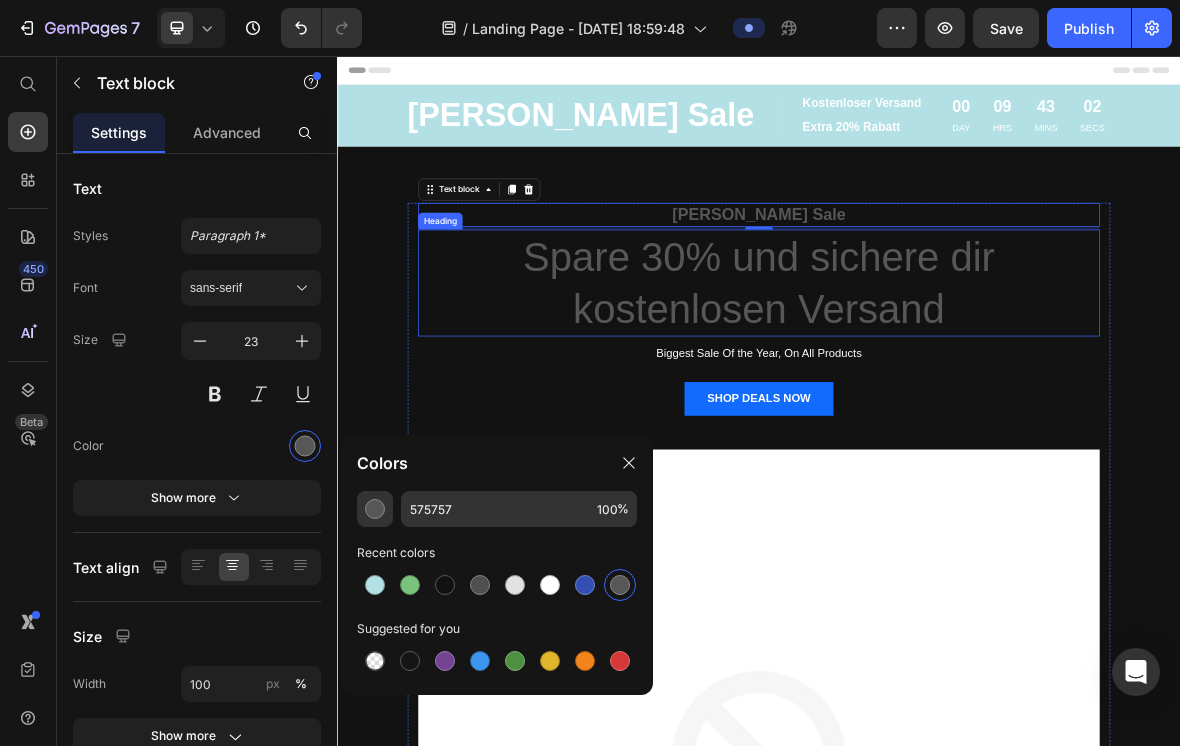 click on "Spare 30% und sichere dir kostenlosen Versand" at bounding box center [937, 379] 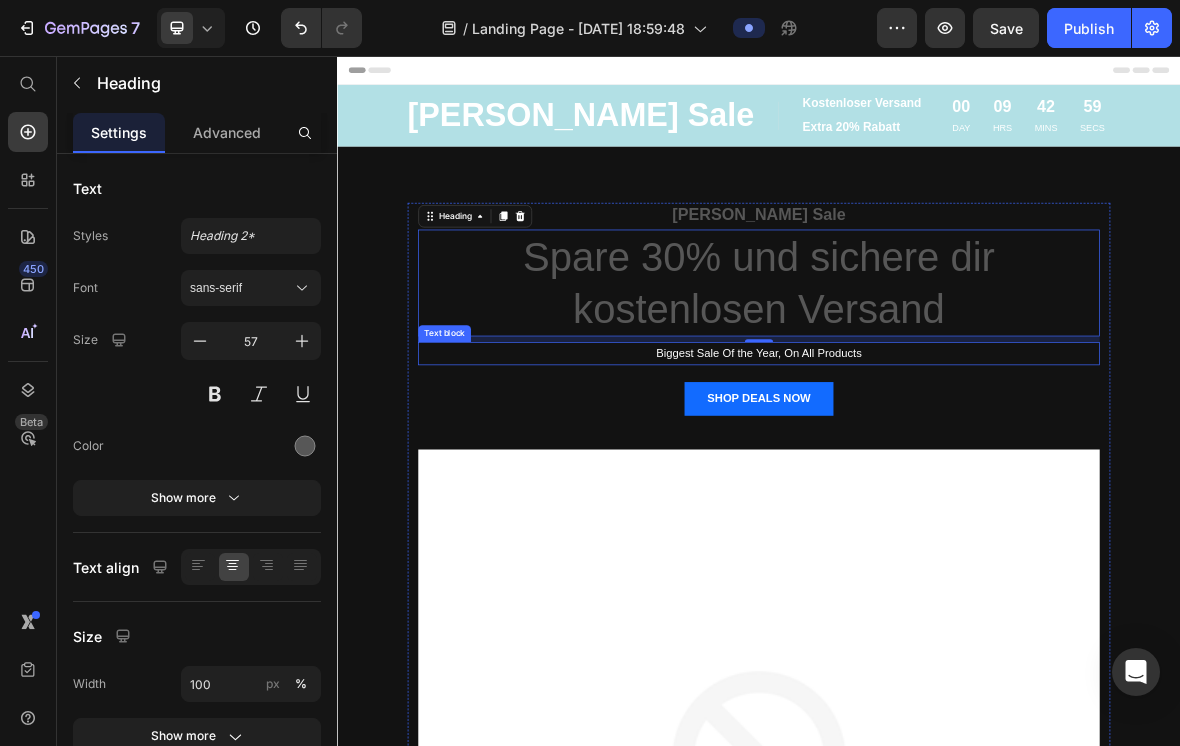 click on "Biggest Sale Of the Year, On All Products" at bounding box center (937, 479) 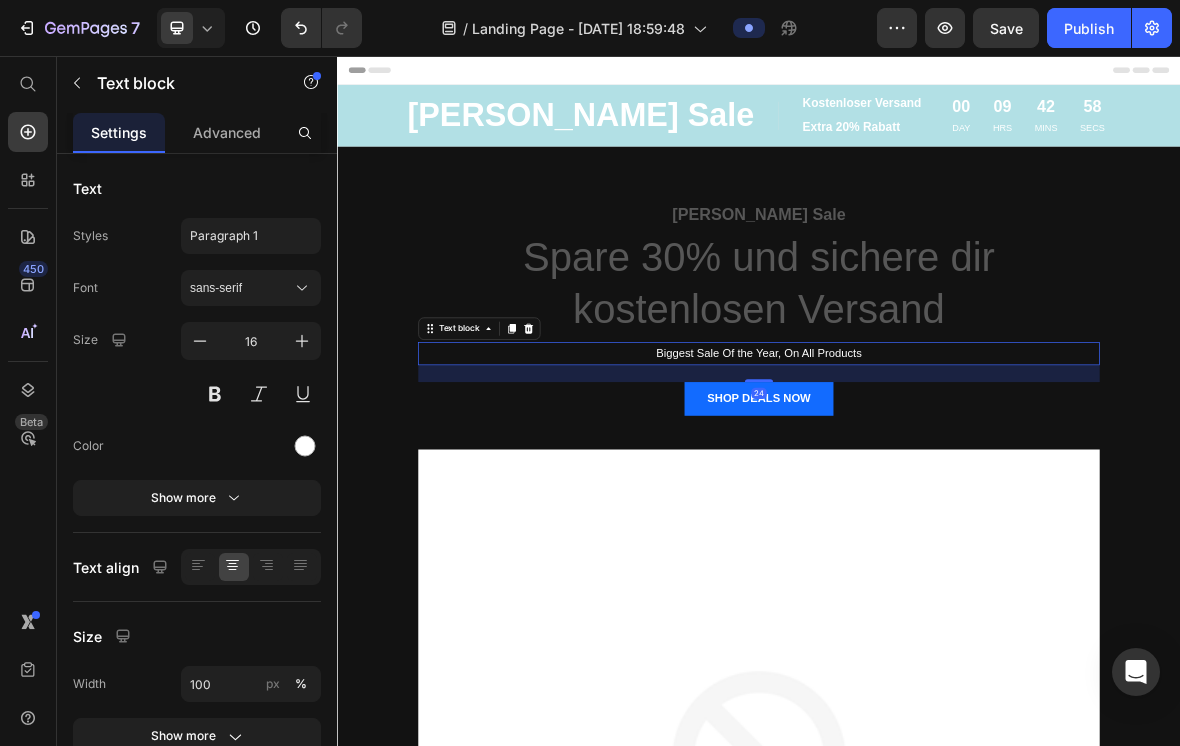 click on "Biggest Sale Of the Year, On All Products" at bounding box center [937, 479] 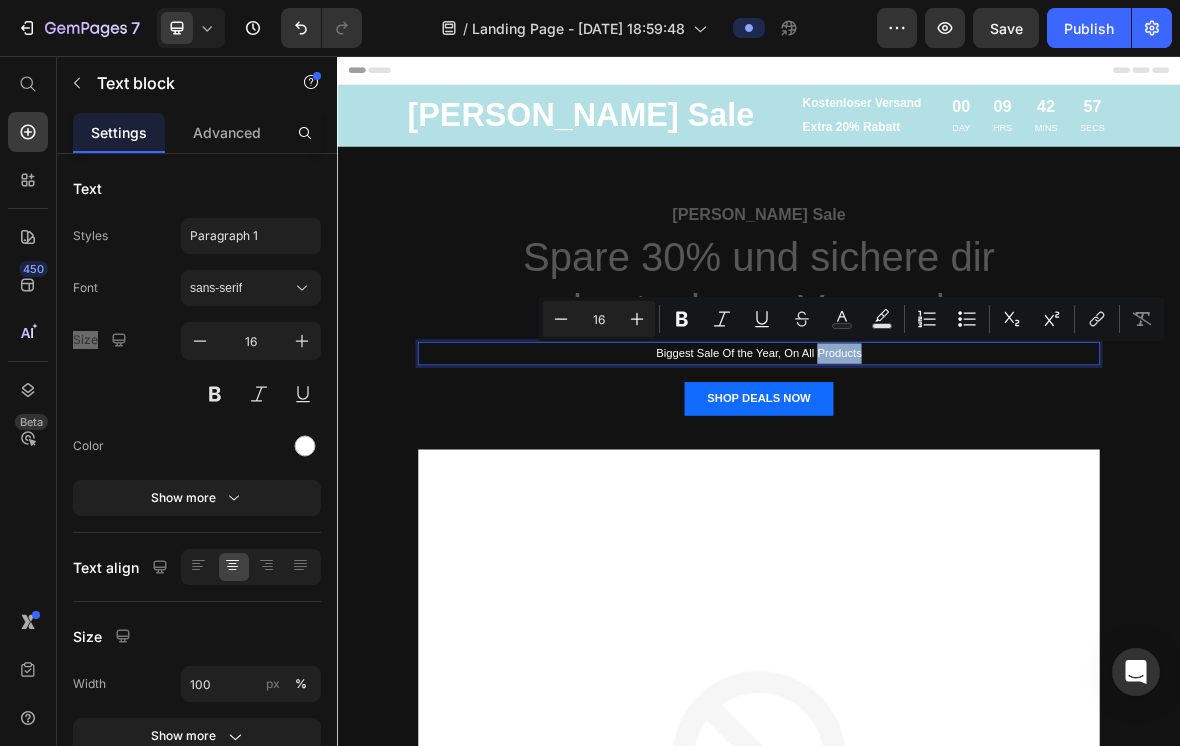 click on "Biggest Sale Of the Year, On All Products" at bounding box center [937, 479] 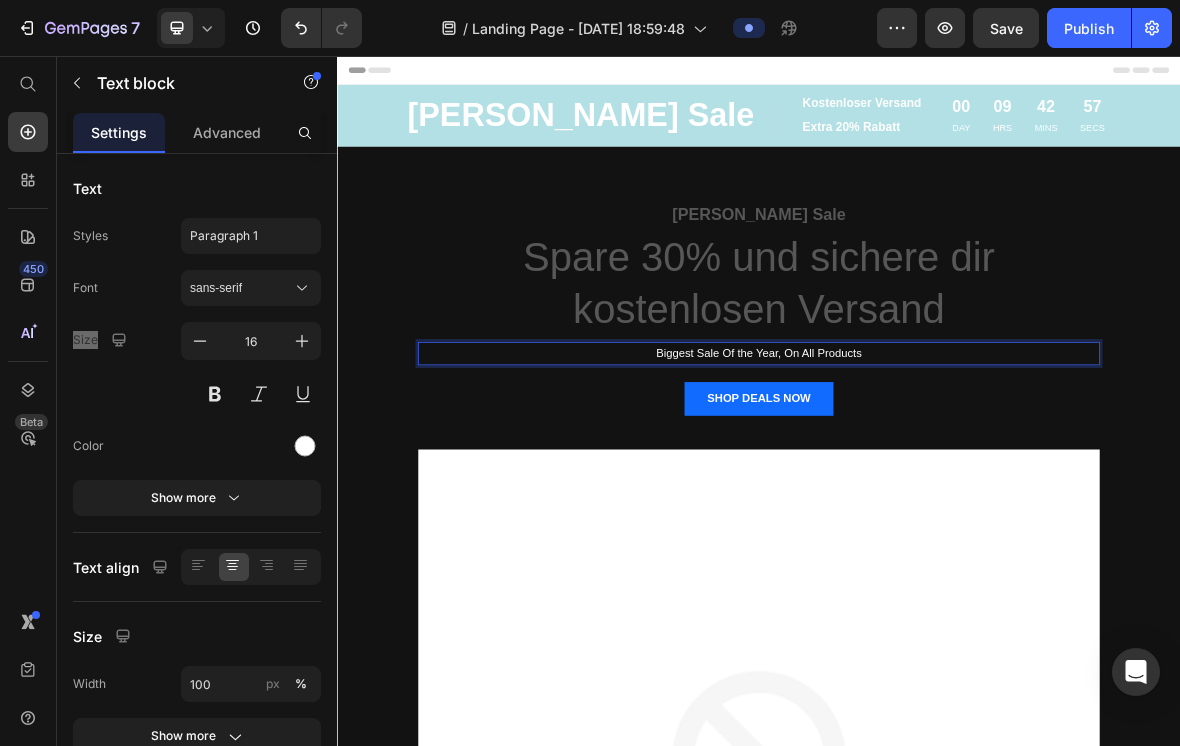 click on "Biggest Sale Of the Year, On All Products" at bounding box center [937, 479] 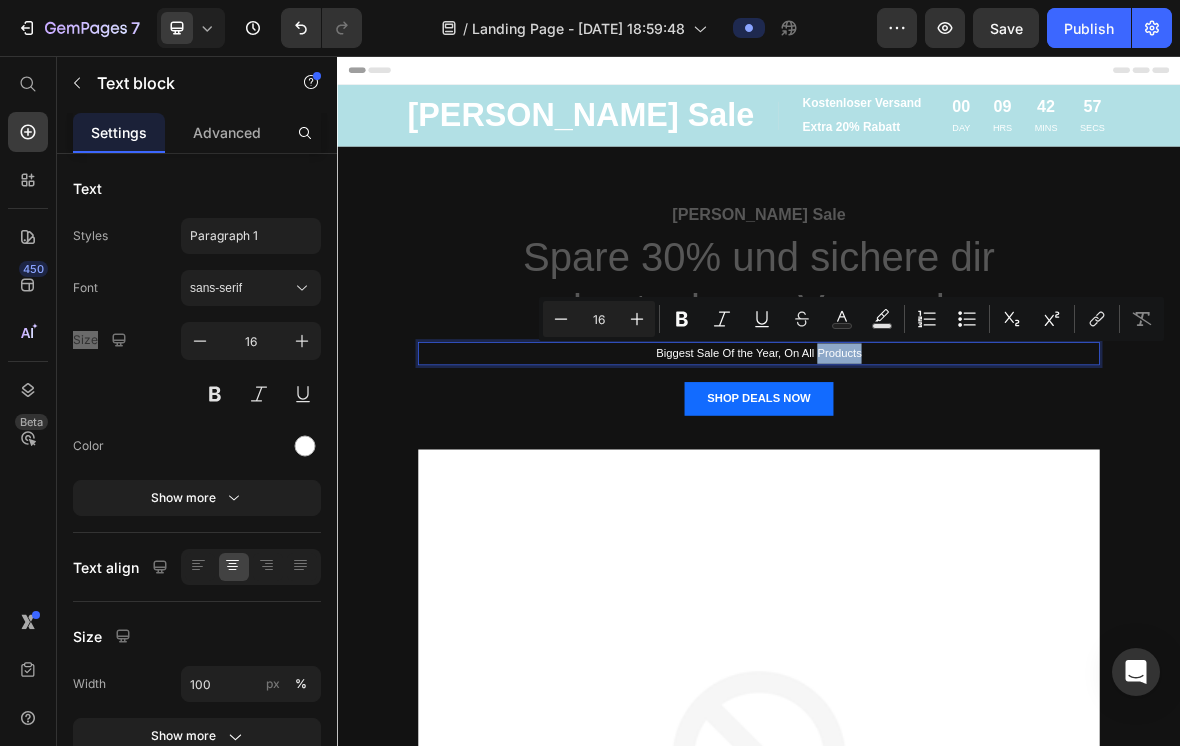 click on "Biggest Sale Of the Year, On All Products" at bounding box center (937, 479) 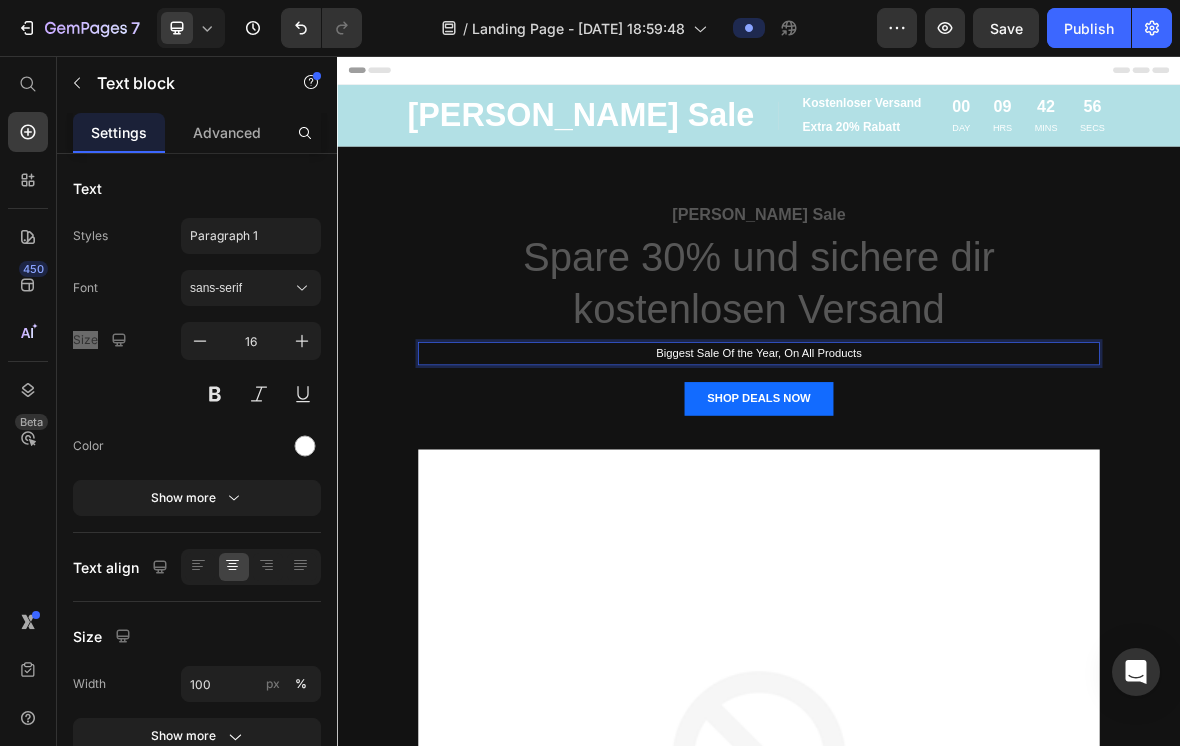 click on "Biggest Sale Of the Year, On All Products" at bounding box center [937, 479] 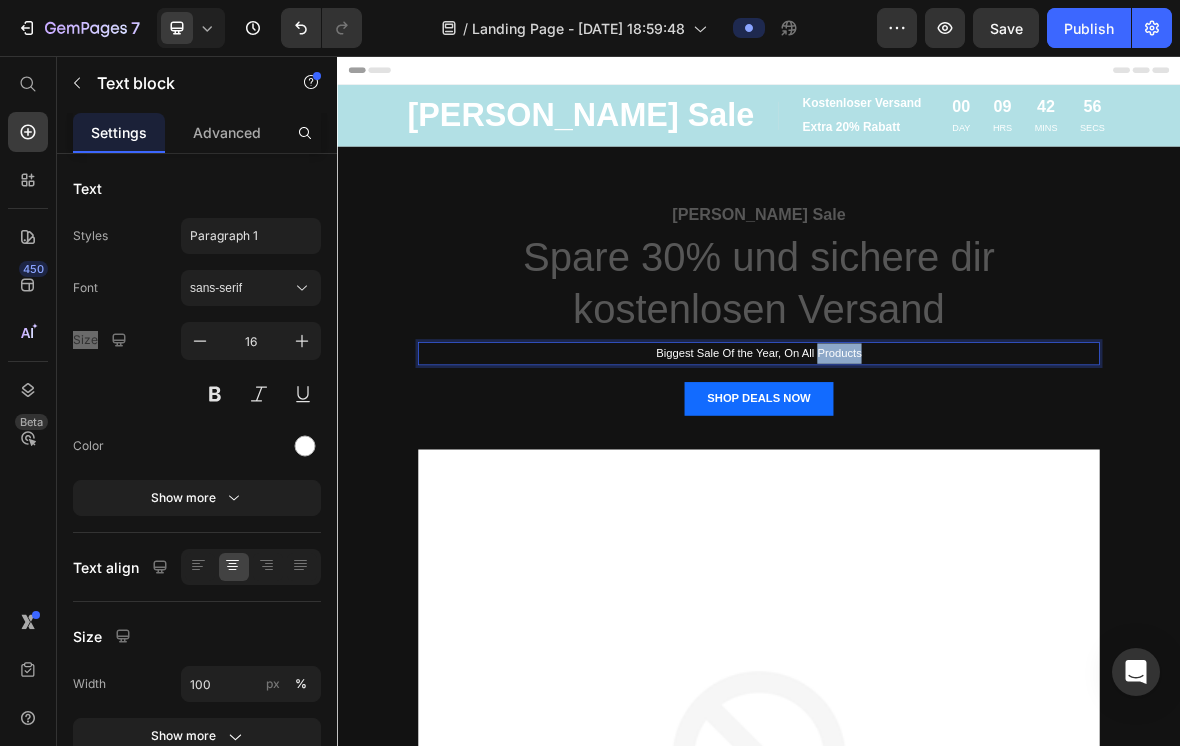 click on "Biggest Sale Of the Year, On All Products" at bounding box center [937, 479] 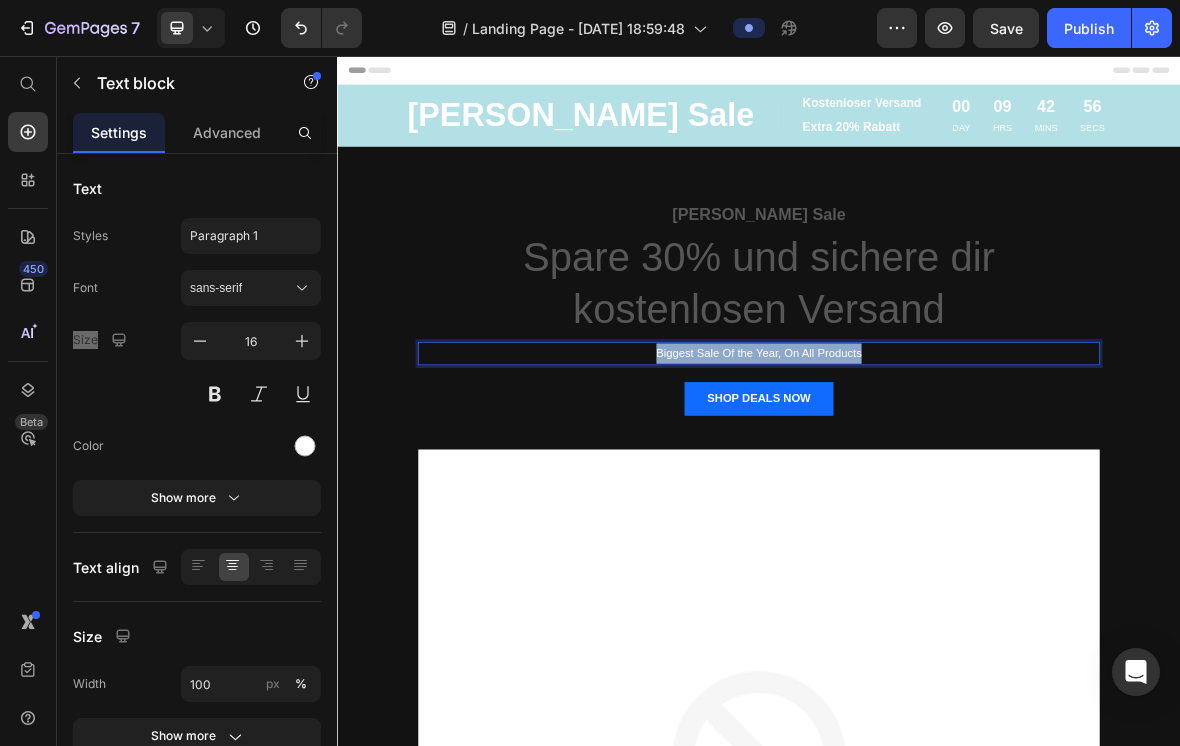 click on "Biggest Sale Of the Year, On All Products" at bounding box center (937, 479) 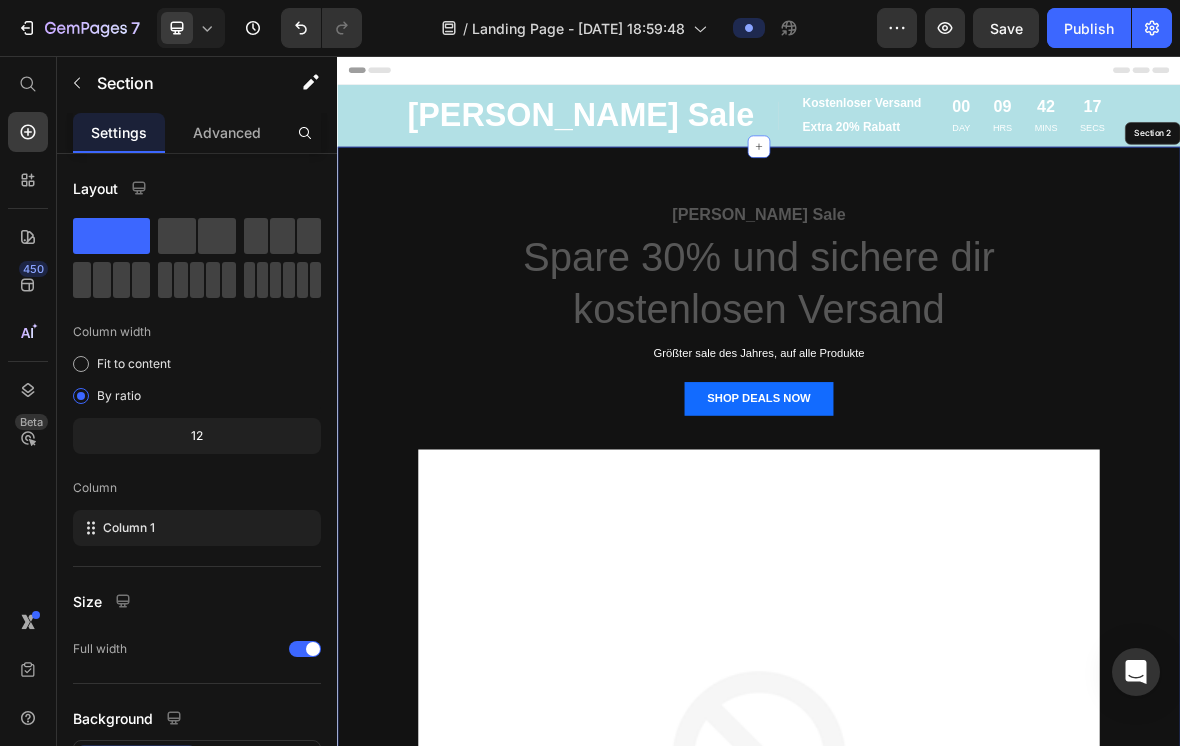 click on "[PERSON_NAME] Sale Text block Spare 30% und sichere dir kostenlosen Versand Heading Größter sale des Jahres, auf alle Produkte Text block   24 SHOP DEALS NOW Button Image Row" at bounding box center [937, 933] 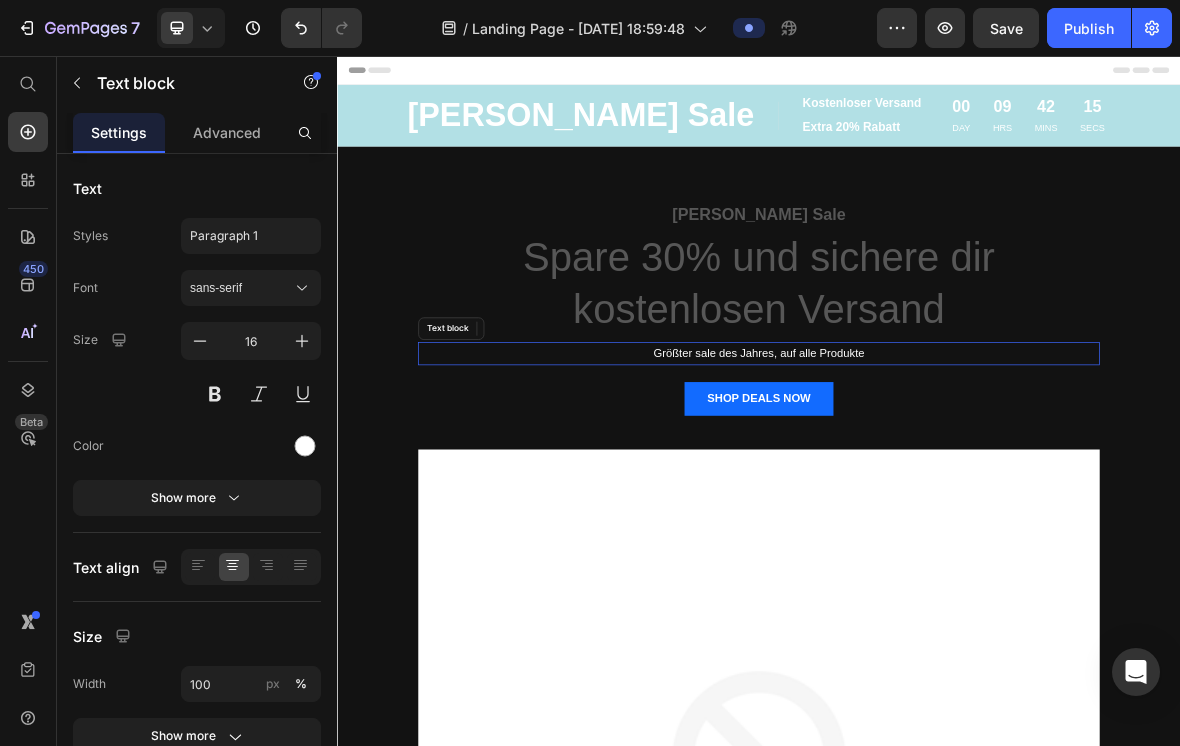 click on "Größter sale des Jahres, auf alle Produkte" at bounding box center (937, 479) 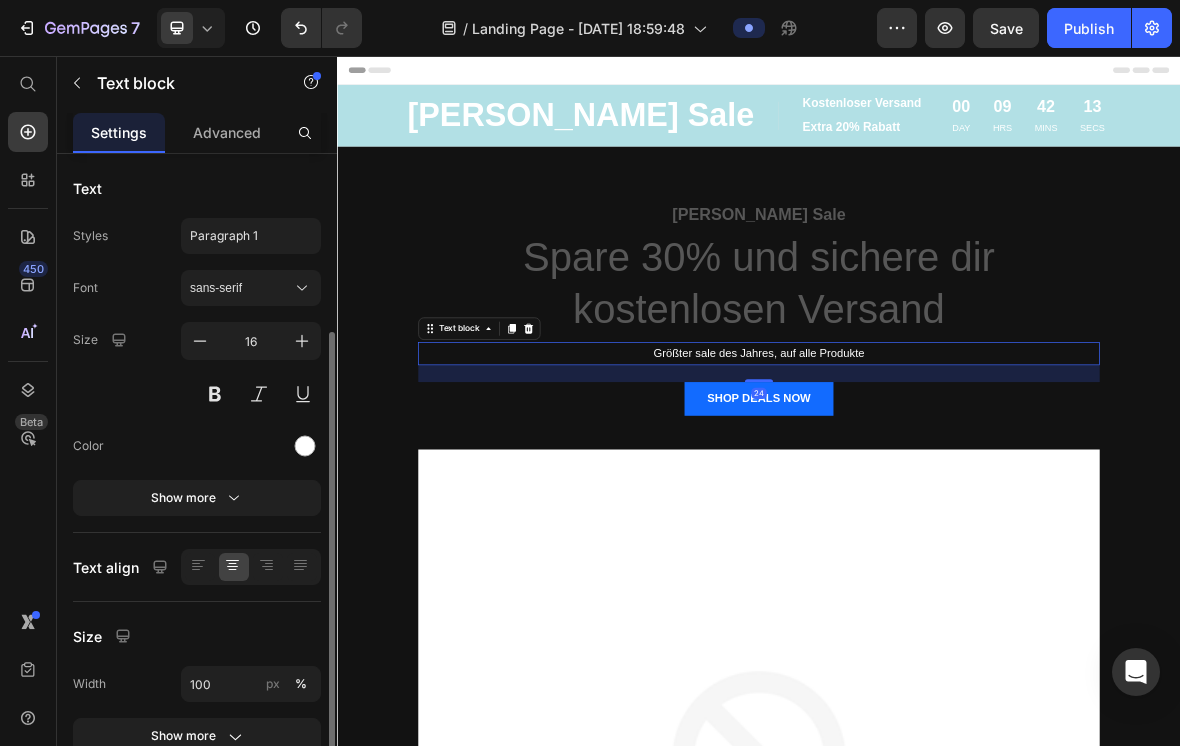 scroll, scrollTop: 215, scrollLeft: 0, axis: vertical 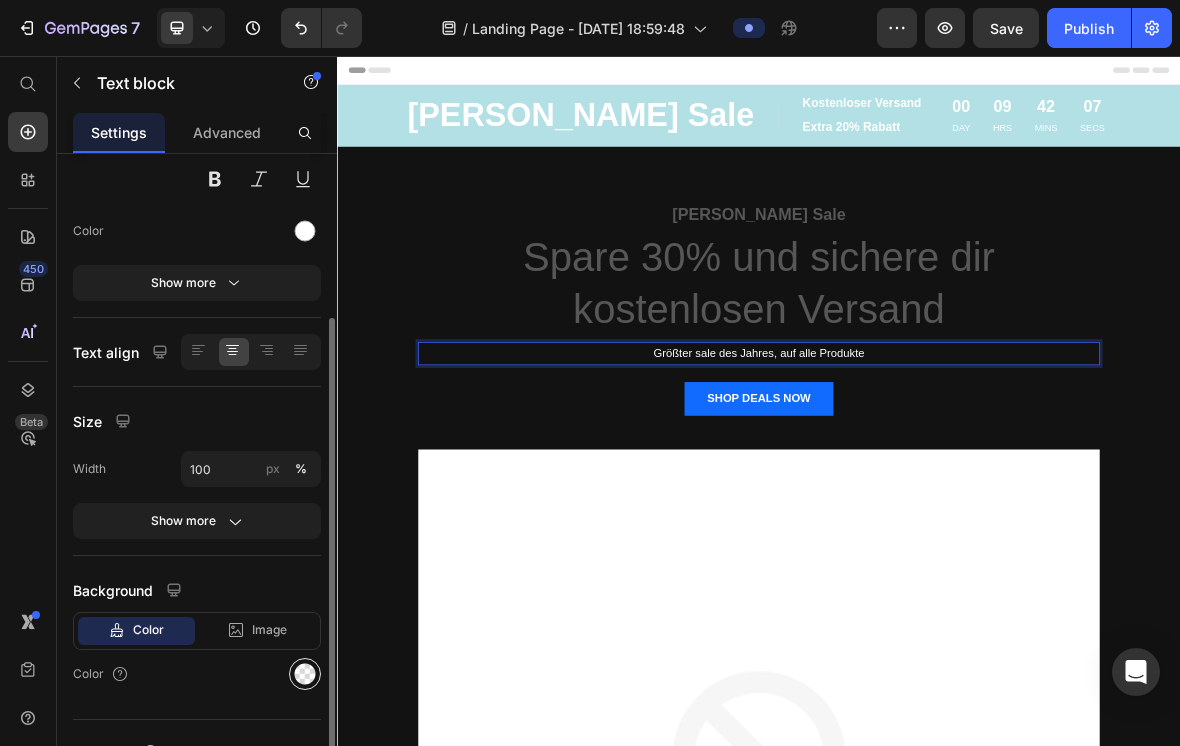 click at bounding box center [305, 674] 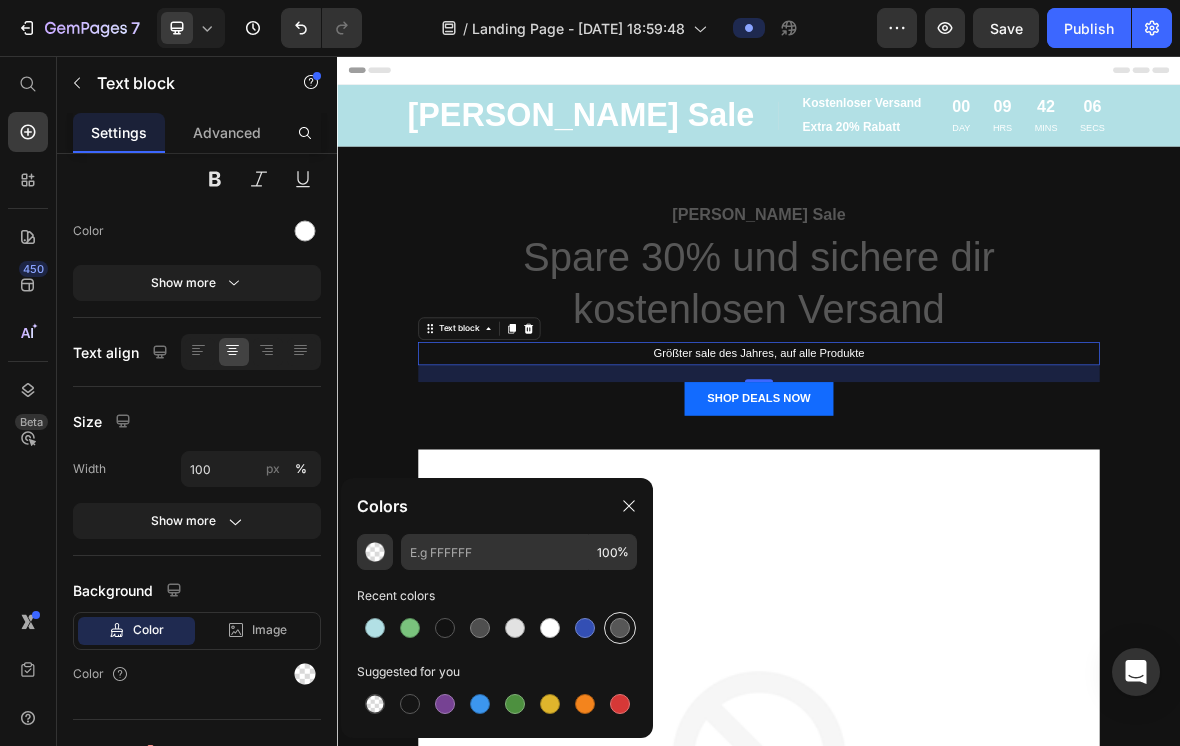 click at bounding box center [620, 628] 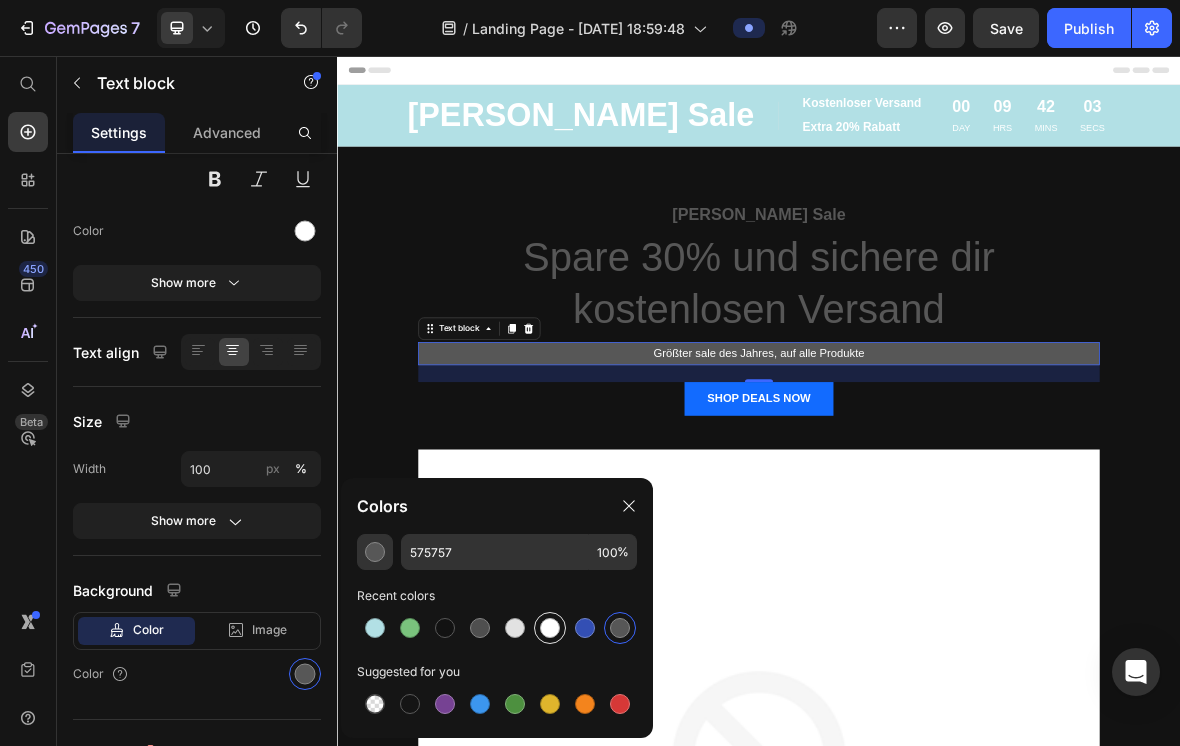 click at bounding box center [550, 628] 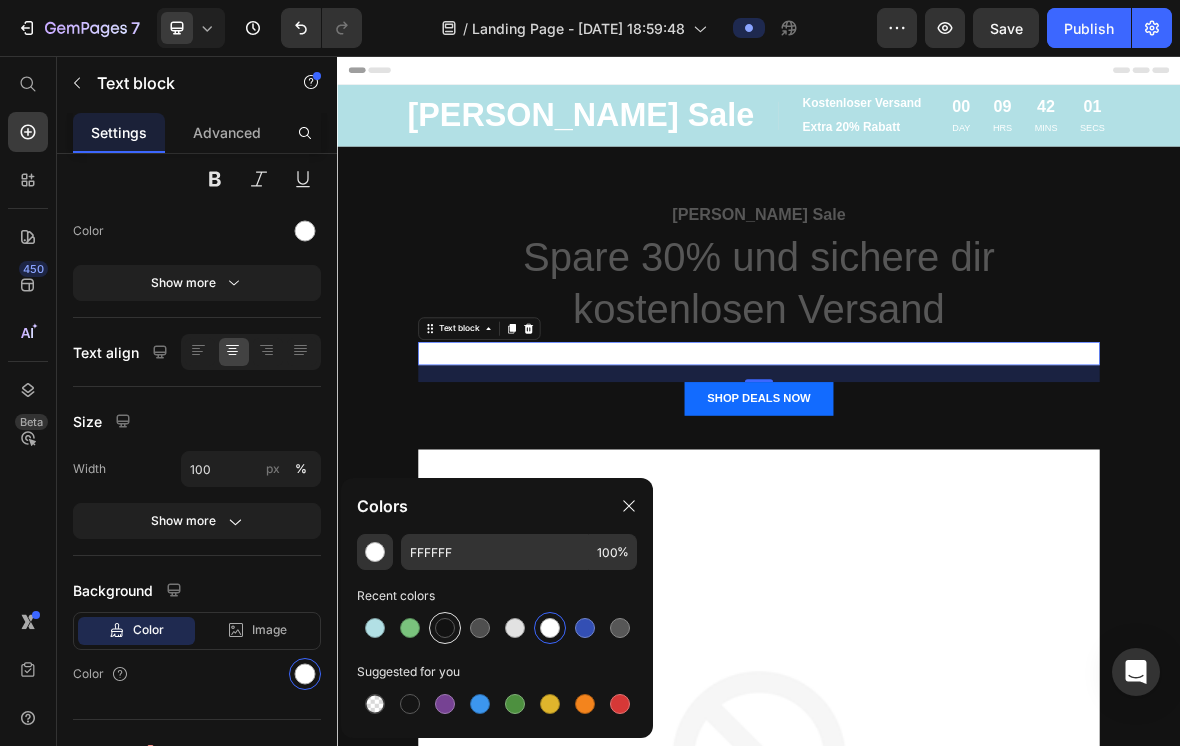 click at bounding box center (445, 628) 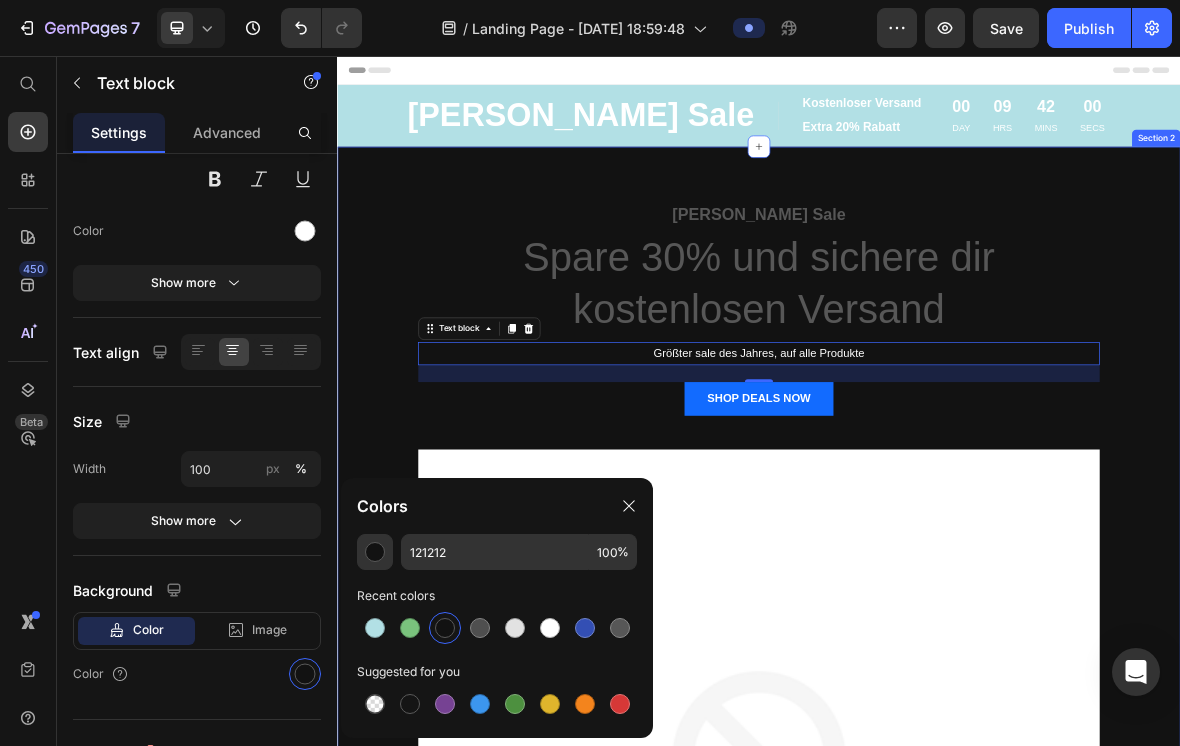 click on "[PERSON_NAME] Sale Text block Spare 30% und sichere dir kostenlosen Versand Heading Größter sale des Jahres, auf alle Produkte Text block   24 SHOP DEALS NOW Button Image Row" at bounding box center [937, 933] 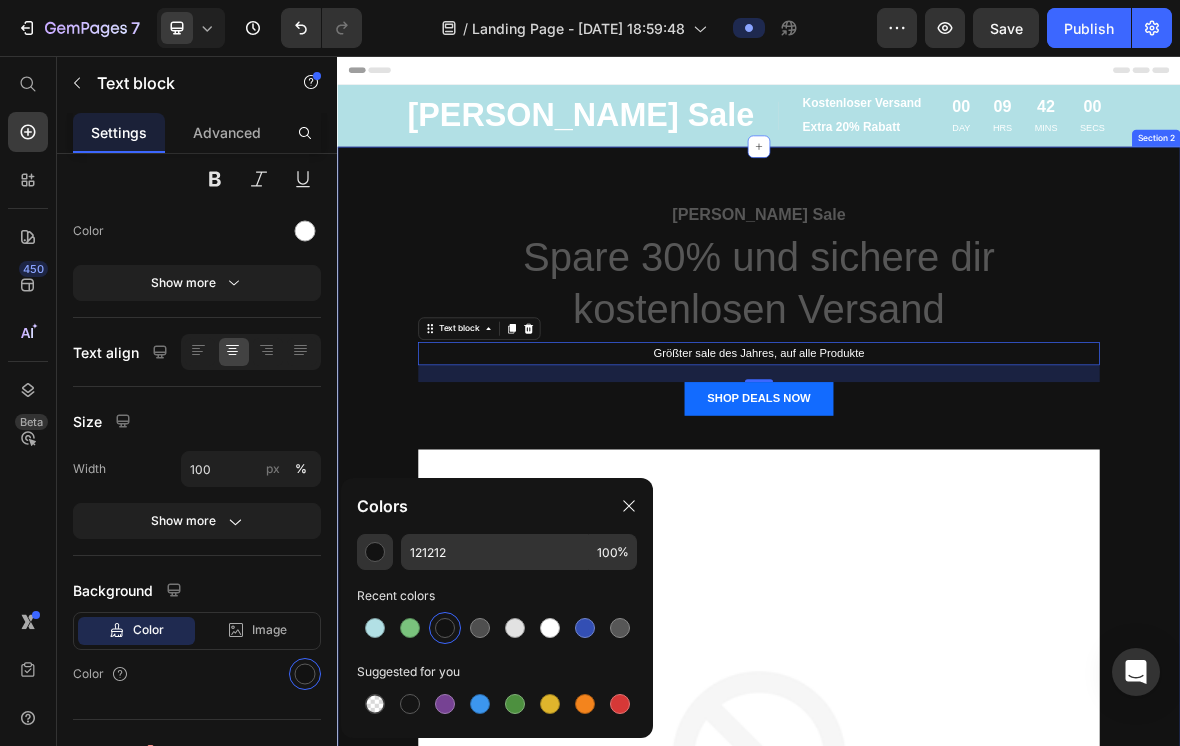 scroll, scrollTop: 0, scrollLeft: 0, axis: both 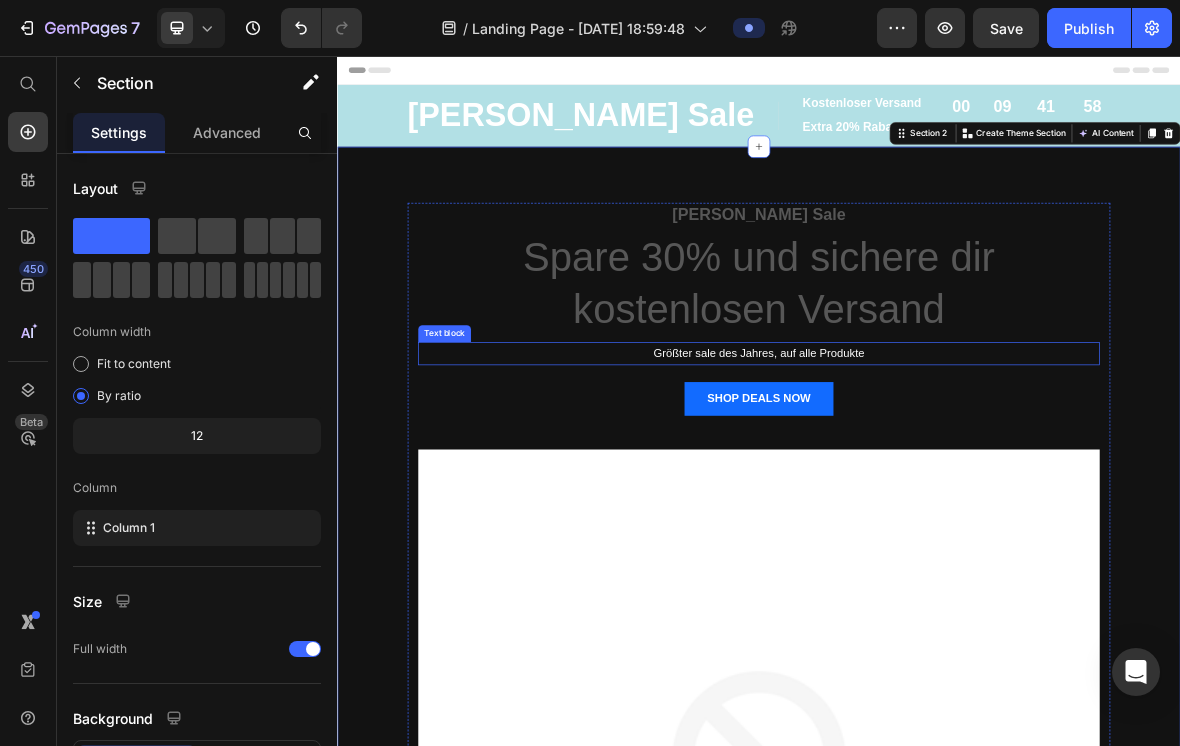 click on "Größter sale des Jahres, auf alle Produkte" at bounding box center [937, 479] 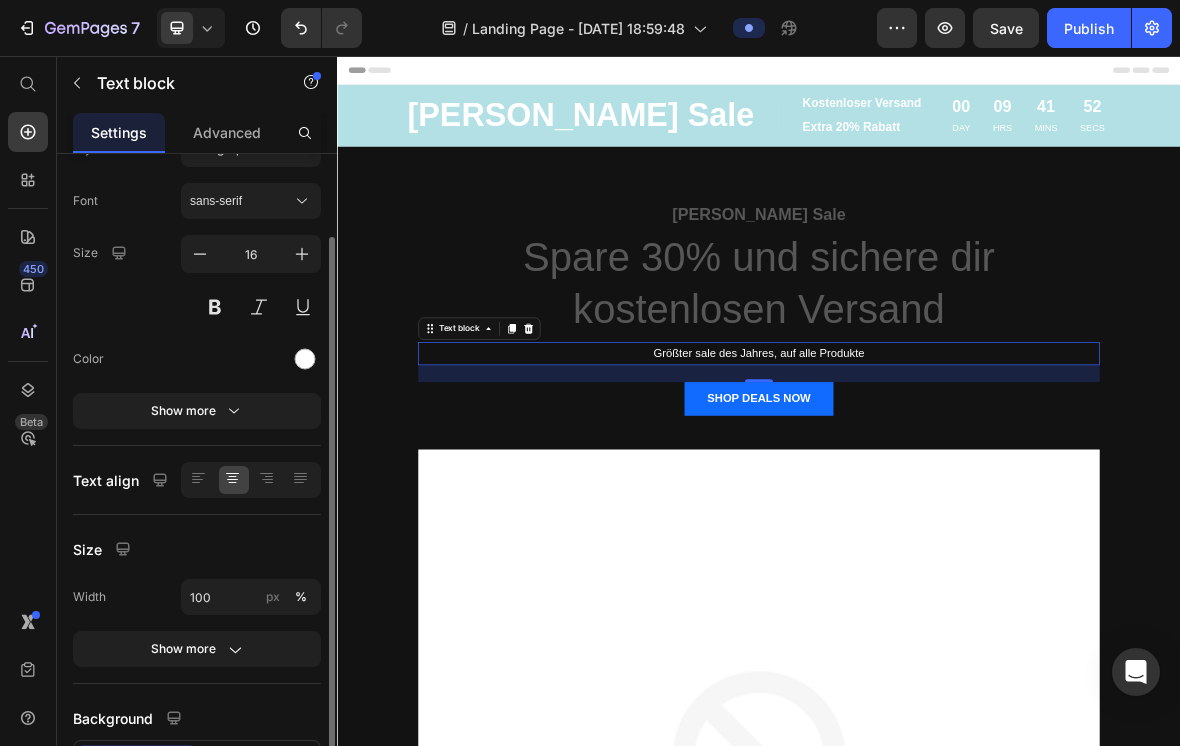 scroll, scrollTop: 55, scrollLeft: 0, axis: vertical 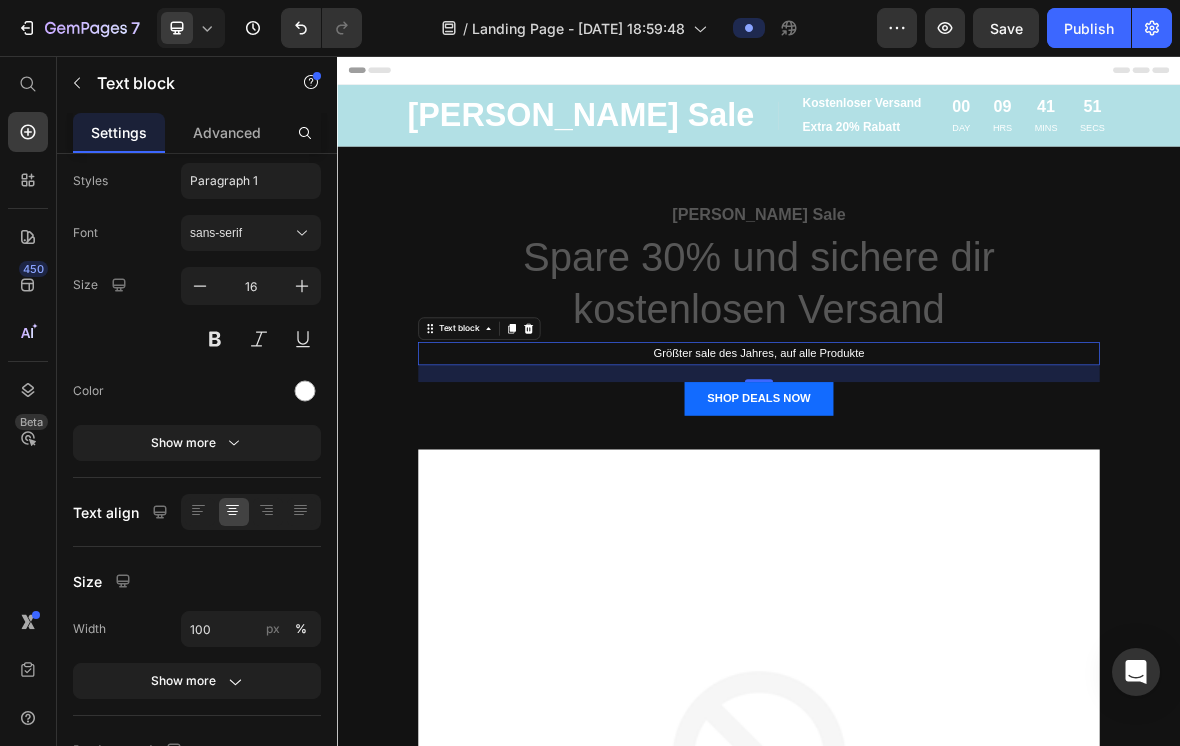 click on "Größter sale des Jahres, auf alle Produkte" at bounding box center (937, 479) 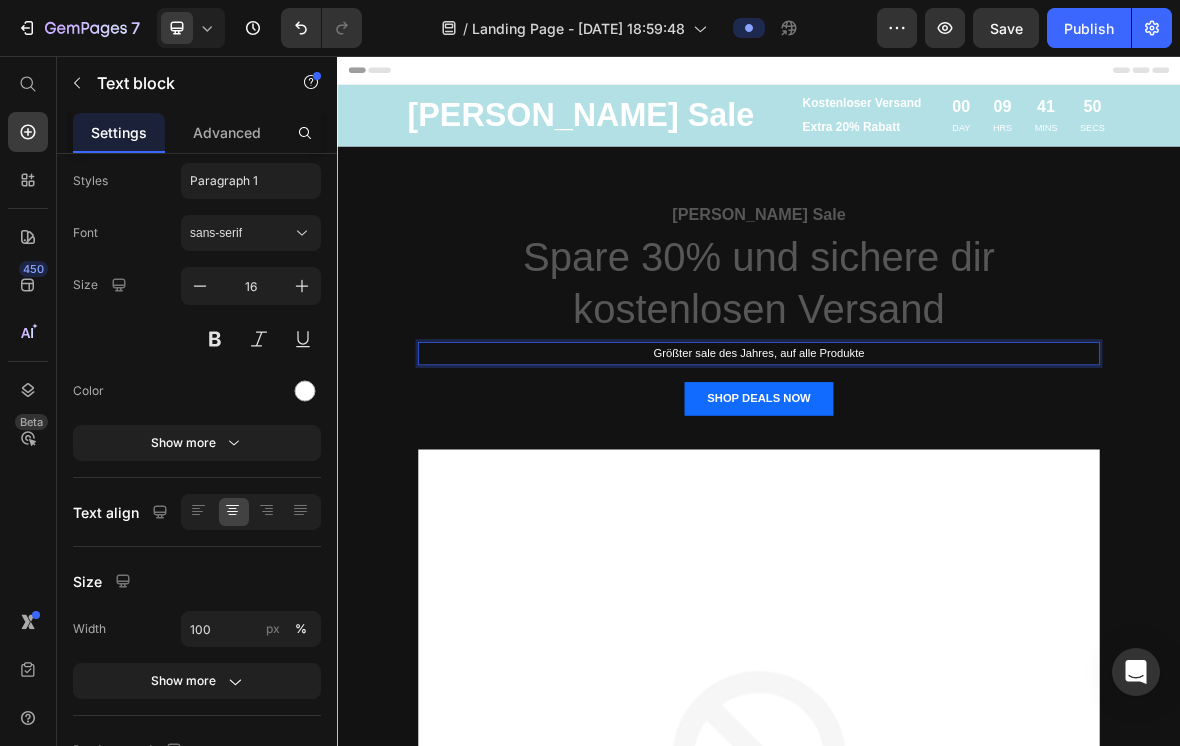 click on "Größter sale des Jahres, auf alle Produkte" at bounding box center [937, 479] 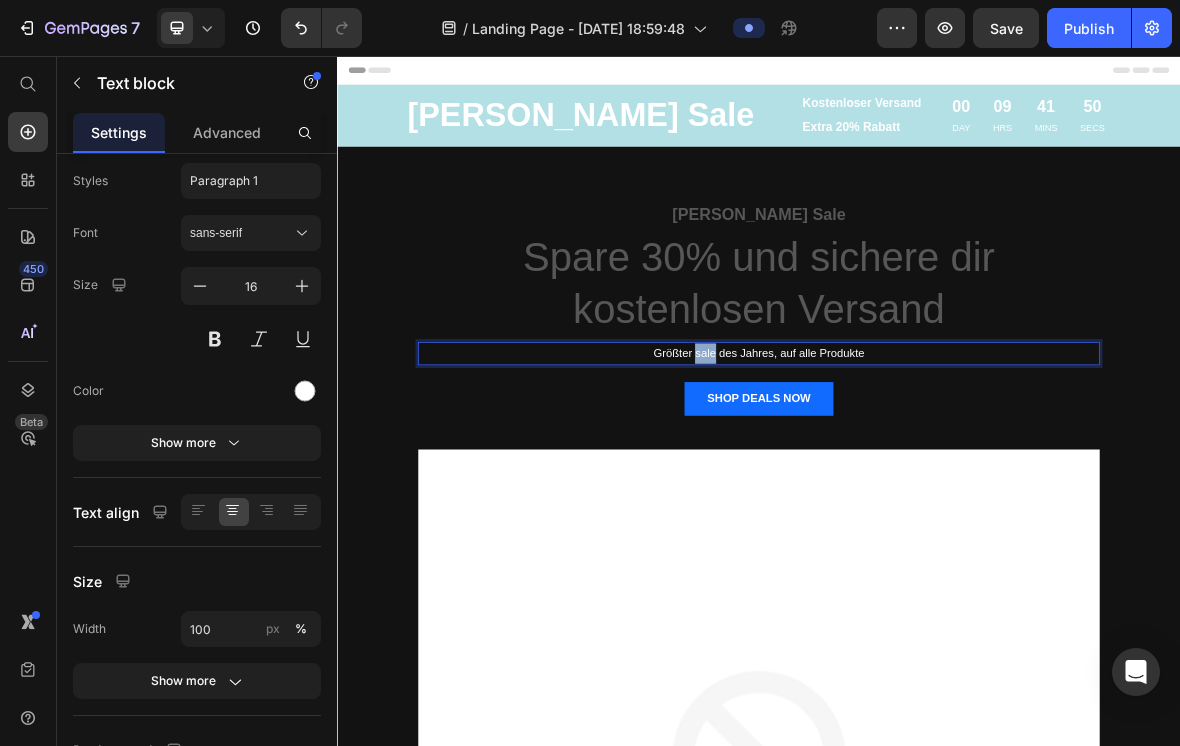 click on "Größter sale des Jahres, auf alle Produkte" at bounding box center (937, 479) 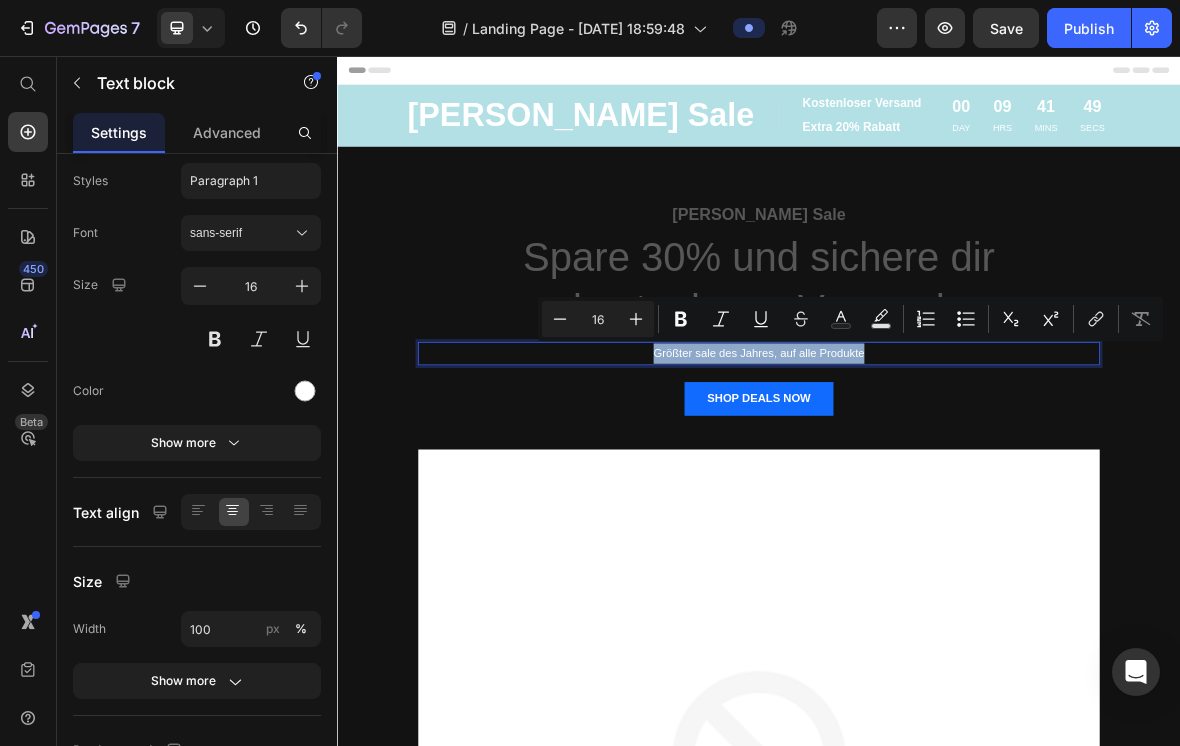 click on "Größter sale des Jahres, auf alle Produkte" at bounding box center [937, 479] 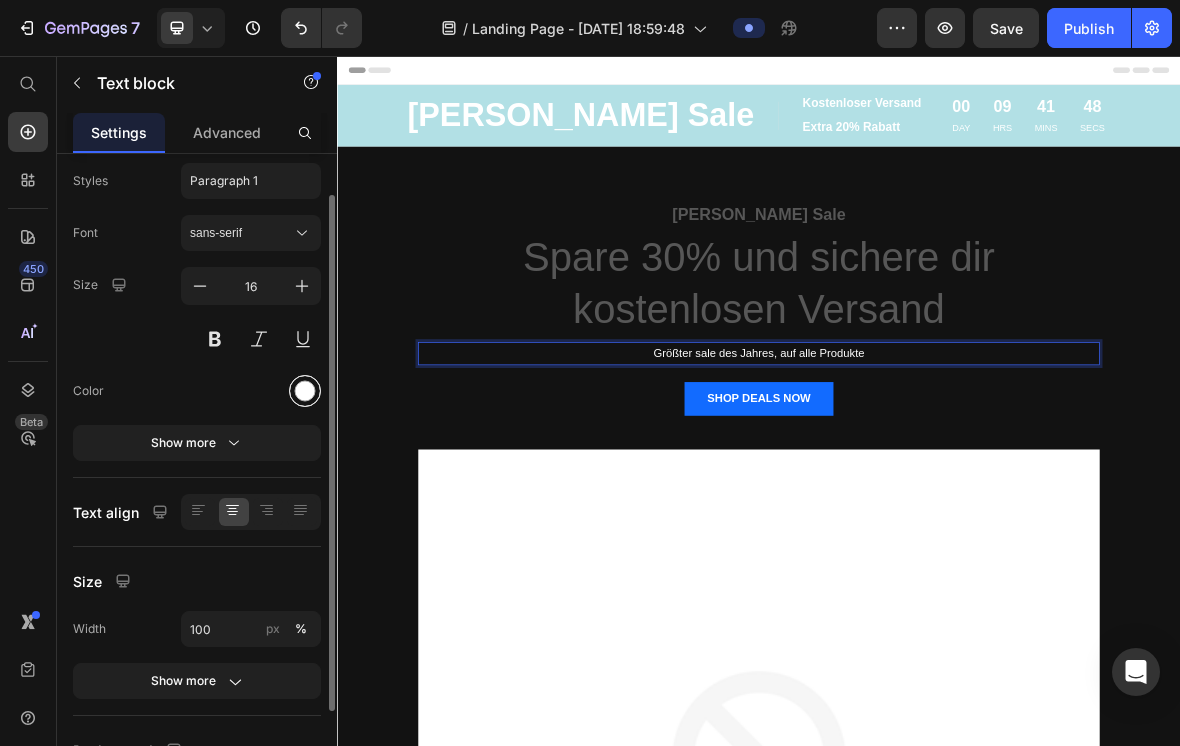 click at bounding box center (305, 391) 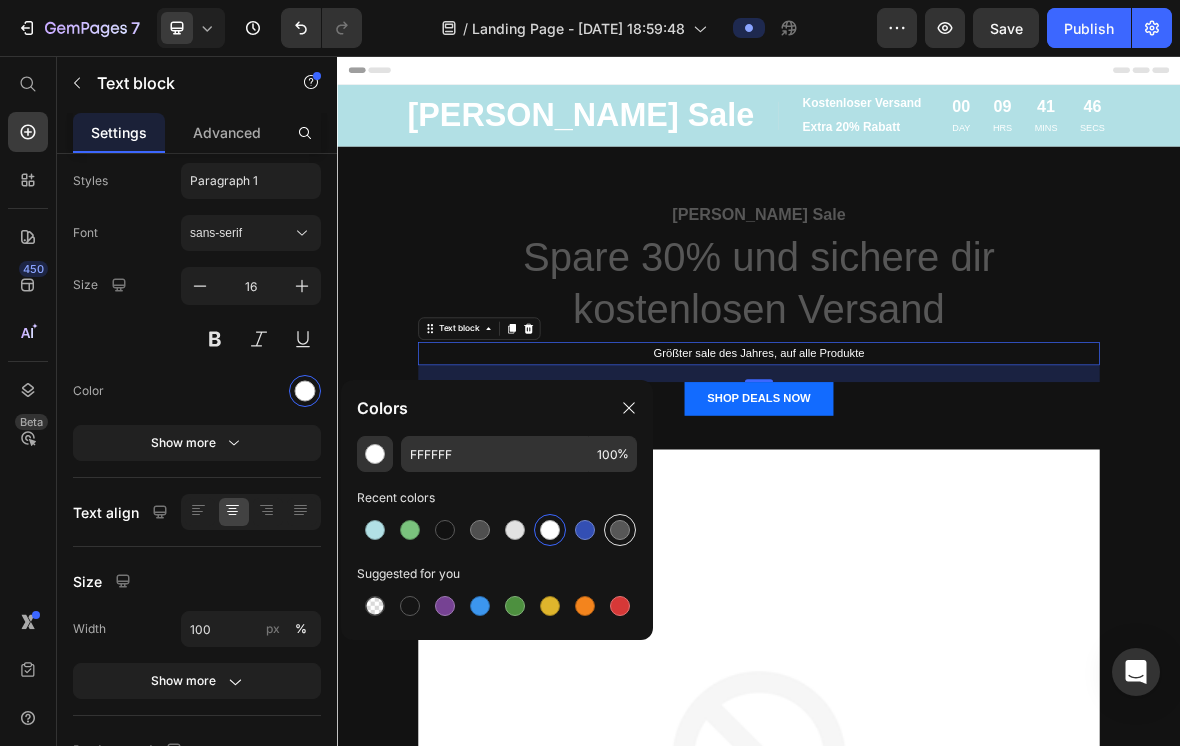 click at bounding box center (620, 530) 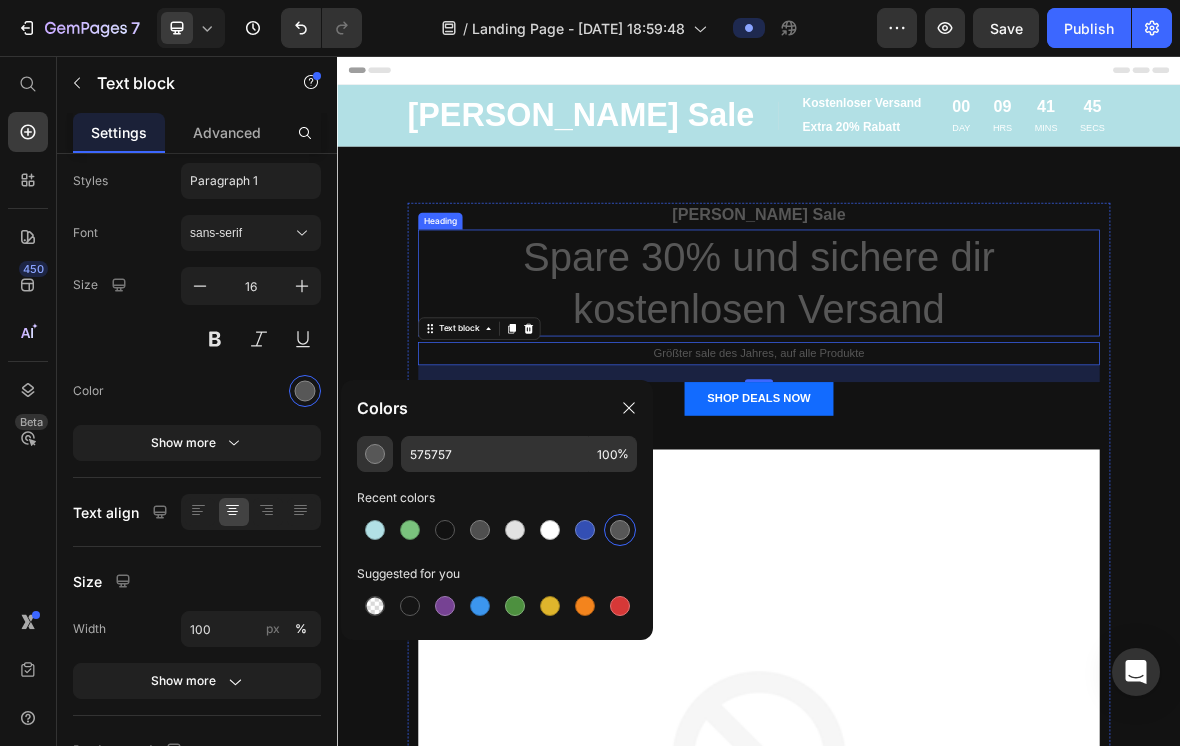 click on "[PERSON_NAME] Sale Text block Spare 30% und sichere dir kostenlosen Versand Heading Größter sale des Jahres, auf alle Produkte Text block   24 SHOP DEALS NOW Button Image" at bounding box center (937, 933) 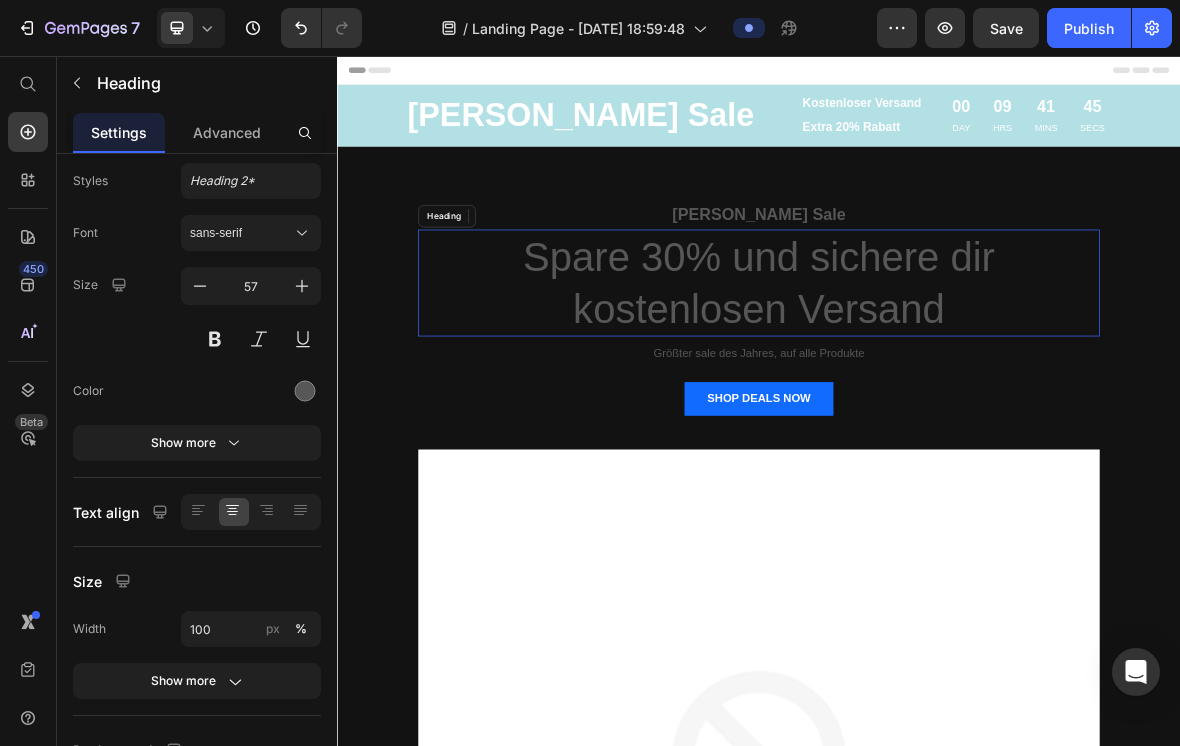 scroll, scrollTop: 0, scrollLeft: 0, axis: both 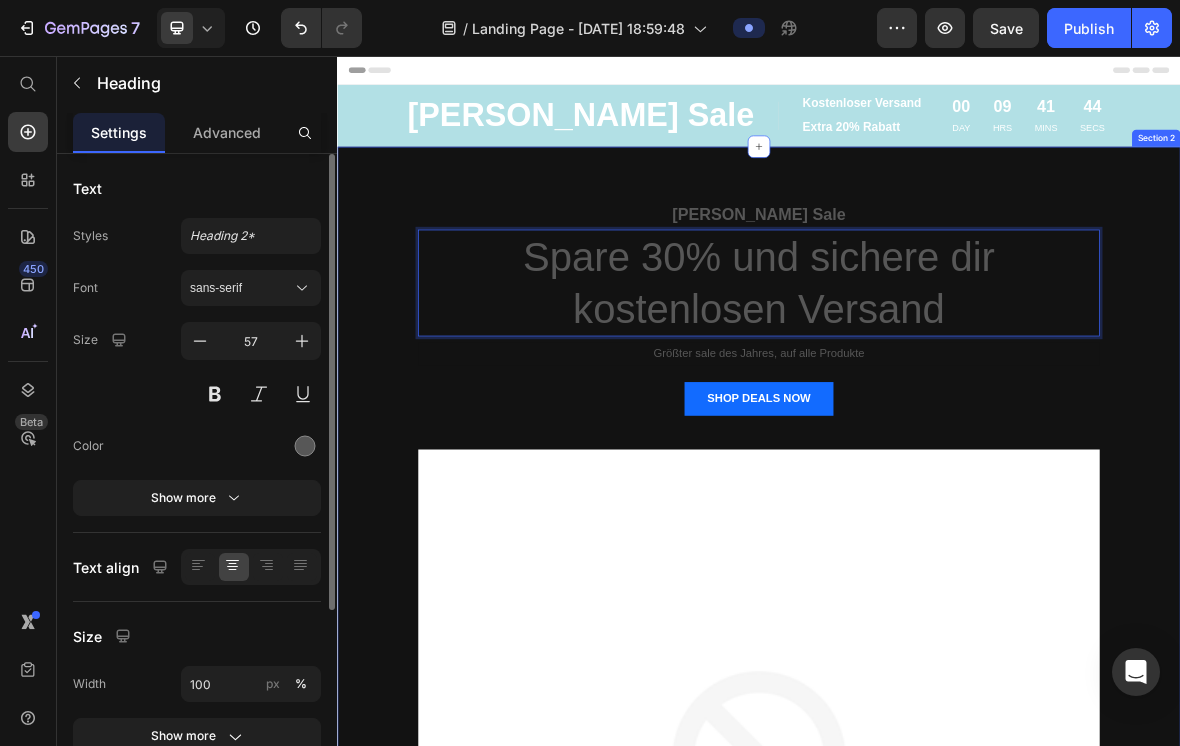 click on "[PERSON_NAME] Sale Text block Spare 30% und sichere dir kostenlosen Versand Heading   8 Größter sale des Jahres, auf alle Produkte Text block SHOP DEALS NOW Button Image Row" at bounding box center (937, 933) 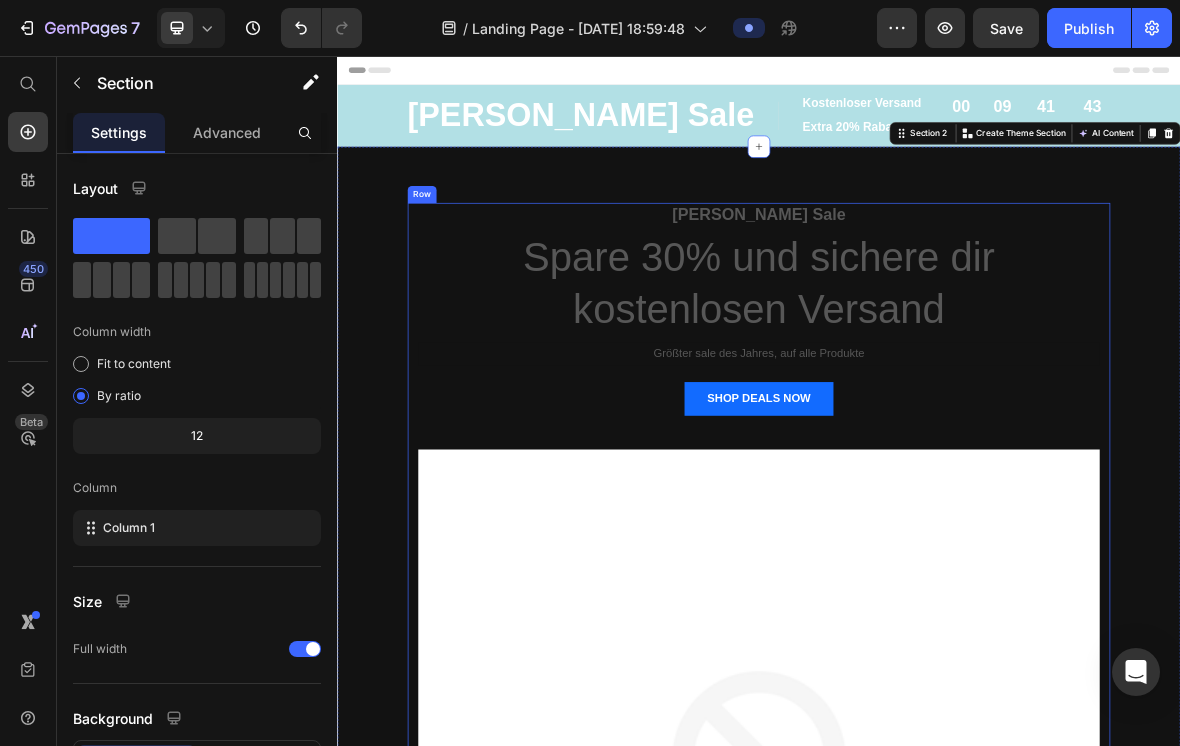 click on "[PERSON_NAME] Sale Text block Spare 30% und sichere dir kostenlosen Versand Heading Größter sale des Jahres, auf alle Produkte Text block SHOP DEALS NOW Button Image" at bounding box center (937, 933) 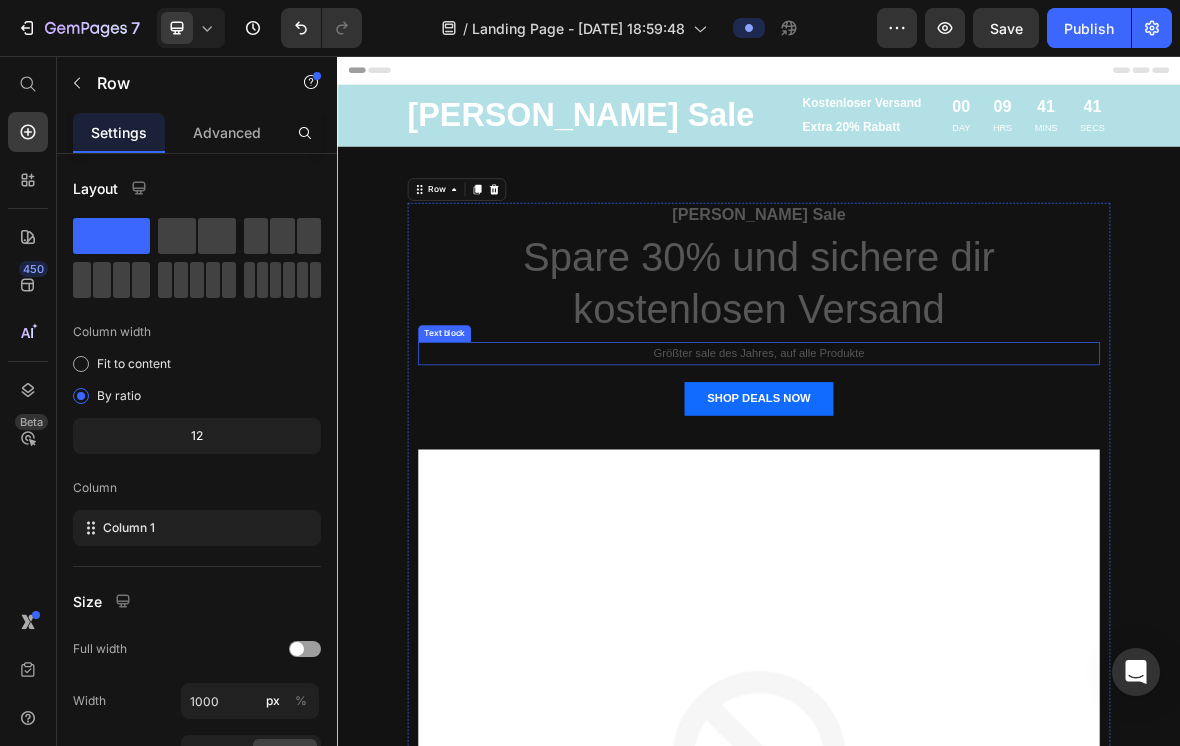 click on "Größter sale des Jahres, auf alle Produkte" at bounding box center [937, 479] 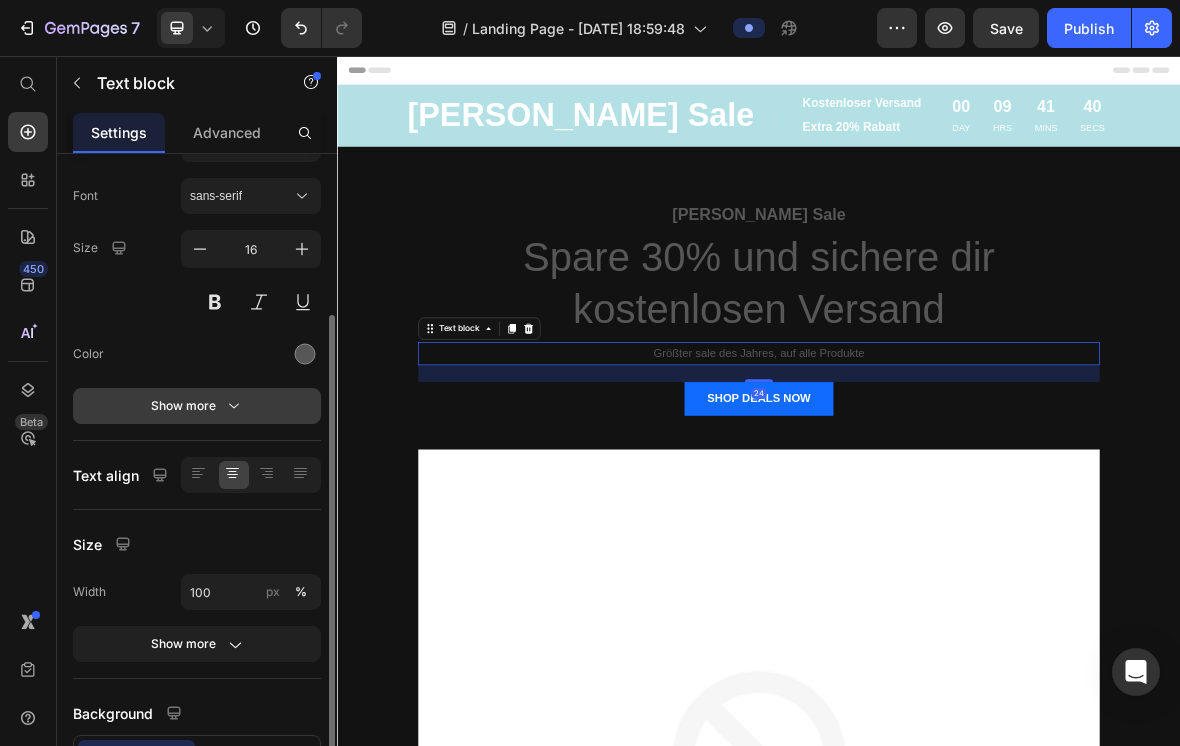 scroll, scrollTop: 215, scrollLeft: 0, axis: vertical 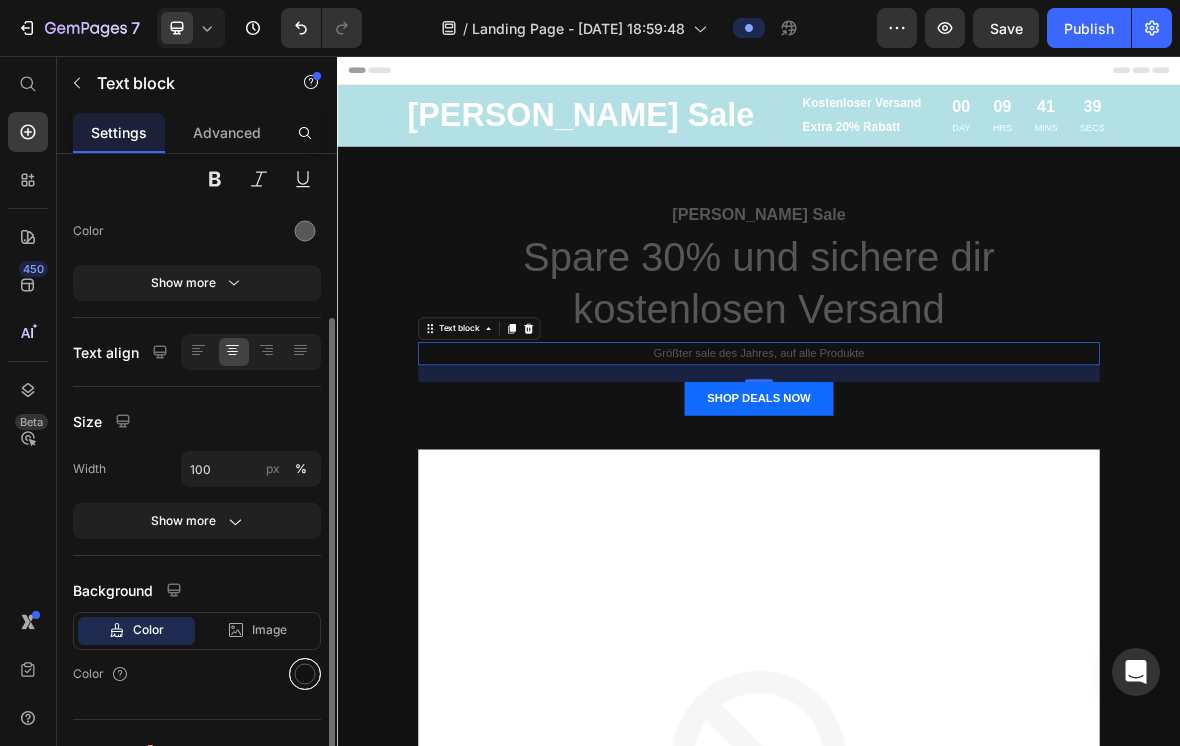 click at bounding box center (305, 674) 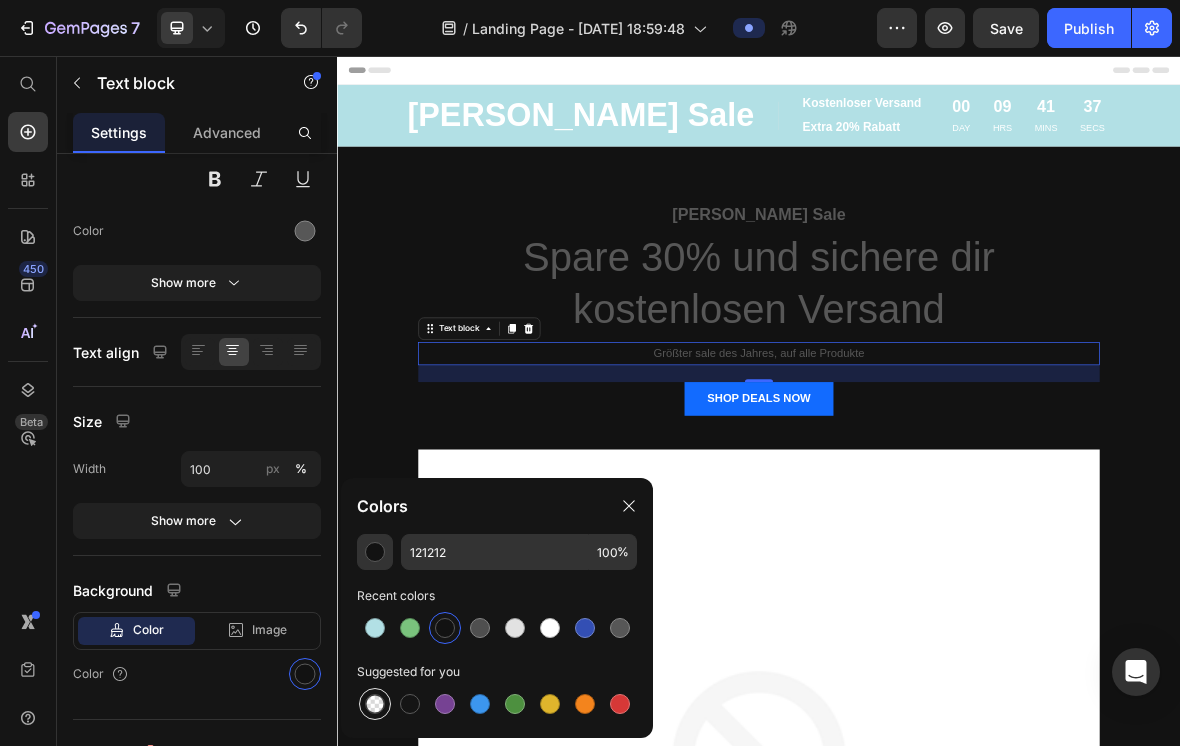 click at bounding box center (375, 704) 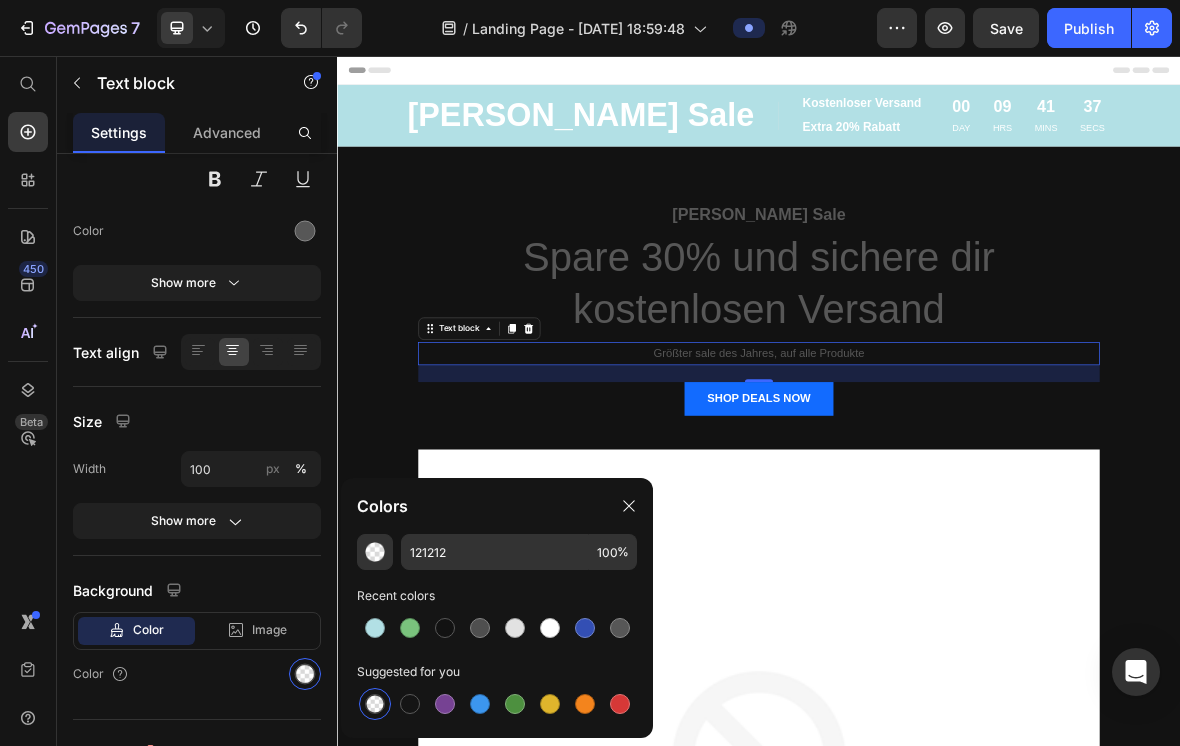 type on "000000" 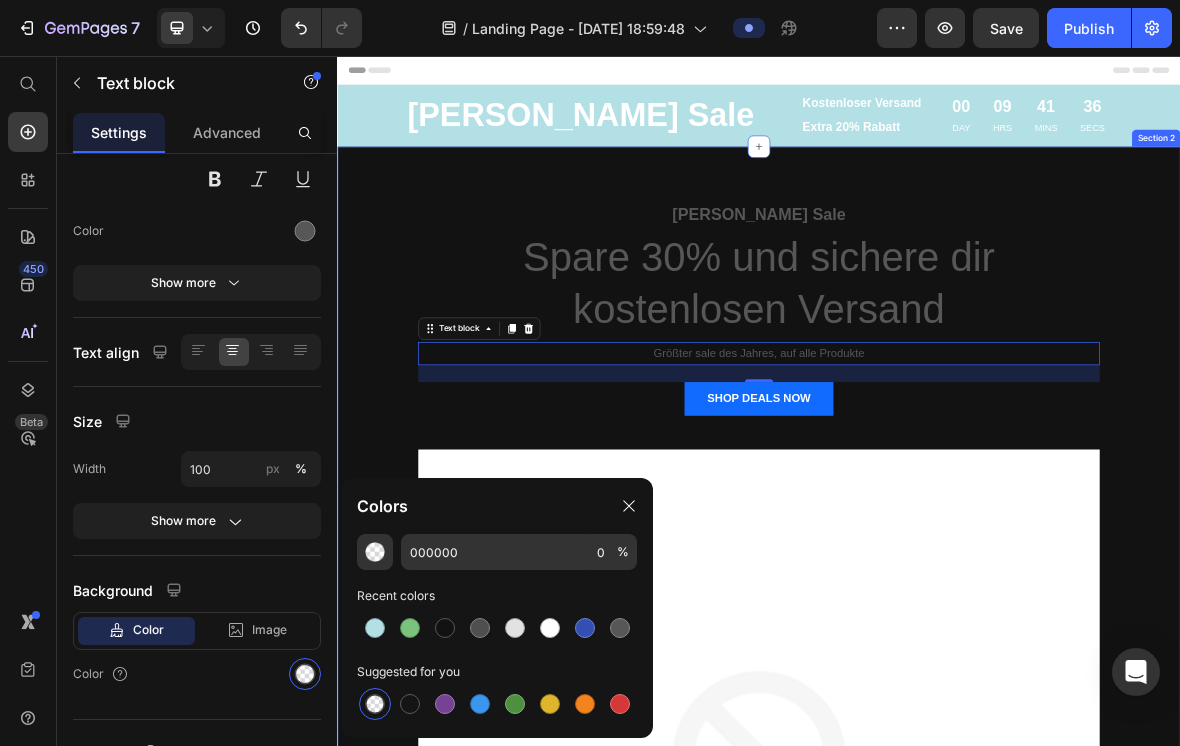 click on "[PERSON_NAME] Sale Text block Spare 30% und sichere dir kostenlosen Versand Heading Größter sale des Jahres, auf alle Produkte Text block   24 SHOP DEALS NOW Button Image Row" at bounding box center [937, 933] 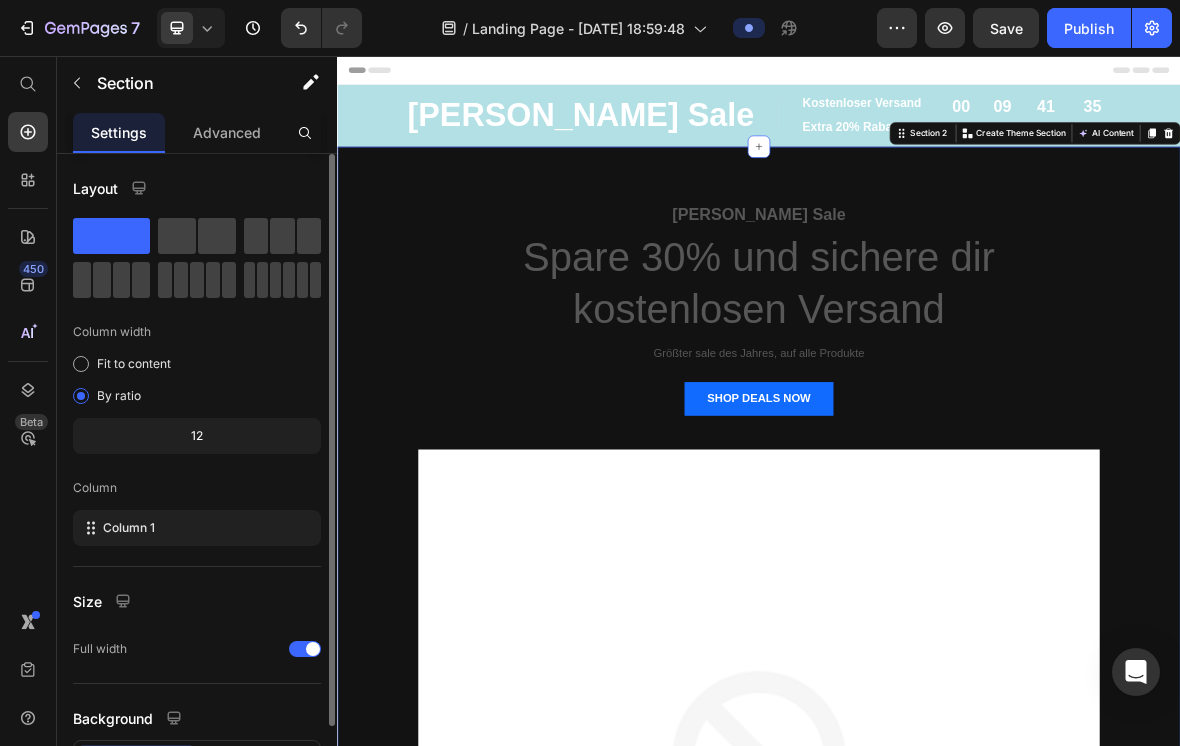 click on "[PERSON_NAME] Sale Text block Spare 30% und sichere dir kostenlosen Versand Heading Größter sale des Jahres, auf alle Produkte Text block SHOP DEALS NOW Button Image Row Section 2   You can create reusable sections Create Theme Section AI Content Write with GemAI What would you like to describe here? Tone and Voice Persuasive Product EcoClima Split-Klimaanlage 9.000 BTU (2,6 kW) Komplettset Show more Generate" at bounding box center (937, 933) 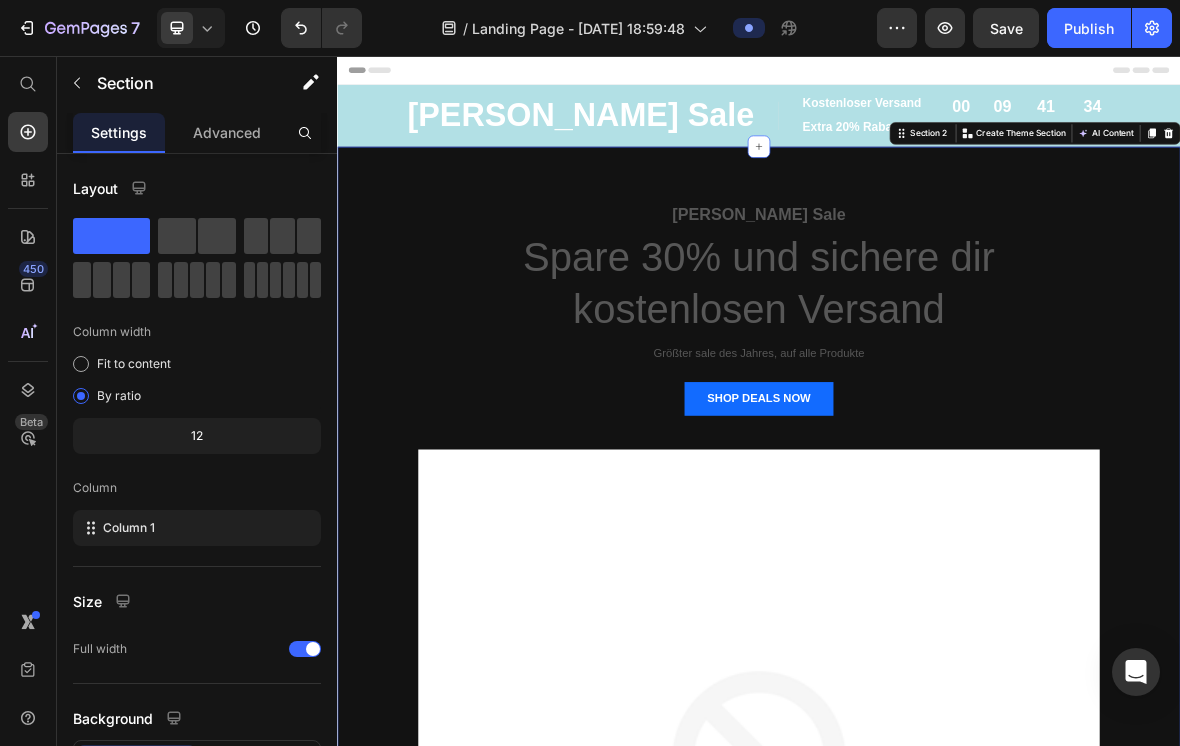 click on "[PERSON_NAME] Sale Text block Spare 30% und sichere dir kostenlosen Versand Heading Größter sale des Jahres, auf alle Produkte Text block SHOP DEALS NOW Button Image Row" at bounding box center (937, 933) 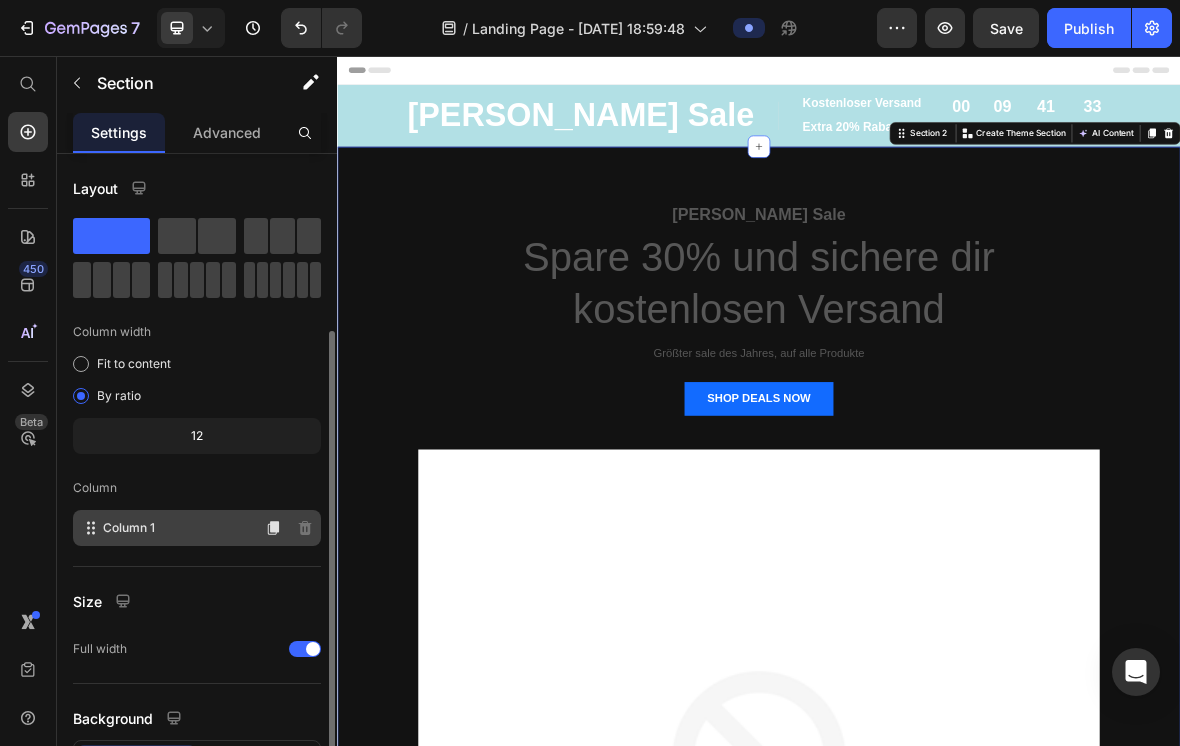 scroll, scrollTop: 128, scrollLeft: 0, axis: vertical 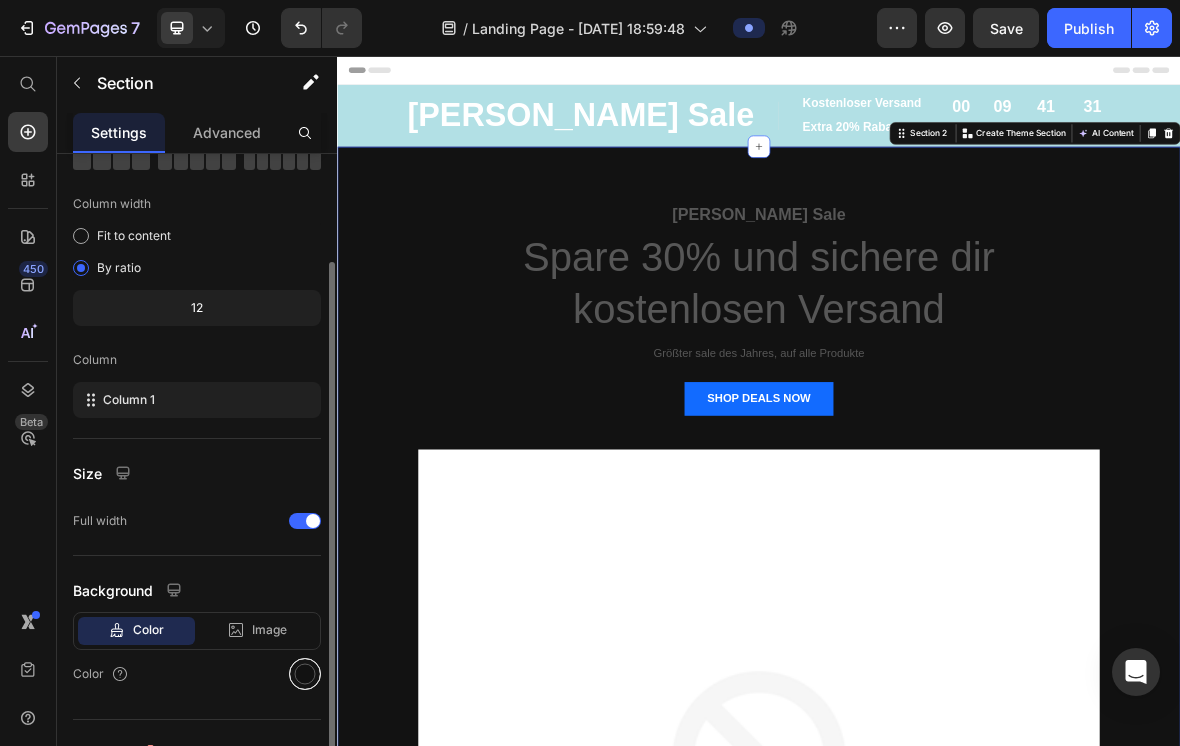 click at bounding box center [305, 674] 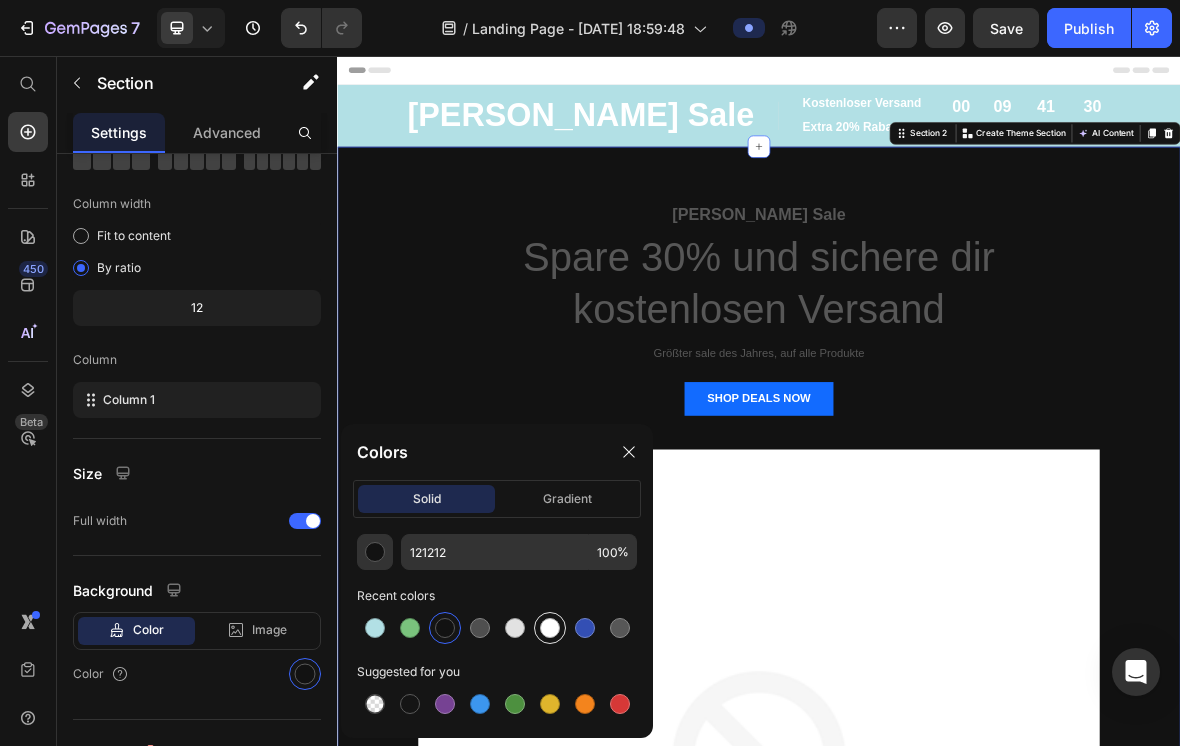 click at bounding box center (550, 628) 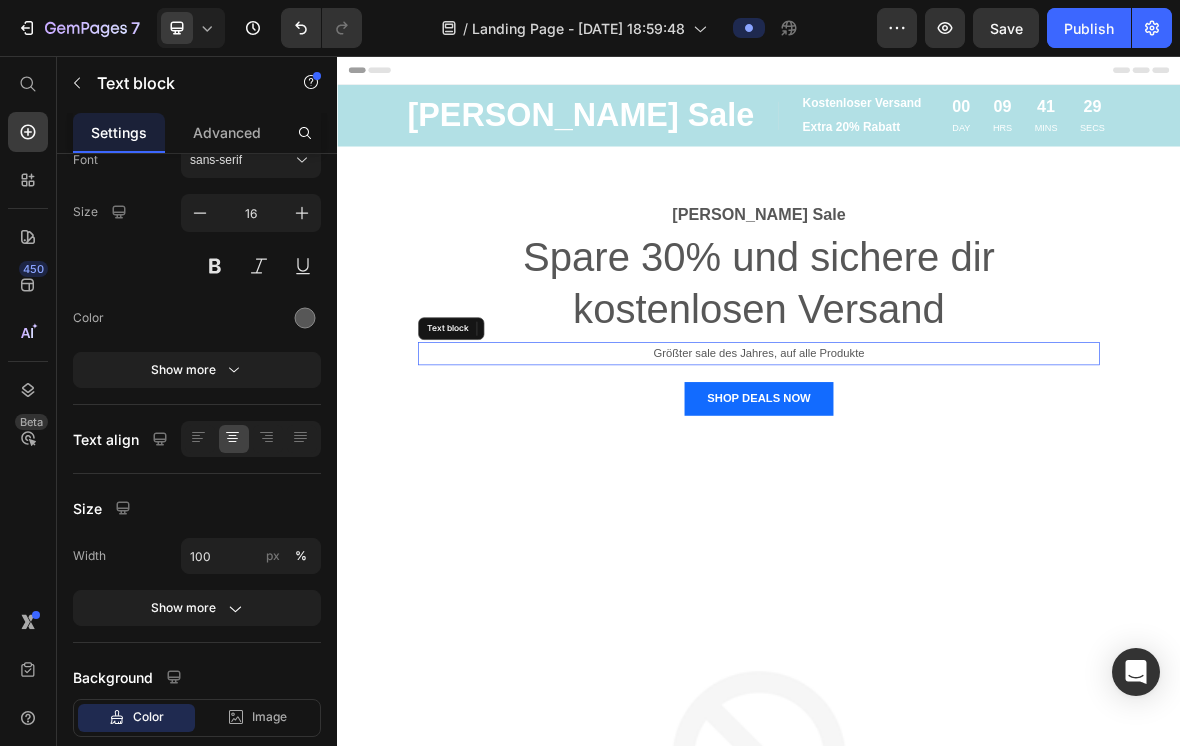 click on "[PERSON_NAME] Sale Text block Spare 30% und sichere dir kostenlosen Versand Heading Größter sale des Jahres, auf alle Produkte Text block SHOP DEALS NOW Button Image" at bounding box center [937, 933] 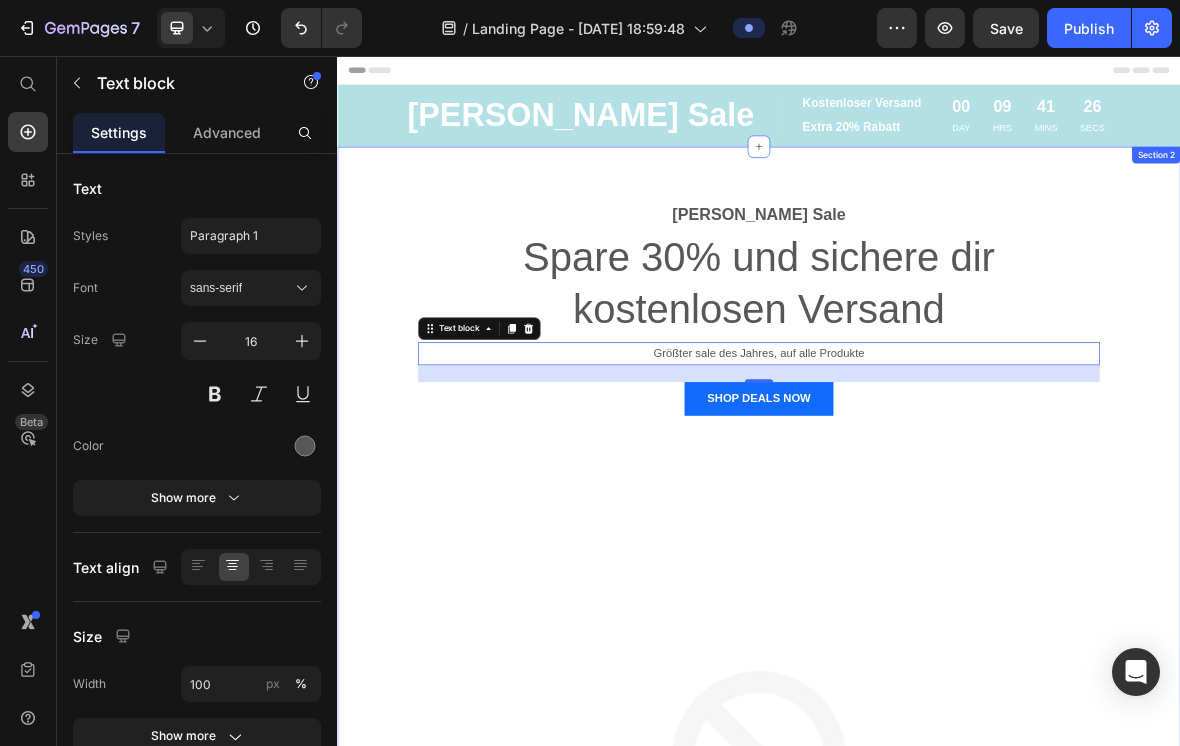 scroll, scrollTop: 0, scrollLeft: 0, axis: both 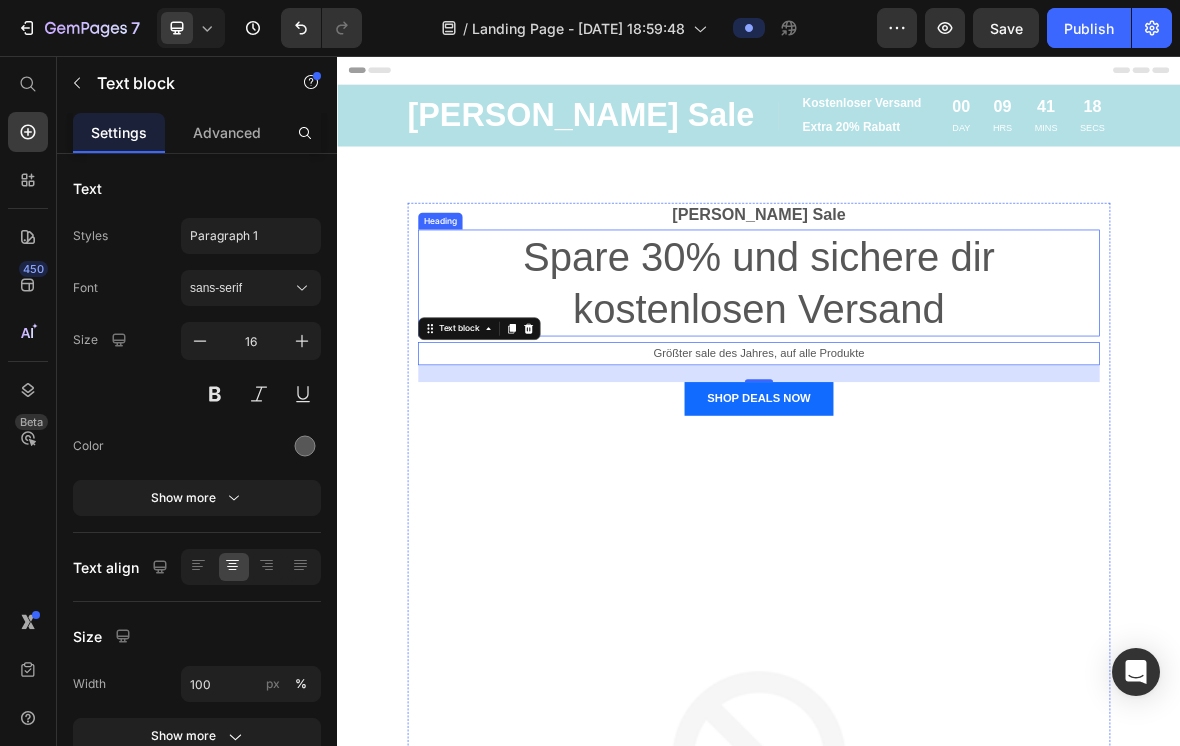 click on "Spare 30% und sichere dir kostenlosen Versand" at bounding box center [937, 379] 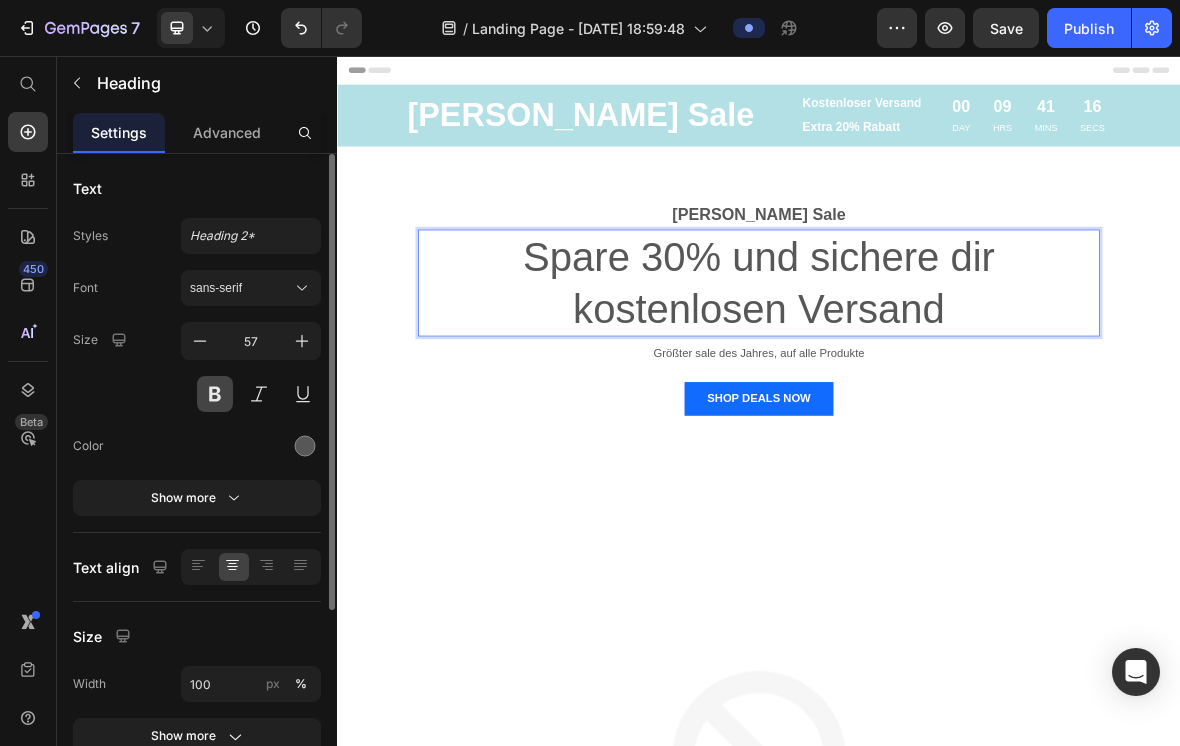 click at bounding box center (215, 394) 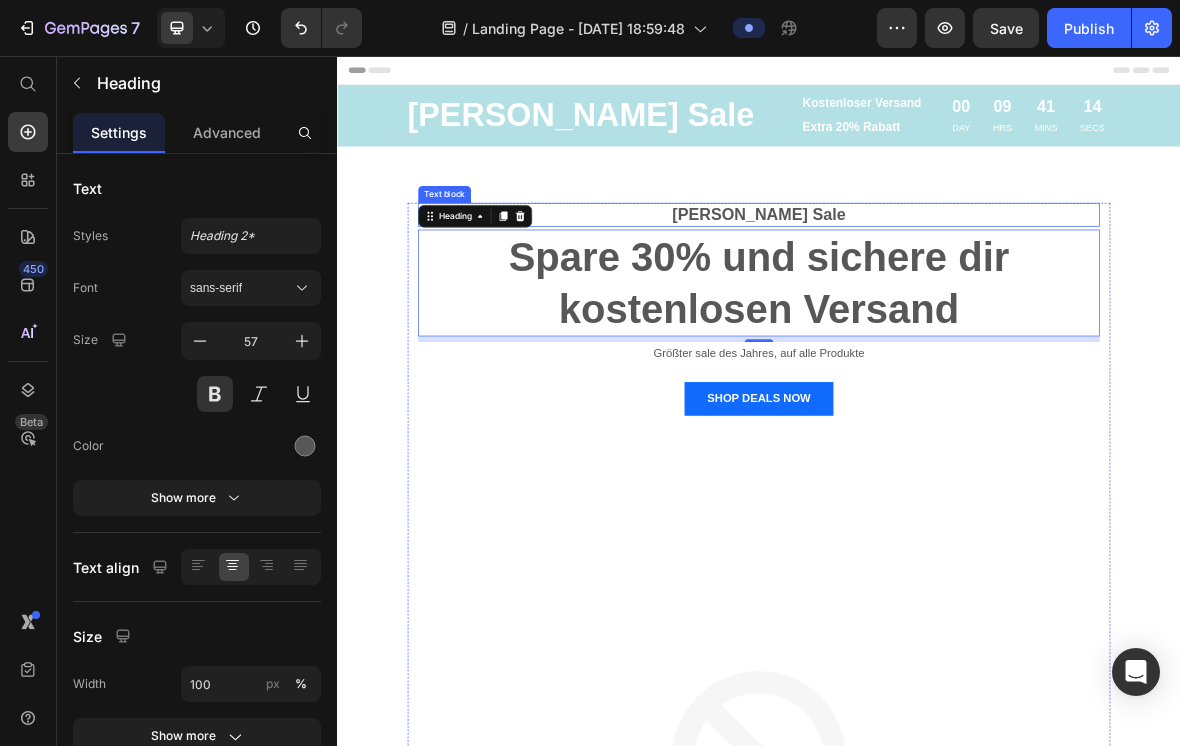 click on "[PERSON_NAME] Sale" at bounding box center [937, 282] 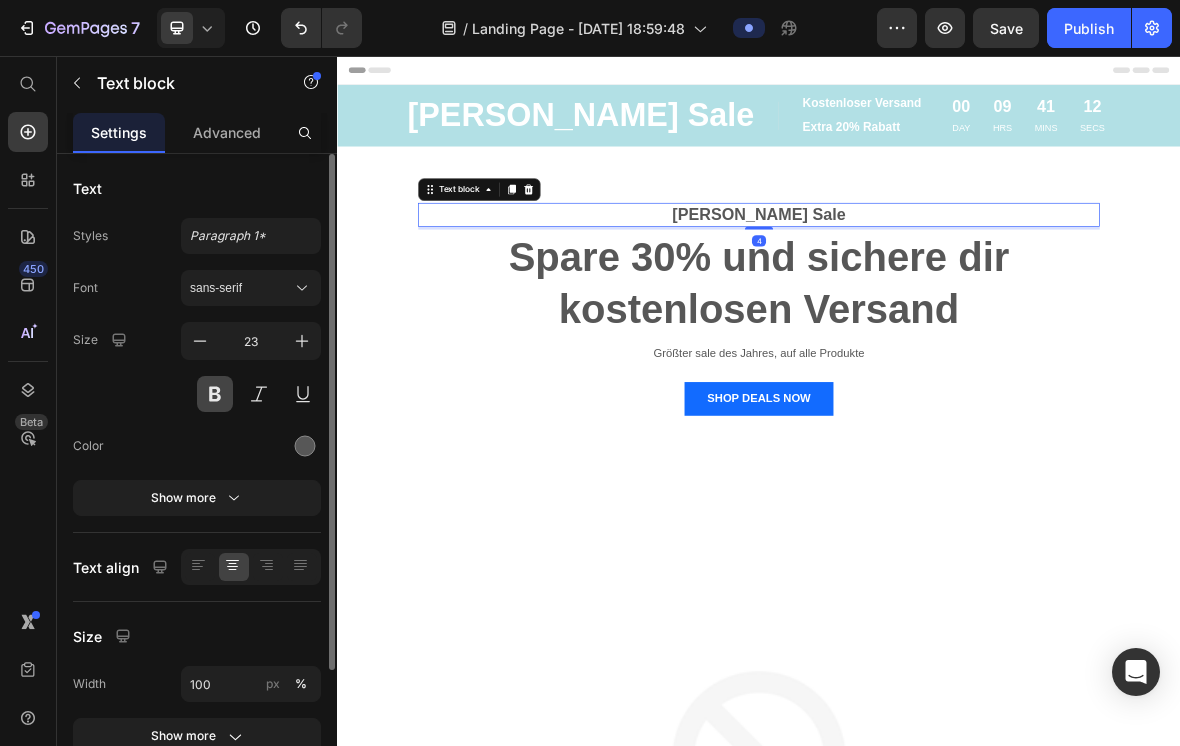 click at bounding box center (215, 394) 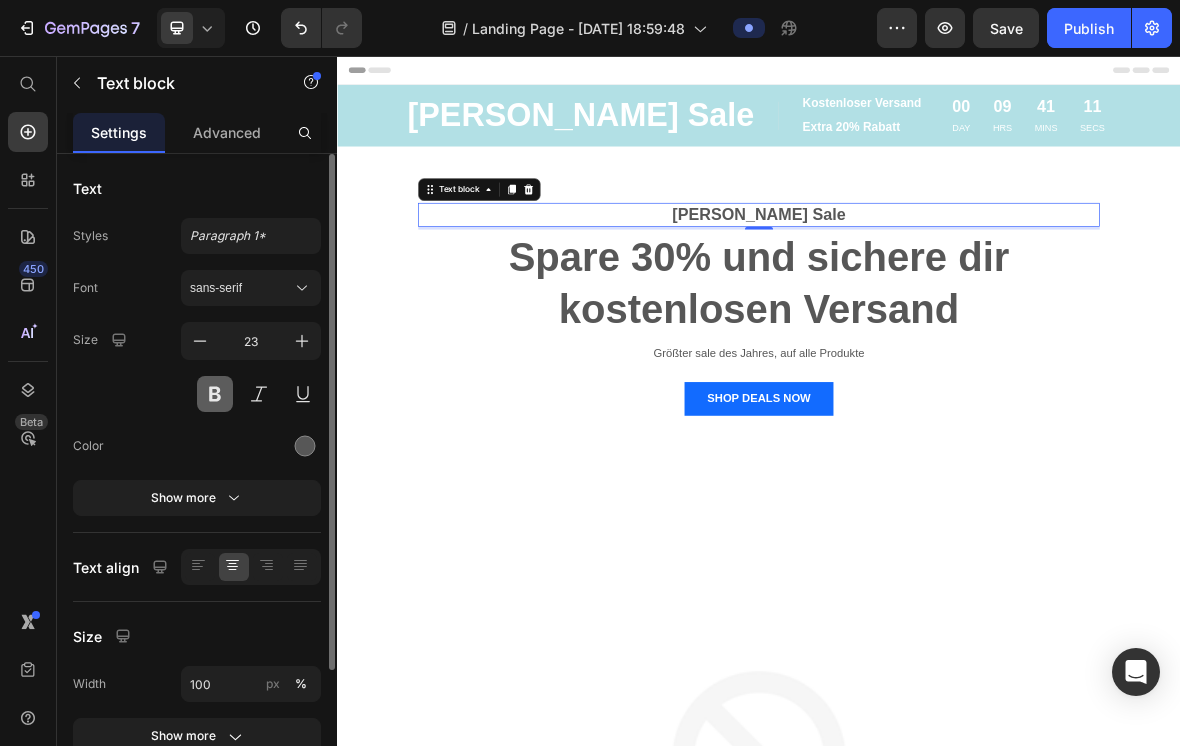 click at bounding box center [215, 394] 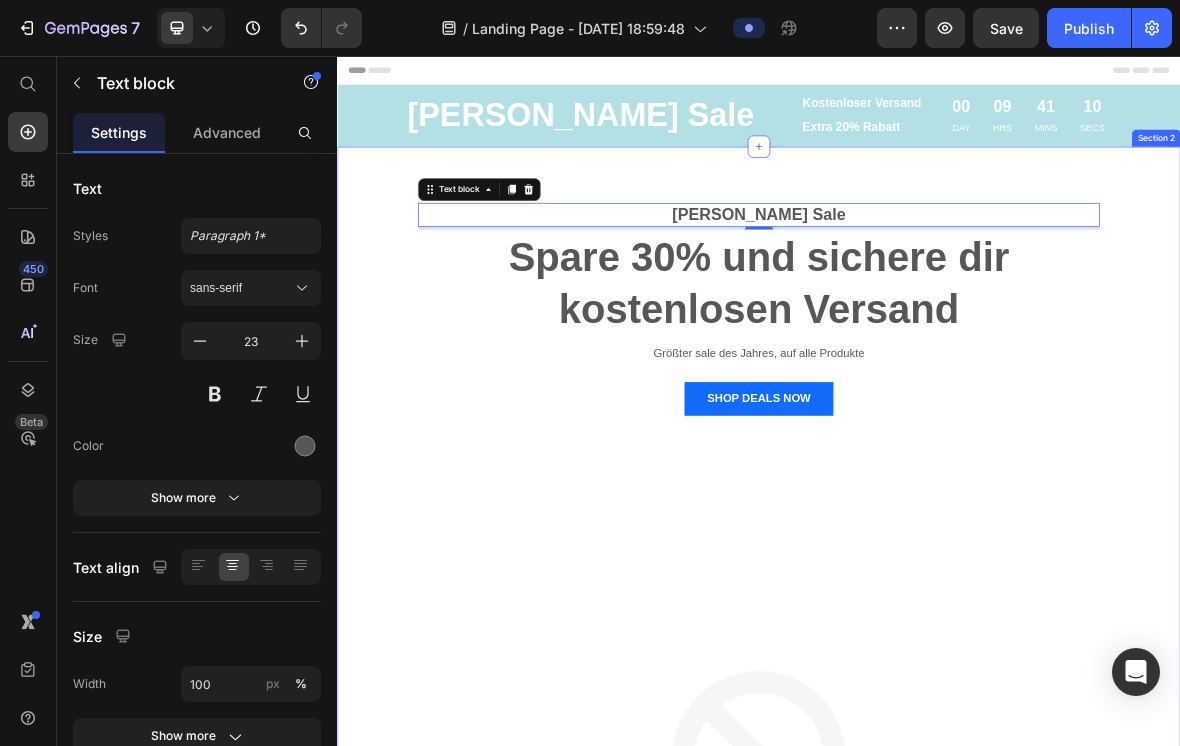 click on "[PERSON_NAME] Sale Text block   4 Spare 30% und sichere dir kostenlosen Versand Heading Größter sale des Jahres, auf alle Produkte Text block SHOP DEALS NOW Button Image Row" at bounding box center (937, 933) 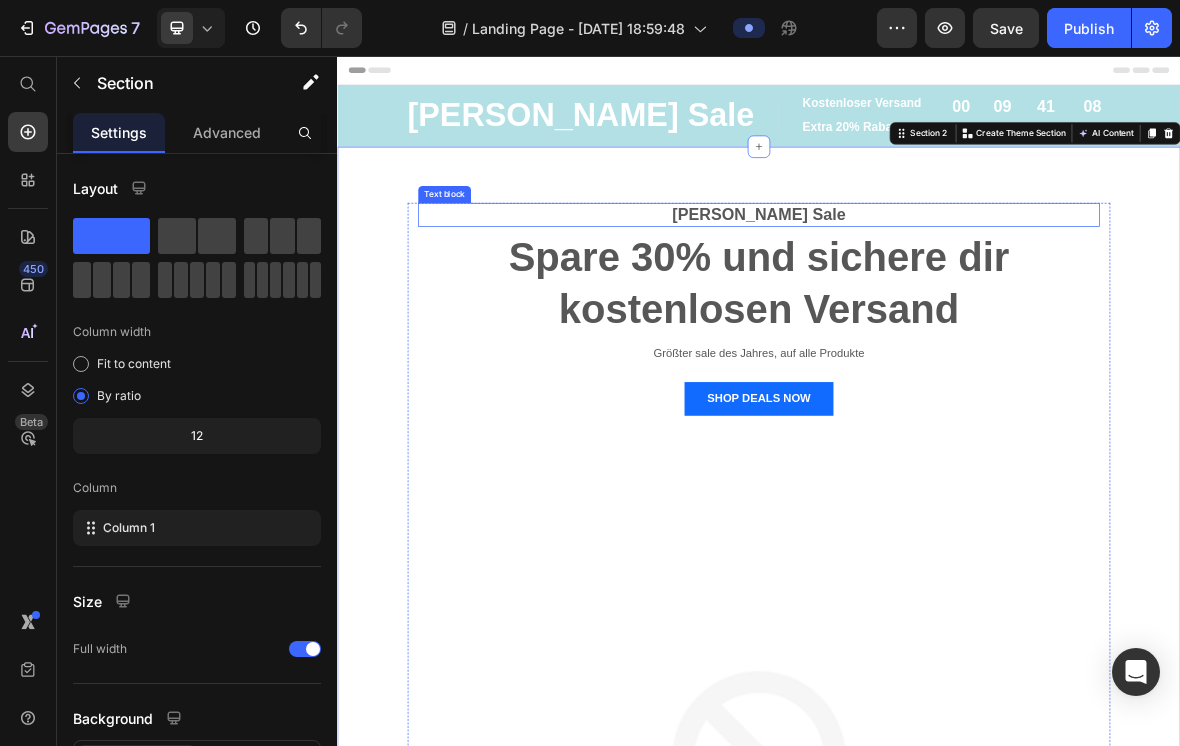 click on "[PERSON_NAME] Sale" at bounding box center [937, 282] 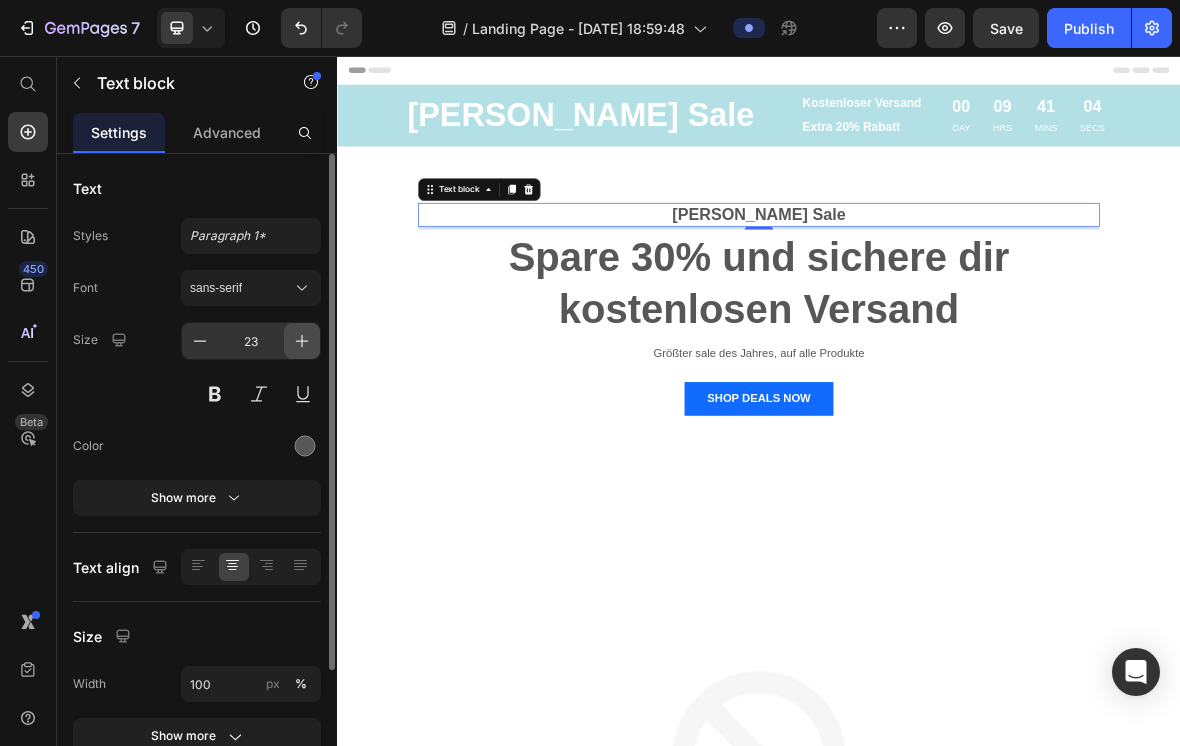 click 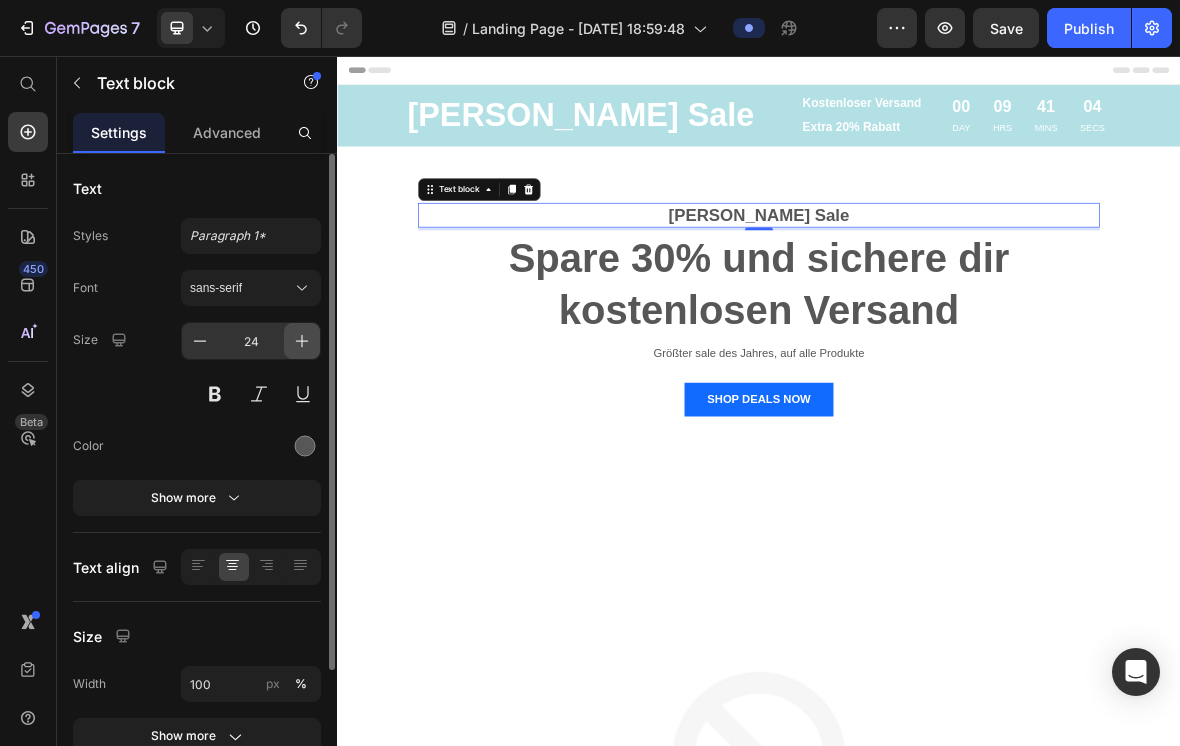 click 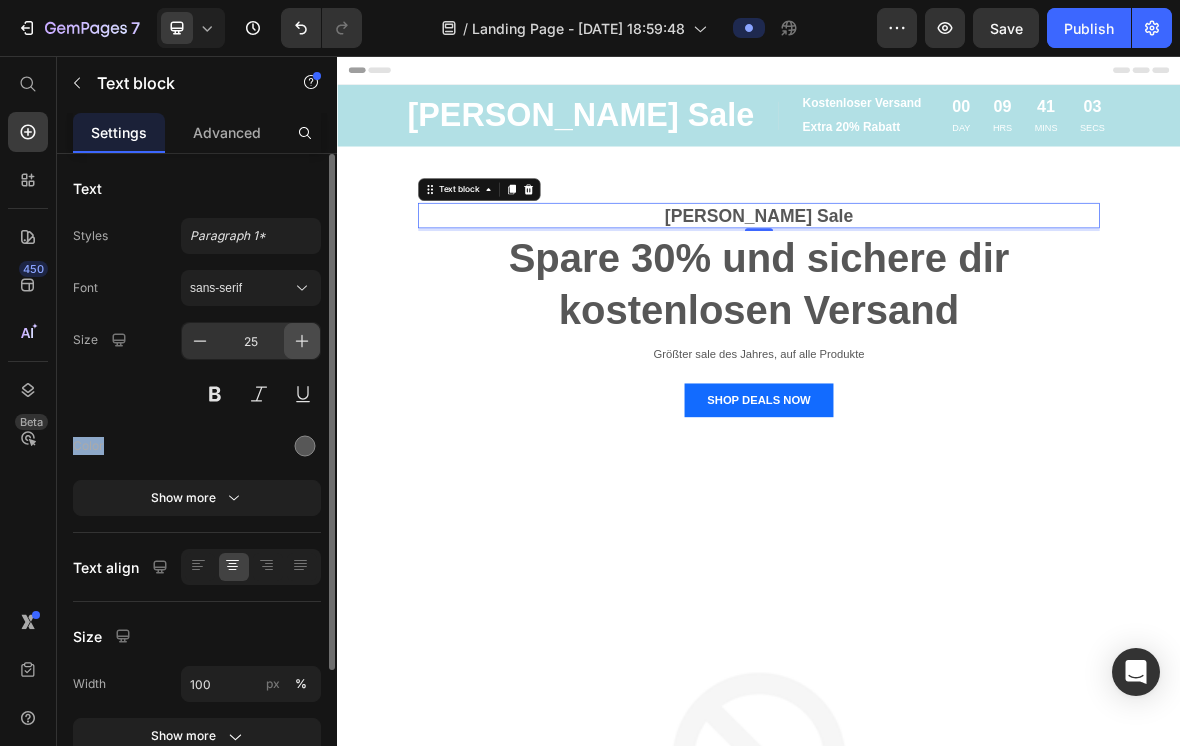 click 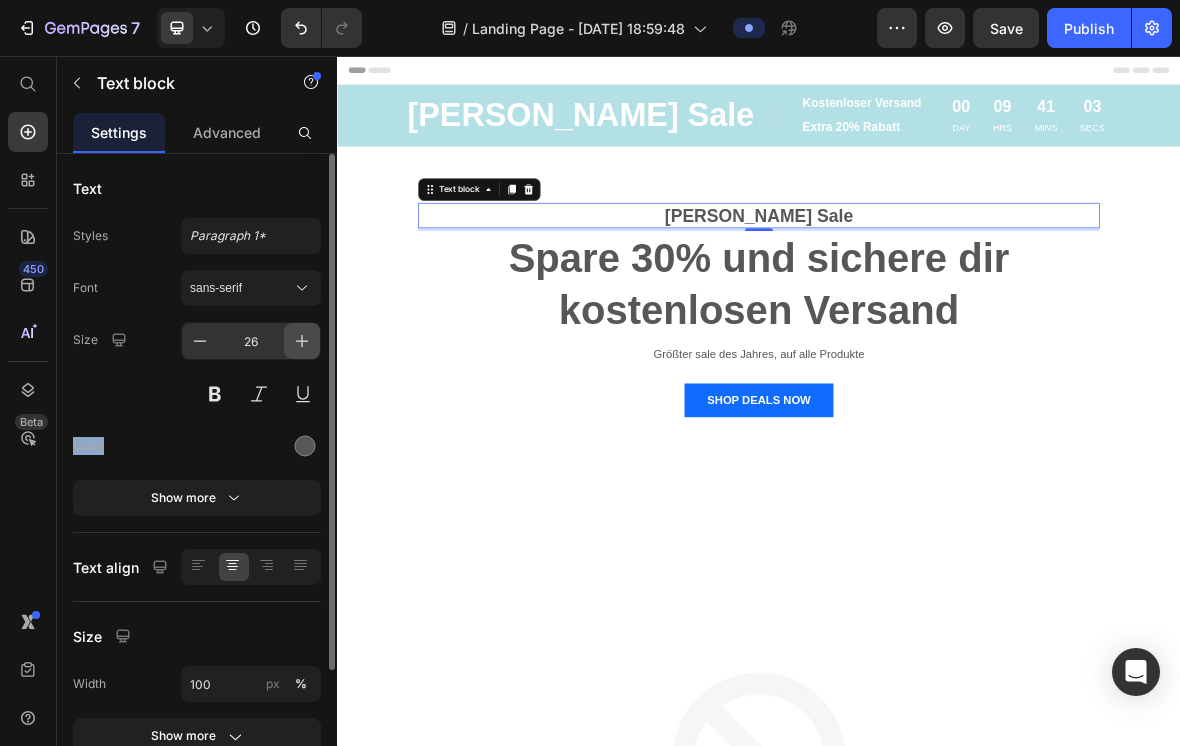 click 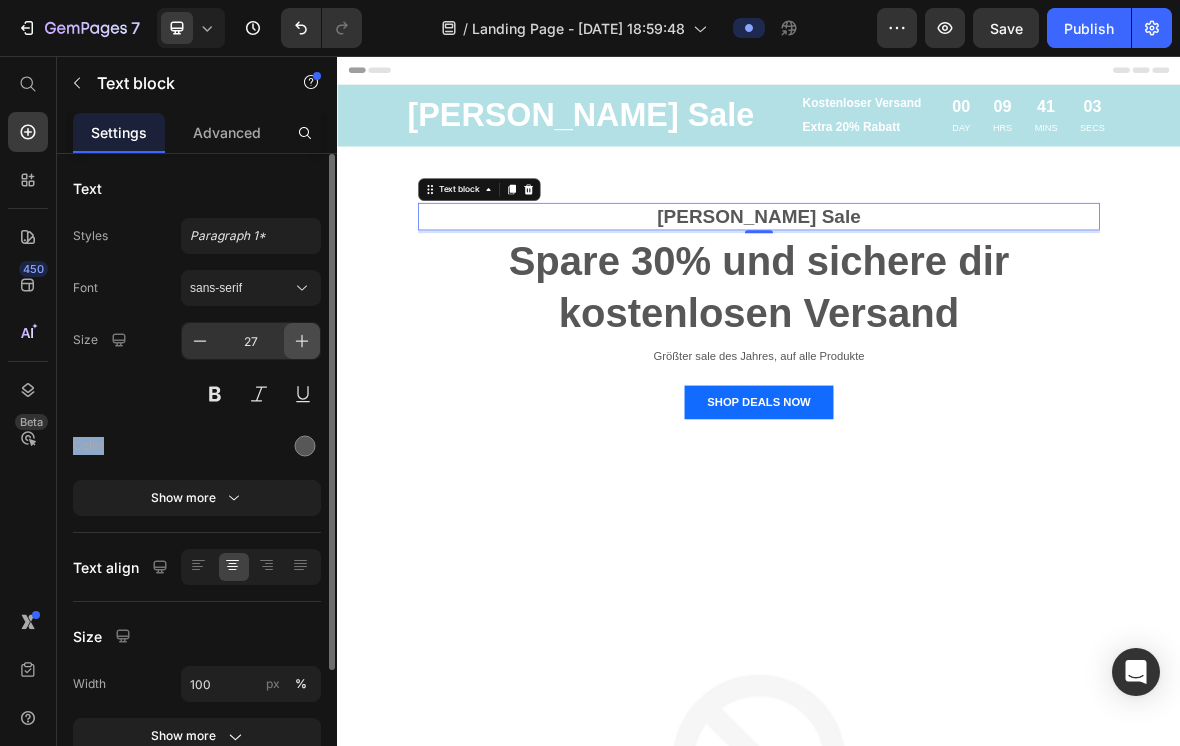 click 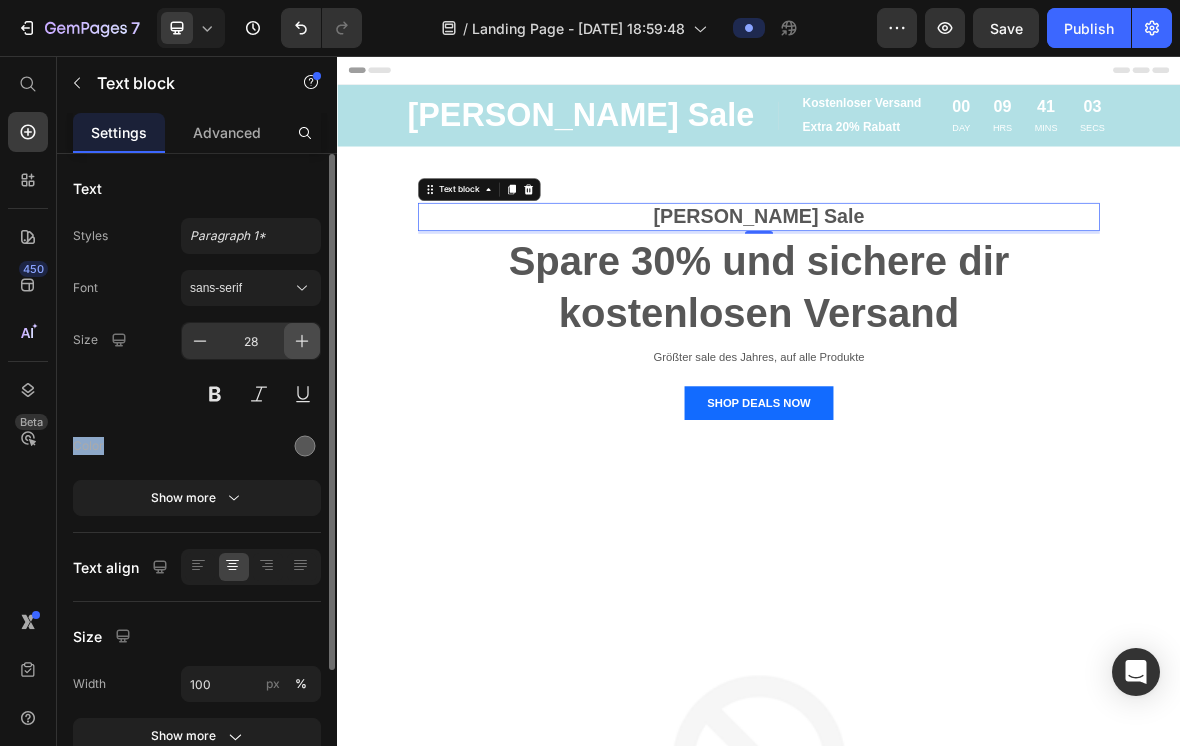 click 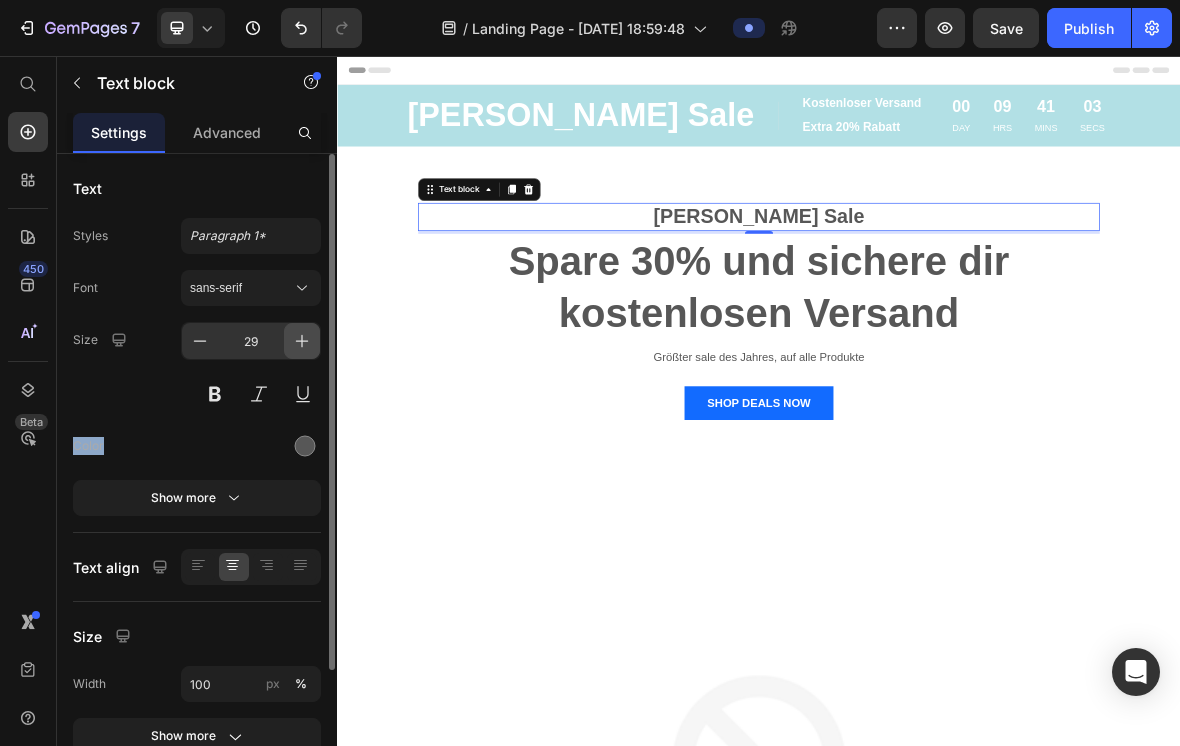 click 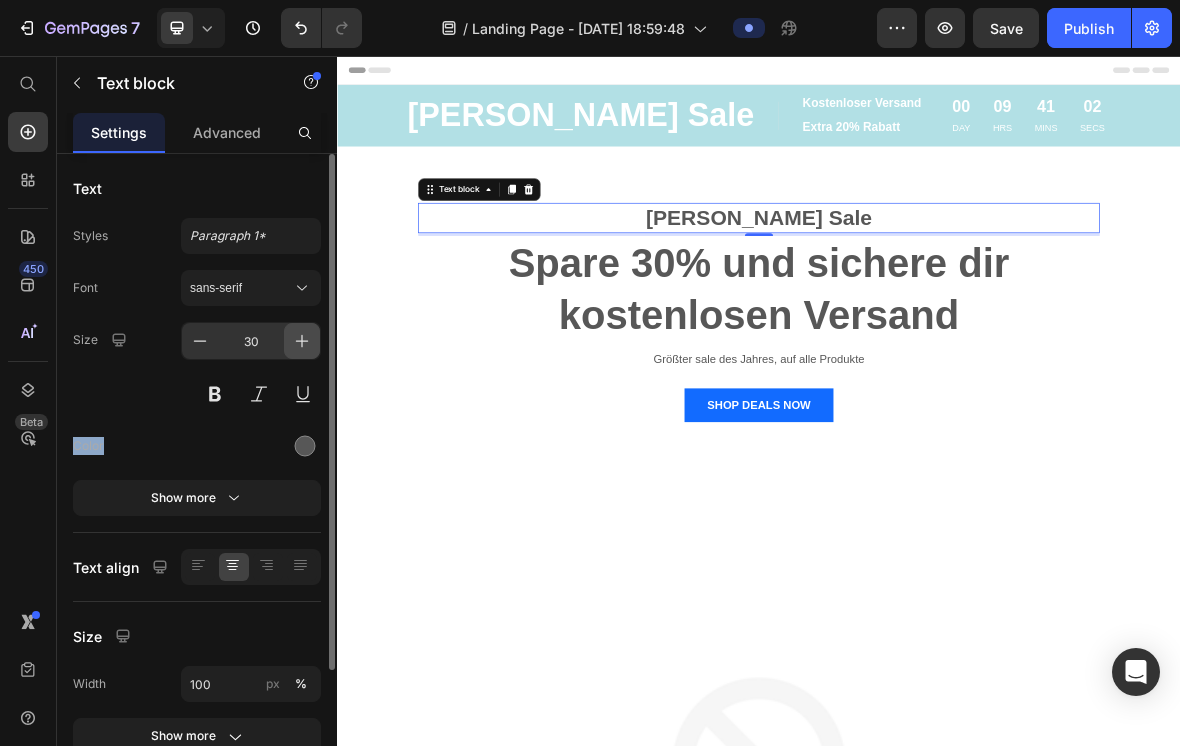 click 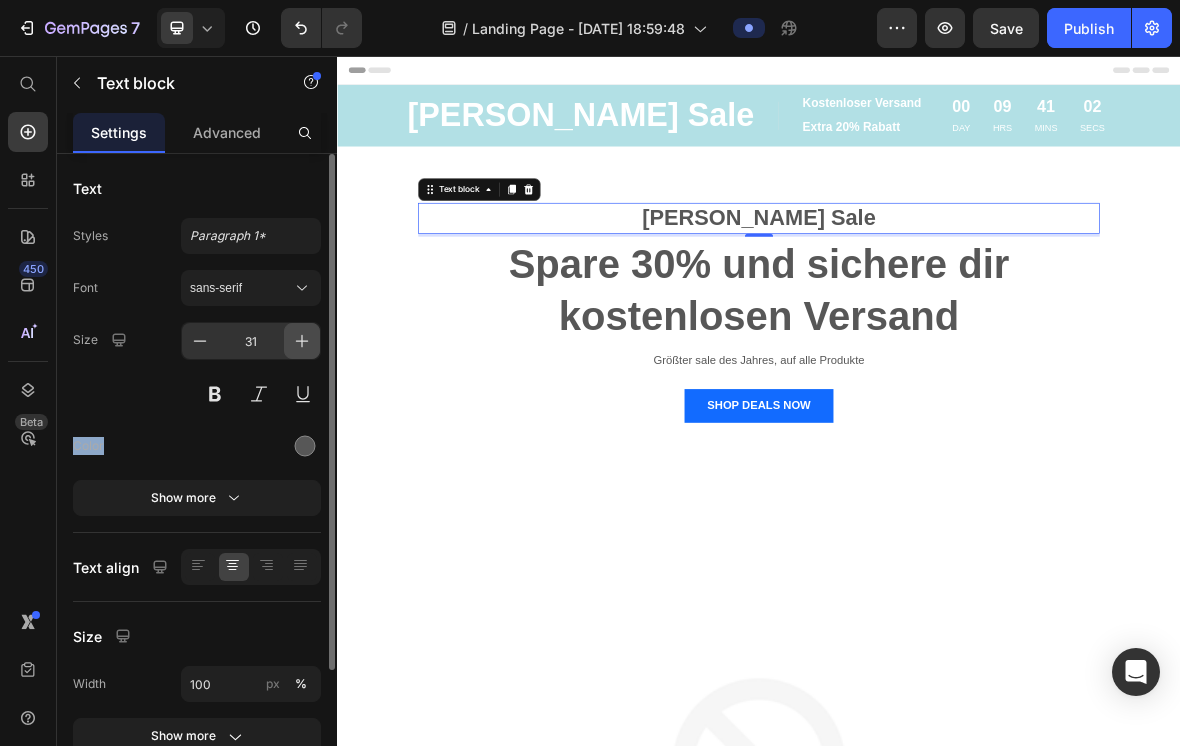 click 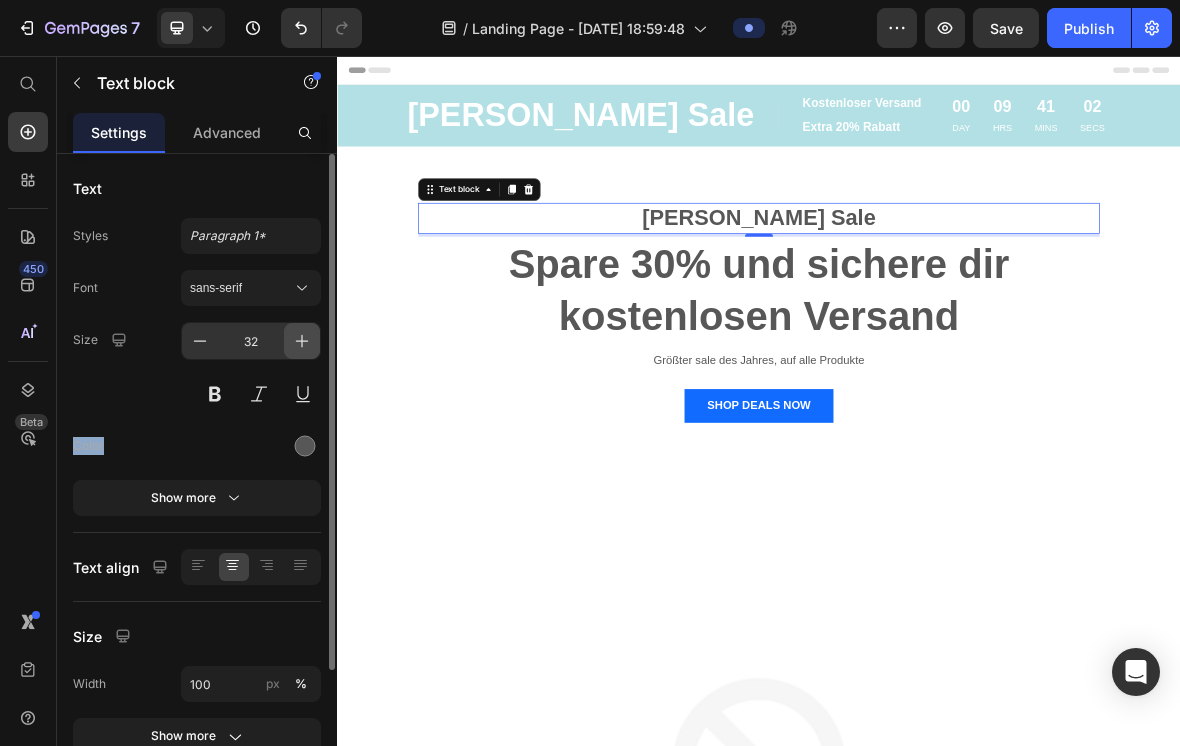 click 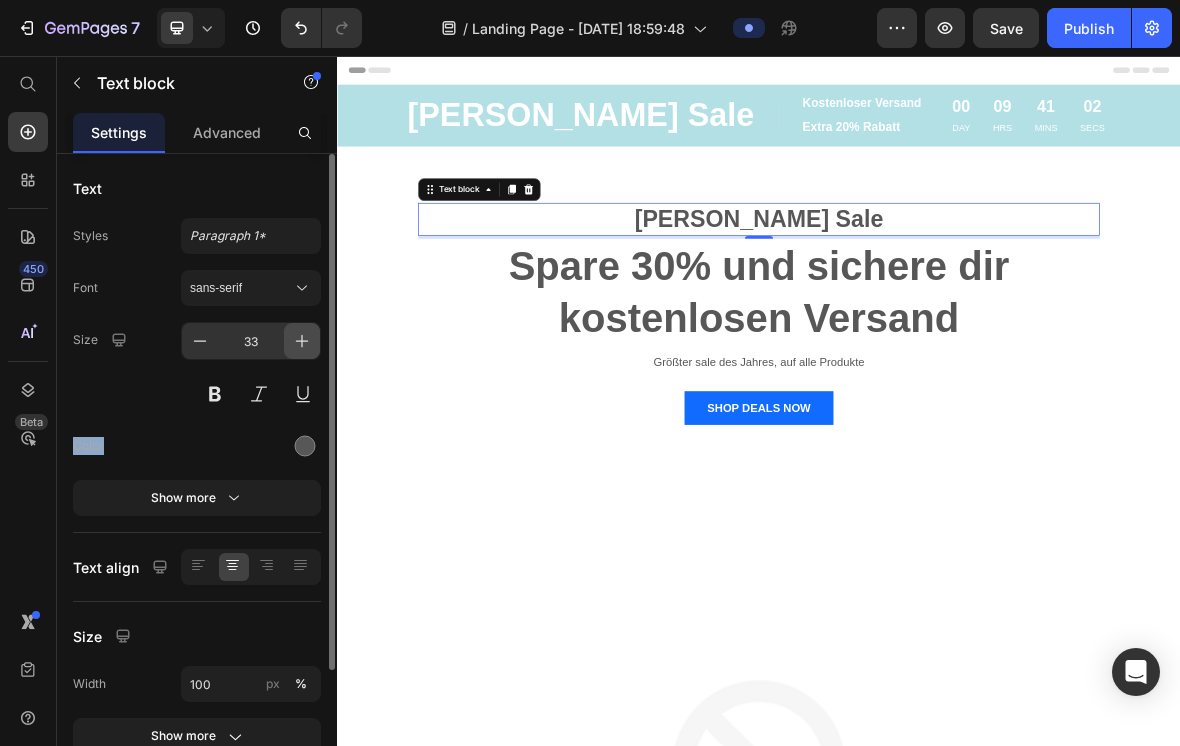 click 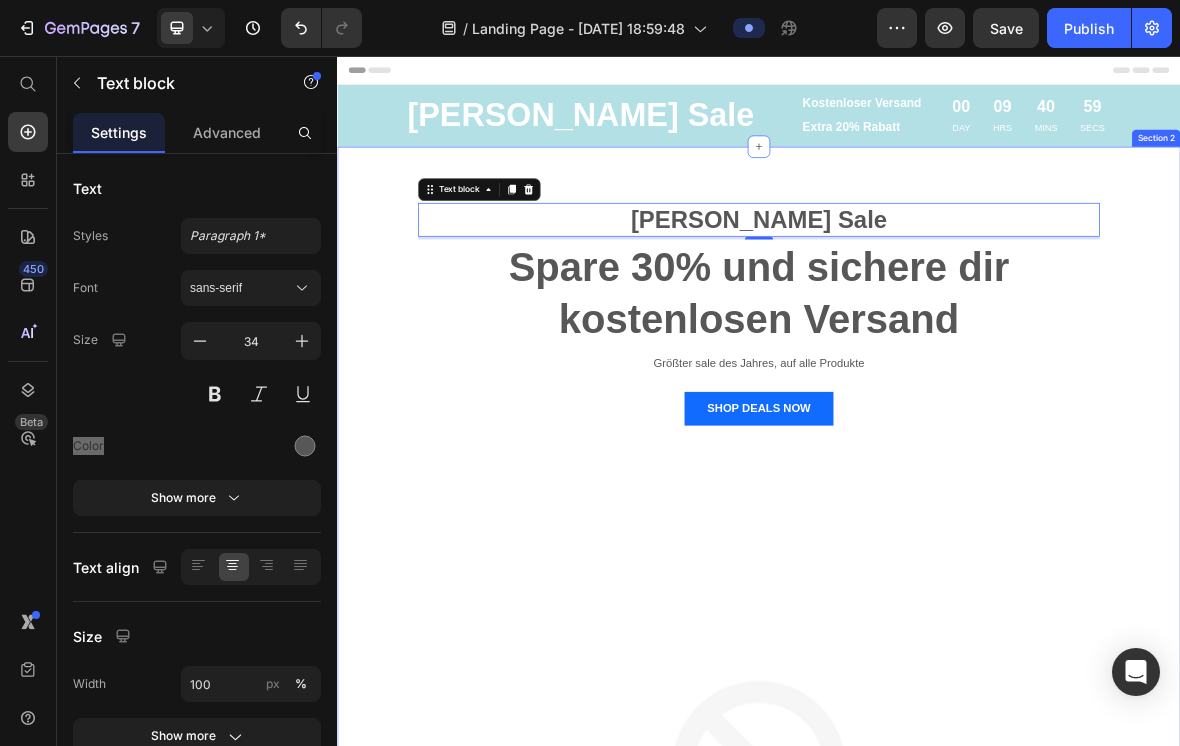 click on "[PERSON_NAME] Sale Text block   4 Spare 30% und sichere dir kostenlosen Versand Heading Größter sale des Jahres, auf alle Produkte Text block SHOP DEALS NOW Button Image Row" at bounding box center (937, 940) 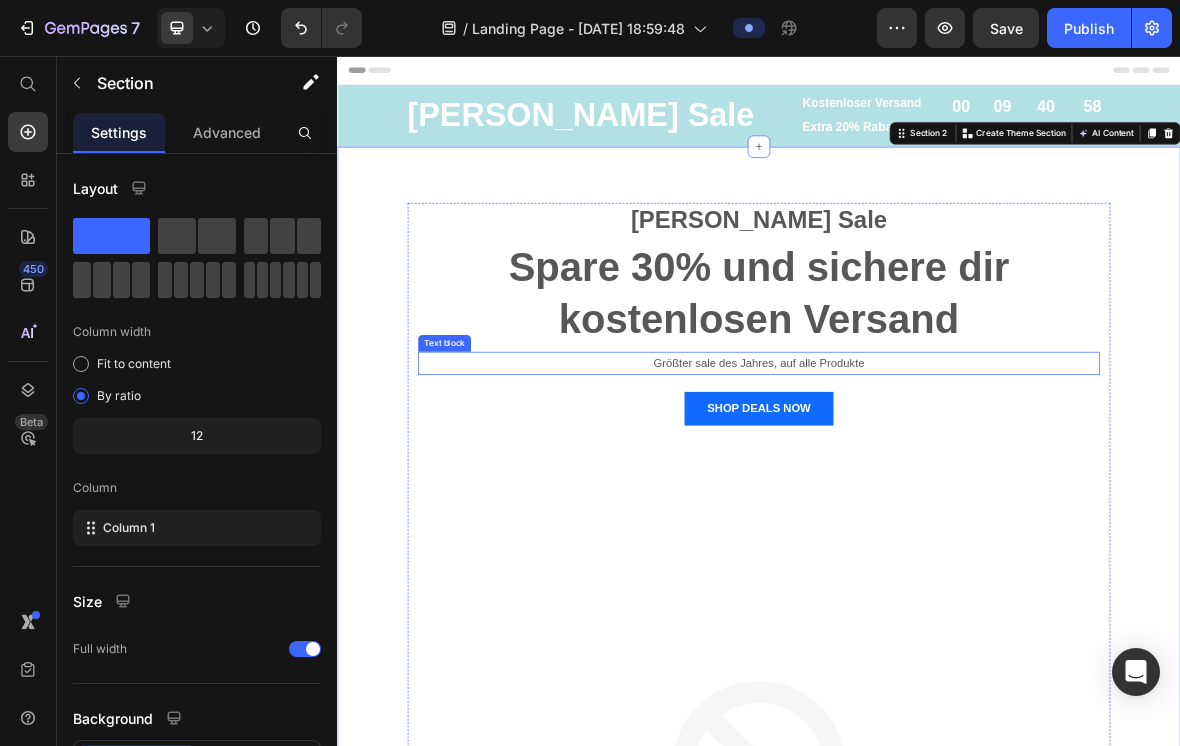 click on "Größter sale des Jahres, auf alle Produkte" at bounding box center (937, 493) 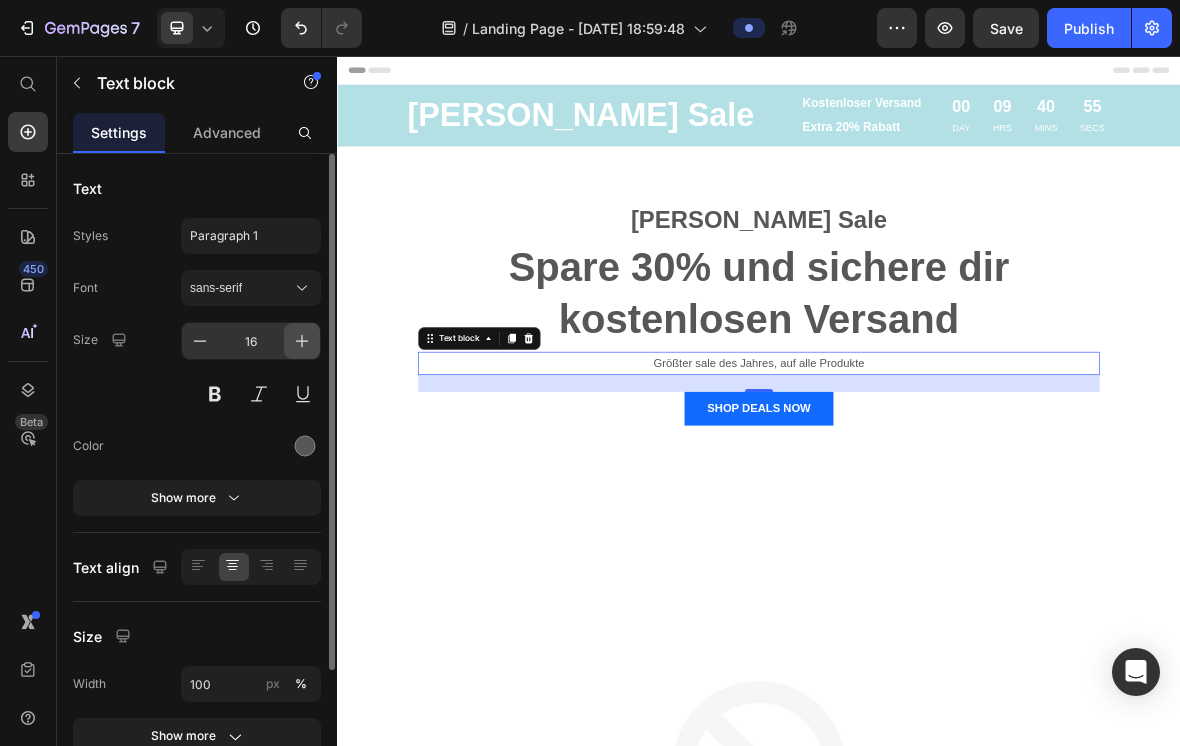 click 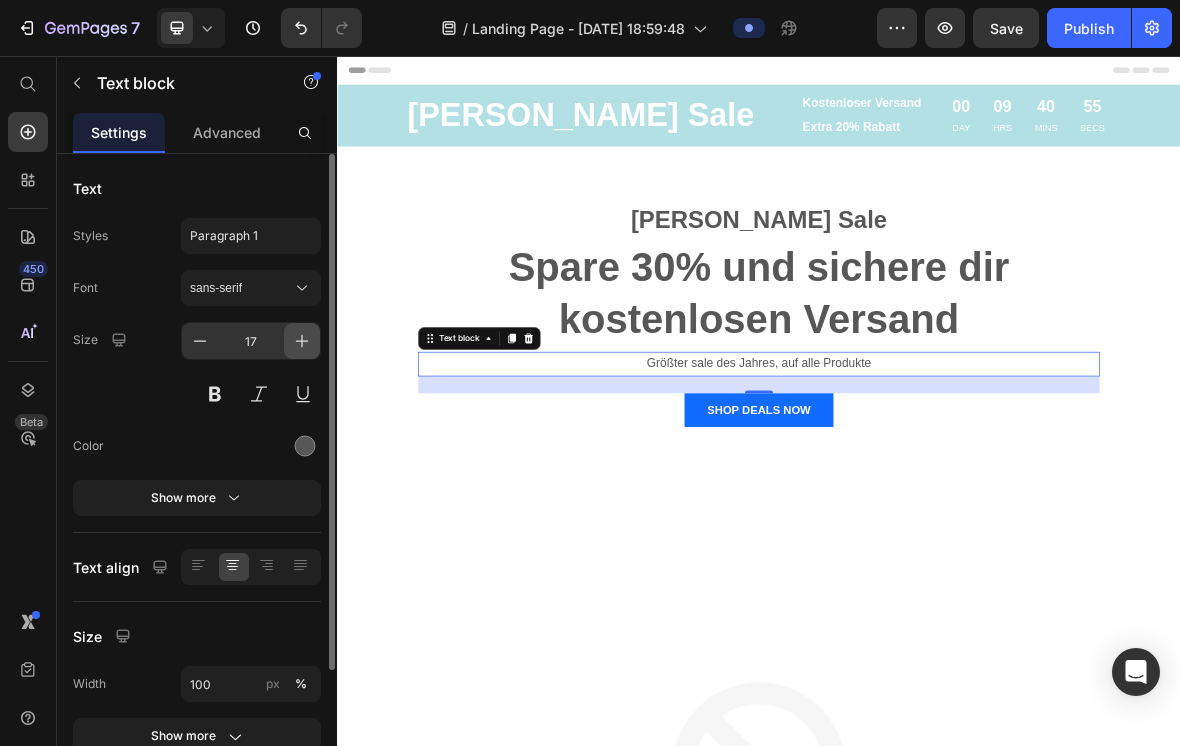 click 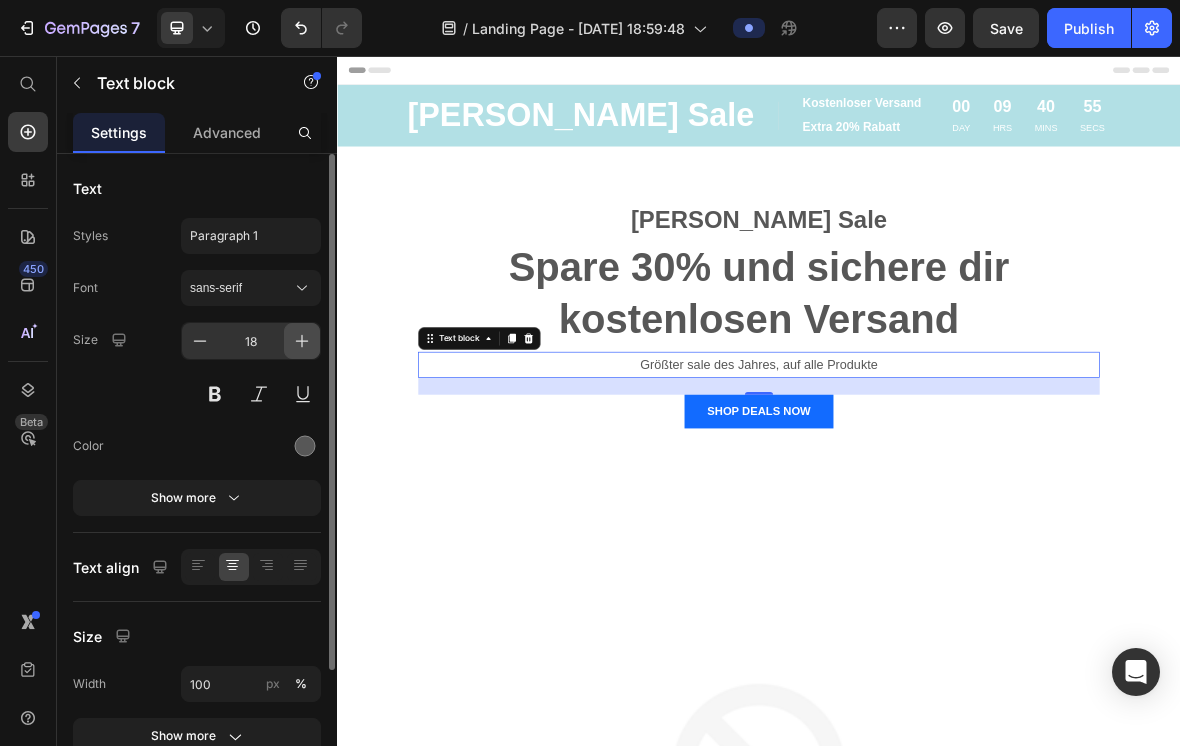click 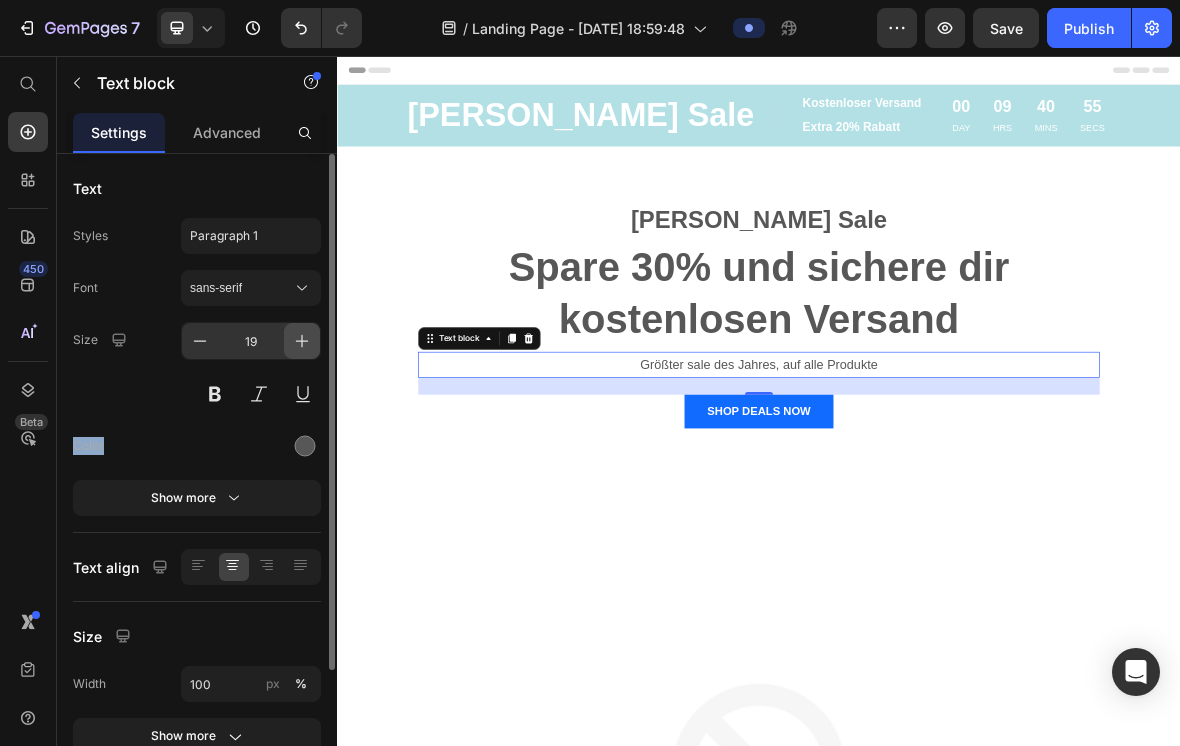 click 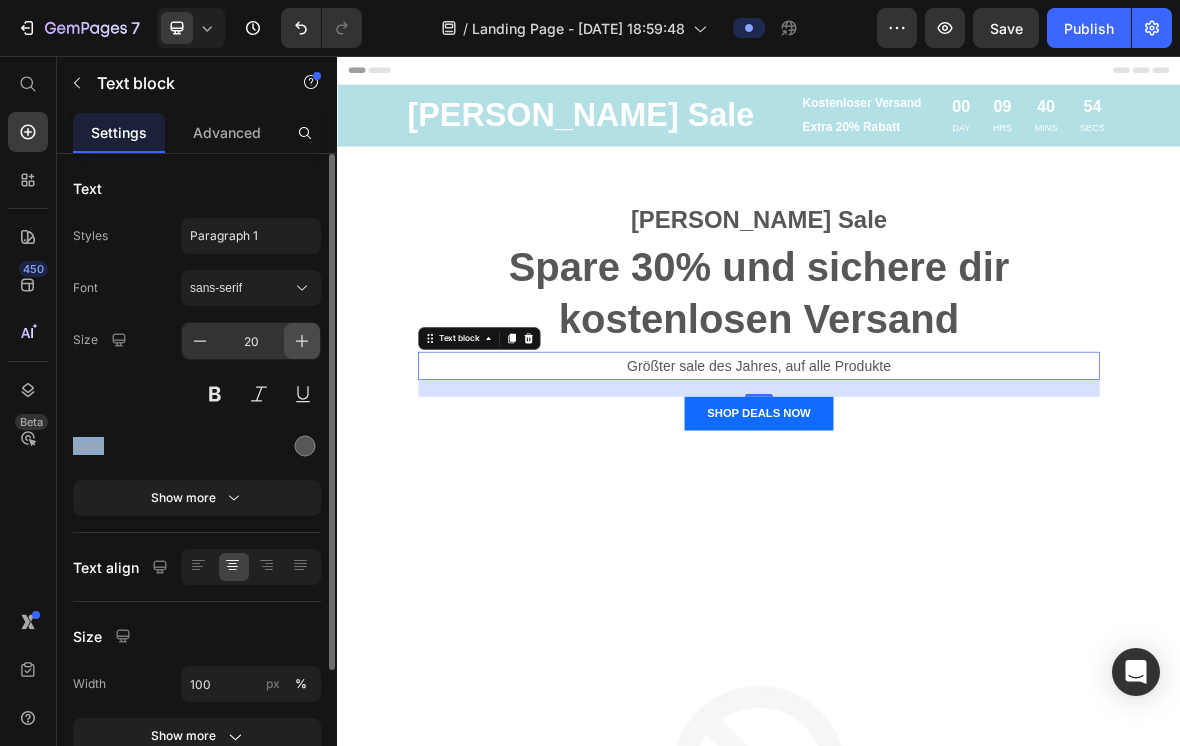 click 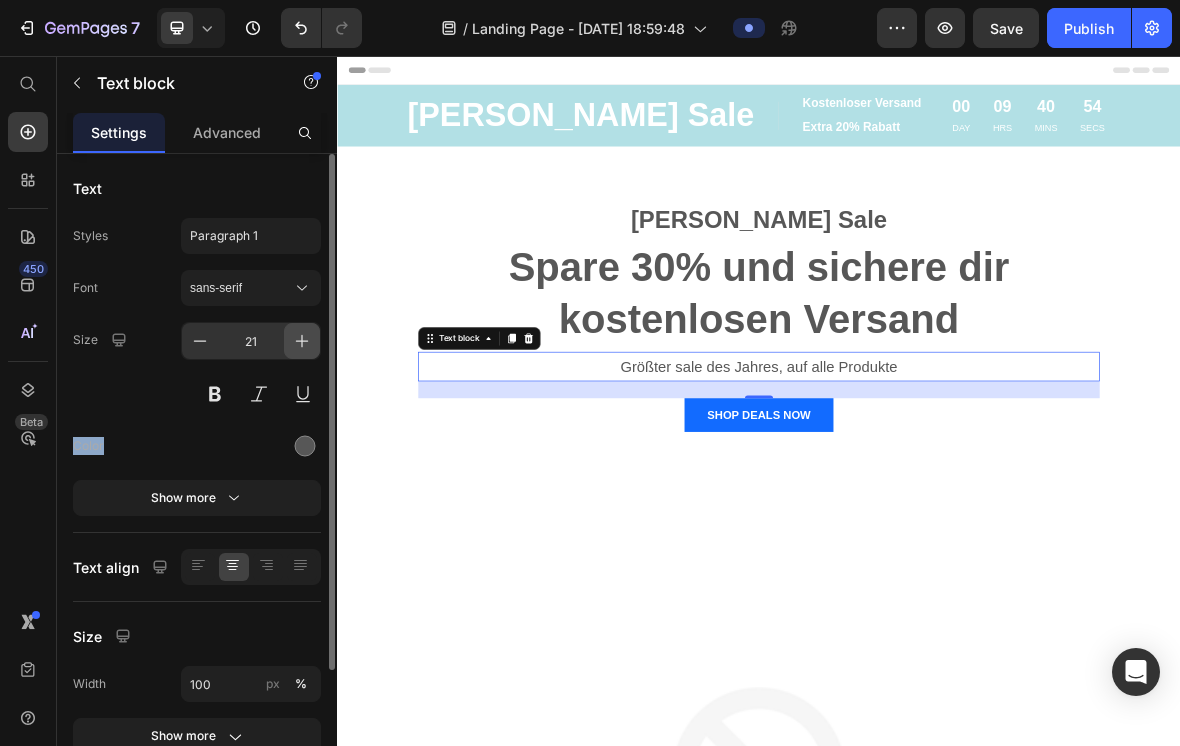 click 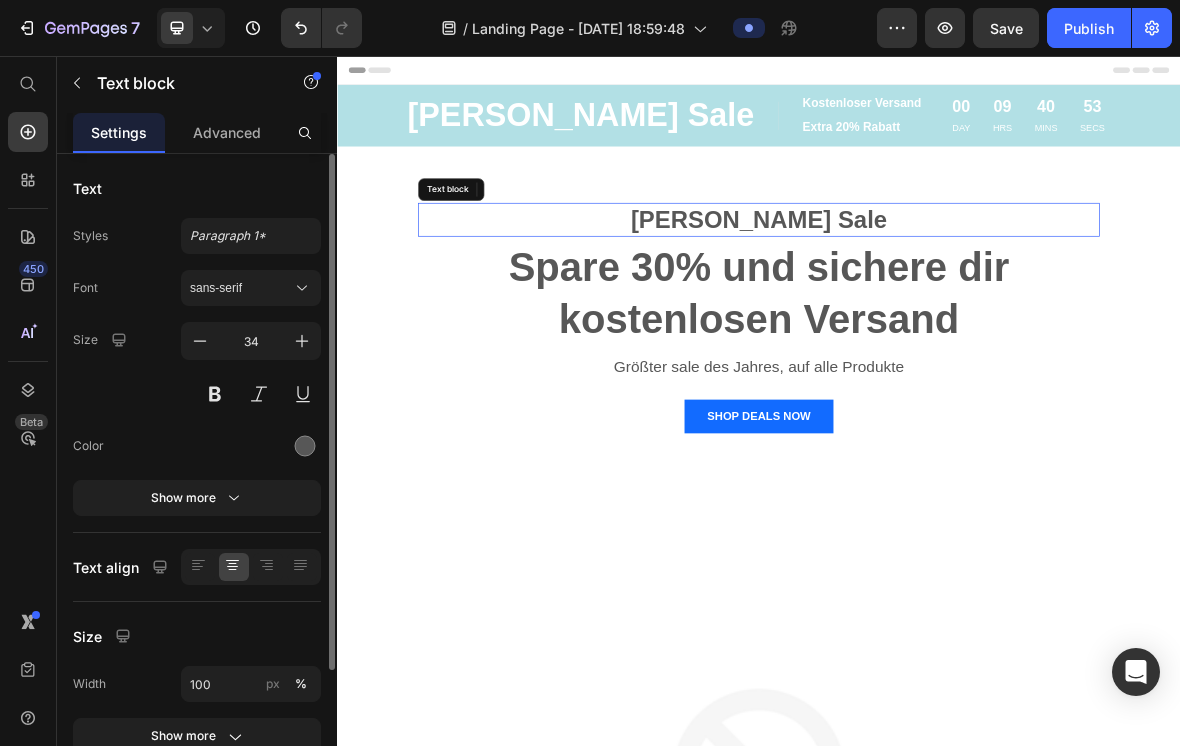 click on "[PERSON_NAME] Sale" at bounding box center [937, 289] 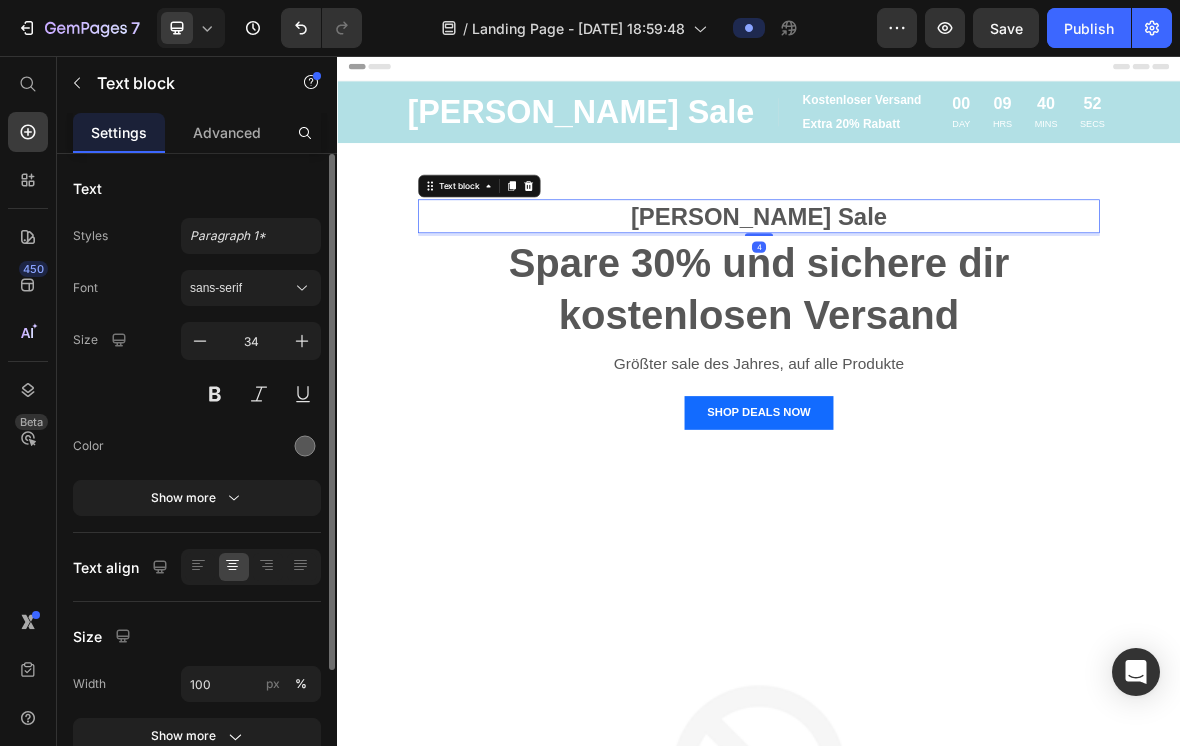 scroll, scrollTop: 1, scrollLeft: 0, axis: vertical 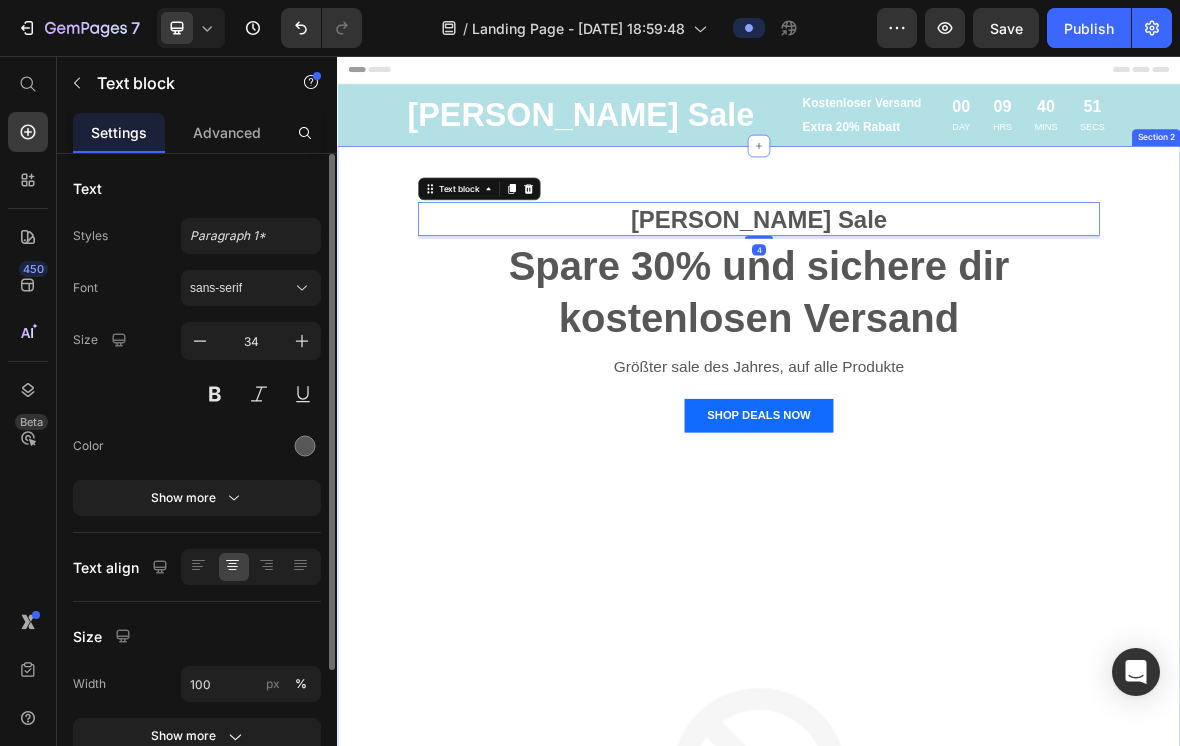 click on "[PERSON_NAME] Sale Text block   4 Spare 30% und sichere dir kostenlosen Versand Heading Größter sale des Jahres, auf alle Produkte Text block SHOP DEALS NOW Button Image Row" at bounding box center (937, 945) 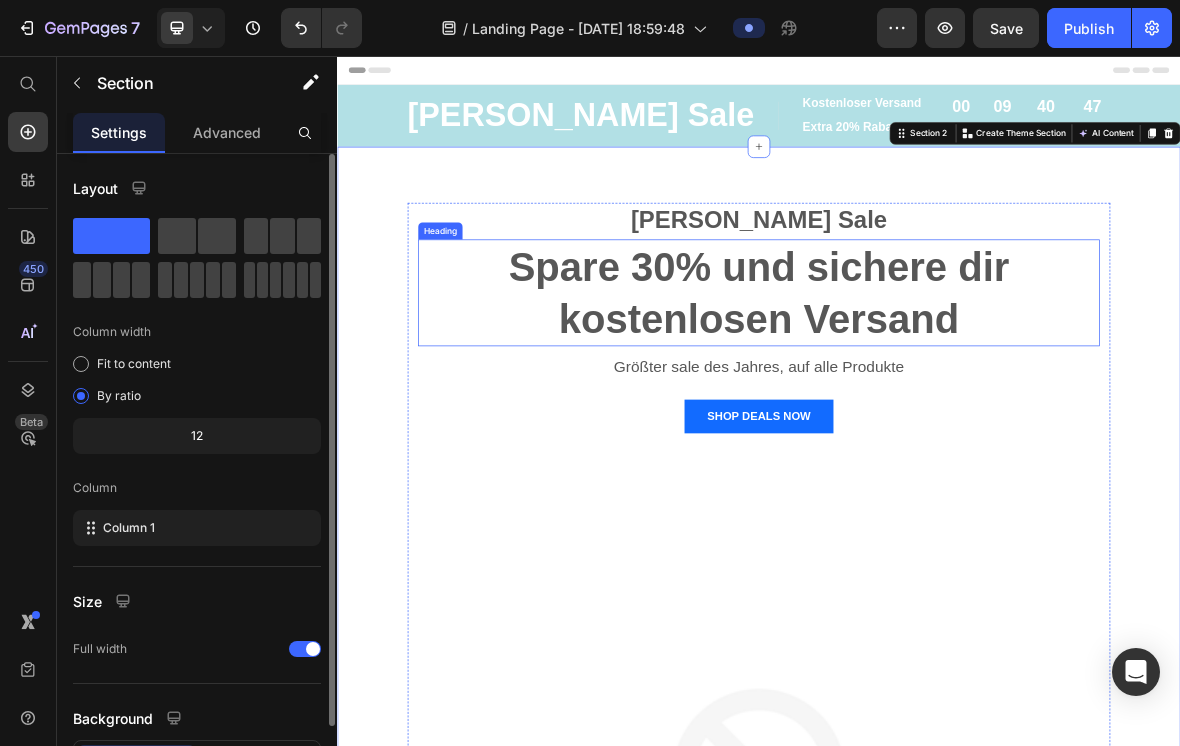 scroll, scrollTop: 0, scrollLeft: 0, axis: both 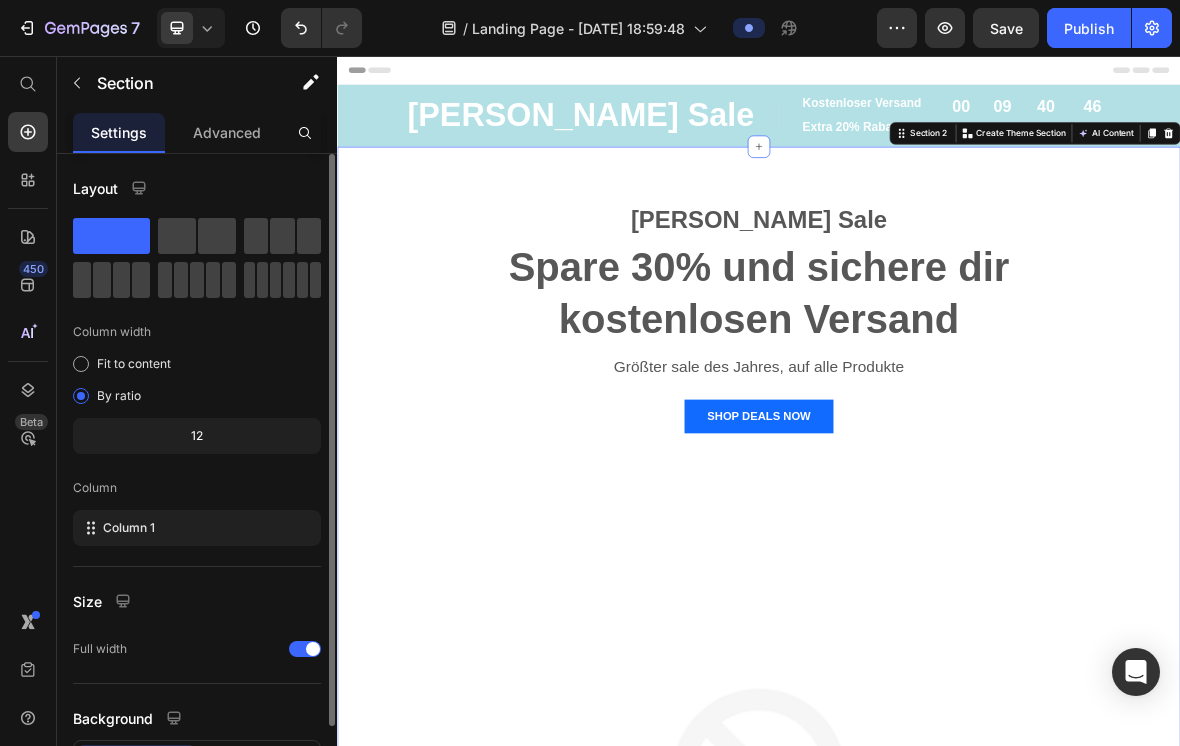 click on "[PERSON_NAME] Sale Text block Spare 30% und sichere dir kostenlosen Versand Heading Größter sale des Jahres, auf alle Produkte Text block SHOP DEALS NOW Button Image Row" at bounding box center [937, 946] 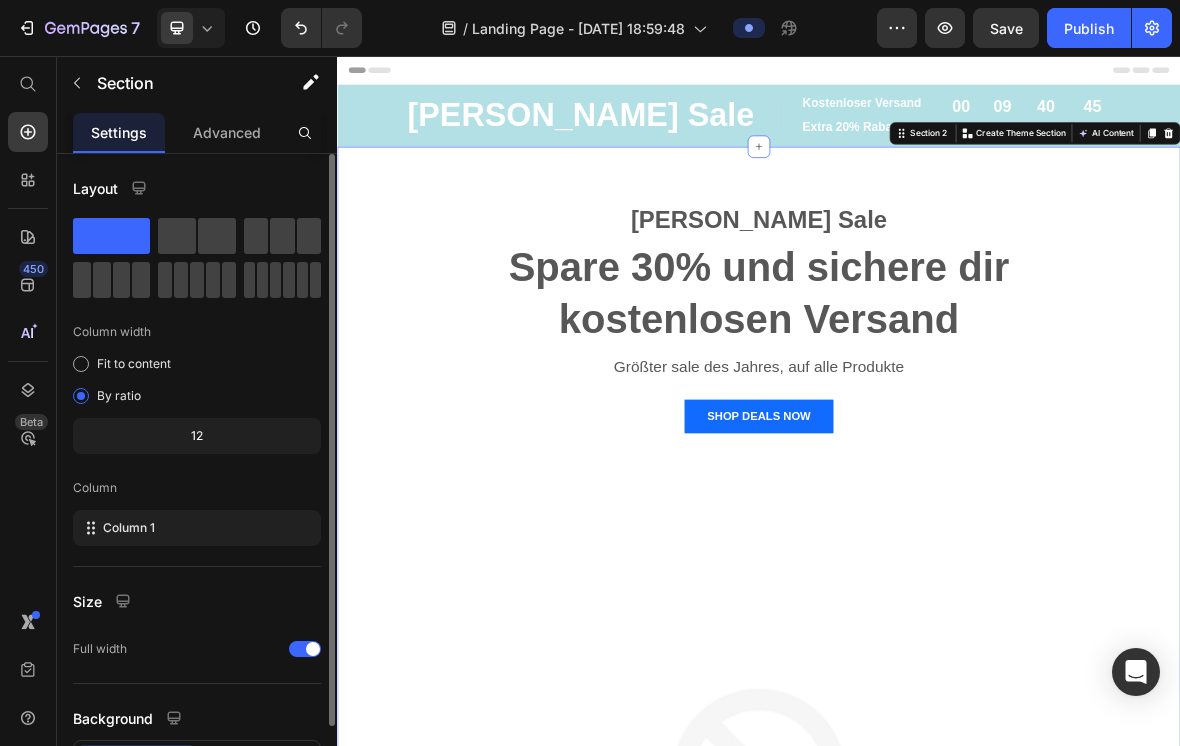click on "[PERSON_NAME] Sale Text block Spare 30% und sichere dir kostenlosen Versand Heading Größter sale des Jahres, auf alle Produkte Text block SHOP DEALS NOW Button Image Row Section 2   You can create reusable sections Create Theme Section AI Content Write with GemAI What would you like to describe here? Tone and Voice Persuasive Product EcoClima Split-Klimaanlage 9.000 BTU (2,6 kW) Komplettset Show more Generate" at bounding box center (937, 946) 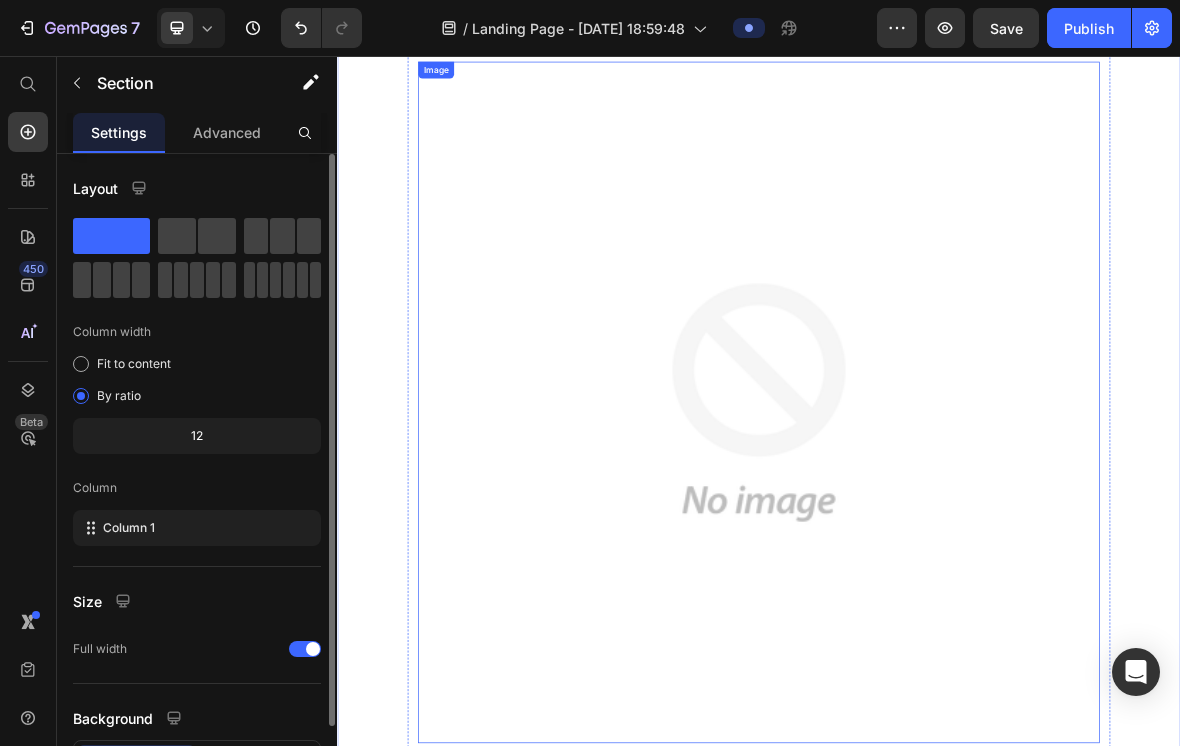 click at bounding box center [937, 549] 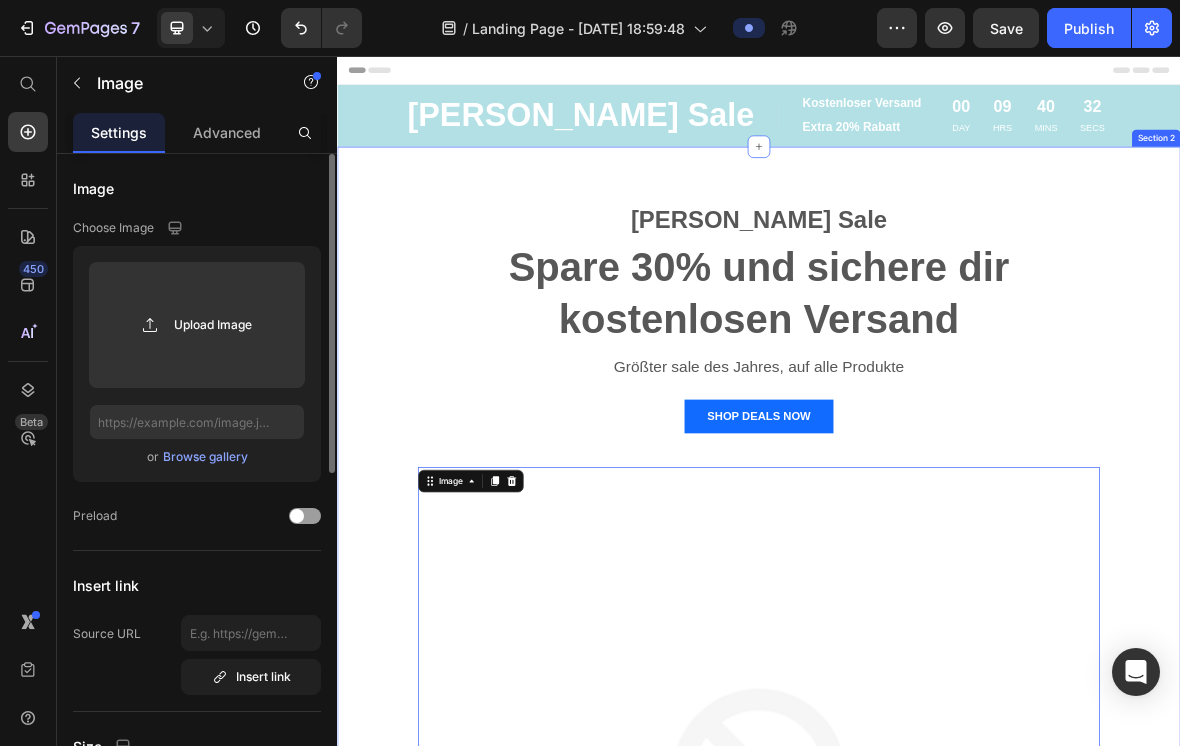 scroll, scrollTop: 0, scrollLeft: 0, axis: both 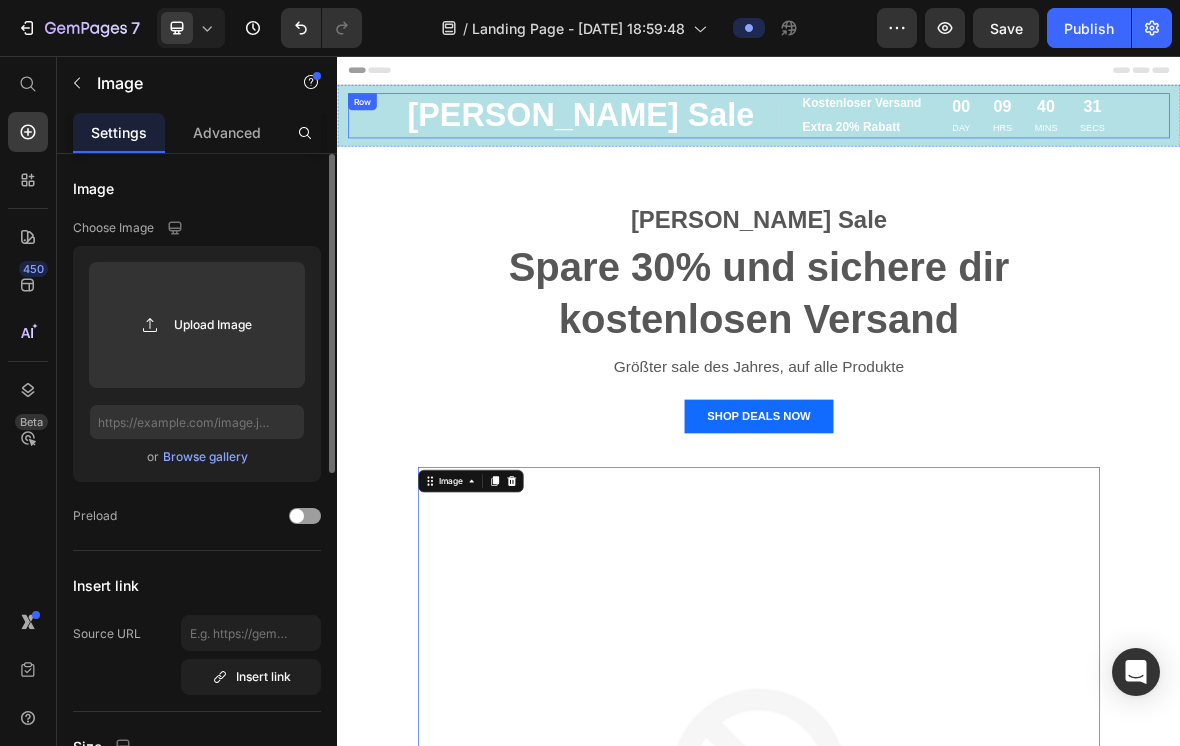 click on "[PERSON_NAME] Sale Text block Image Kostenloser Versand Text block Extra 20% Rabatt Text block Row Row 00 DAY 09 HRS 40 MINS 31 SECS CountDown Timer Row" at bounding box center [937, 141] 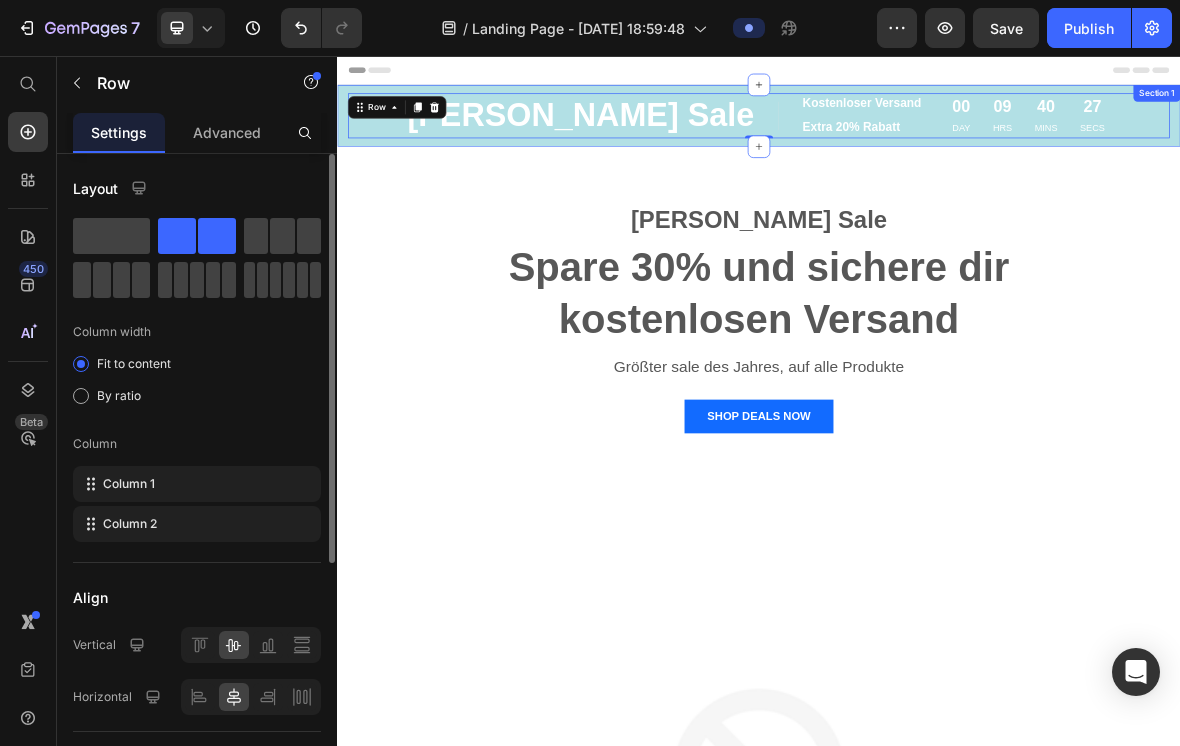 click on "[PERSON_NAME] Sale Text block Image Kostenloser Versand Text block Extra 20% Rabatt Text block Row Row 00 DAY 09 HRS 40 MINS 27 SECS CountDown Timer Row   0 Section 1" at bounding box center (937, 141) 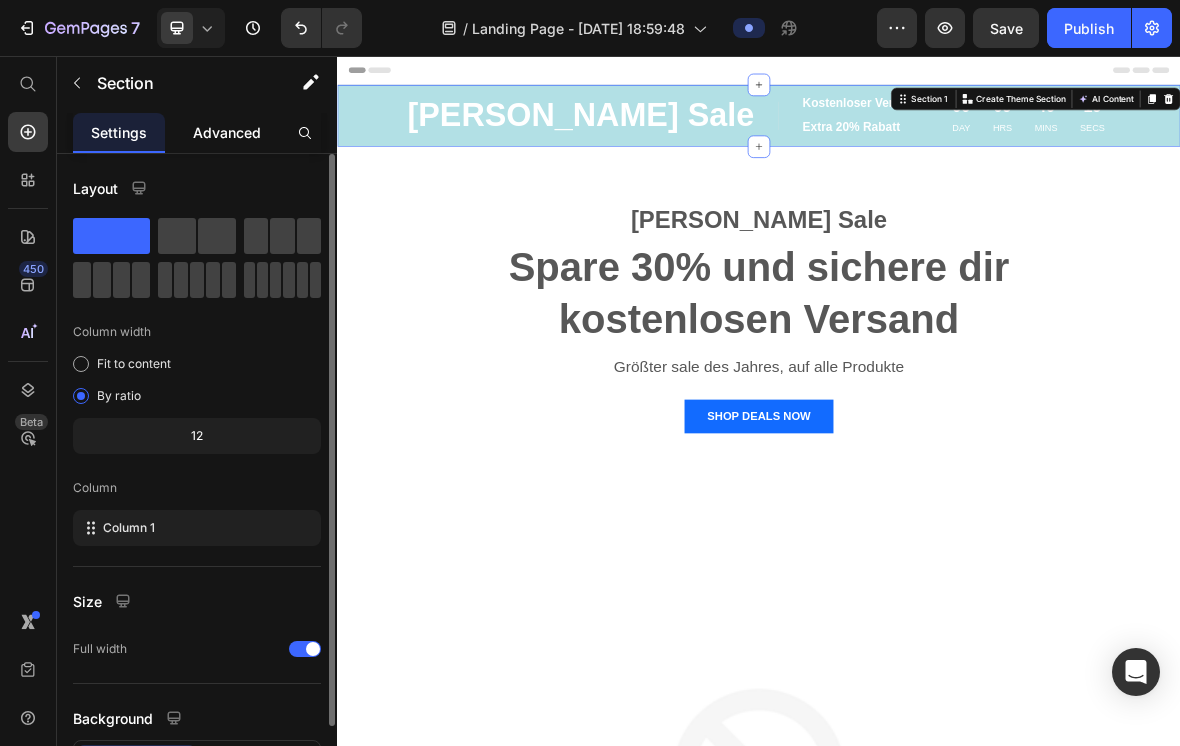 click on "Advanced" at bounding box center (227, 132) 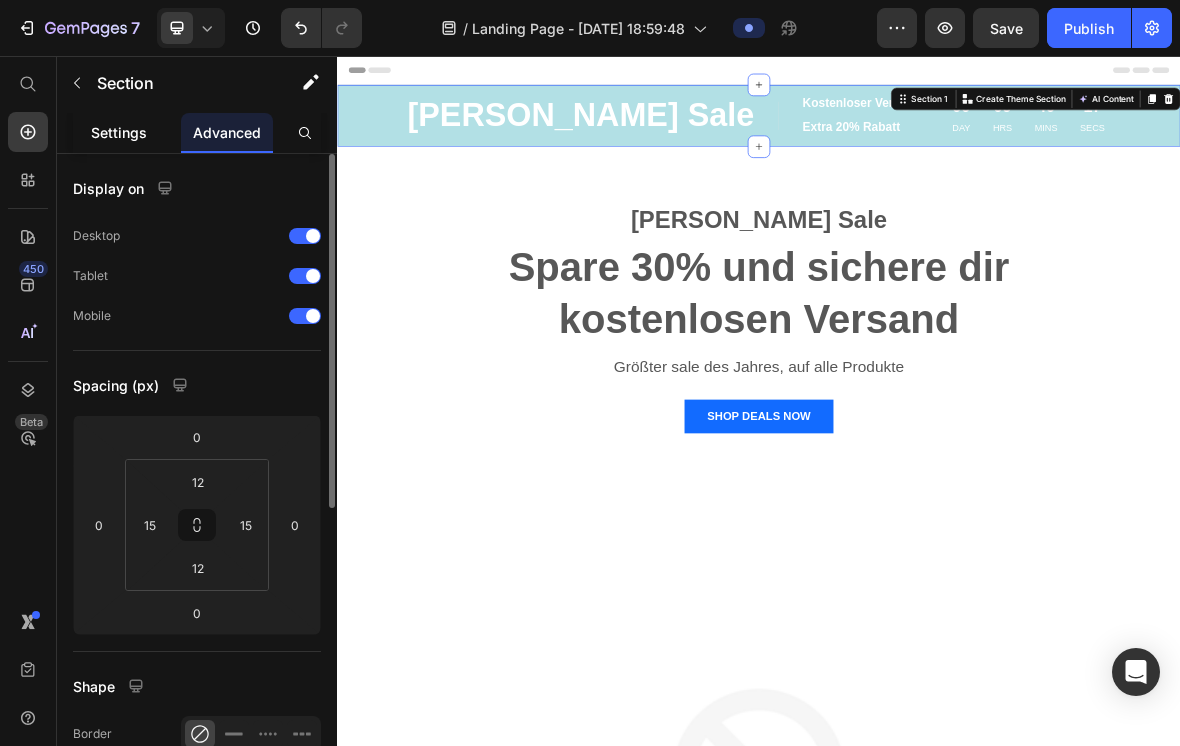 click on "Settings" at bounding box center [119, 132] 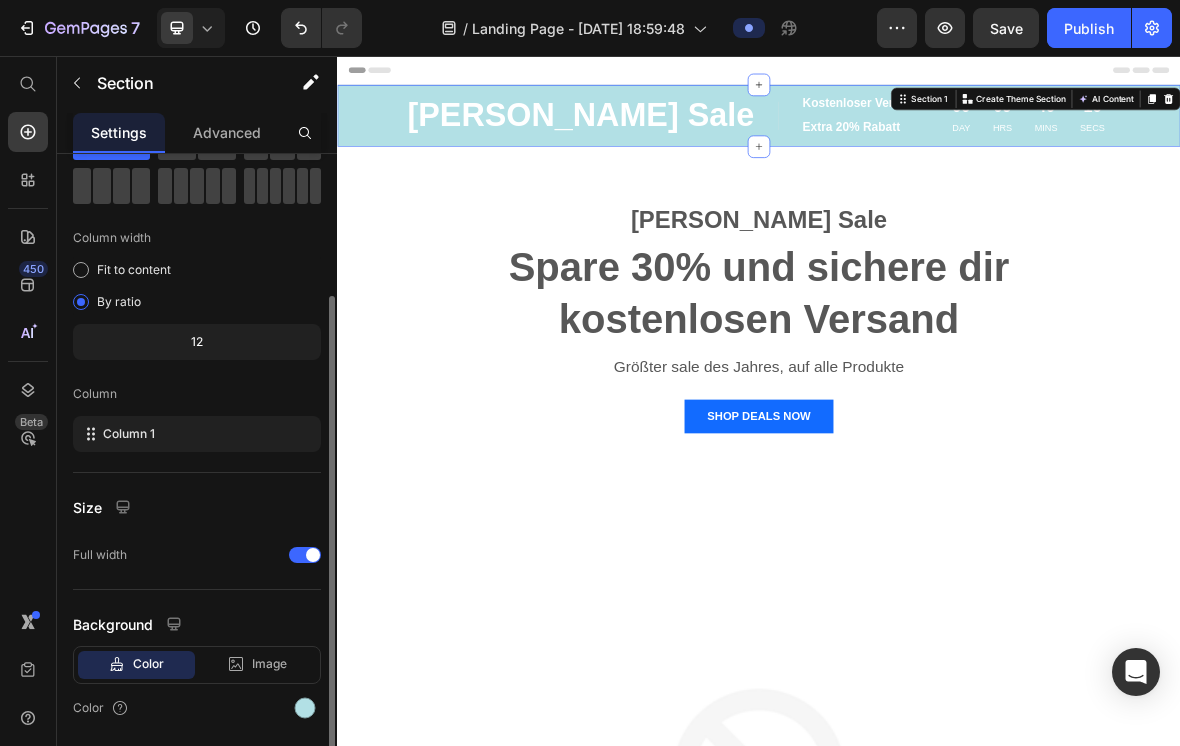 scroll, scrollTop: 128, scrollLeft: 0, axis: vertical 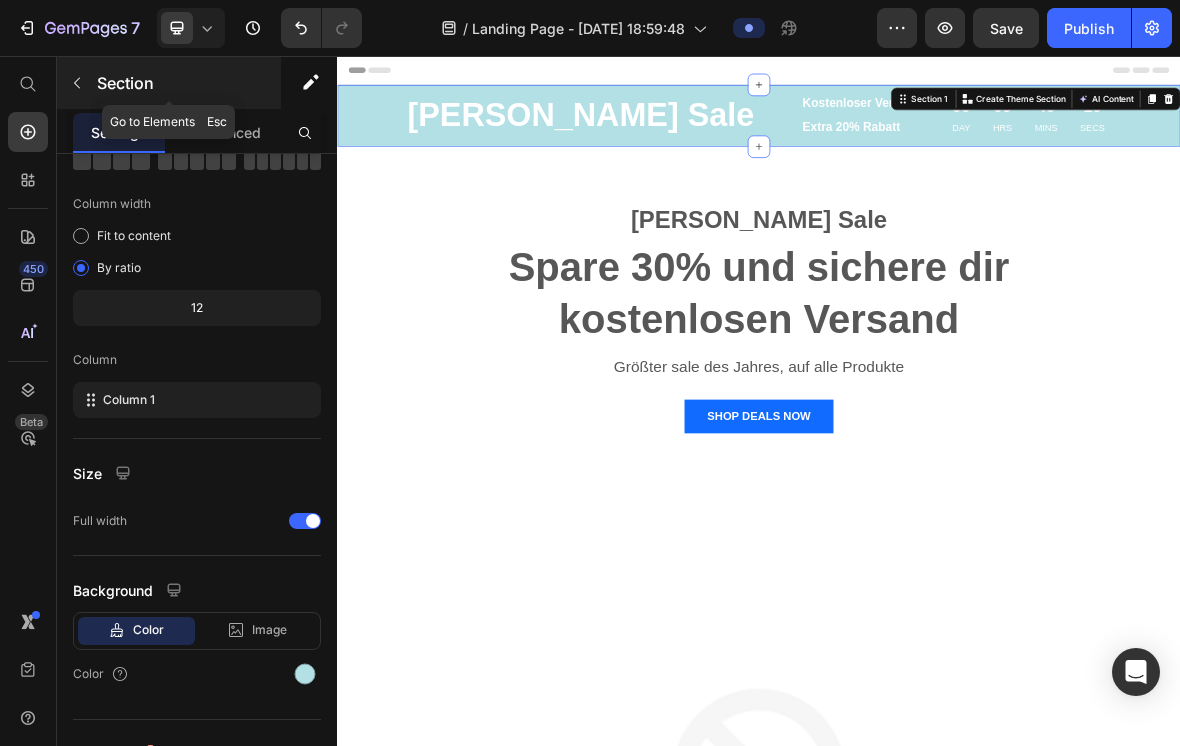 click 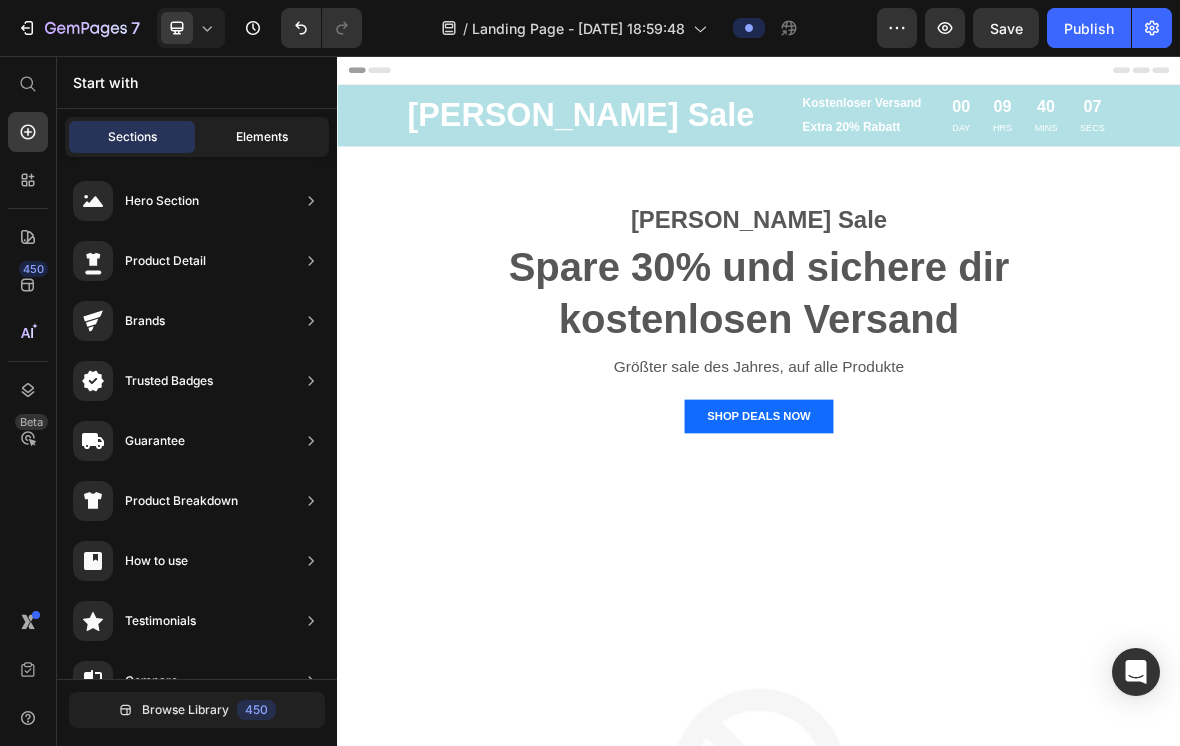 click on "Elements" at bounding box center [262, 137] 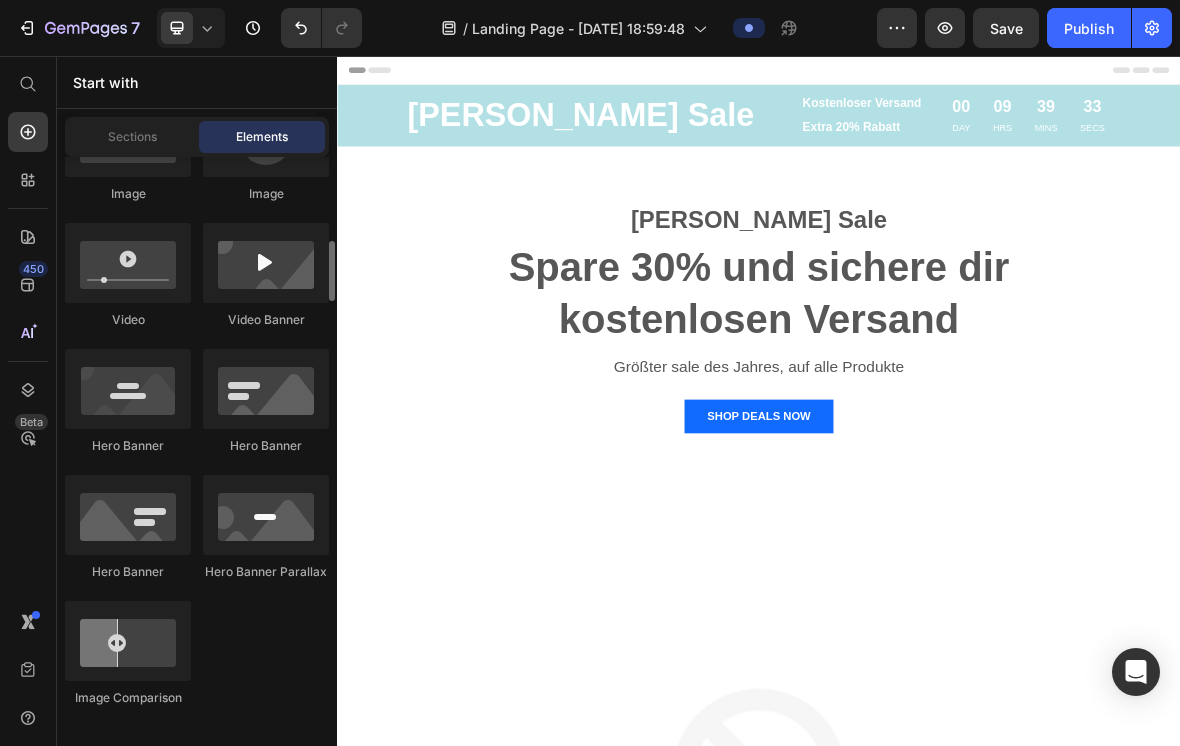 scroll, scrollTop: 0, scrollLeft: 0, axis: both 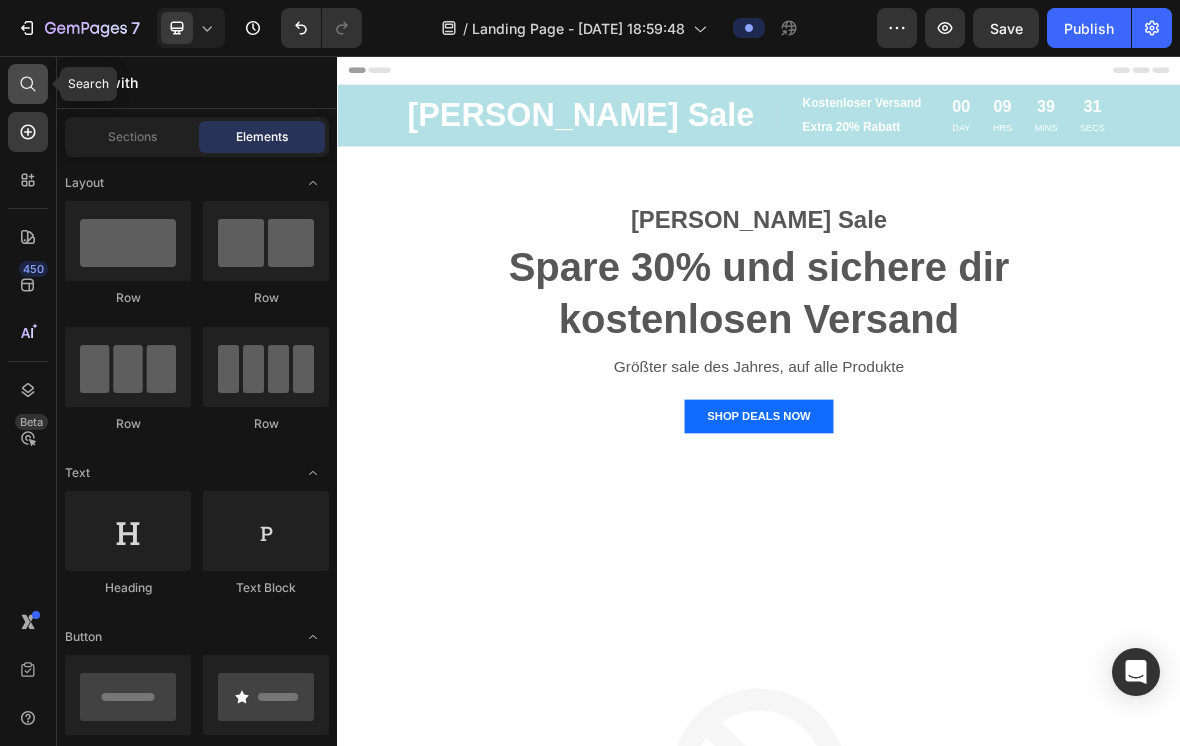 click 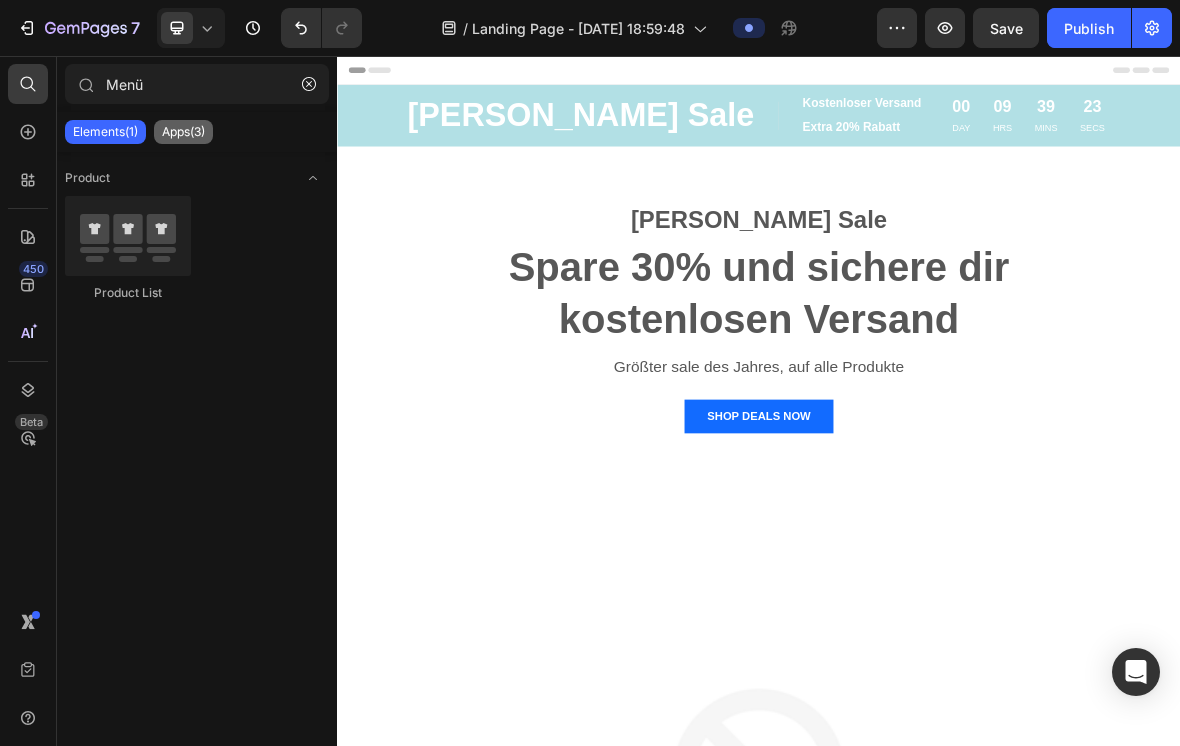 type on "Menü" 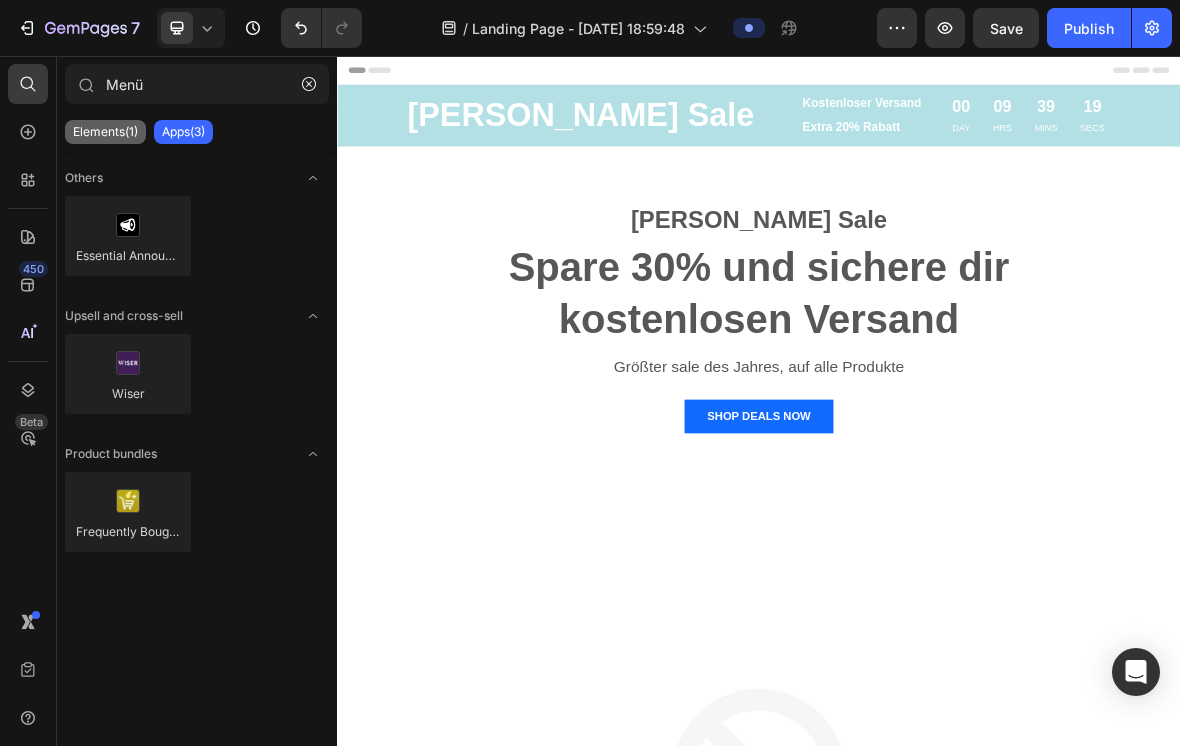 click on "Elements(1)" at bounding box center [105, 132] 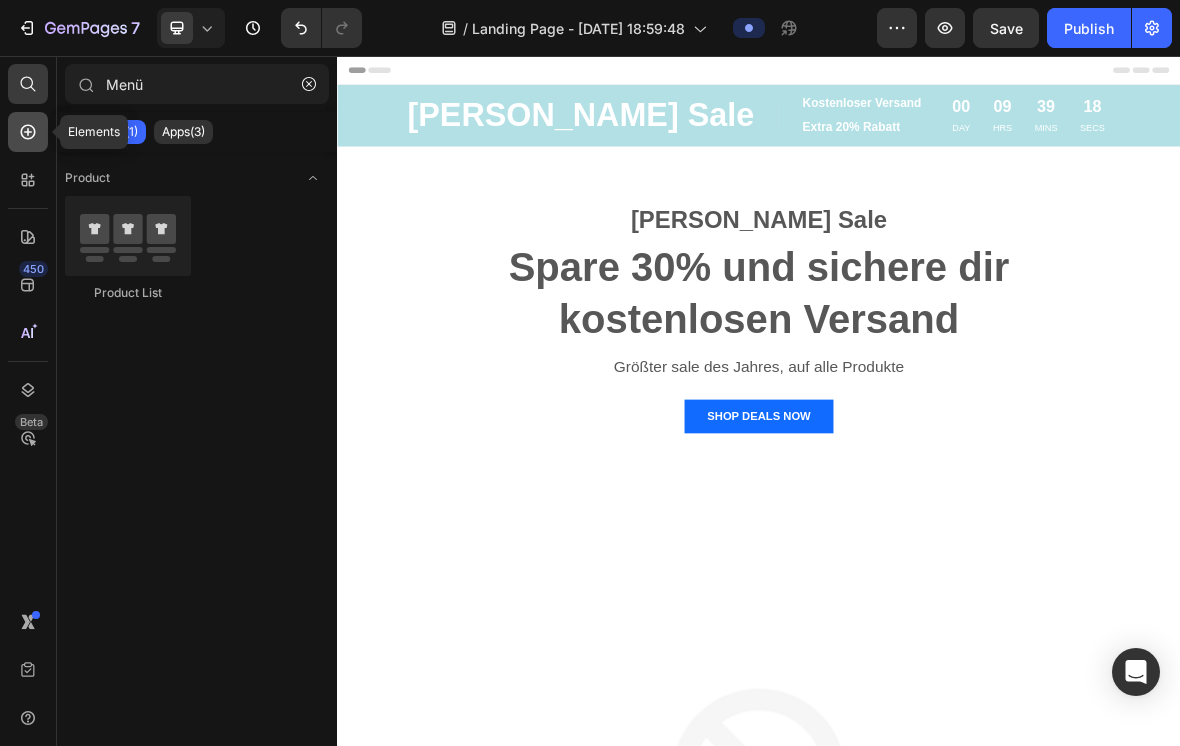 click 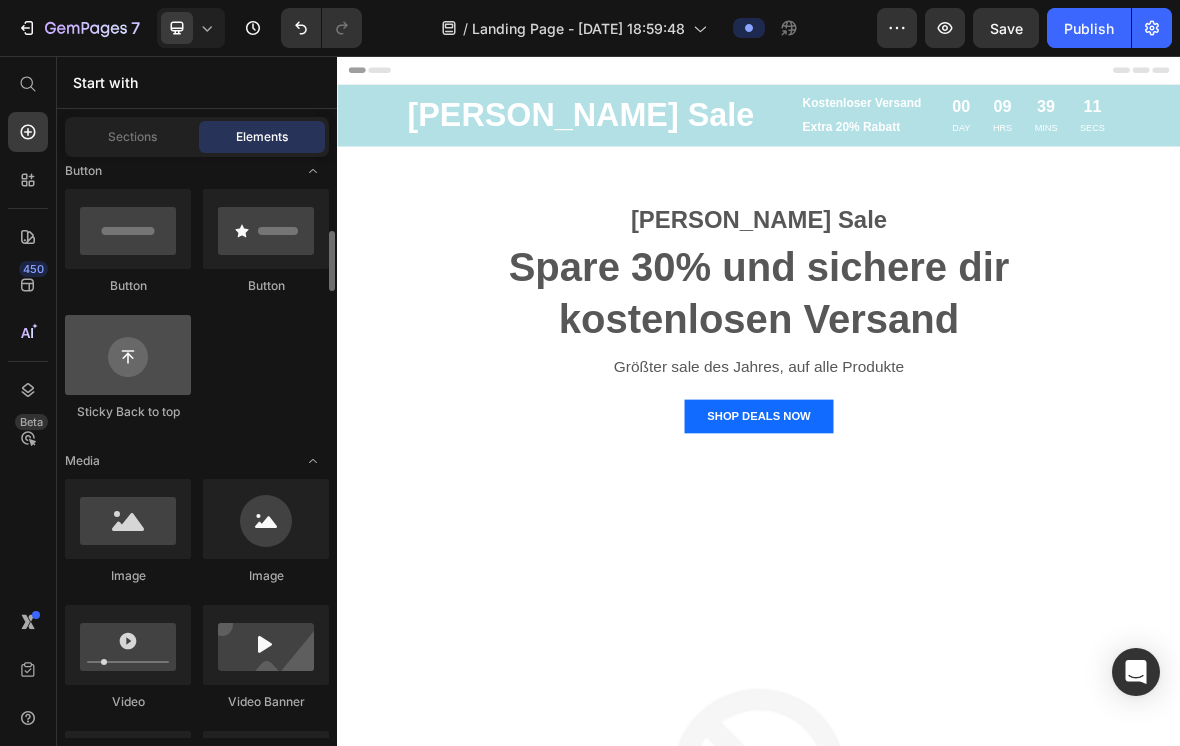 scroll, scrollTop: 492, scrollLeft: 0, axis: vertical 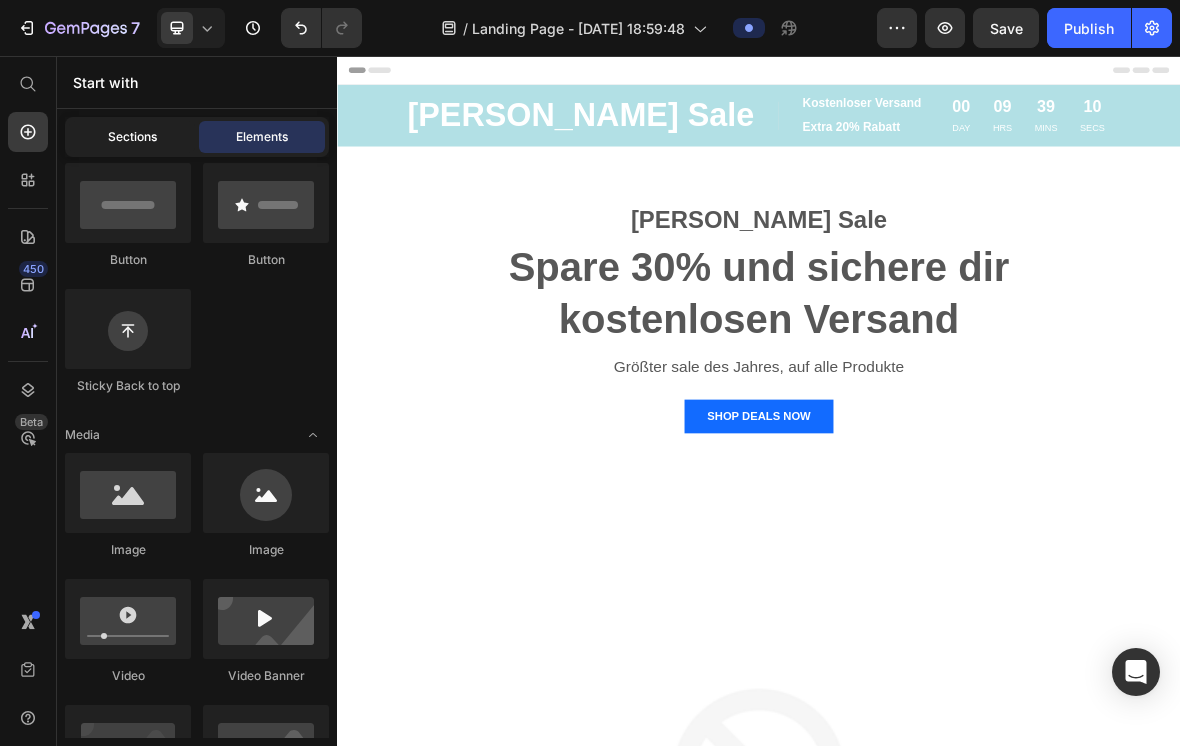 click on "Sections" 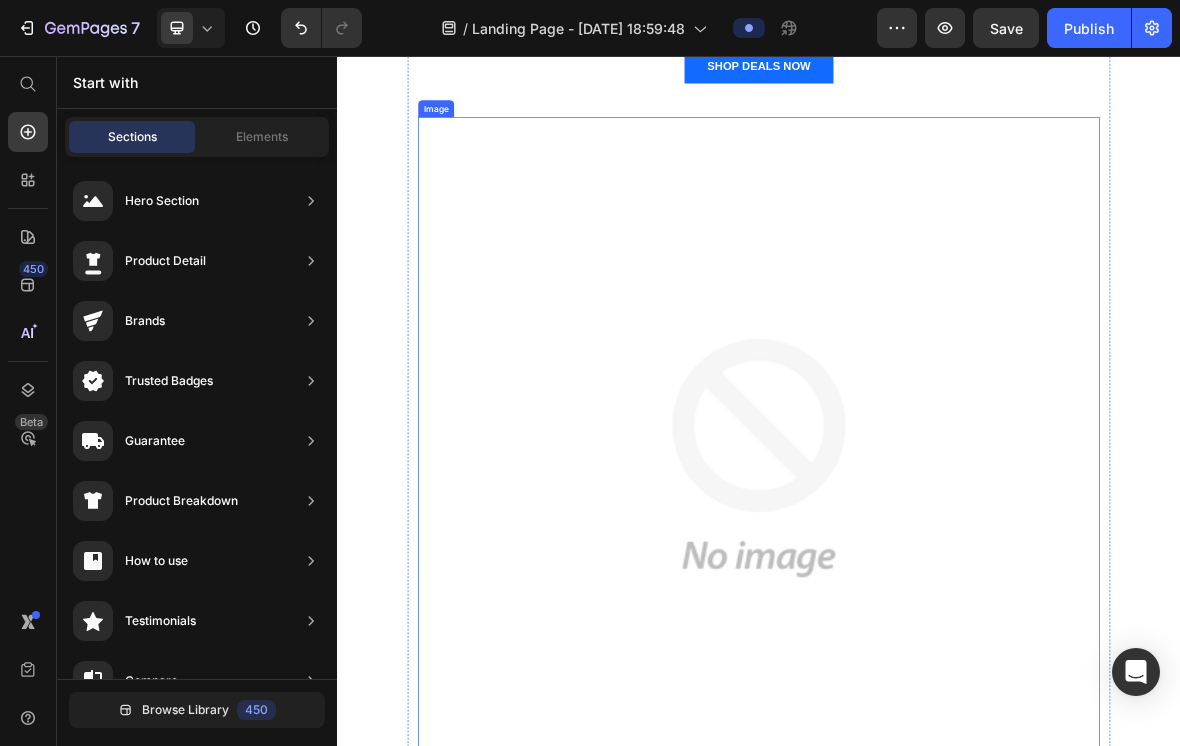 scroll, scrollTop: 506, scrollLeft: 0, axis: vertical 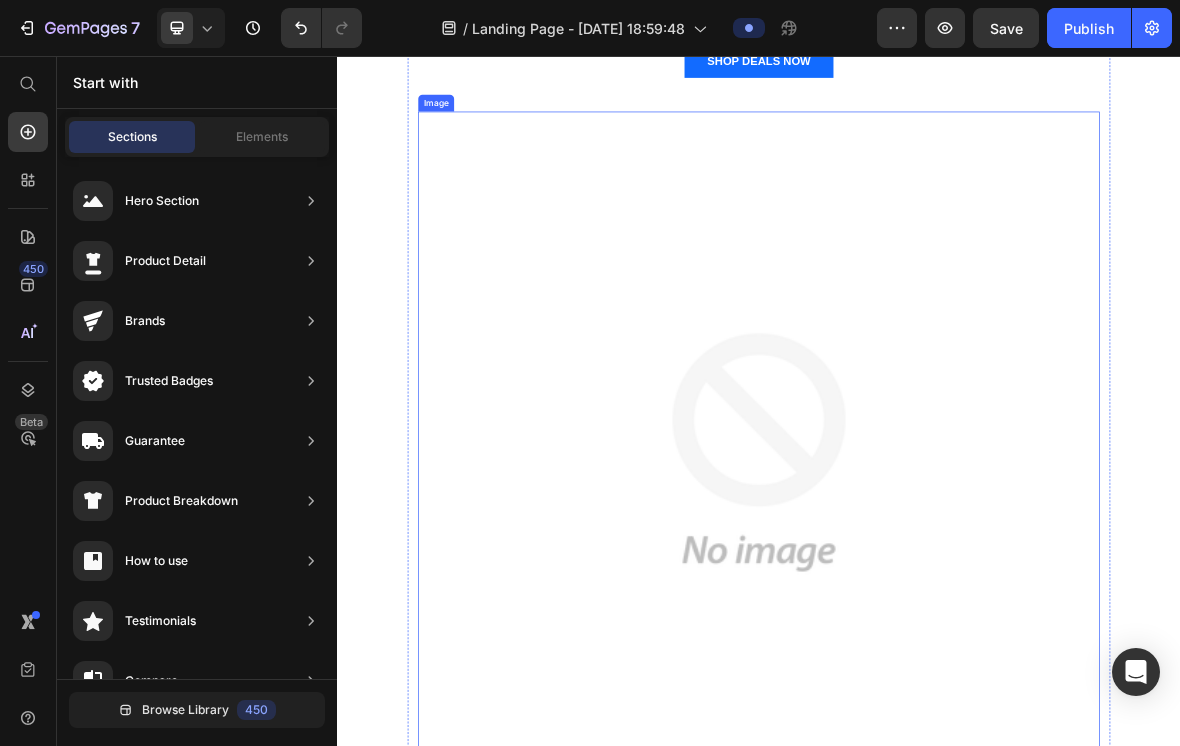 click at bounding box center (937, 620) 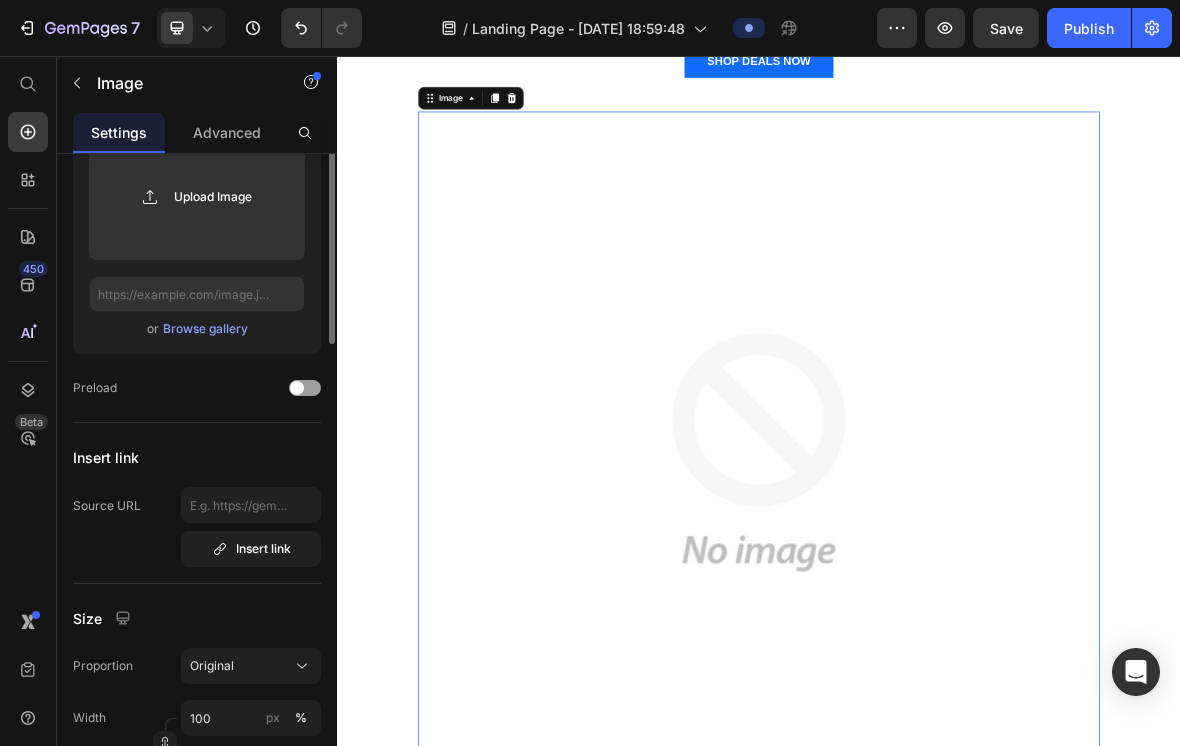 scroll, scrollTop: 0, scrollLeft: 0, axis: both 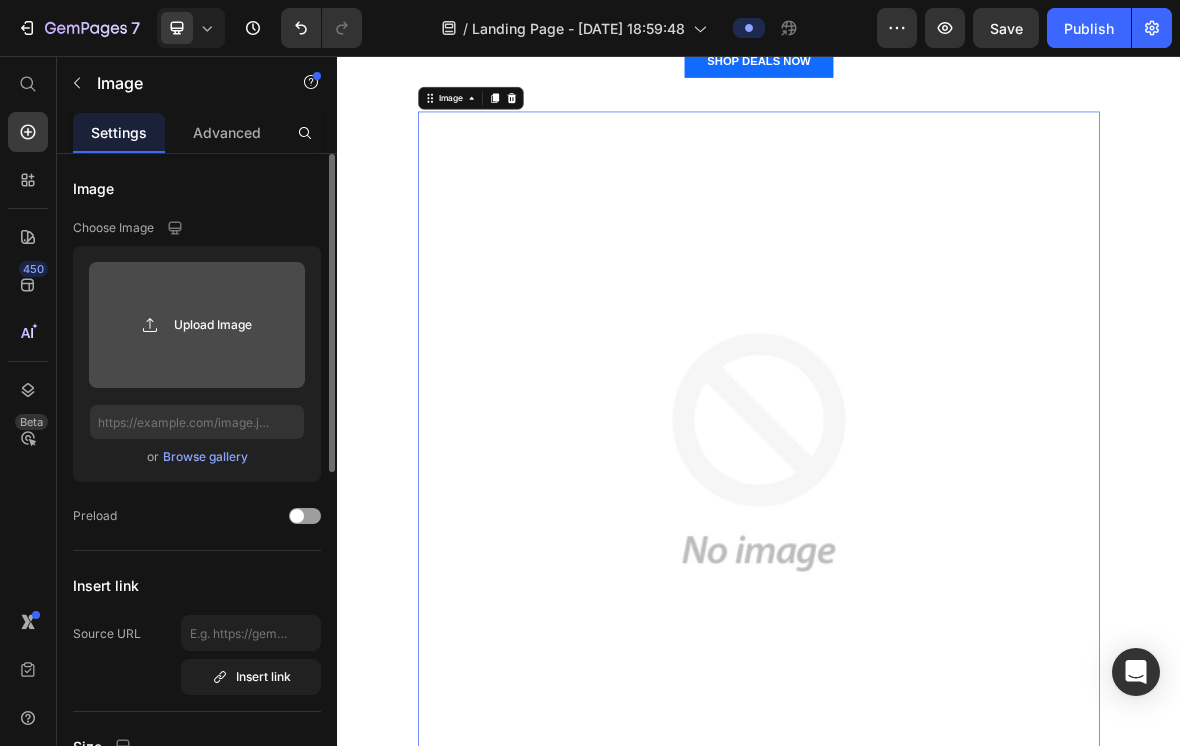 click 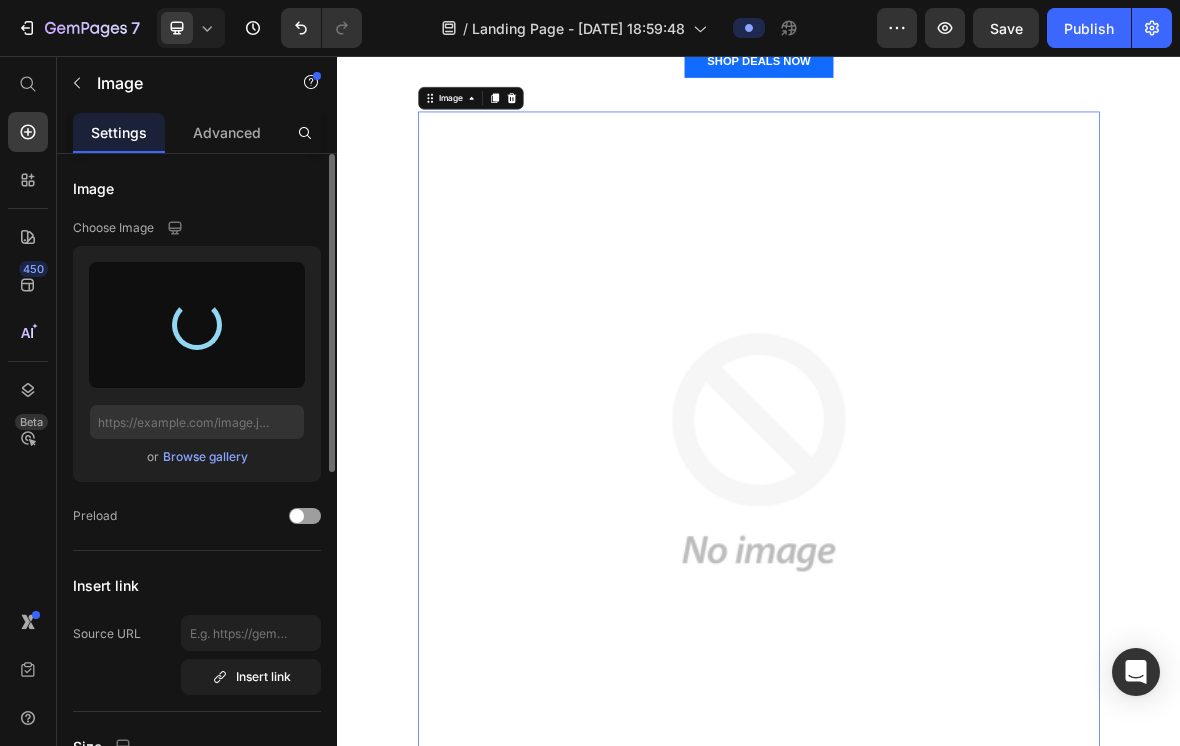 type on "[URL][DOMAIN_NAME]" 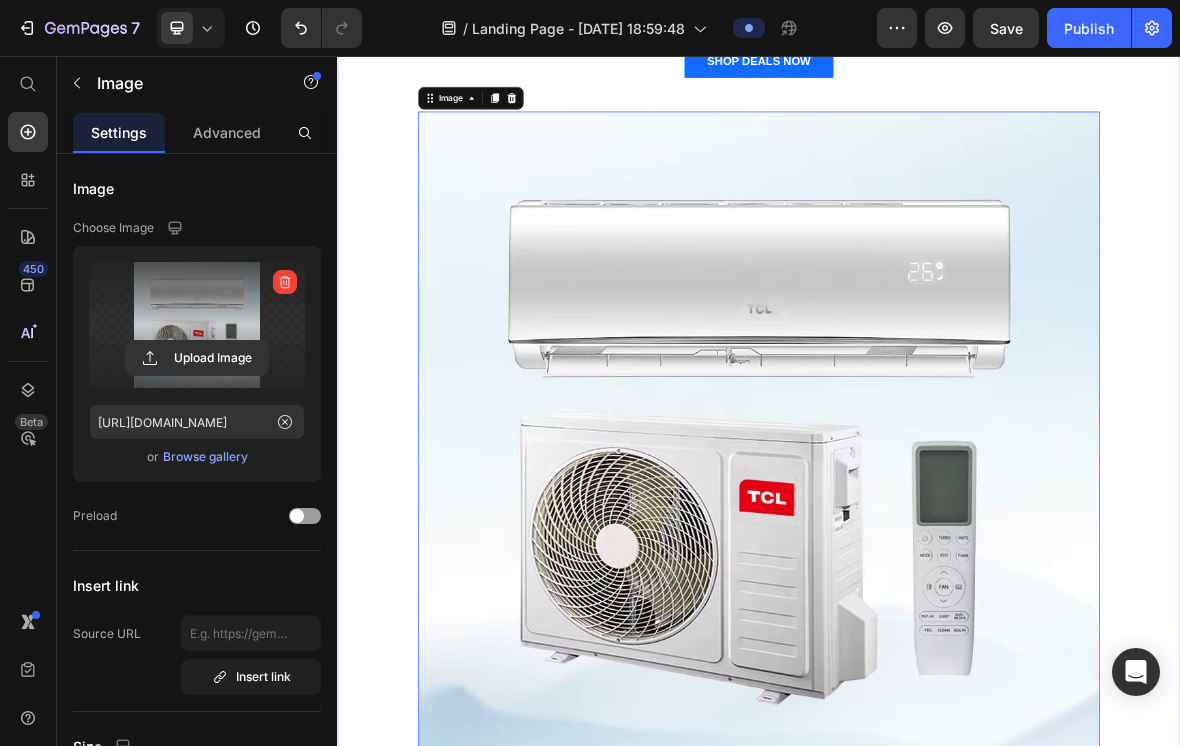 click on "[PERSON_NAME] Sale Text block Spare 30% und sichere dir kostenlosen Versand Heading Größter sale des Jahres, auf alle Produkte Text block SHOP DEALS NOW Button Image   16 Row" at bounding box center (937, 440) 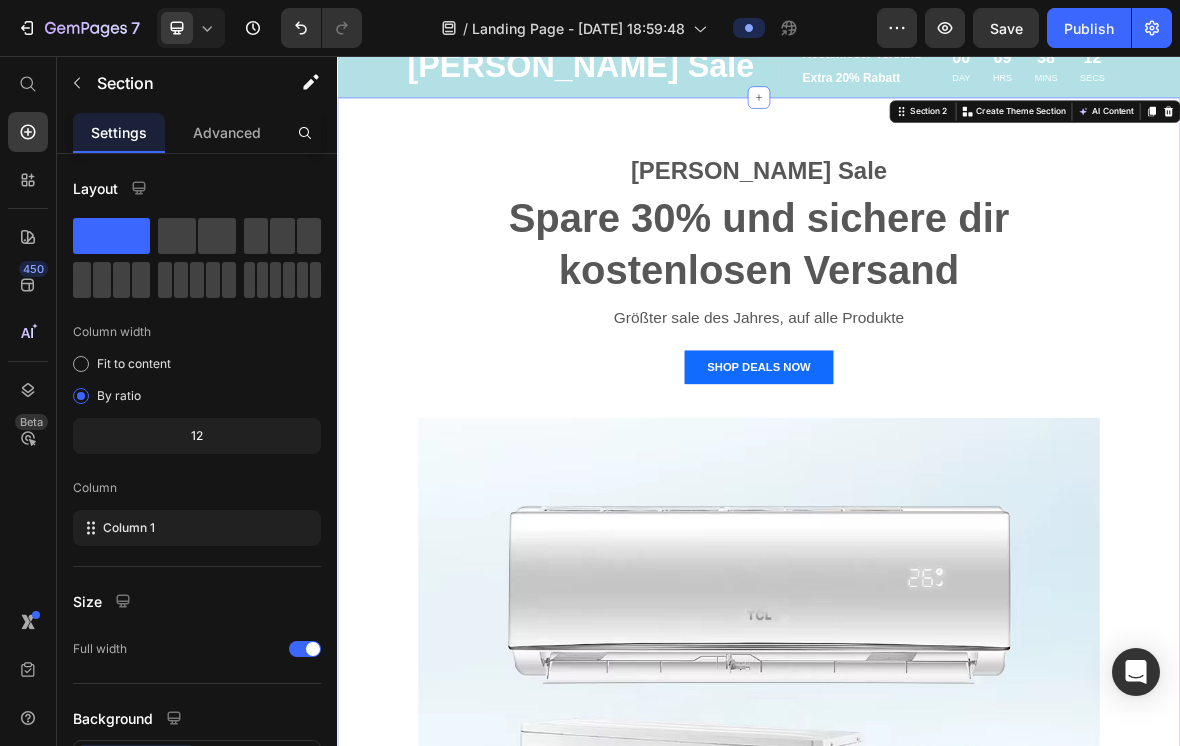 scroll, scrollTop: 71, scrollLeft: 0, axis: vertical 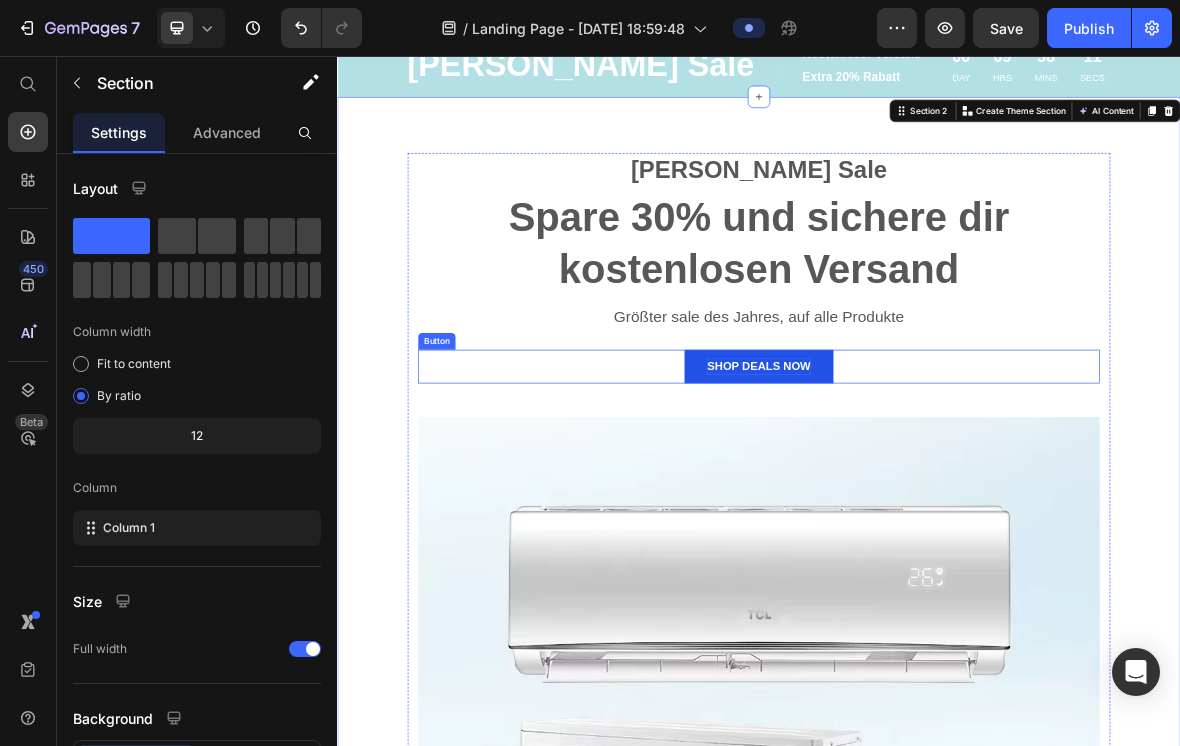 click on "SHOP DEALS NOW" at bounding box center (936, 498) 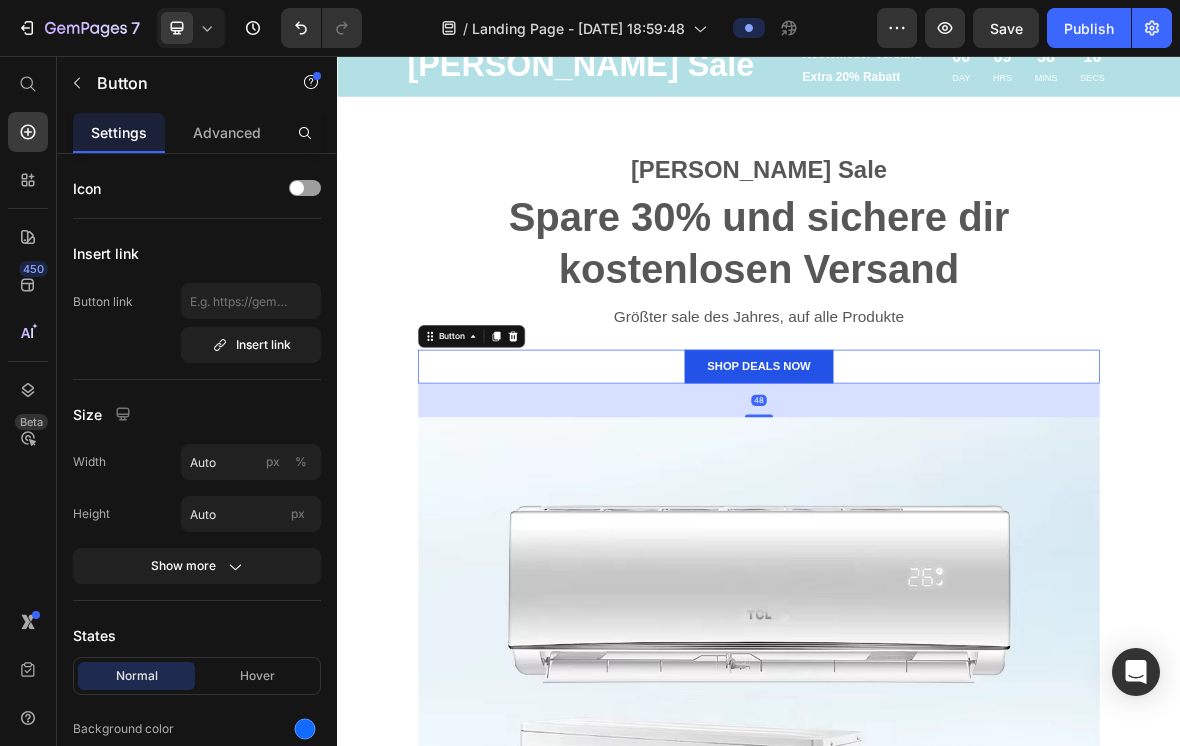 click on "SHOP DEALS NOW" at bounding box center [936, 498] 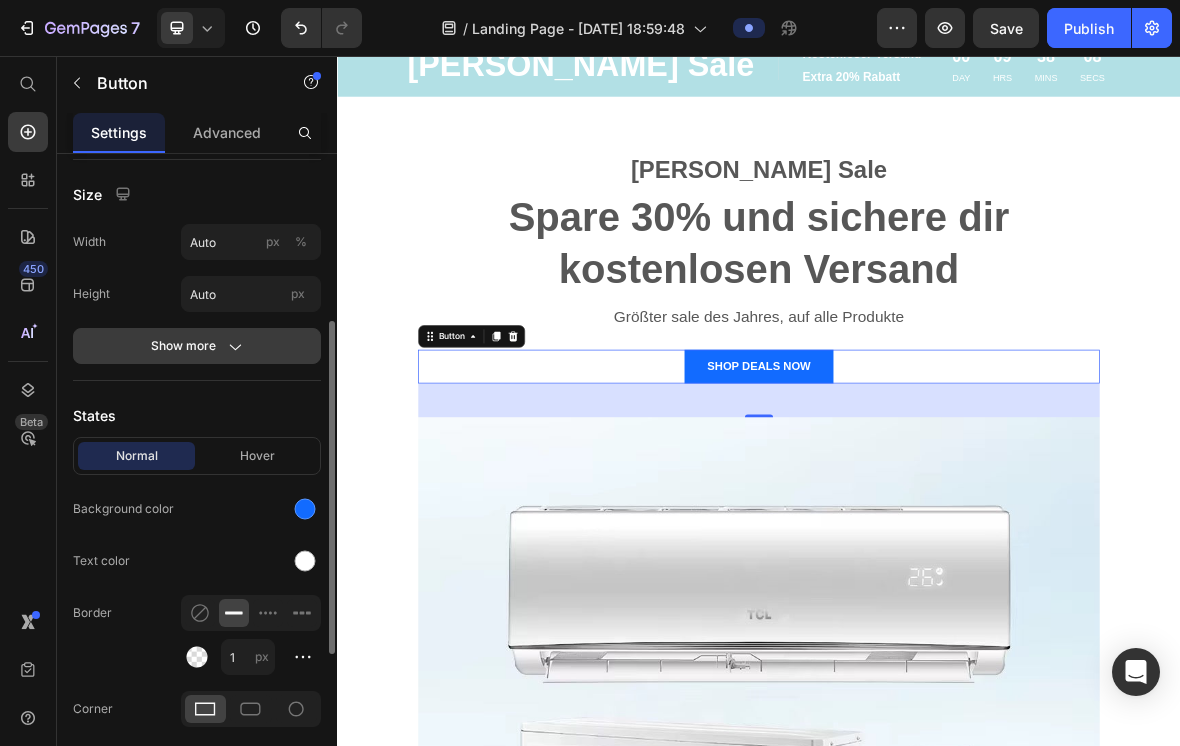 scroll, scrollTop: 275, scrollLeft: 0, axis: vertical 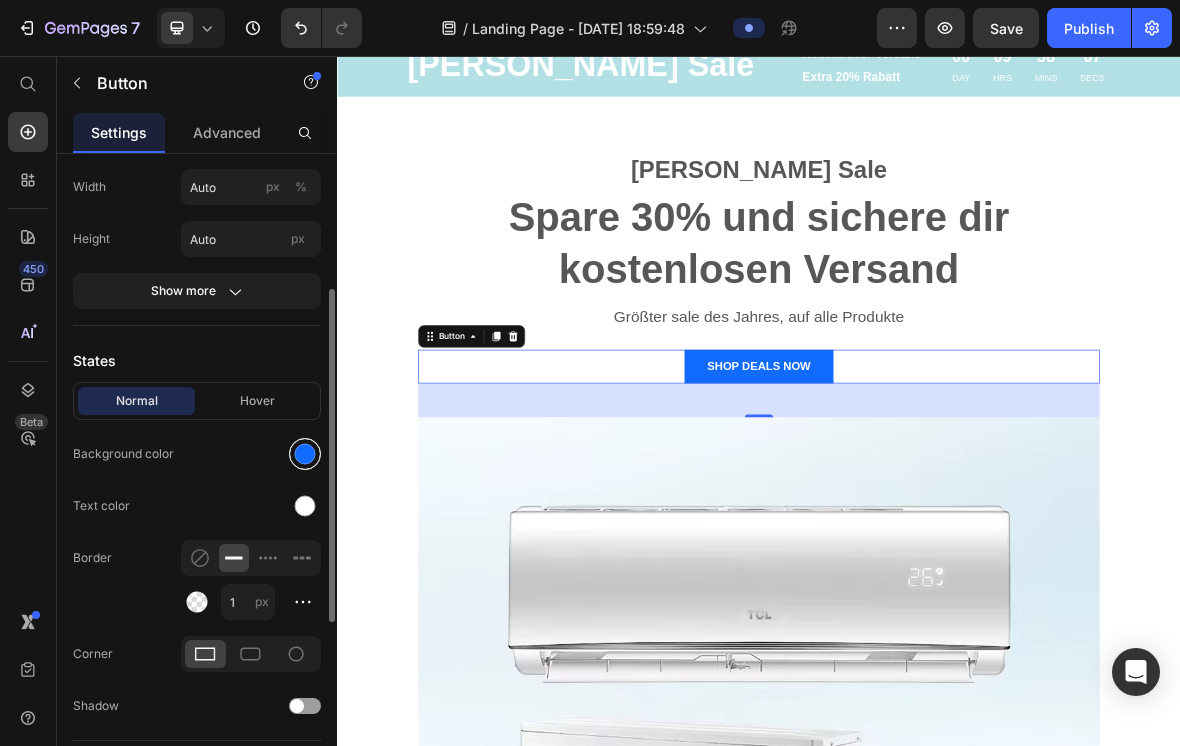 click at bounding box center (305, 454) 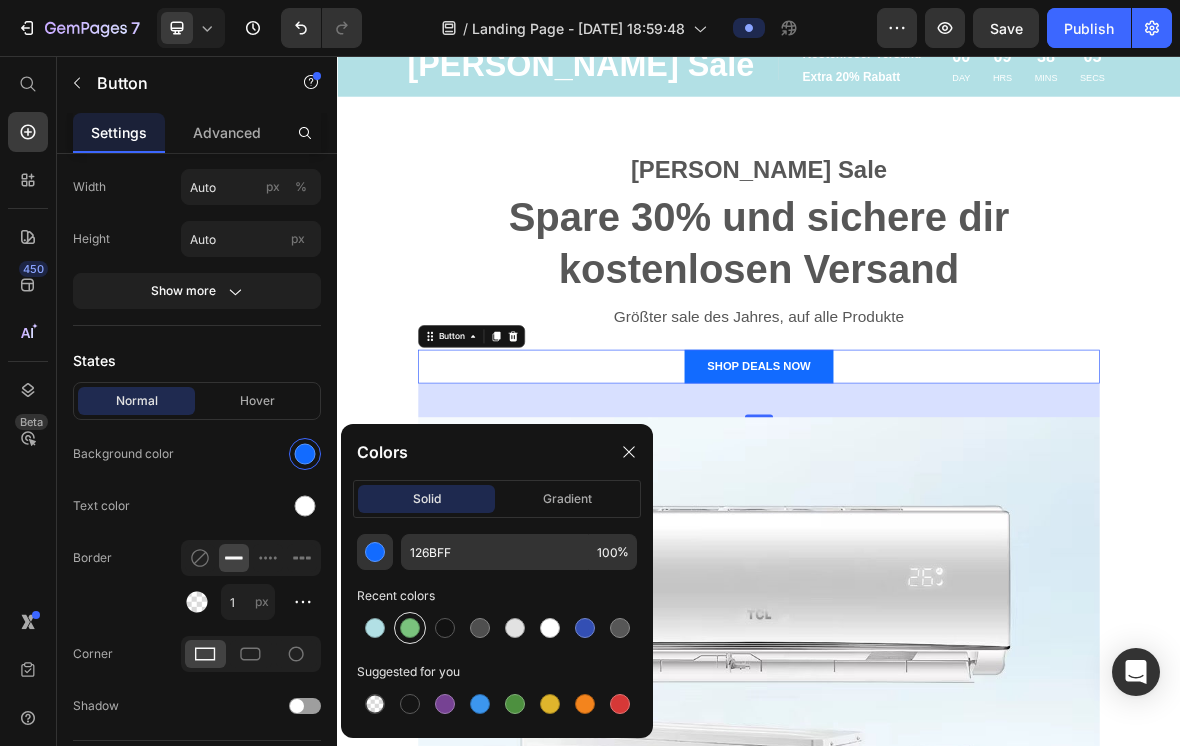 click at bounding box center [410, 628] 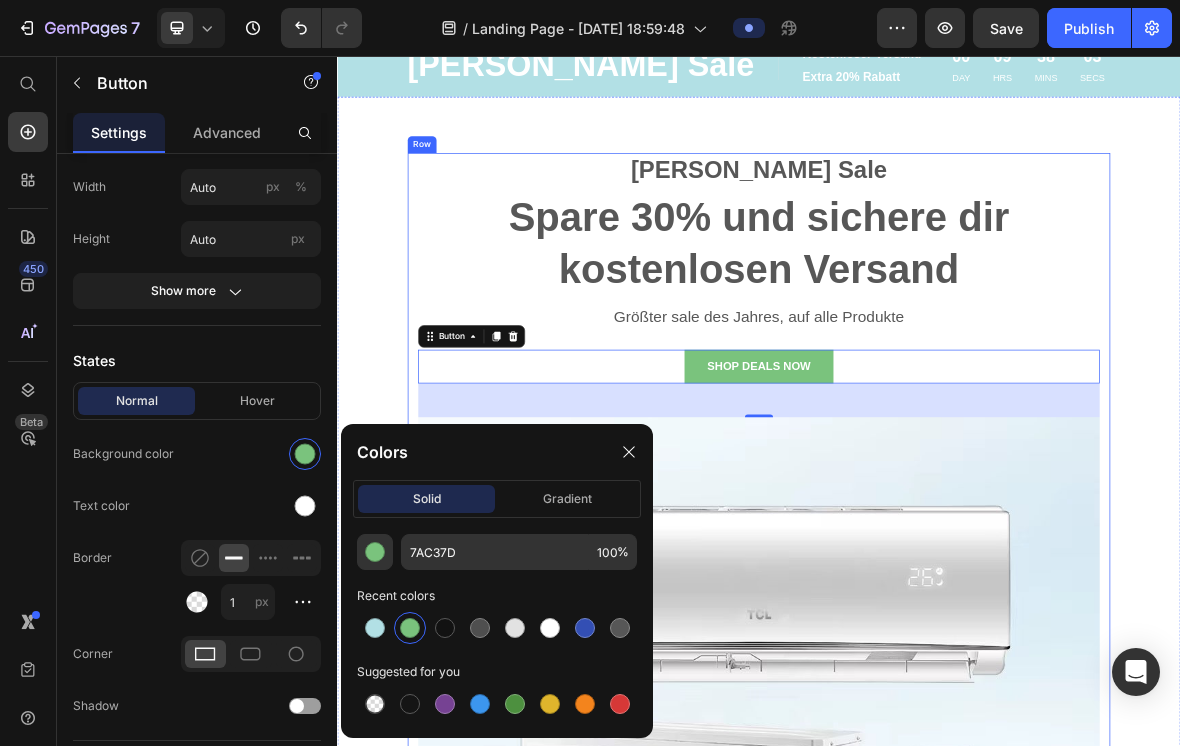 click on "[PERSON_NAME] Sale Text block Spare 30% und sichere dir kostenlosen Versand Heading Größter sale des Jahres, auf alle Produkte Text block SHOP DEALS NOW Button   48 Image Row" at bounding box center (937, 875) 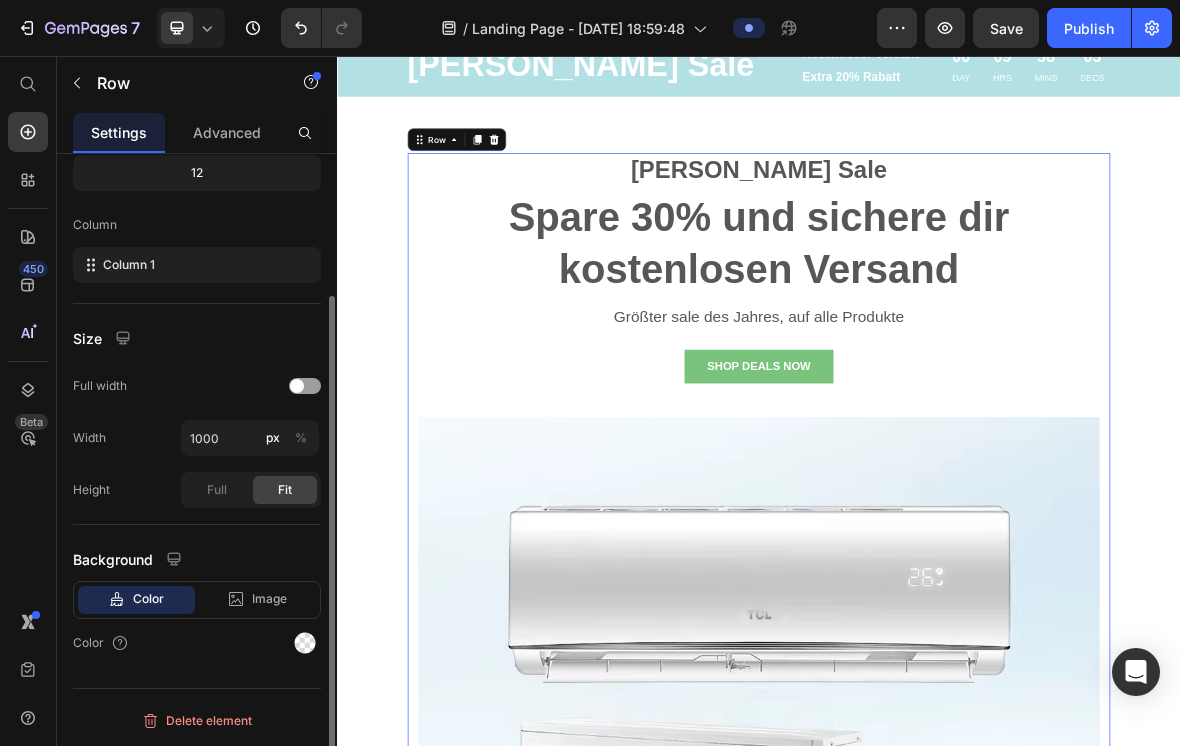 scroll, scrollTop: 0, scrollLeft: 0, axis: both 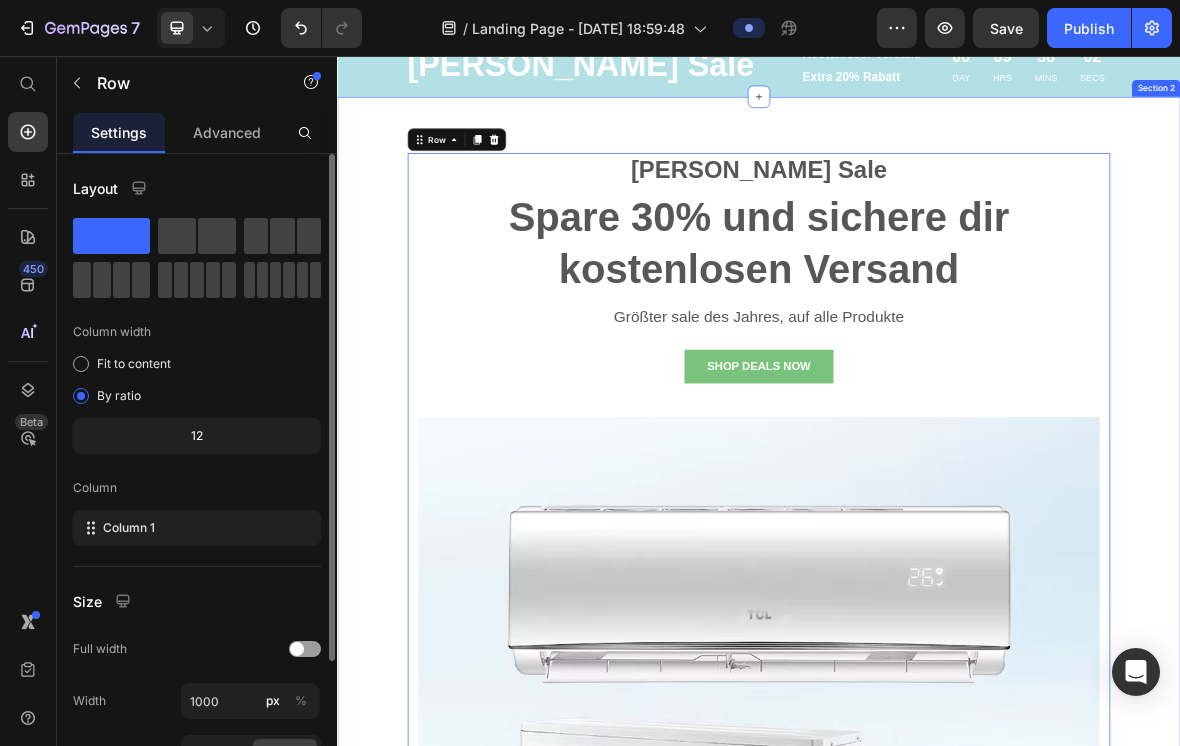 click on "[PERSON_NAME] Sale Text block Spare 30% und sichere dir kostenlosen Versand Heading Größter sale des Jahres, auf alle Produkte Text block SHOP DEALS NOW Button Image Row   0" at bounding box center [937, 875] 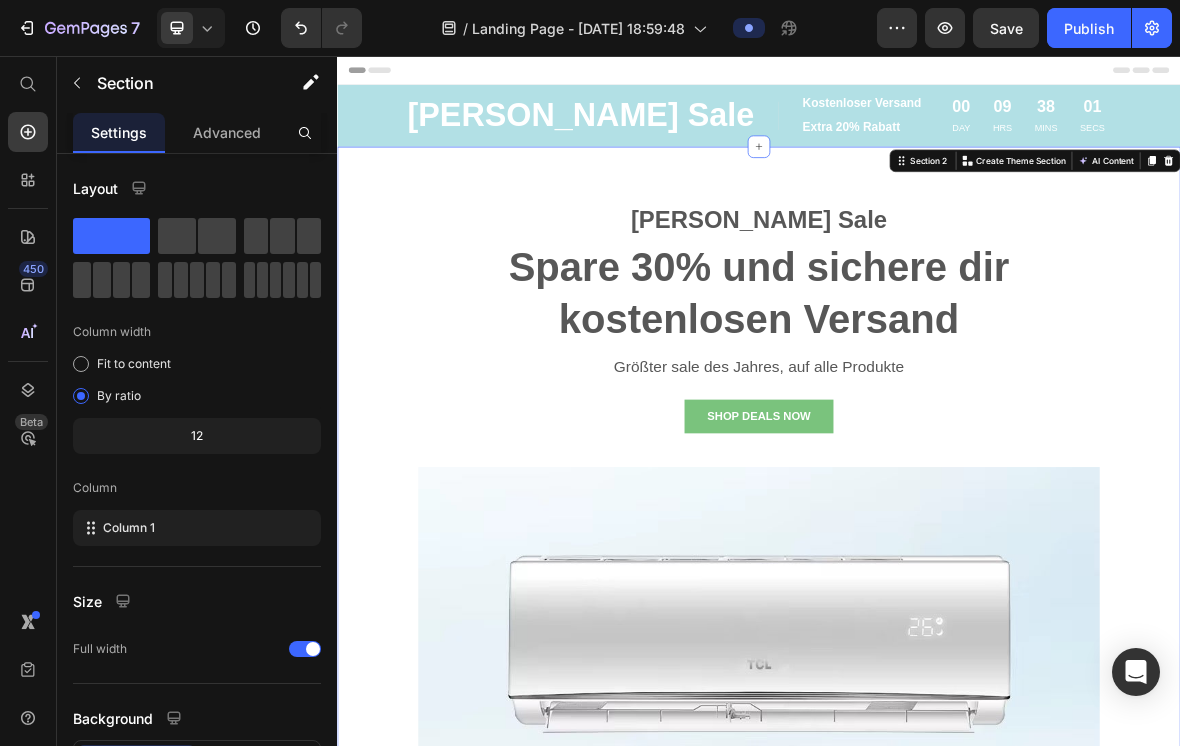scroll, scrollTop: 0, scrollLeft: 0, axis: both 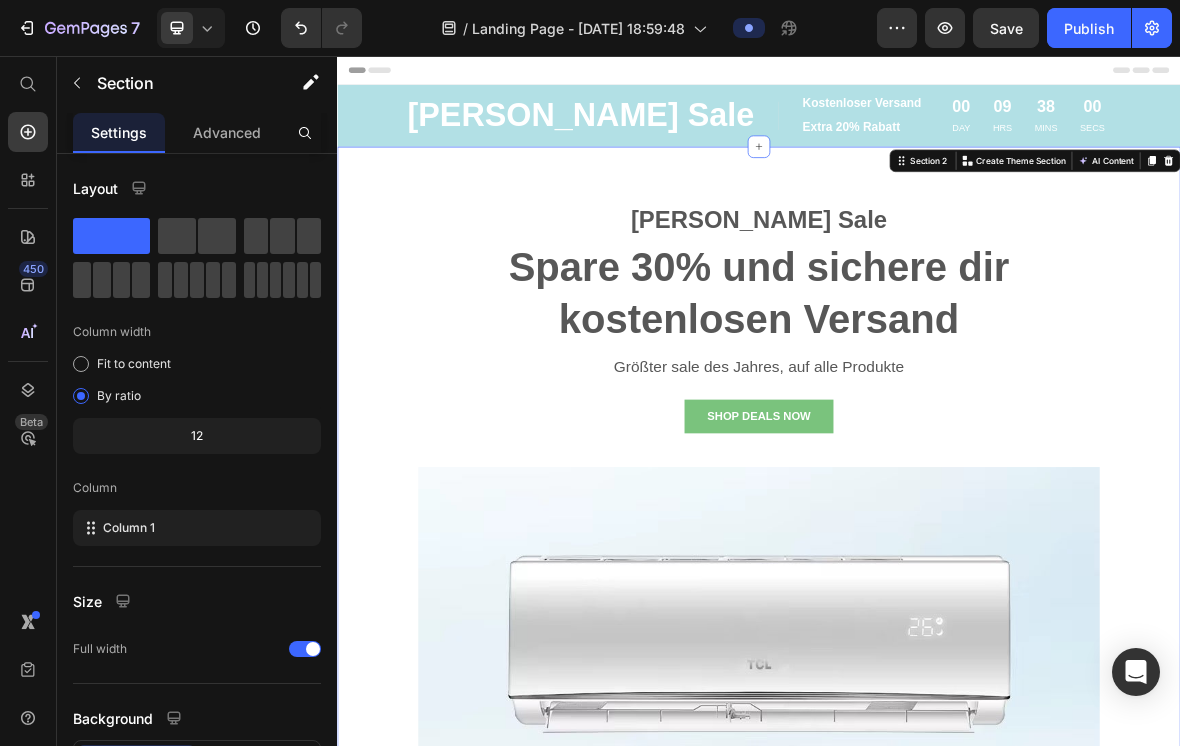 click on "[PERSON_NAME] Sale Text block Spare 30% und sichere dir kostenlosen Versand Heading Größter sale des Jahres, auf alle Produkte Text block SHOP DEALS NOW Button Image Row Section 2   You can create reusable sections Create Theme Section AI Content Write with GemAI What would you like to describe here? Tone and Voice Persuasive Product EcoClima Split-Klimaanlage 9.000 BTU (2,6 kW) Komplettset Show more Generate" at bounding box center [937, 946] 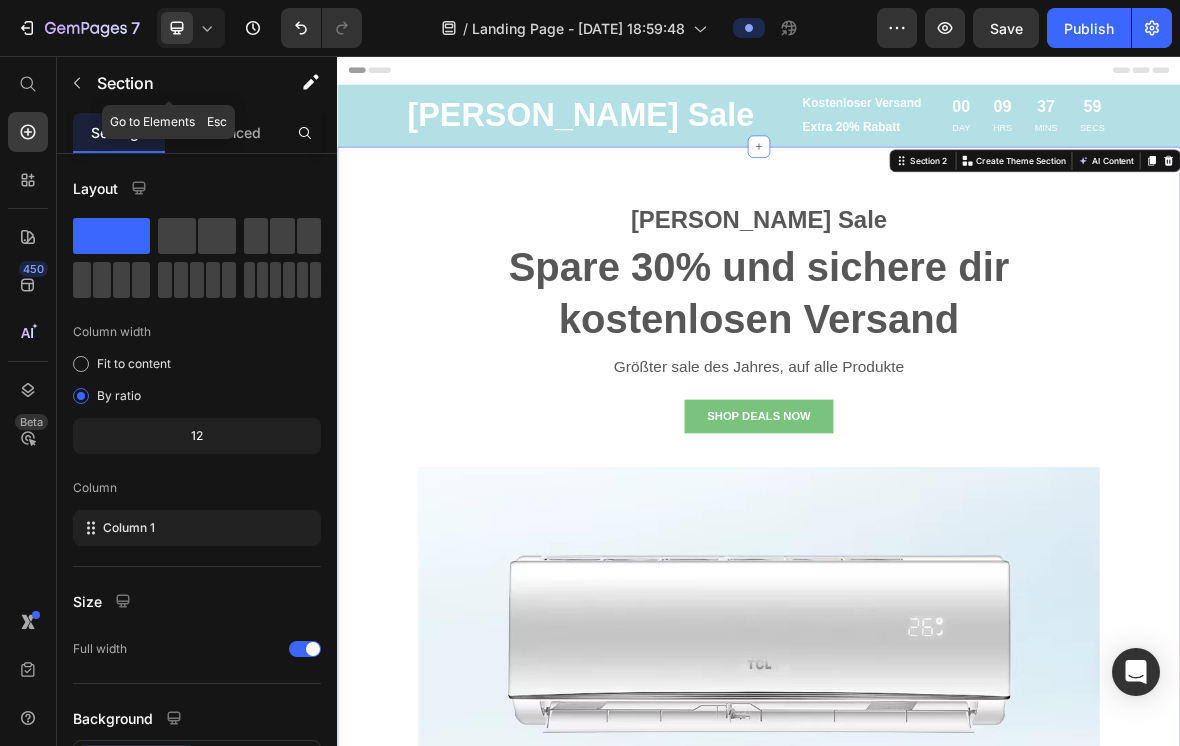click on "Section" at bounding box center [187, 83] 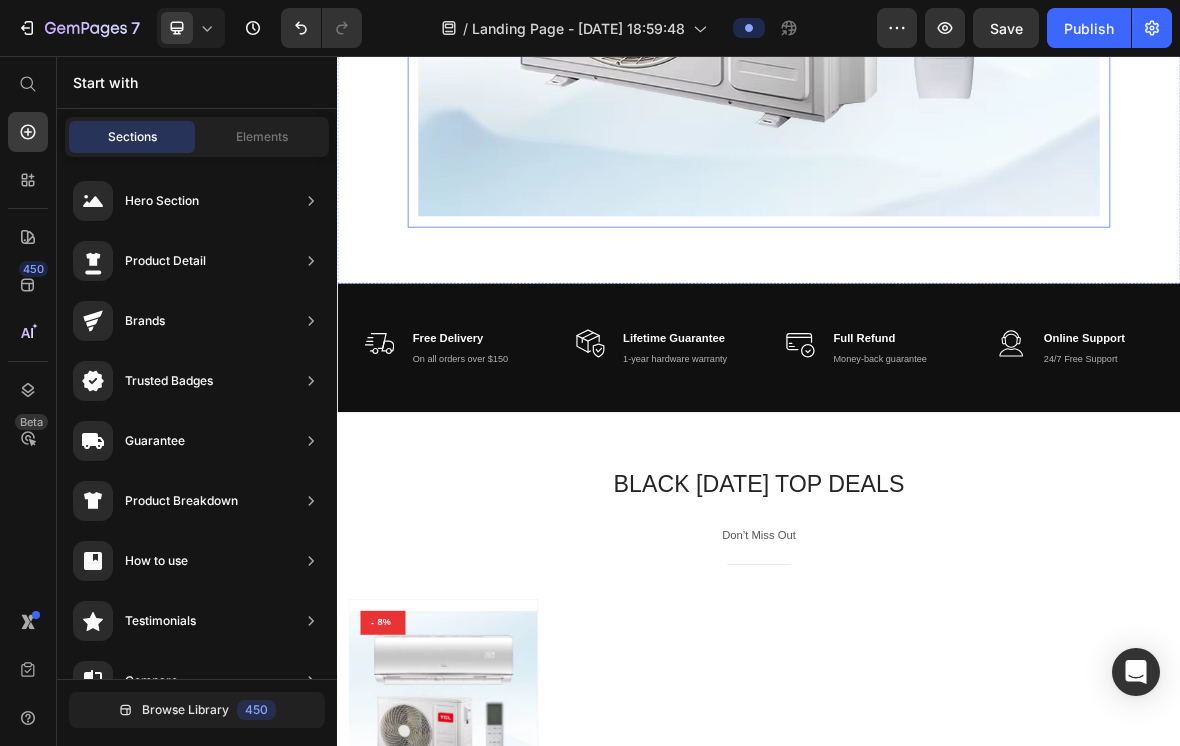 scroll, scrollTop: 1341, scrollLeft: 0, axis: vertical 